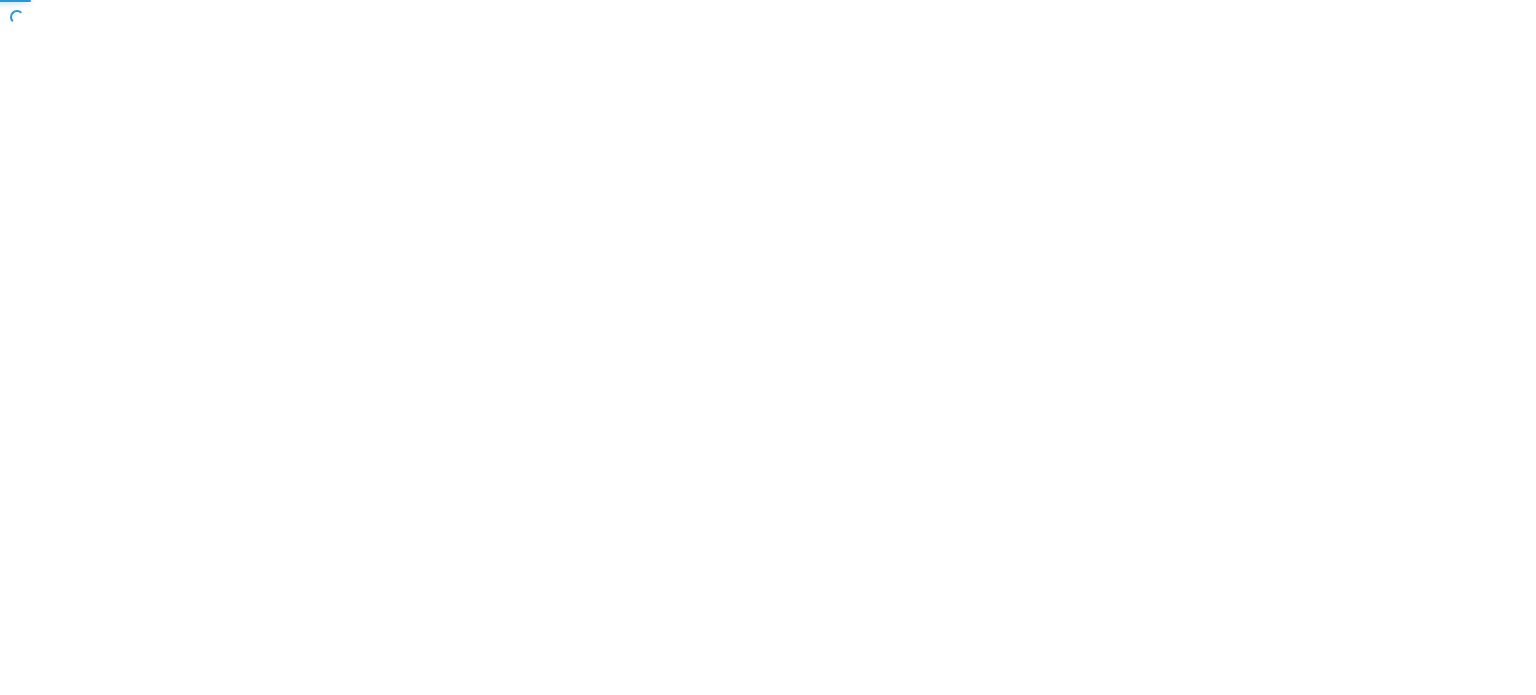 scroll, scrollTop: 0, scrollLeft: 0, axis: both 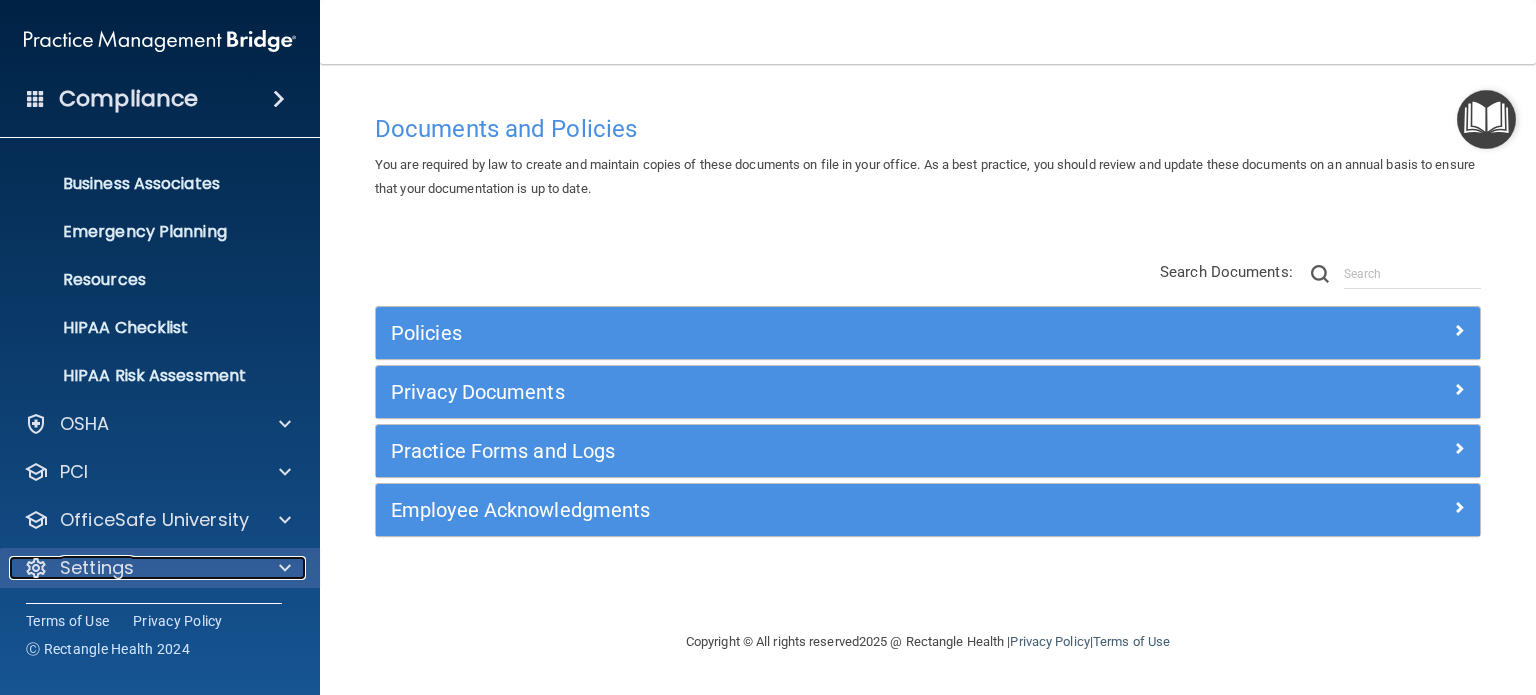 click on "Settings" at bounding box center [133, 568] 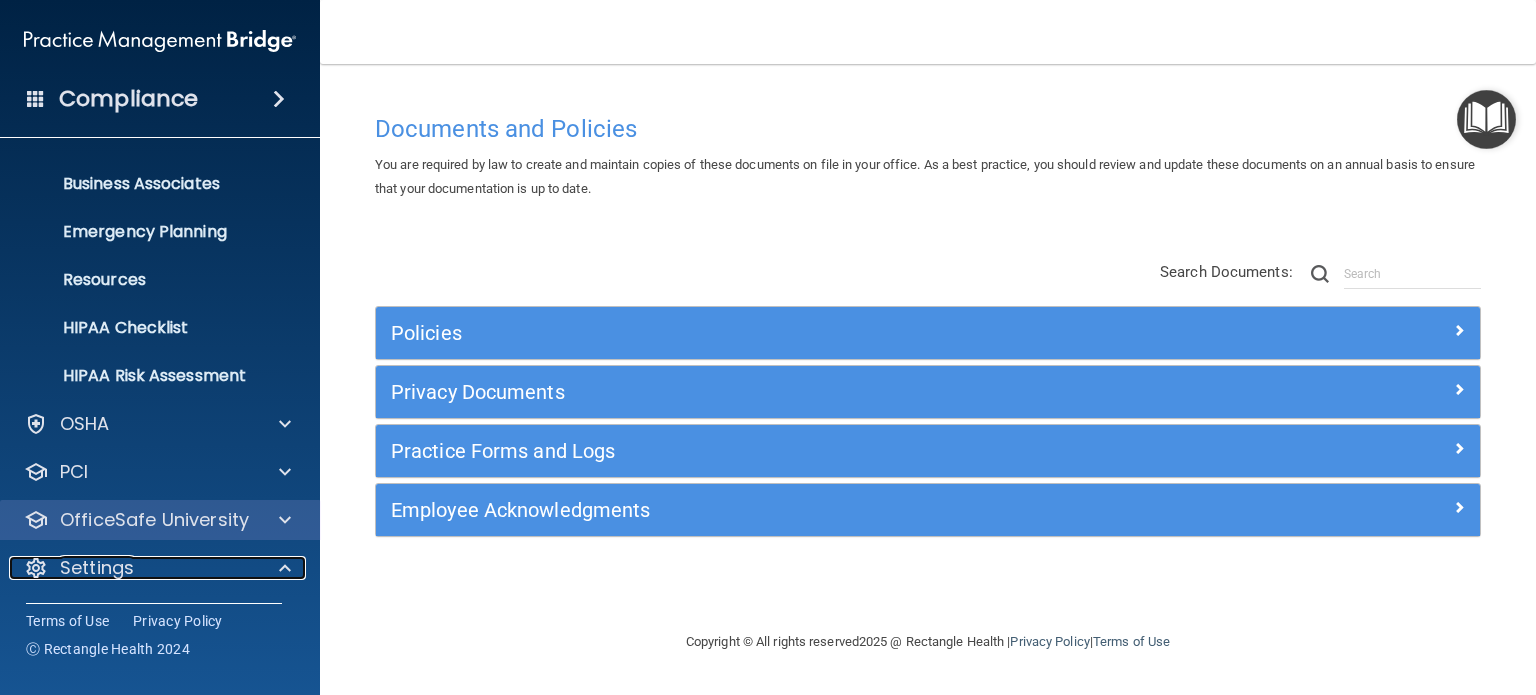 scroll, scrollTop: 326, scrollLeft: 0, axis: vertical 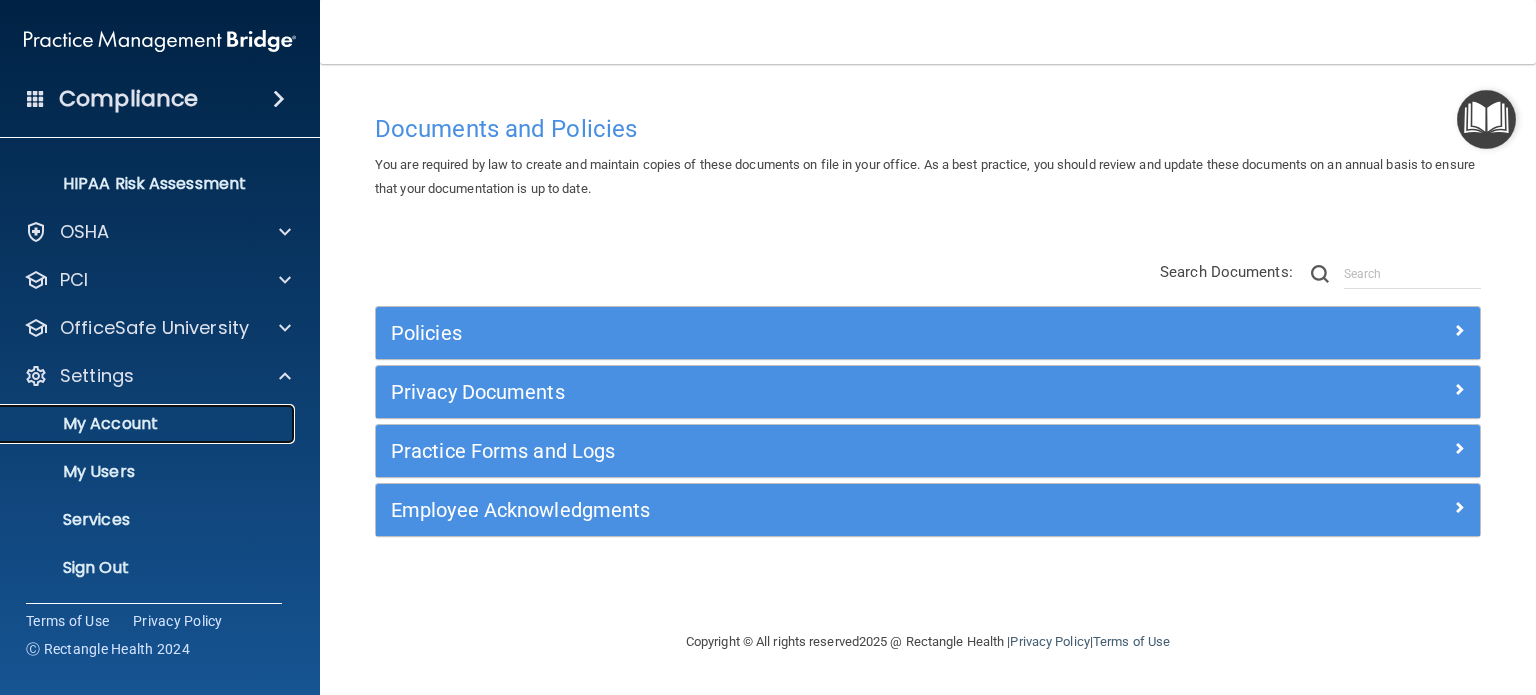 click on "My Account" at bounding box center [149, 424] 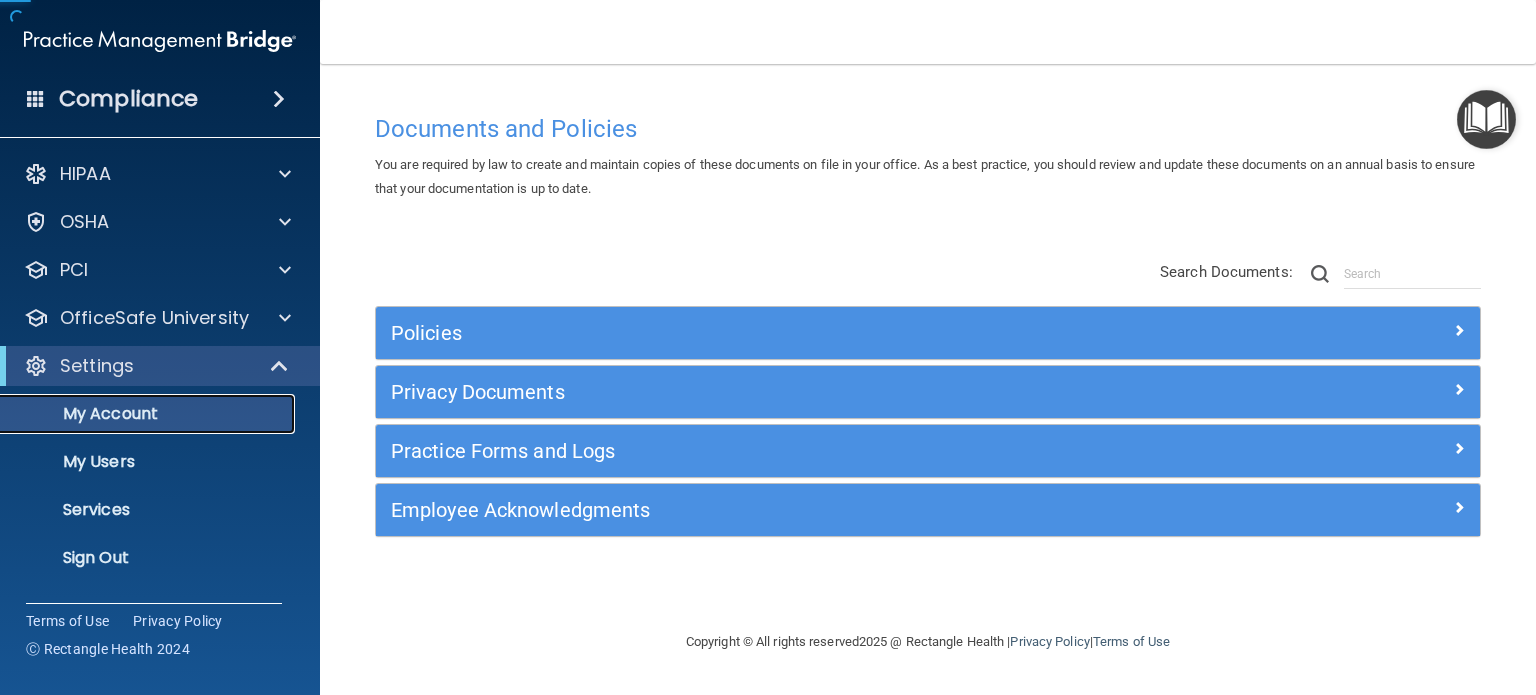 scroll, scrollTop: 0, scrollLeft: 0, axis: both 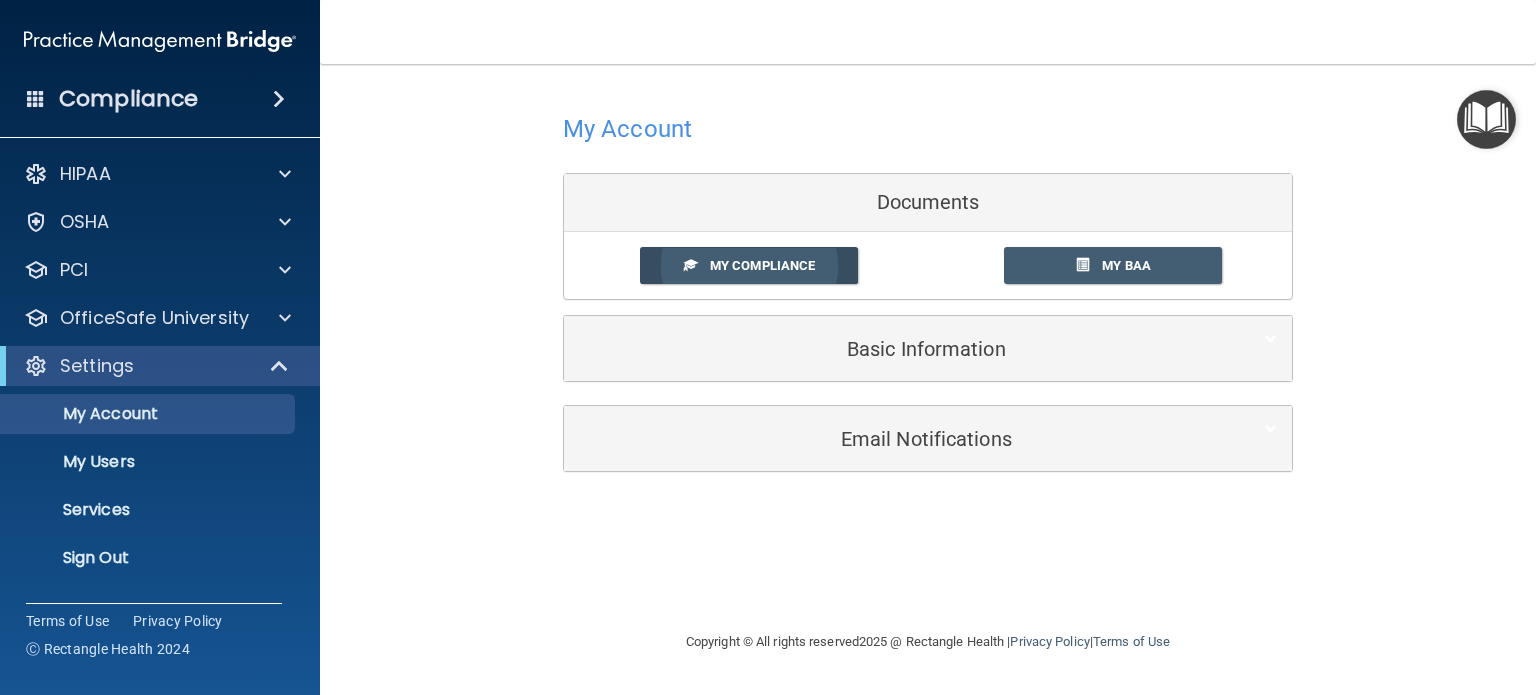 click on "My Compliance" at bounding box center (762, 265) 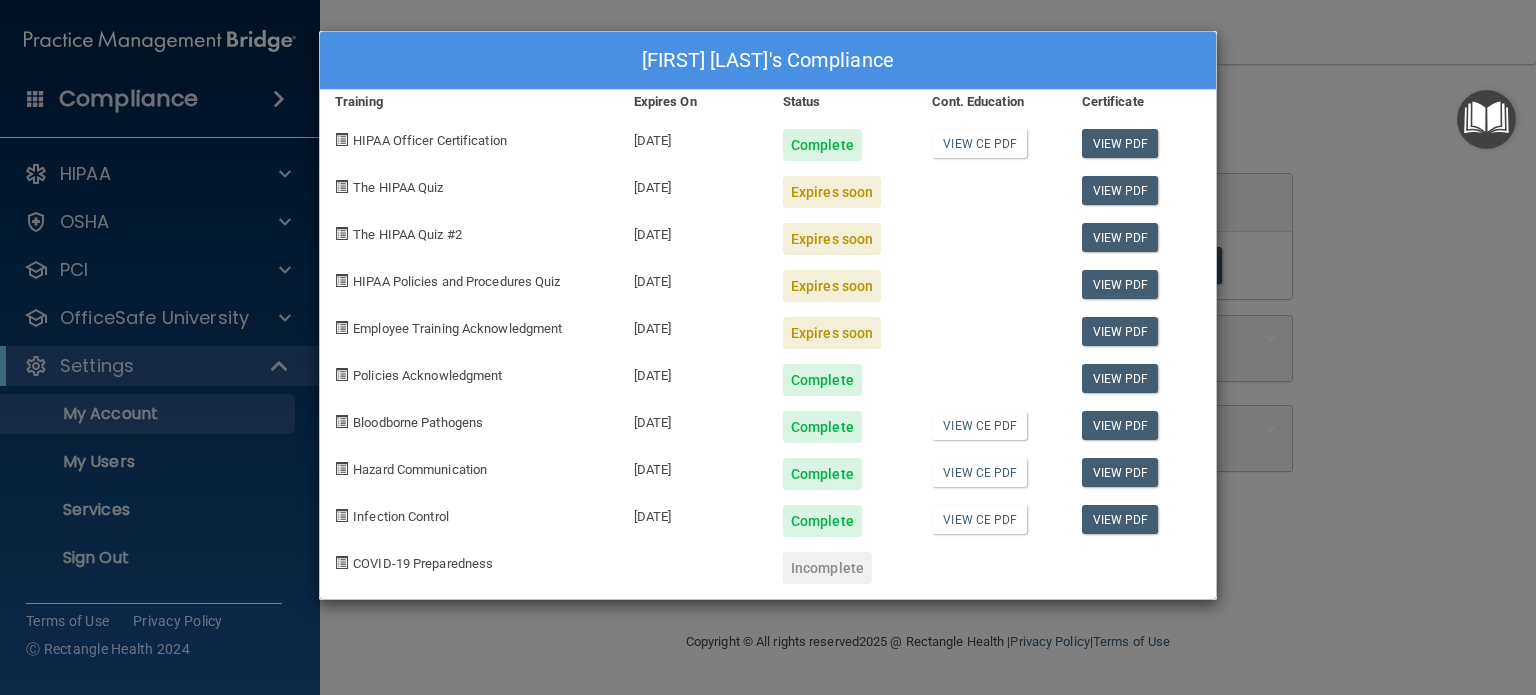 click on "Expires soon" at bounding box center (832, 192) 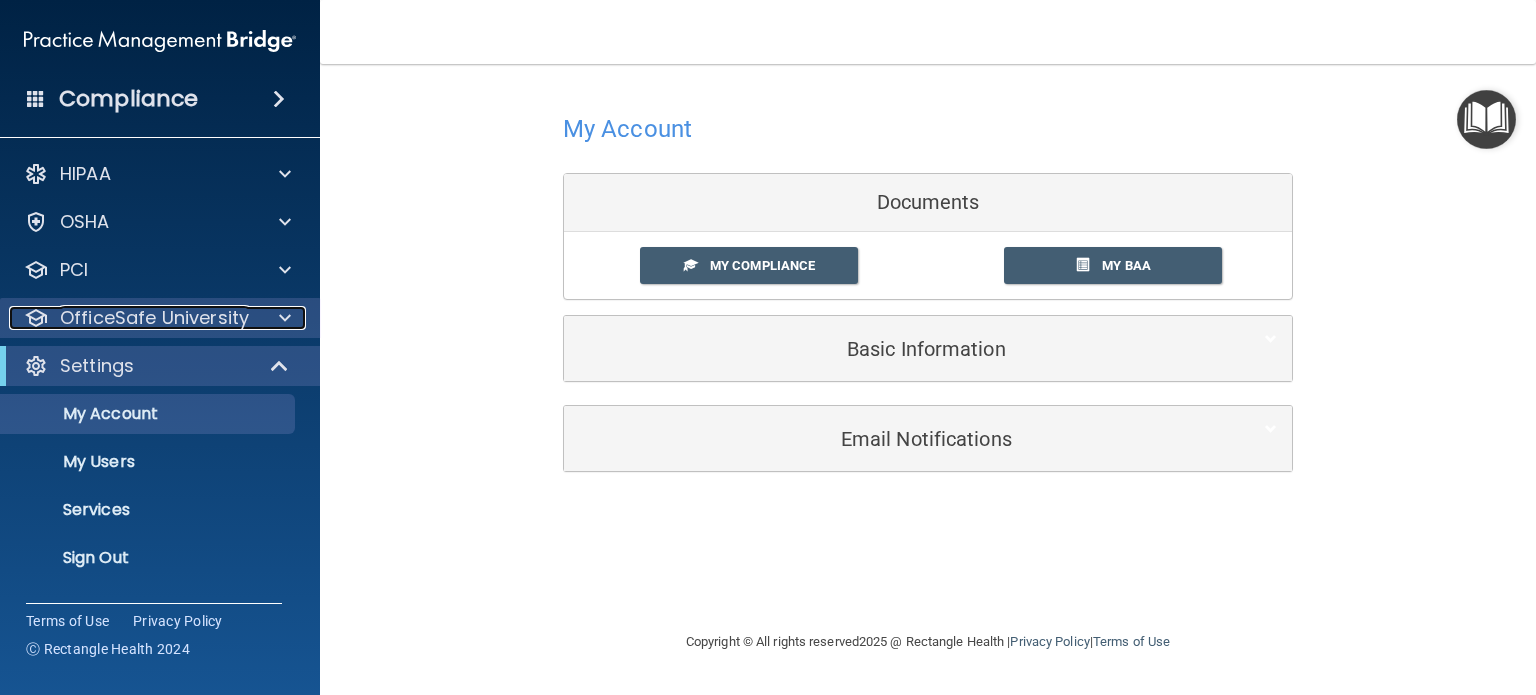 click on "OfficeSafe University" at bounding box center [154, 318] 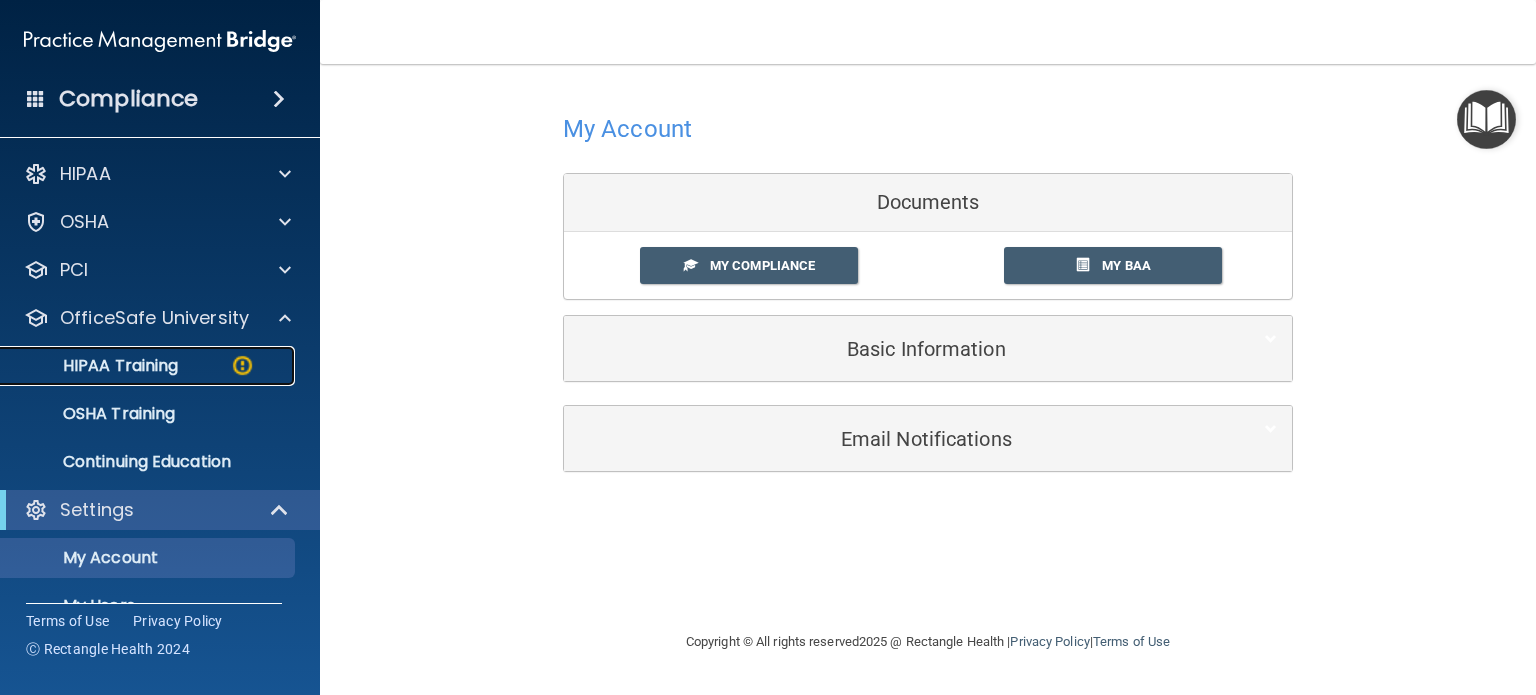 click on "HIPAA Training" at bounding box center [95, 366] 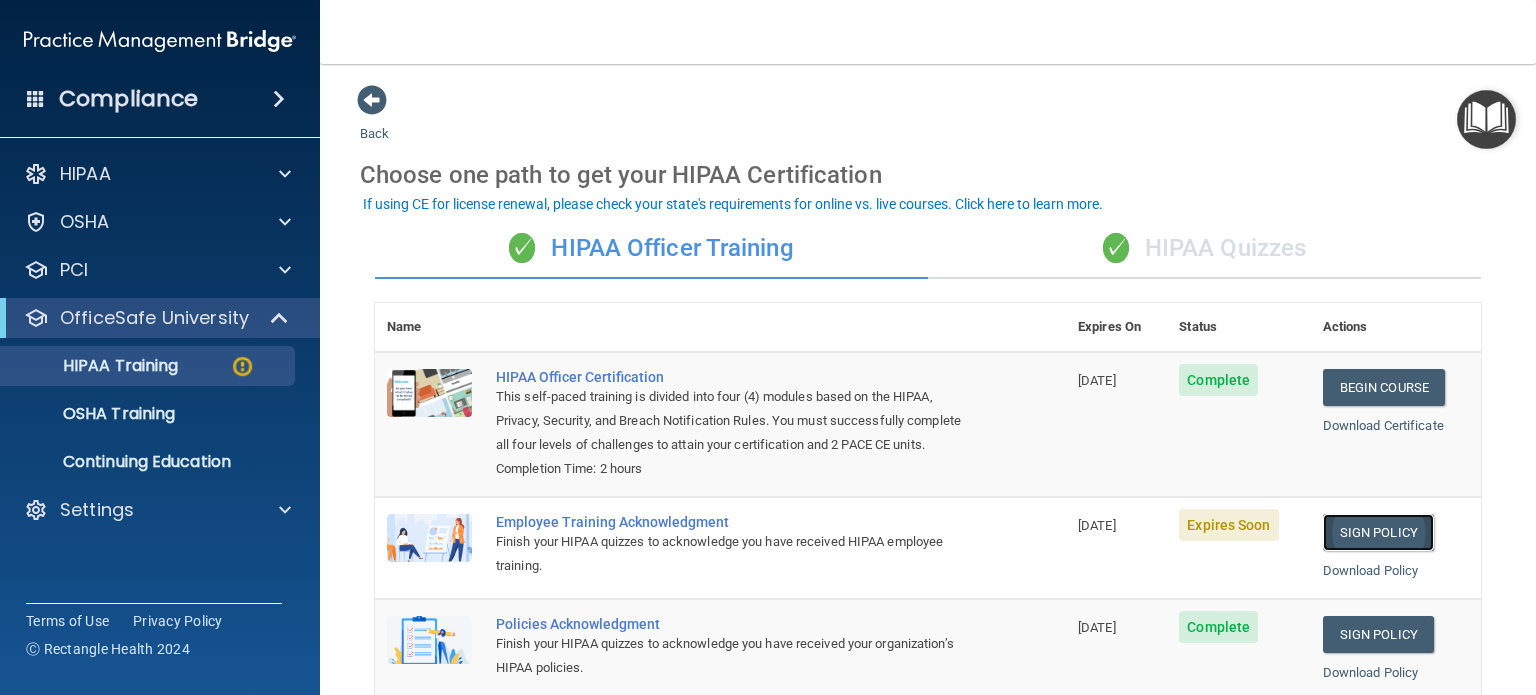 click on "Sign Policy" at bounding box center [1378, 532] 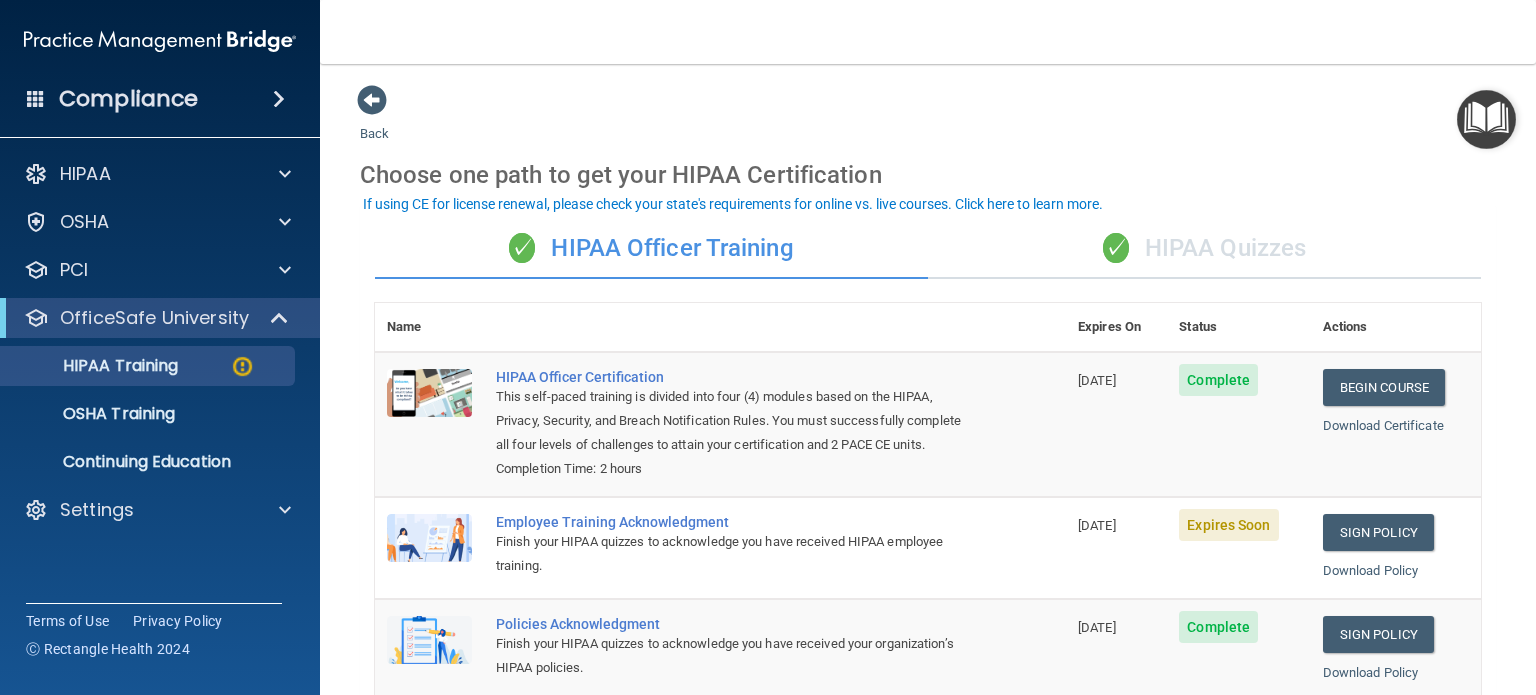 click on "✓   HIPAA Quizzes" at bounding box center [1204, 249] 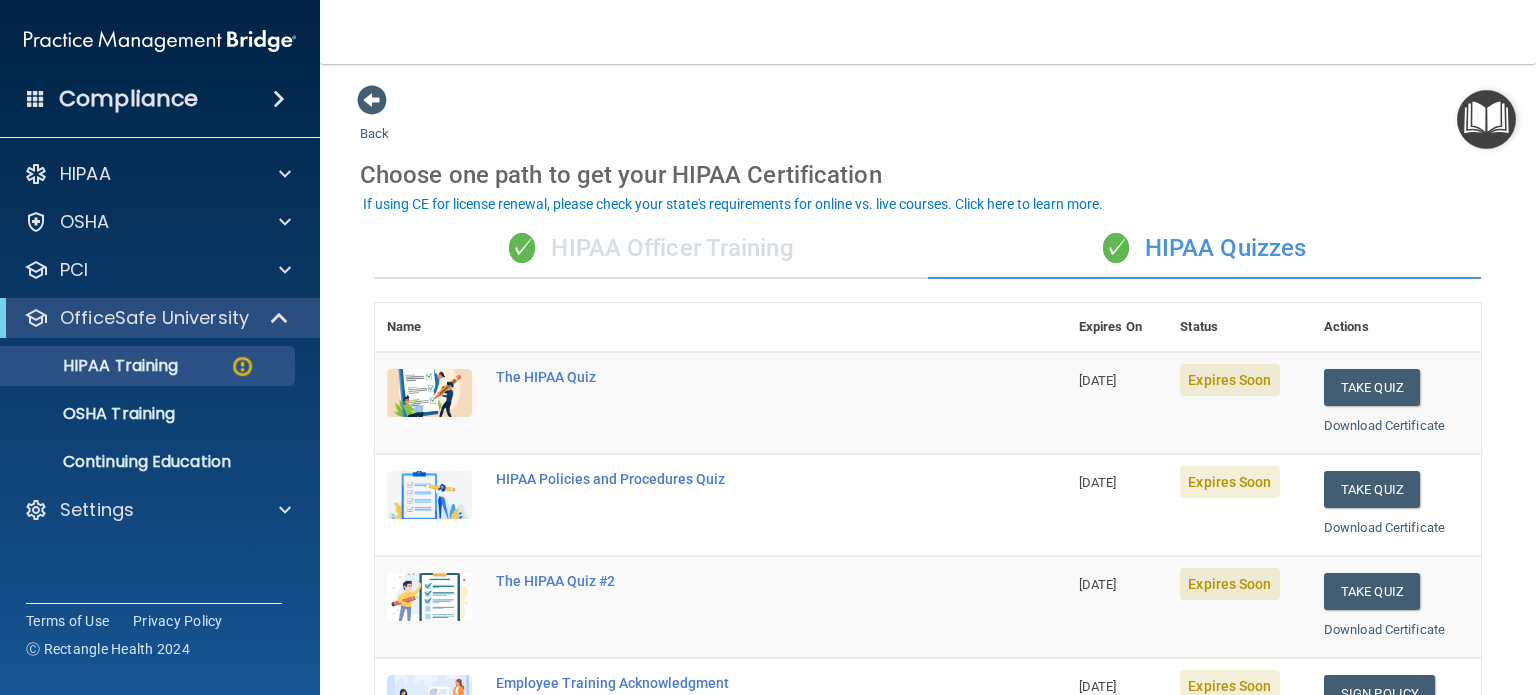 click on "✓   HIPAA Officer Training" at bounding box center [651, 249] 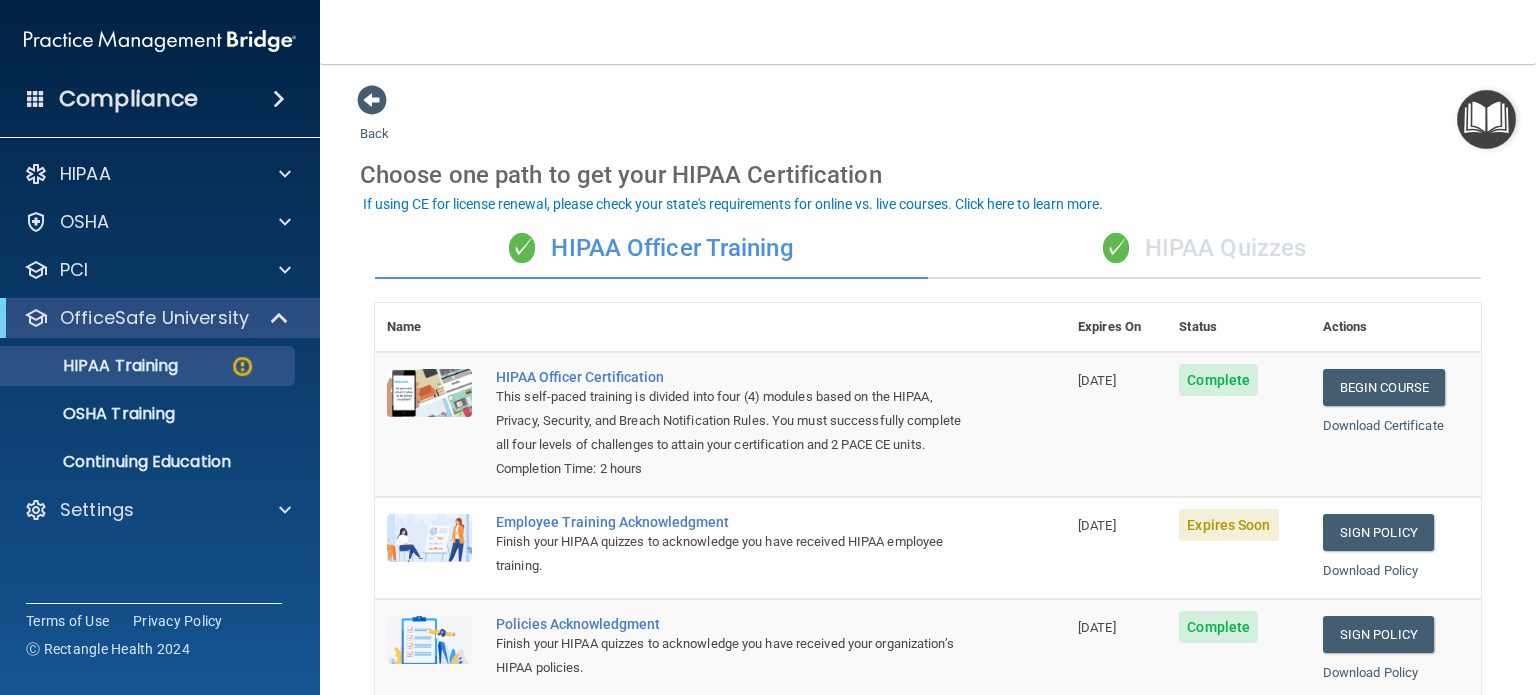 click on "✓   HIPAA Quizzes" at bounding box center (1204, 249) 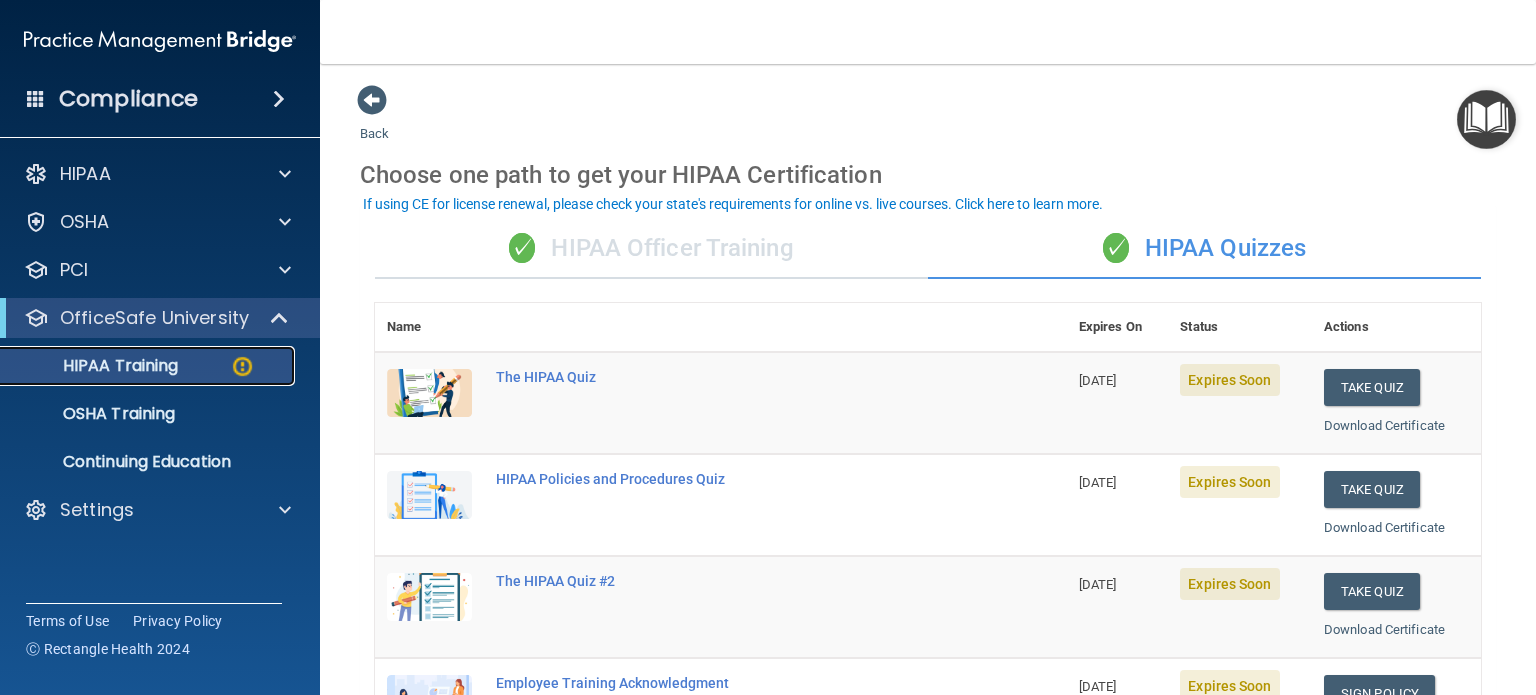 click on "HIPAA Training" at bounding box center [137, 366] 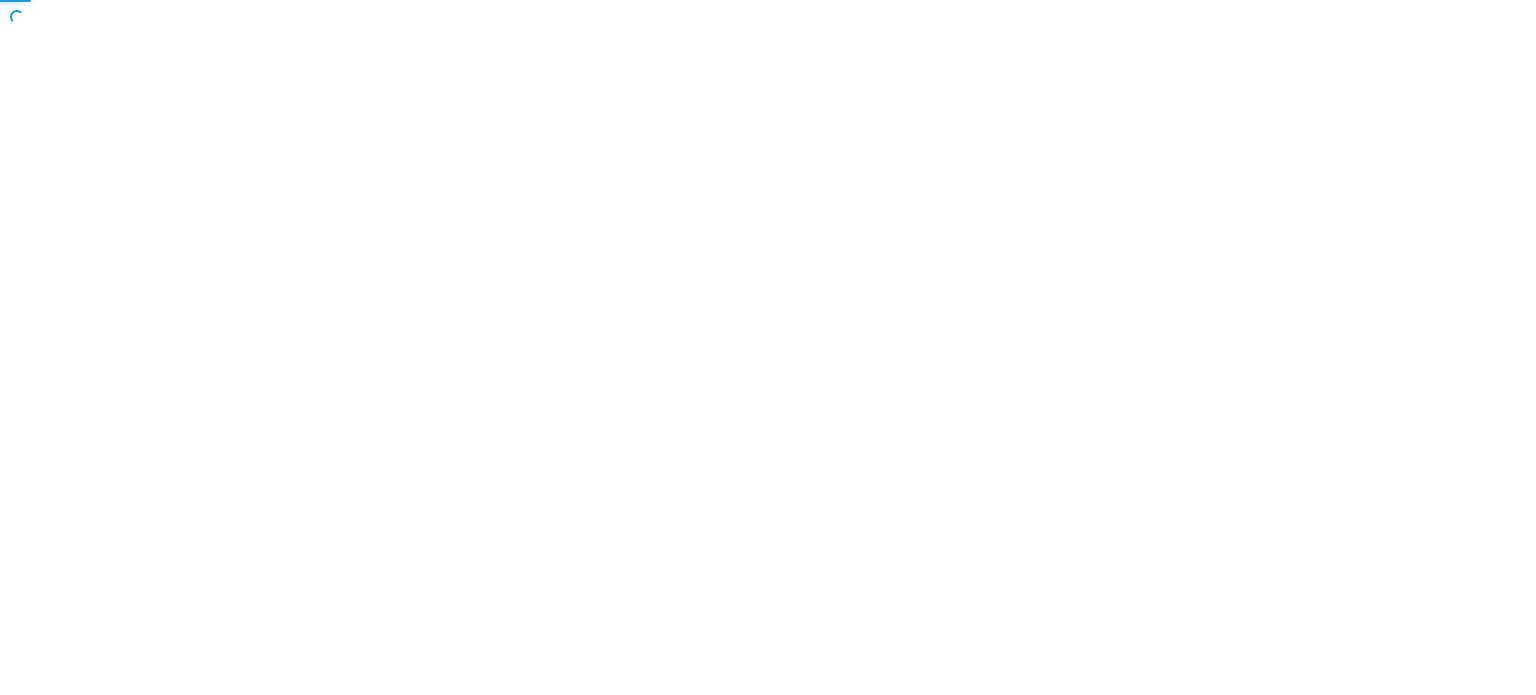 scroll, scrollTop: 0, scrollLeft: 0, axis: both 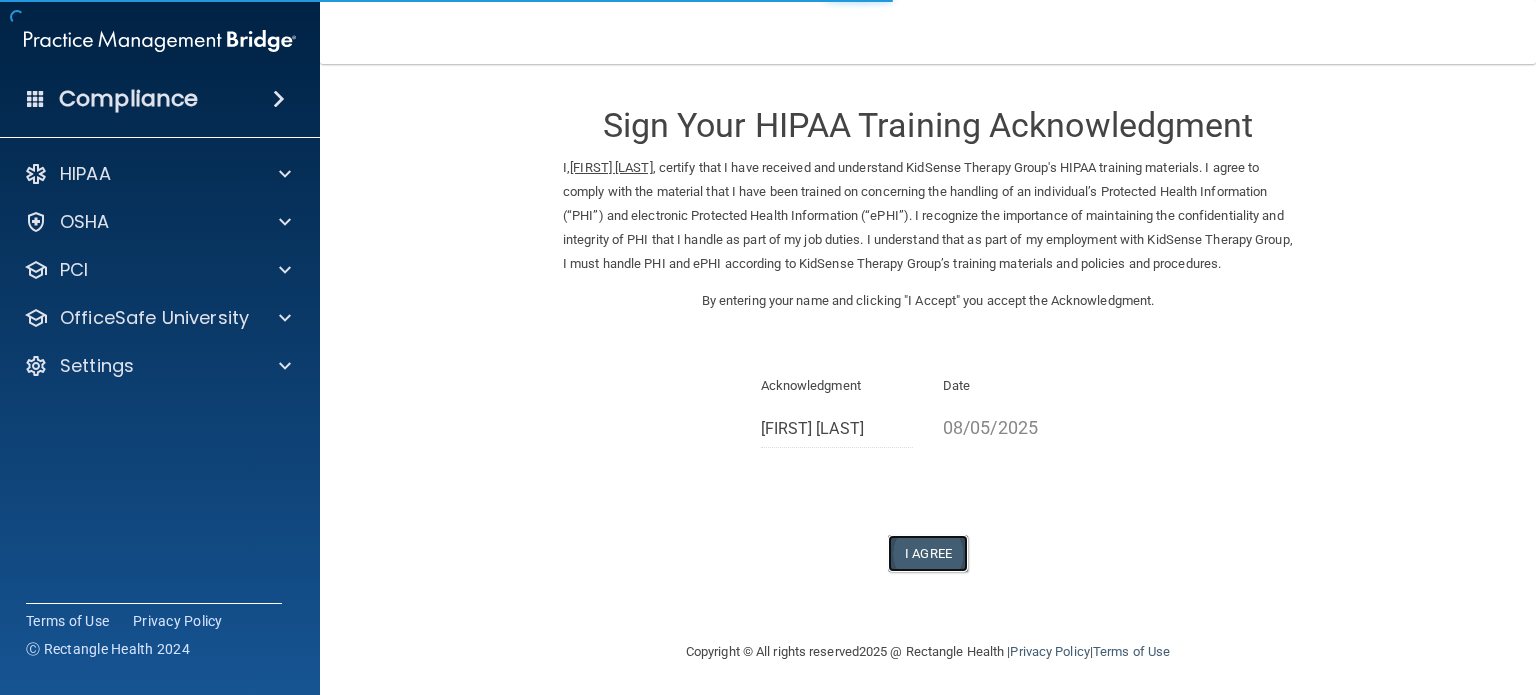 click on "I Agree" at bounding box center [928, 553] 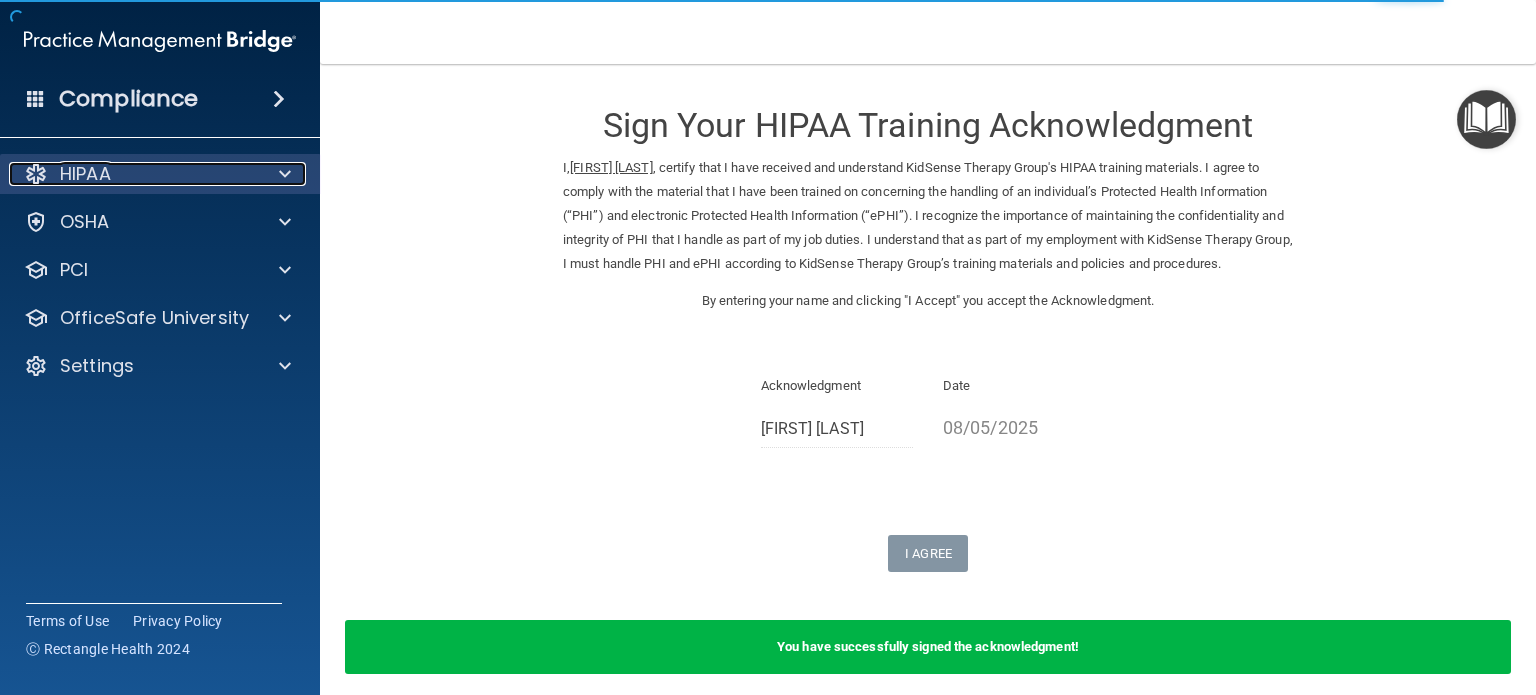 click on "HIPAA" at bounding box center (133, 174) 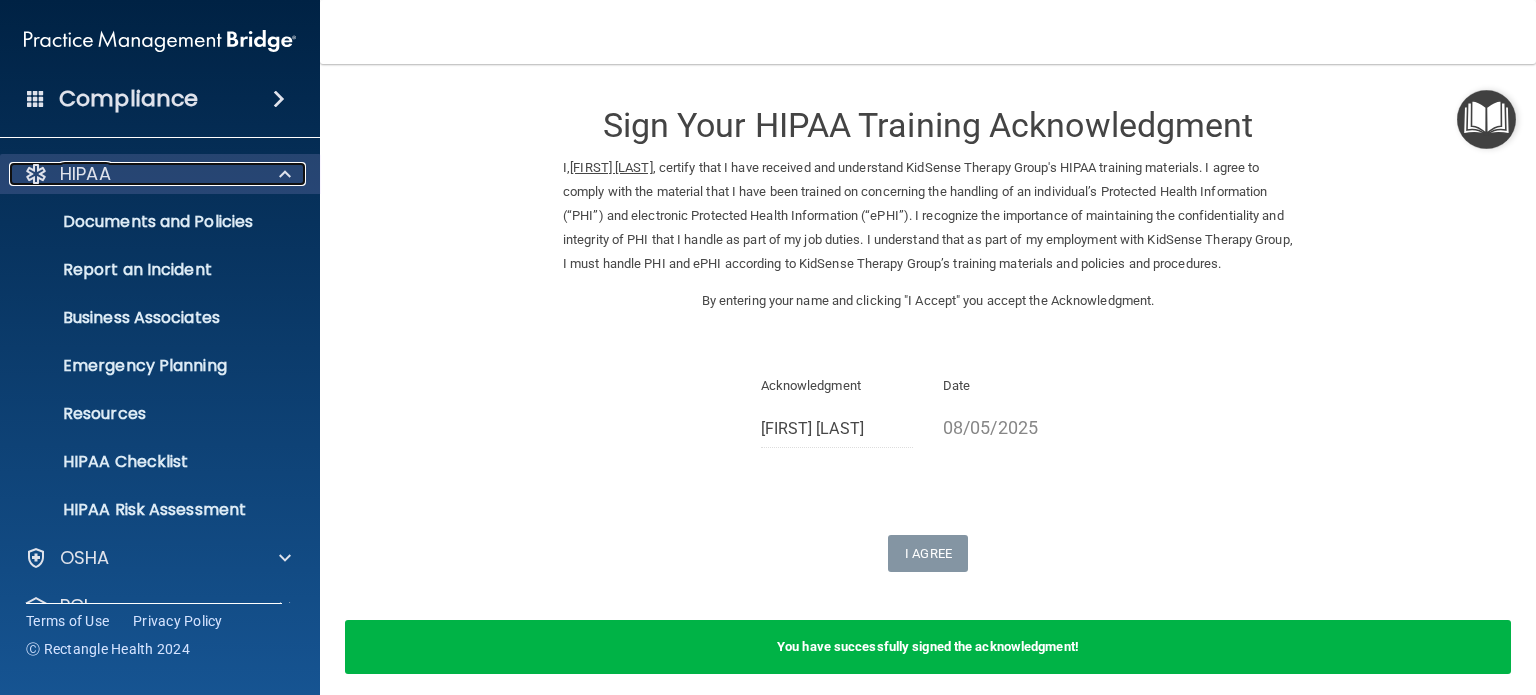 click on "HIPAA" at bounding box center [133, 174] 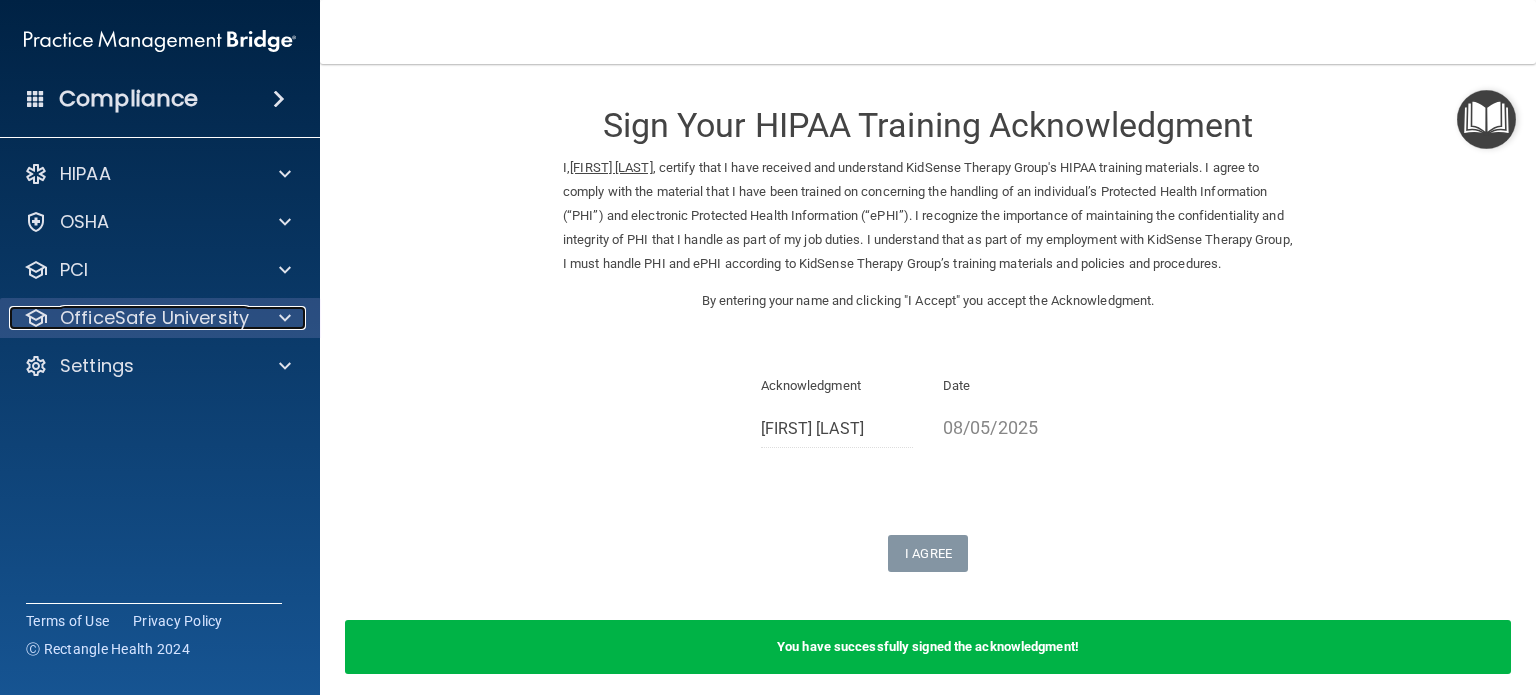 click at bounding box center (285, 318) 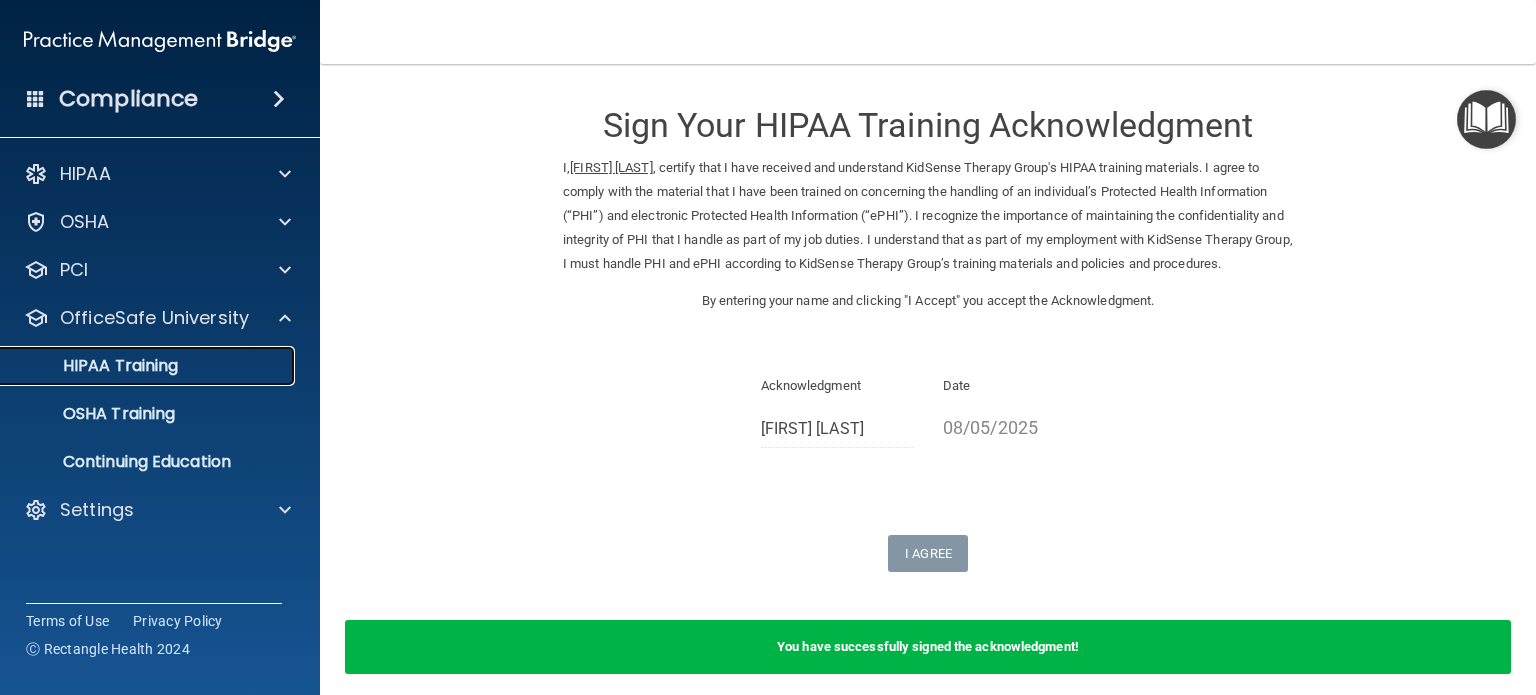 click on "HIPAA Training" at bounding box center (95, 366) 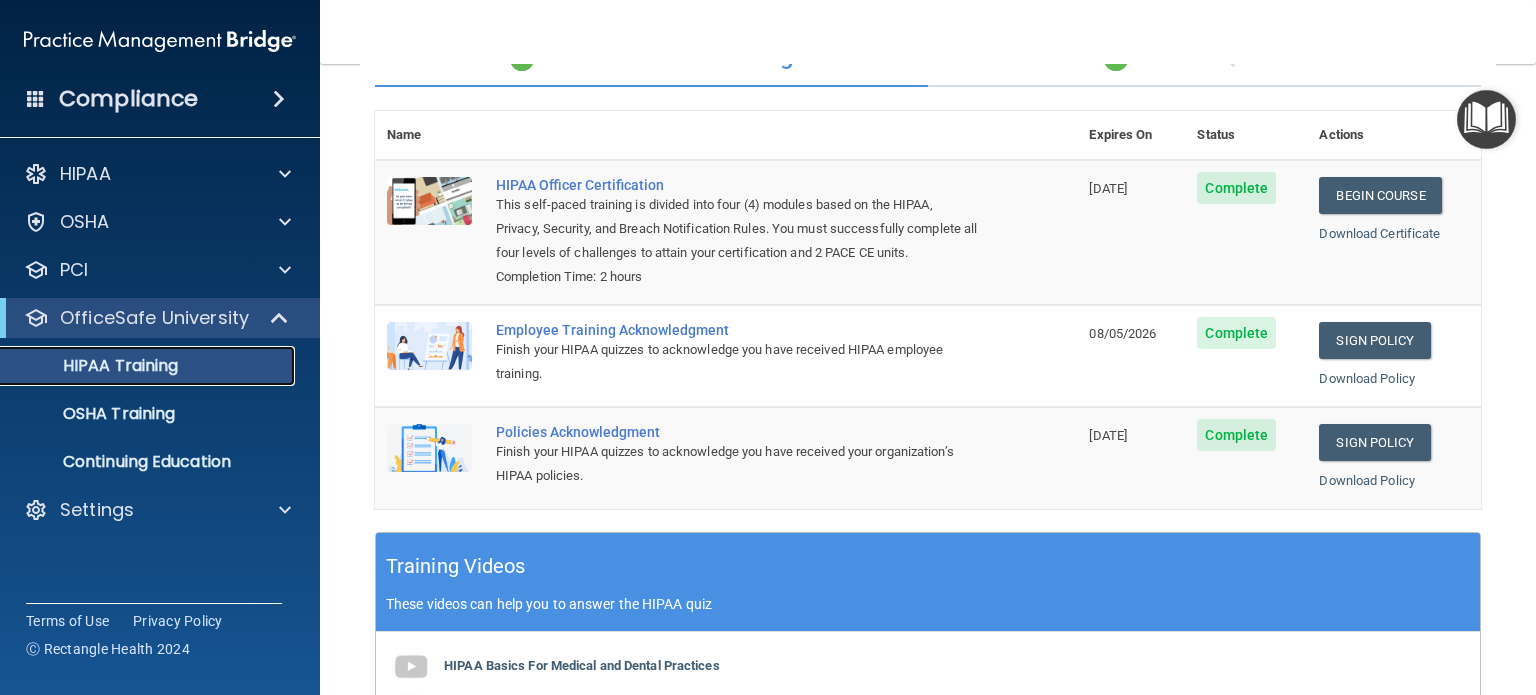 scroll, scrollTop: 239, scrollLeft: 0, axis: vertical 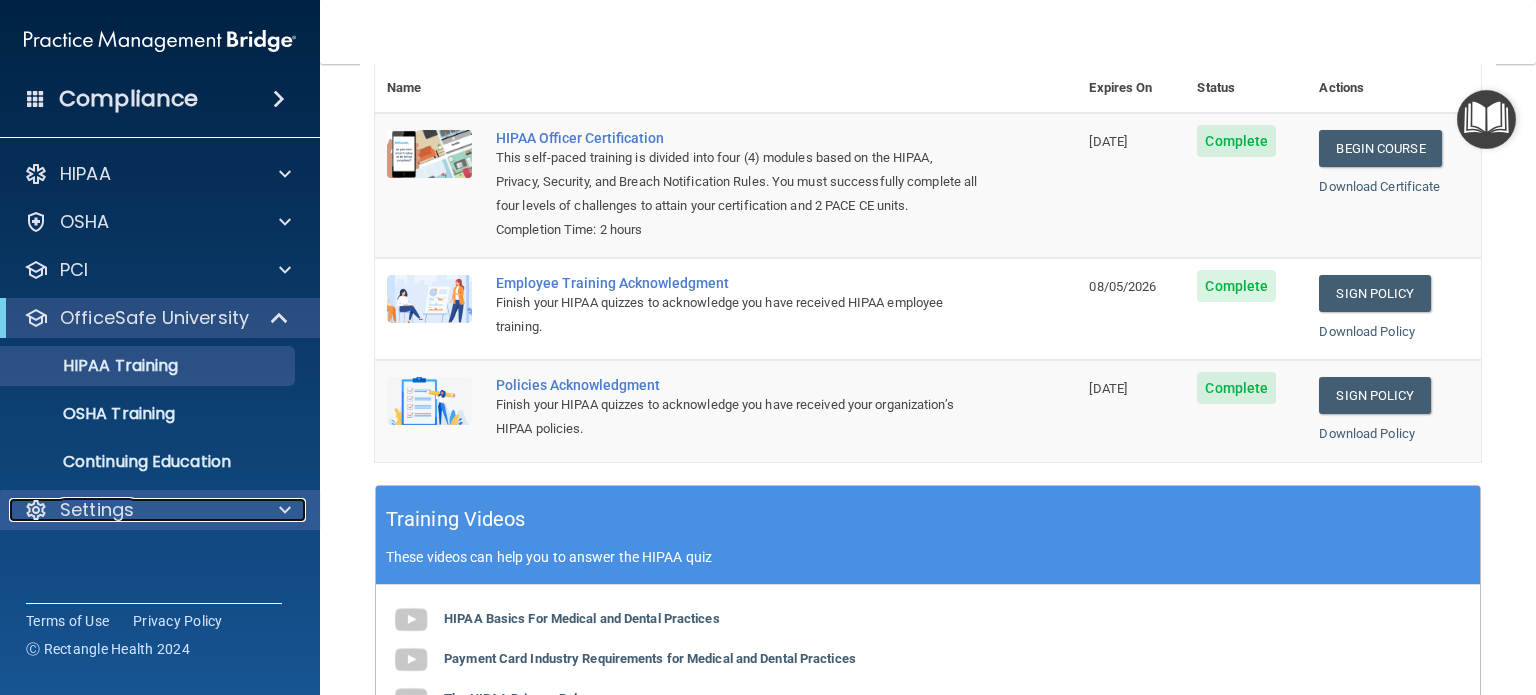 click on "Settings" at bounding box center (133, 510) 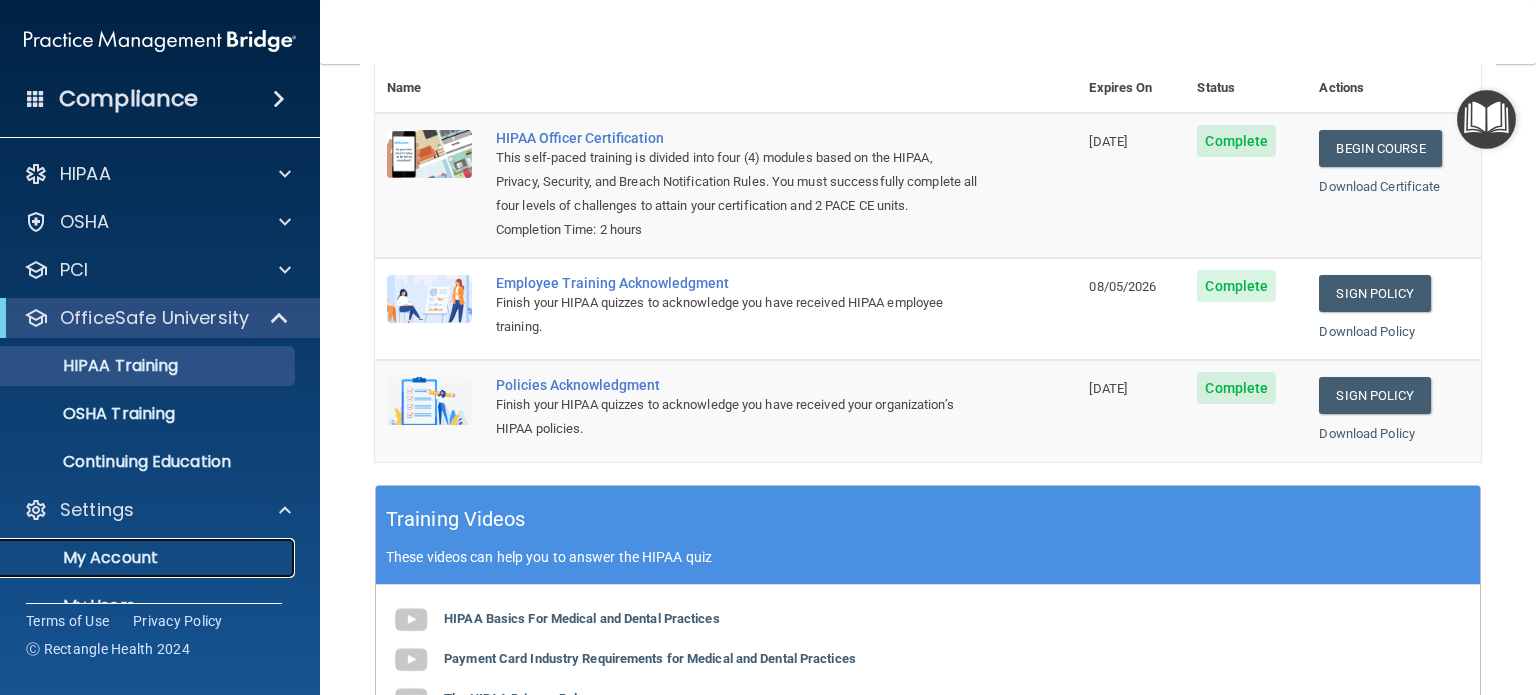click on "My Account" at bounding box center (149, 558) 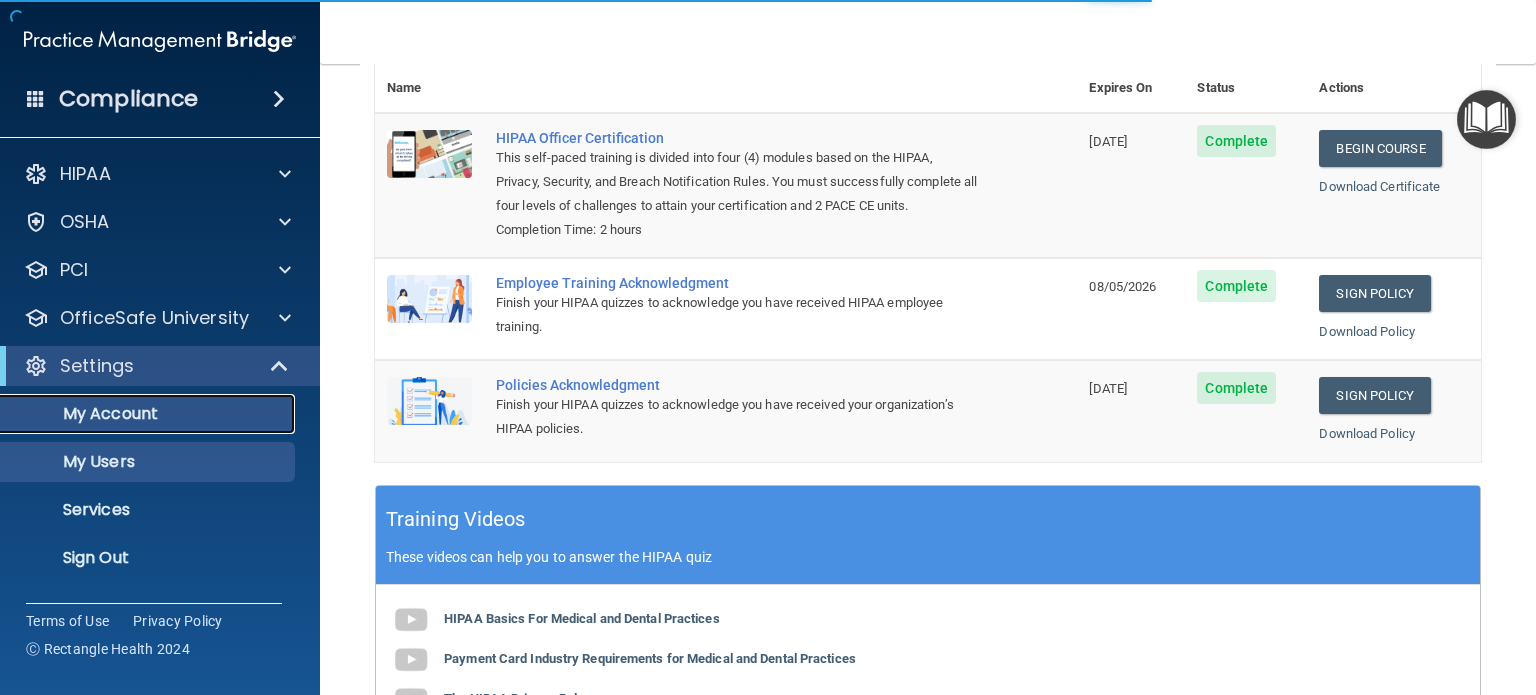 scroll, scrollTop: 0, scrollLeft: 0, axis: both 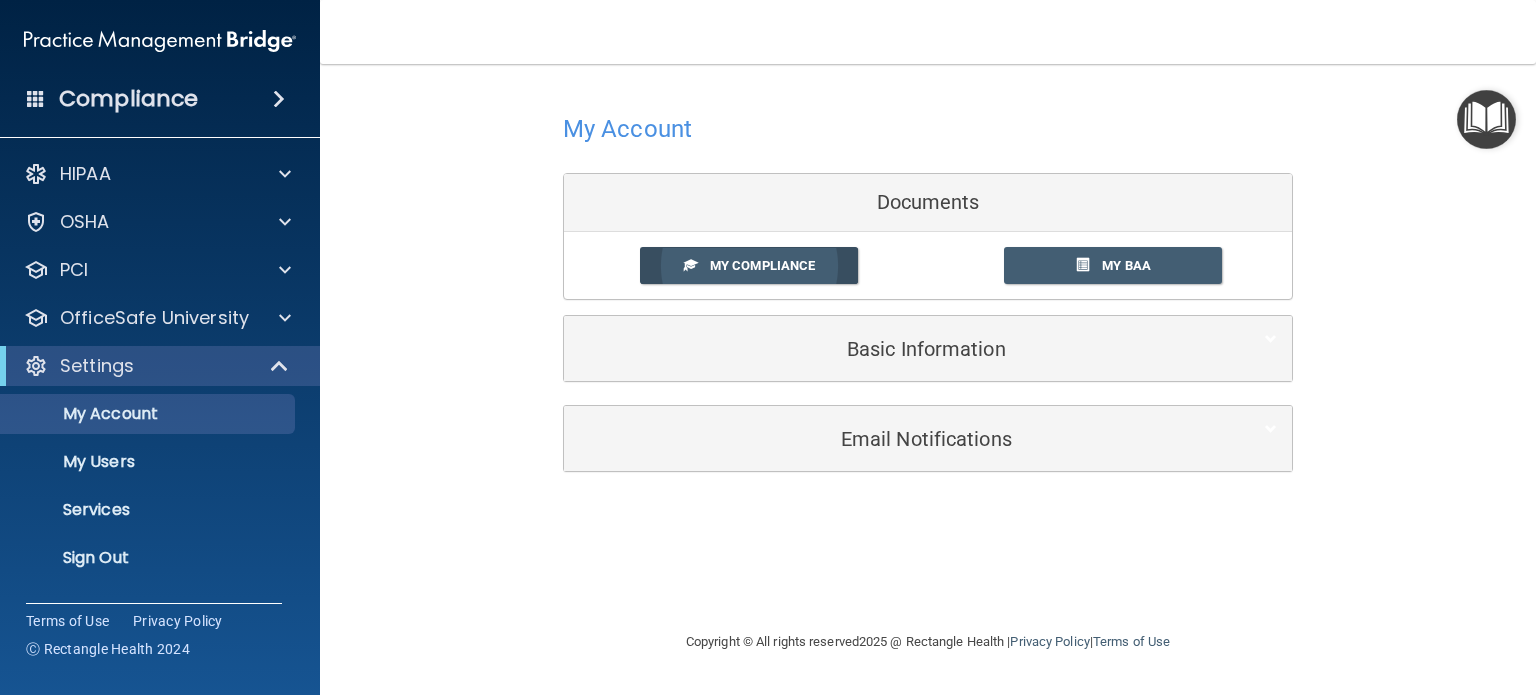 click on "My Compliance" at bounding box center (749, 265) 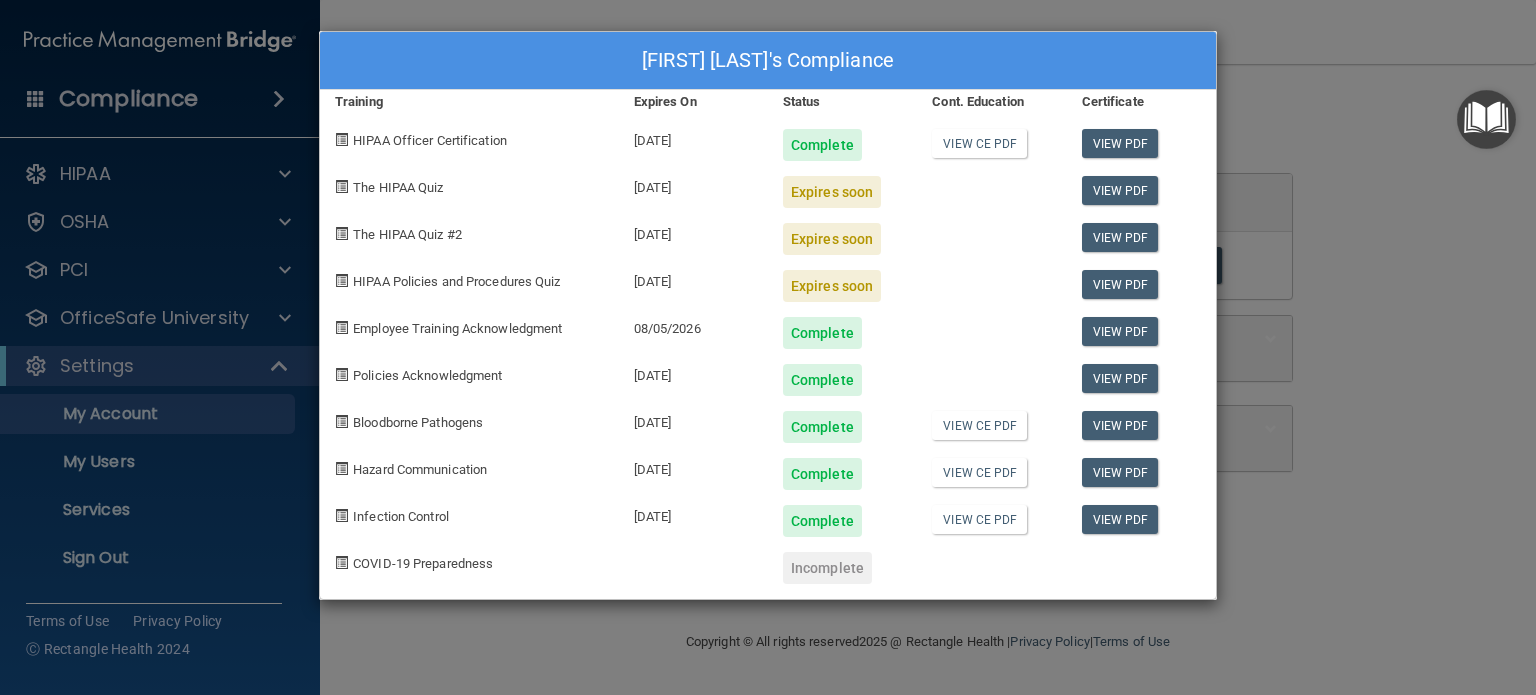 click on "Amanda Ray's Compliance      Training   Expires On   Status   Cont. Education   Certificate         HIPAA Officer Certification      05/01/2026       Complete        View CE PDF       View PDF         The HIPAA Quiz      08/28/2025       Expires soon              View PDF         The HIPAA Quiz #2      08/28/2025       Expires soon              View PDF         HIPAA Policies and Procedures Quiz      08/28/2025       Expires soon              View PDF         Employee Training Acknowledgment      08/05/2026       Complete              View PDF         Policies Acknowledgment      05/01/2026       Complete              View PDF         Bloodborne Pathogens      05/01/2026       Complete        View CE PDF       View PDF         Hazard Communication      05/01/2026       Complete        View CE PDF       View PDF         Infection Control      05/01/2026       Complete        View CE PDF       View PDF         COVID-19 Preparedness             Incomplete" at bounding box center [768, 347] 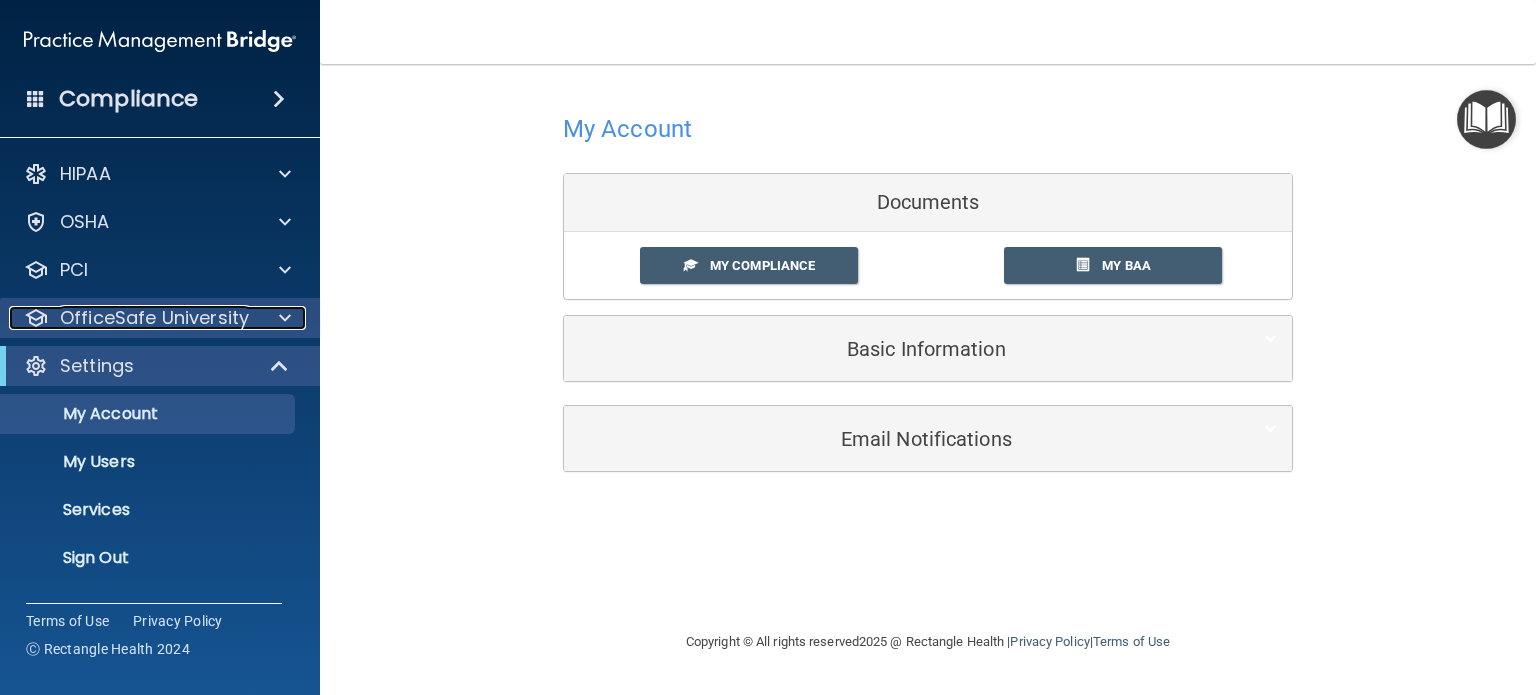 click on "OfficeSafe University" at bounding box center [154, 318] 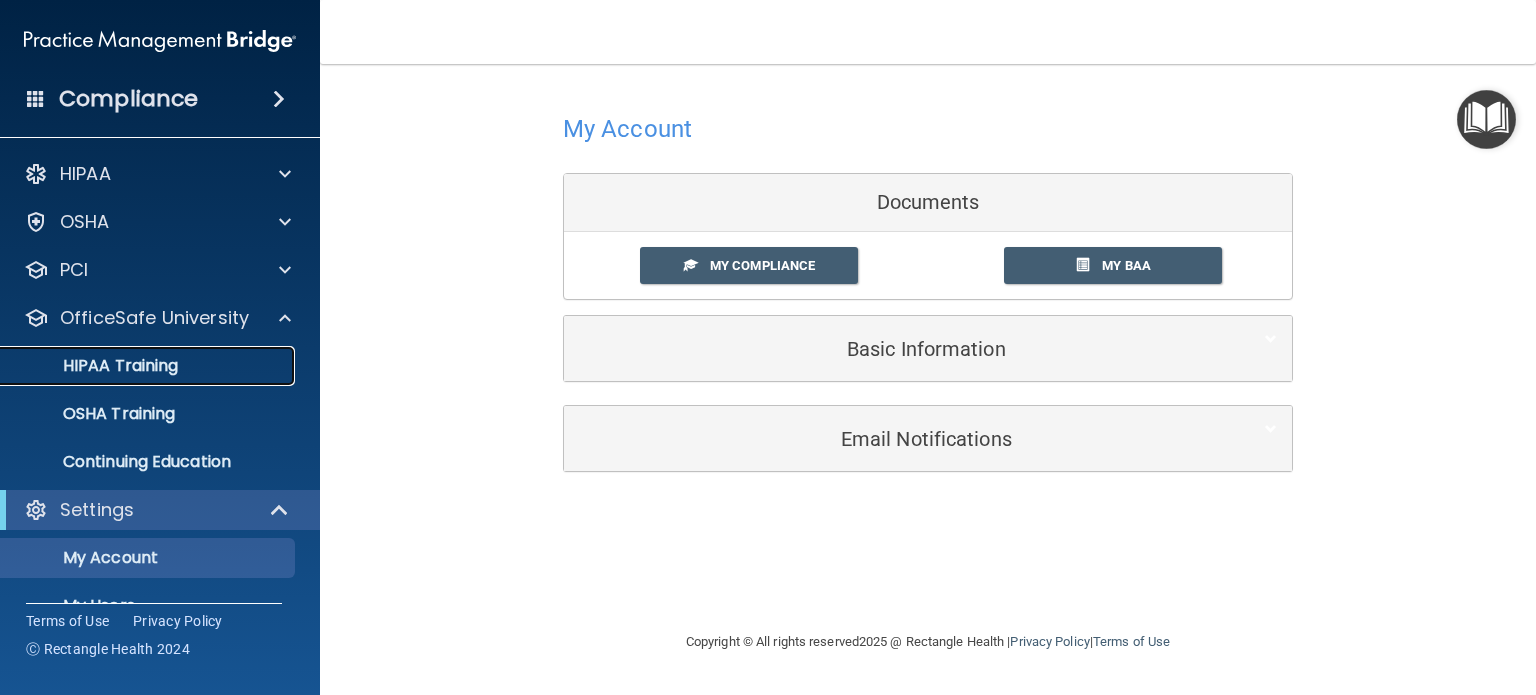click on "HIPAA Training" at bounding box center [95, 366] 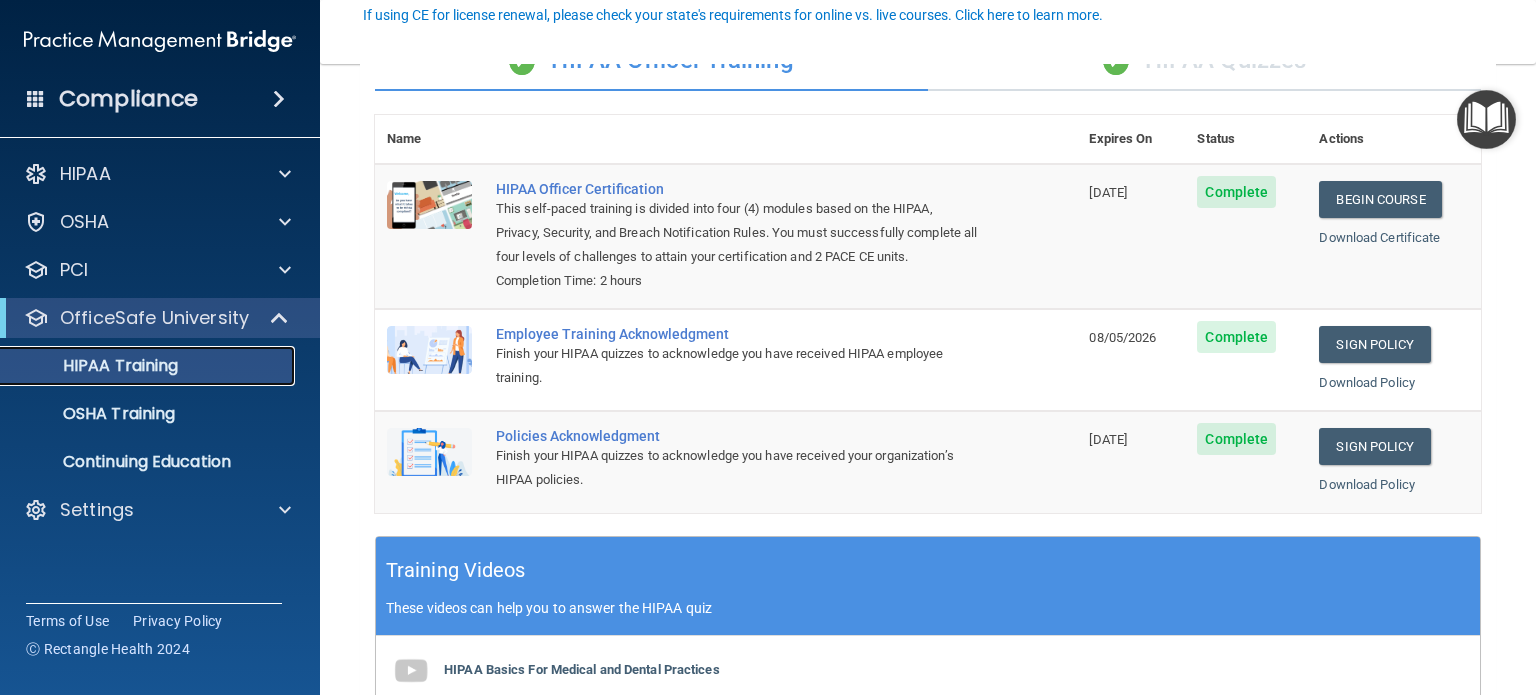 scroll, scrollTop: 58, scrollLeft: 0, axis: vertical 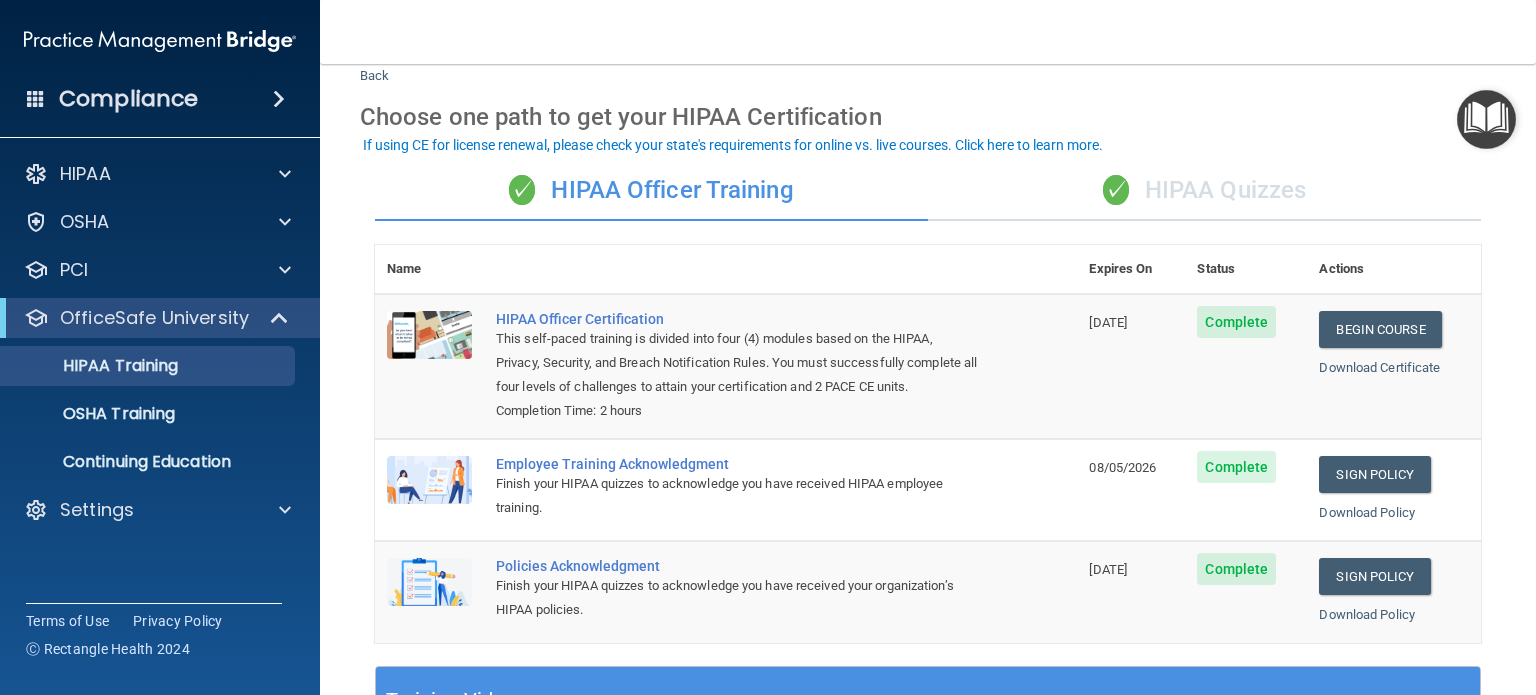 click on "✓   HIPAA Quizzes" at bounding box center [1204, 191] 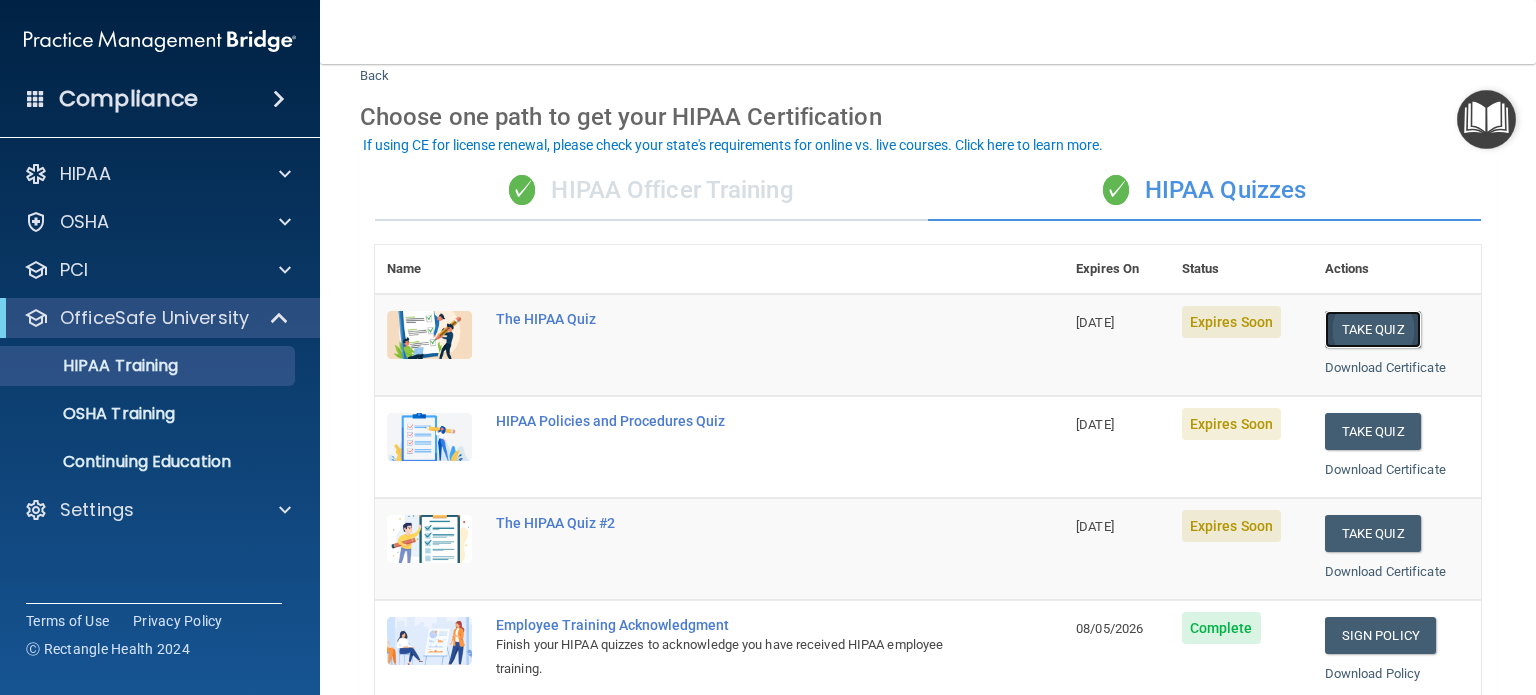 click on "Take Quiz" at bounding box center [1373, 329] 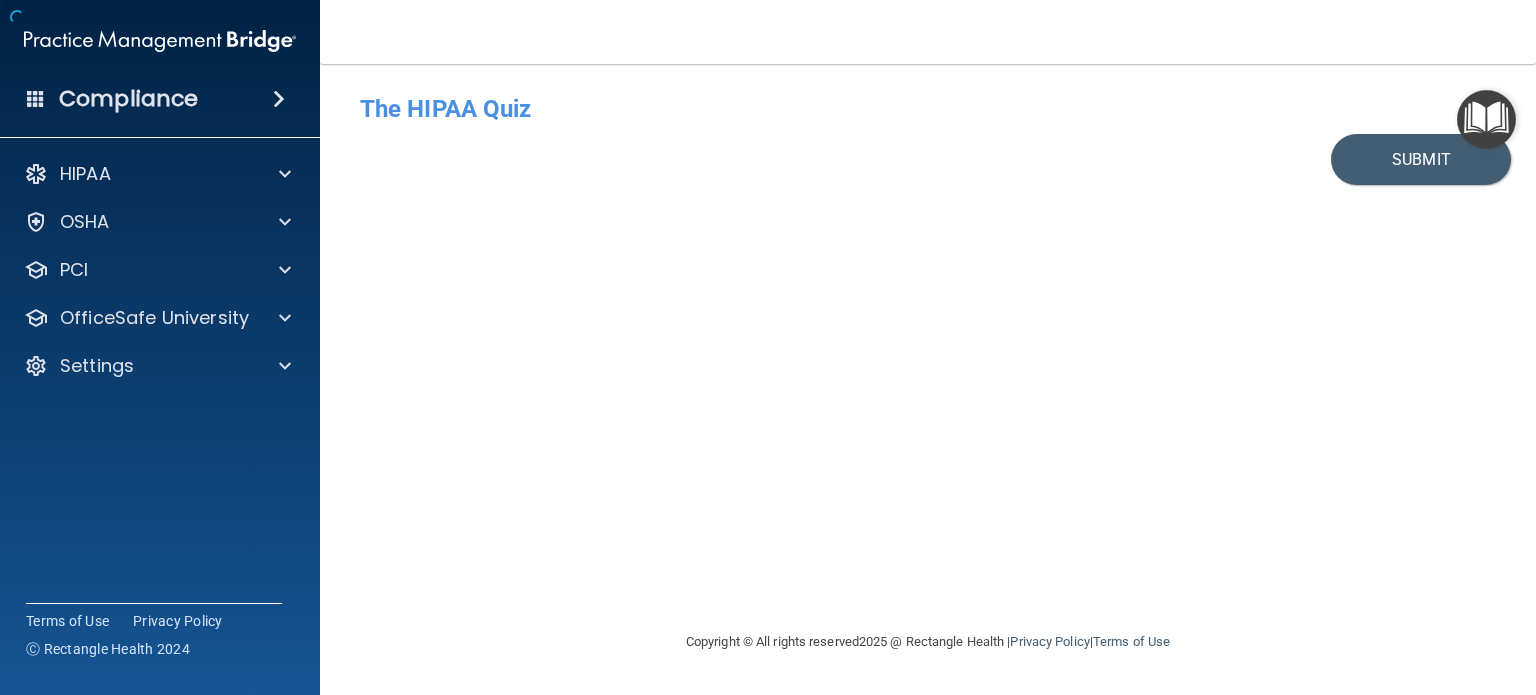 scroll, scrollTop: 0, scrollLeft: 0, axis: both 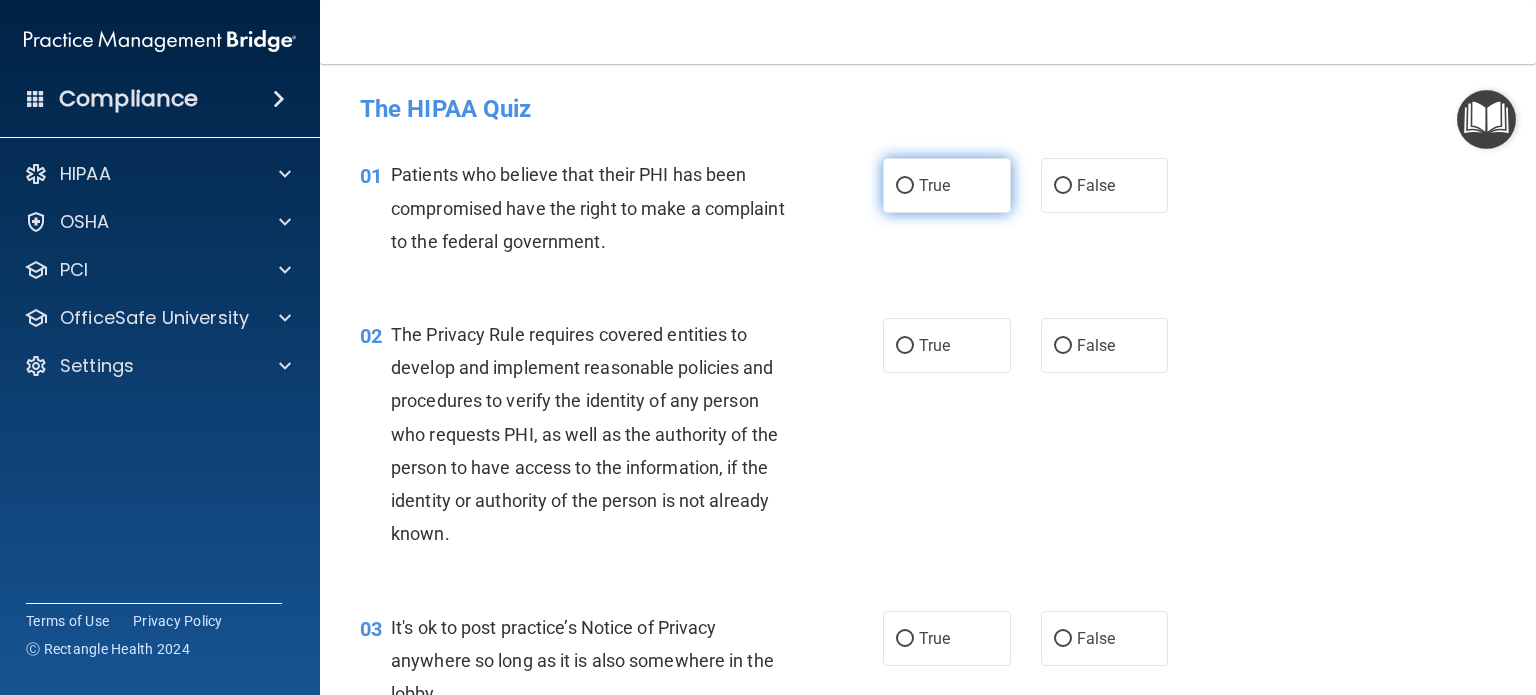click on "True" at bounding box center (905, 186) 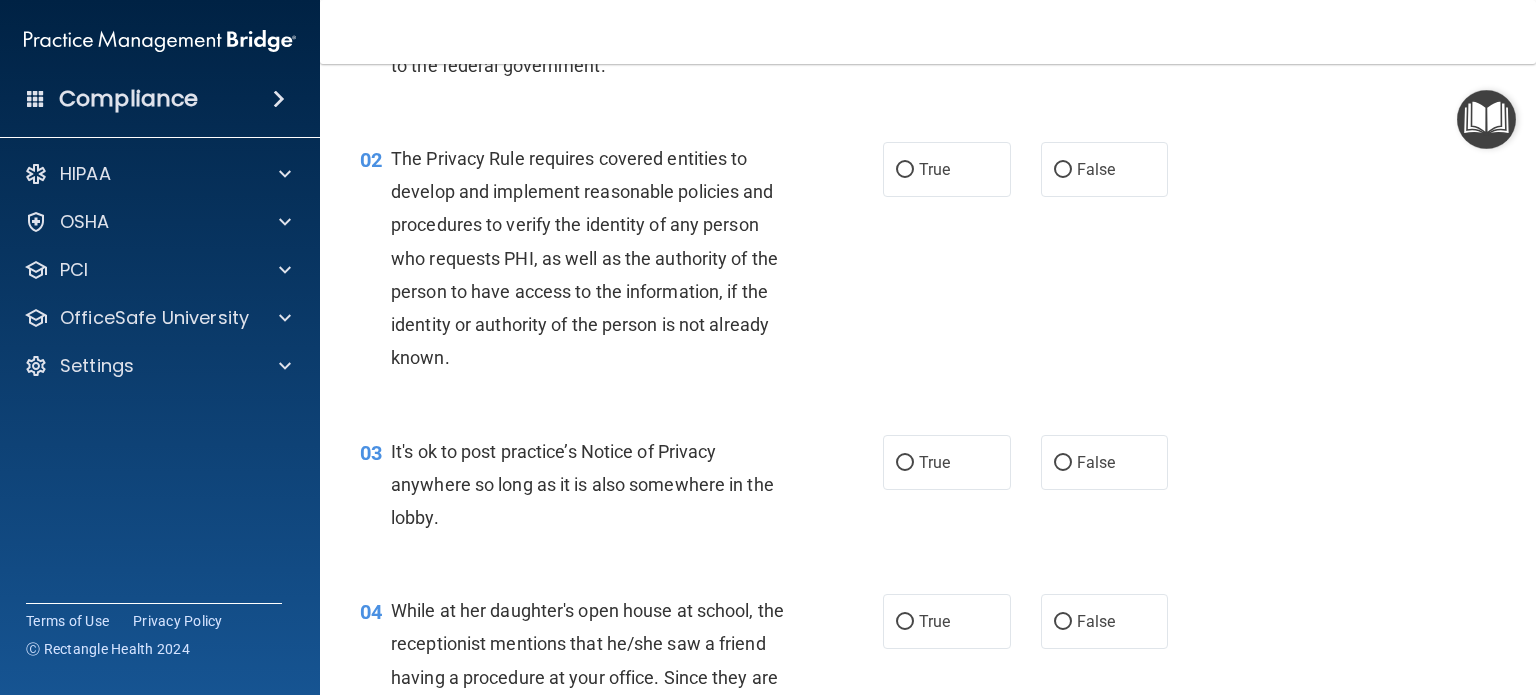 scroll, scrollTop: 176, scrollLeft: 0, axis: vertical 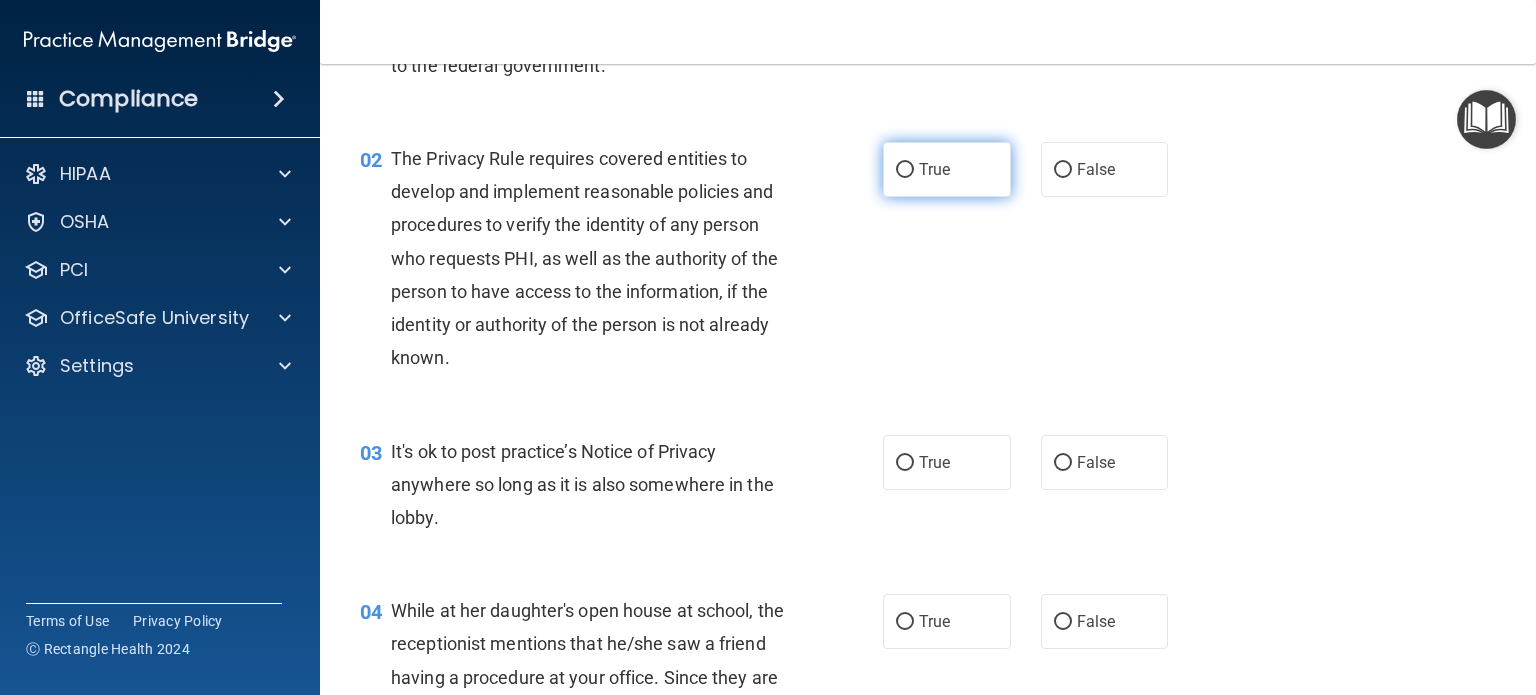click on "True" at bounding box center [905, 170] 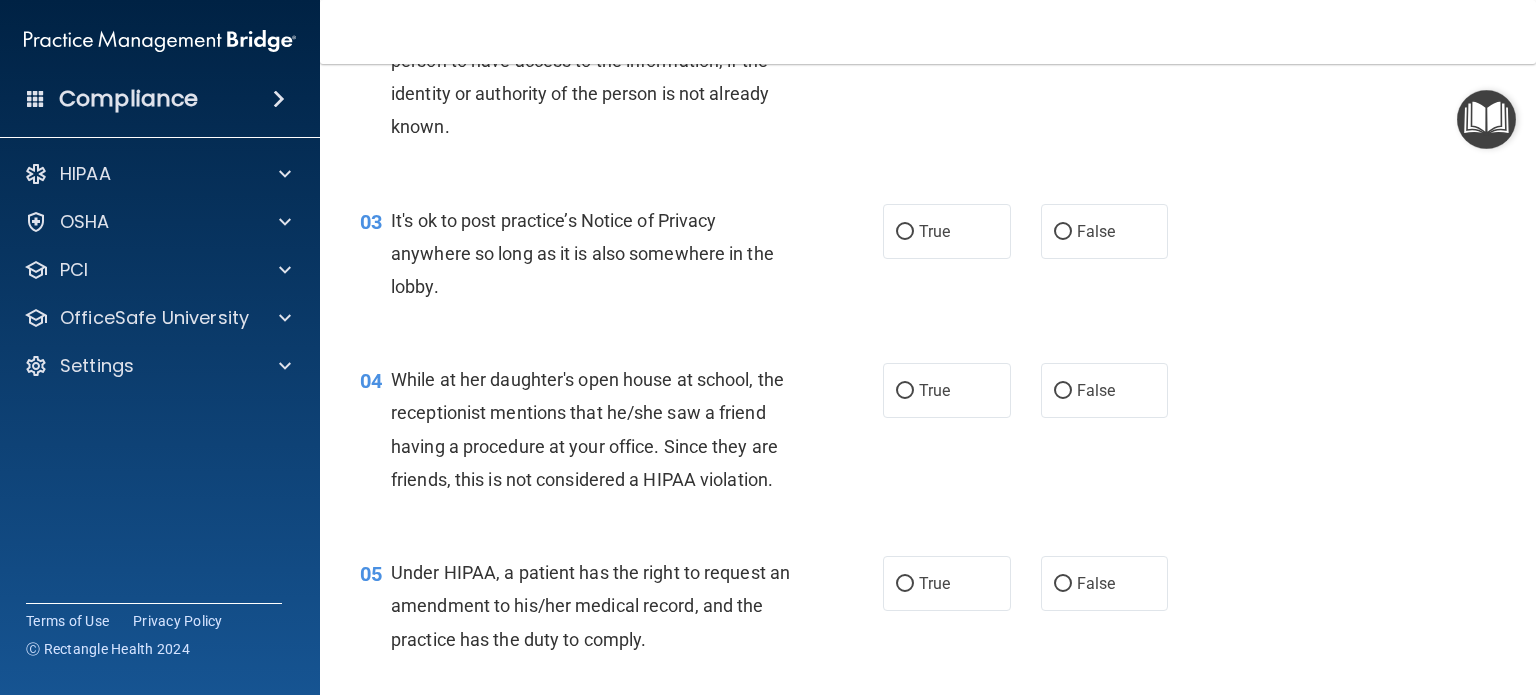 scroll, scrollTop: 408, scrollLeft: 0, axis: vertical 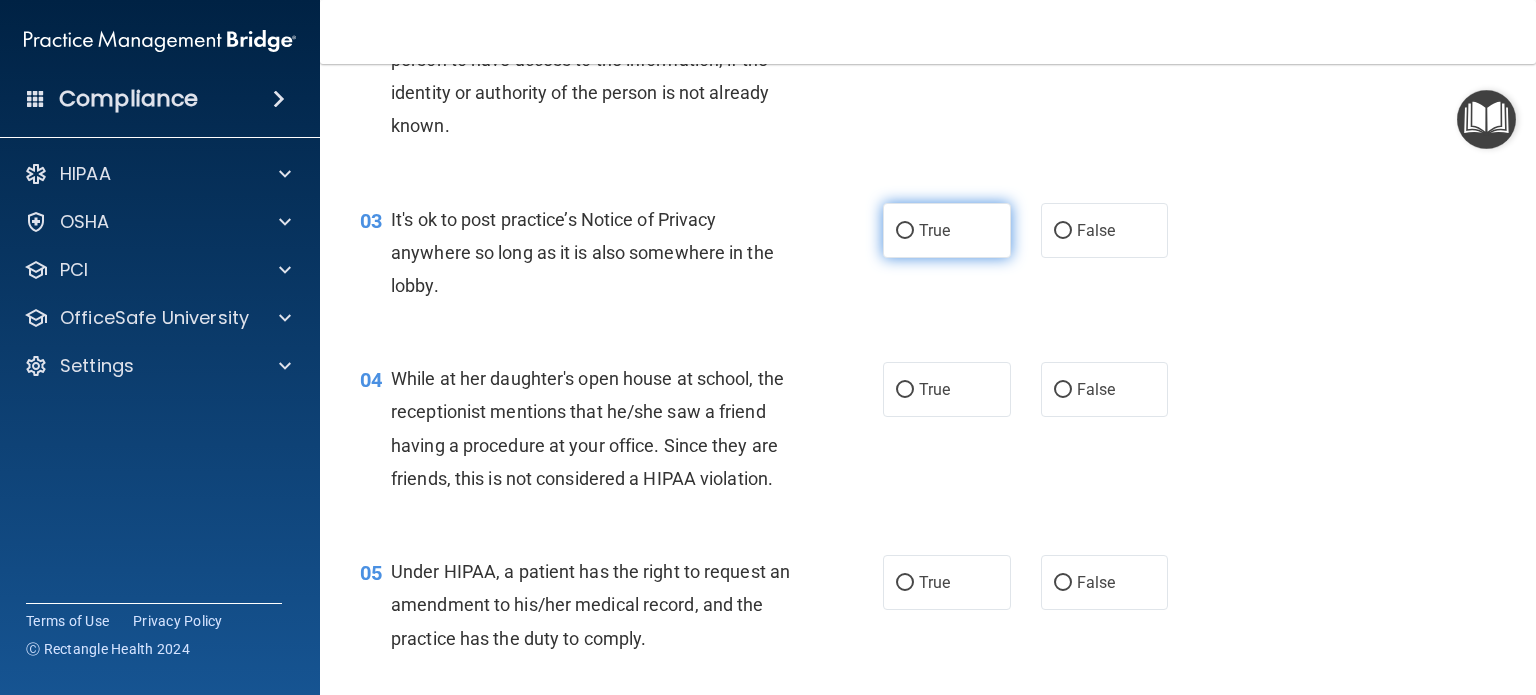 click on "True" at bounding box center (905, 231) 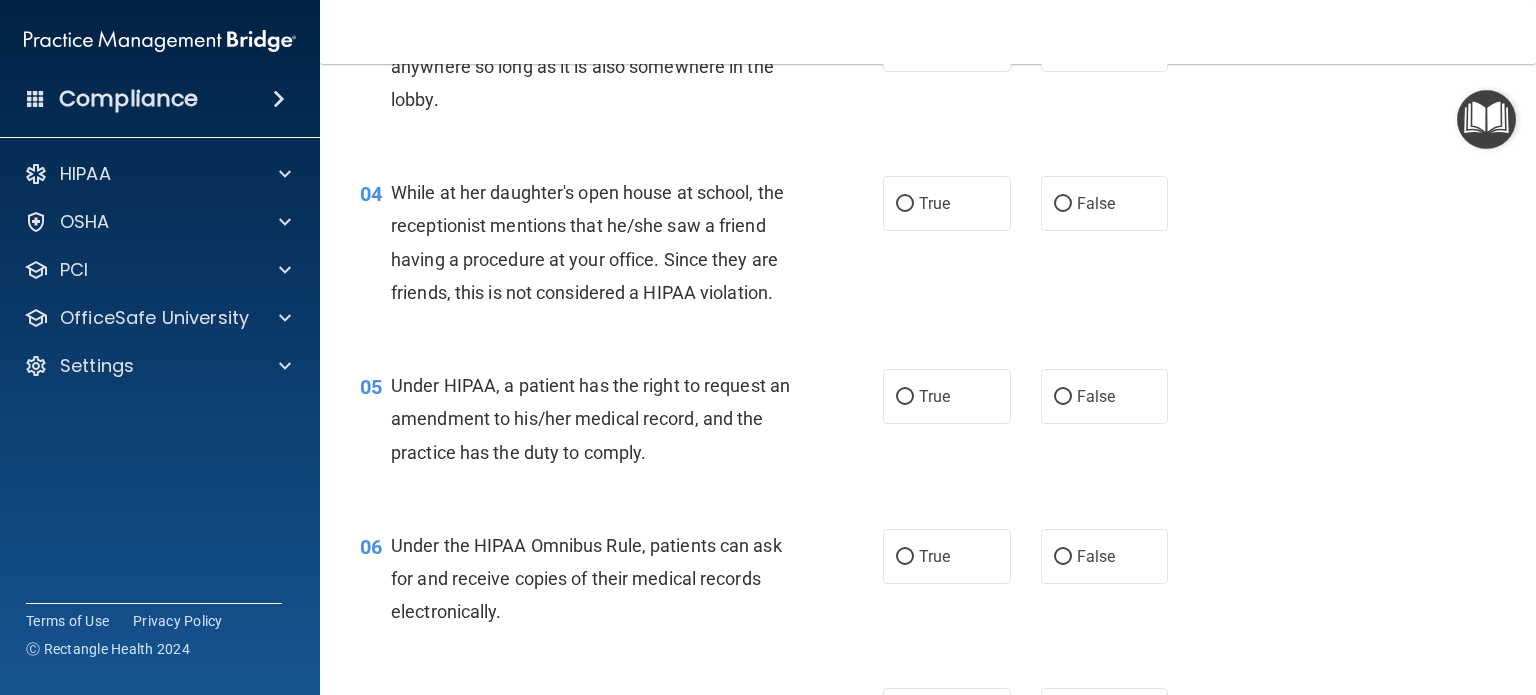 scroll, scrollTop: 595, scrollLeft: 0, axis: vertical 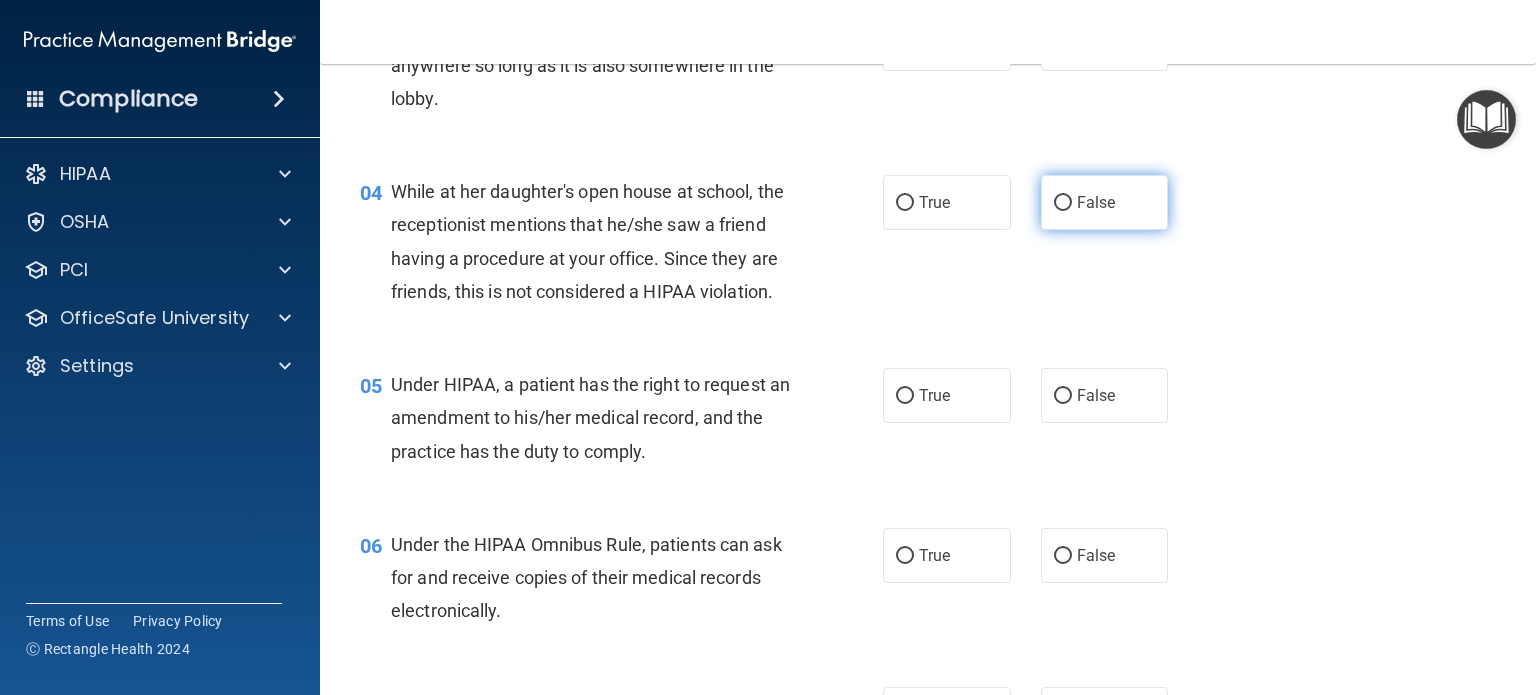 click on "False" at bounding box center [1096, 202] 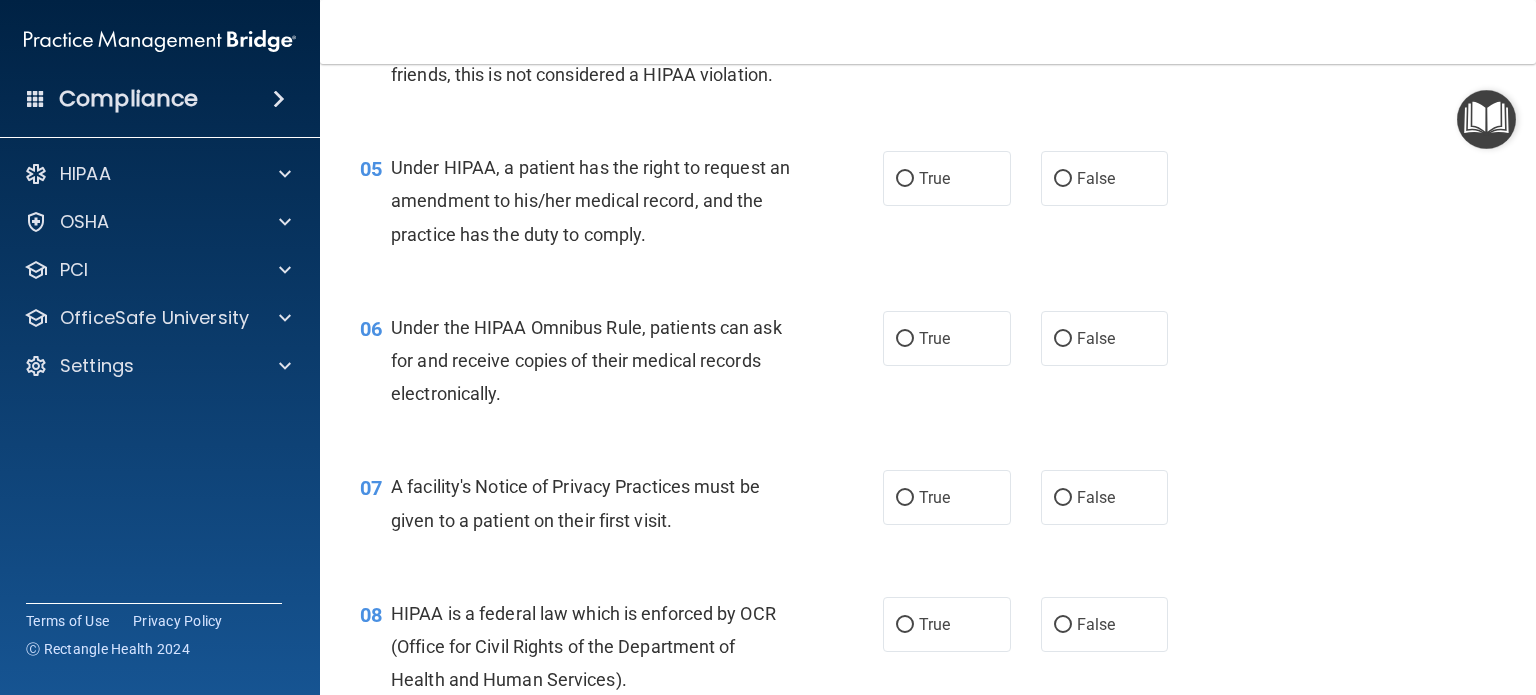 scroll, scrollTop: 815, scrollLeft: 0, axis: vertical 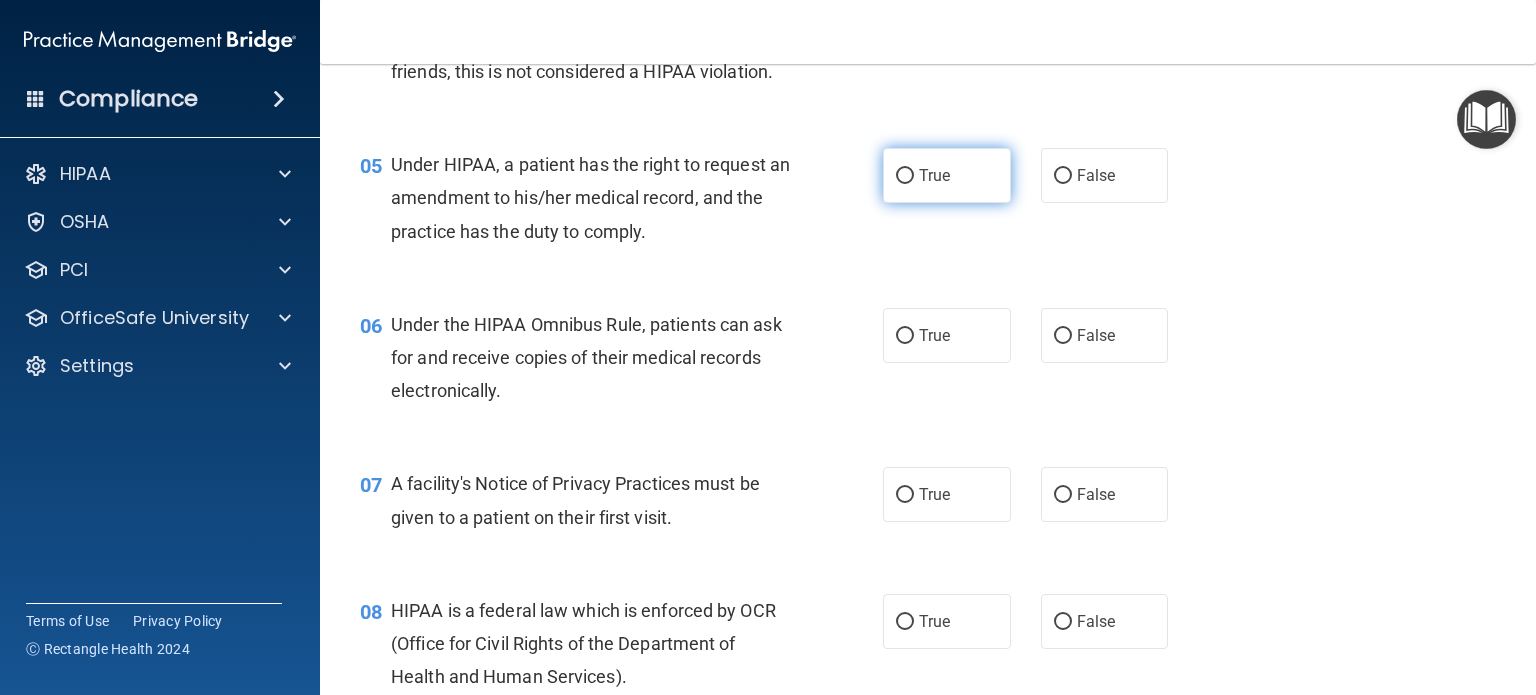 click on "True" at bounding box center [905, 176] 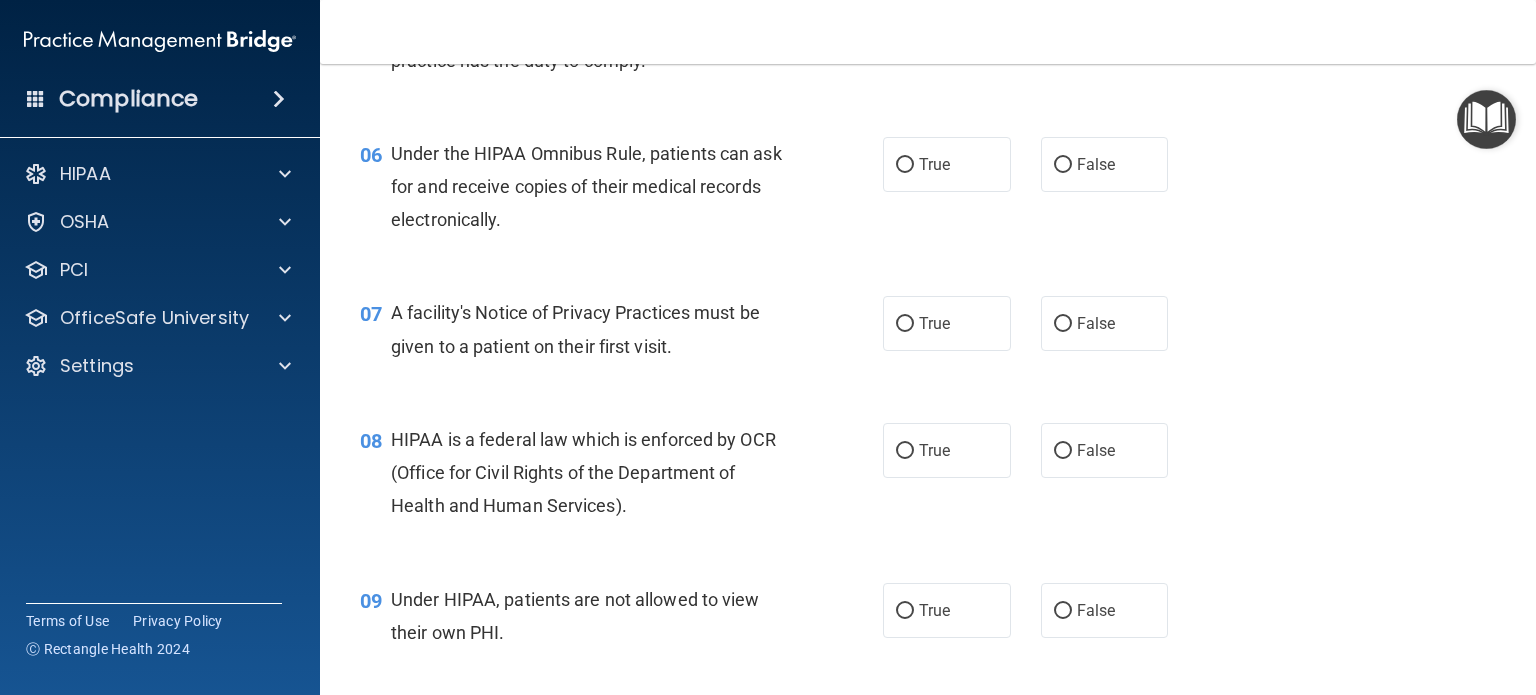 scroll, scrollTop: 990, scrollLeft: 0, axis: vertical 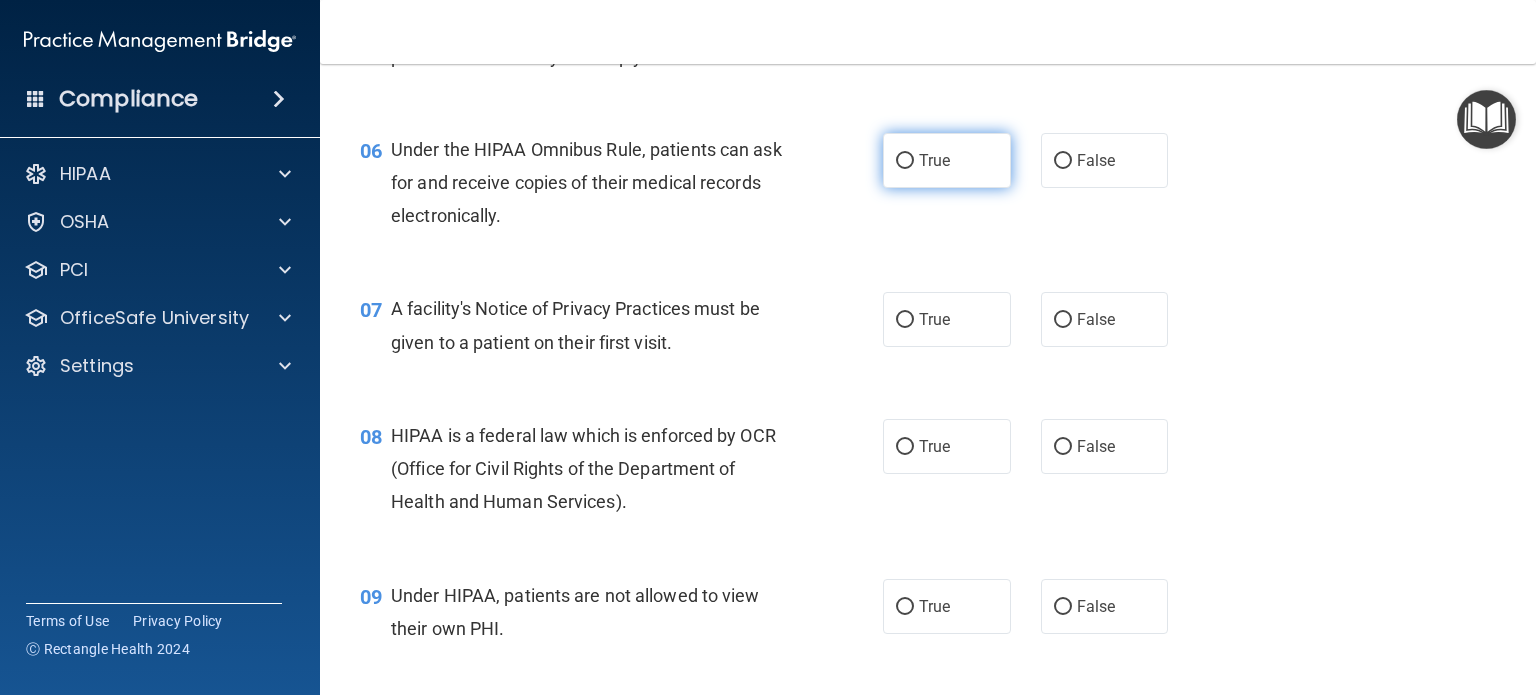 click on "True" at bounding box center [934, 160] 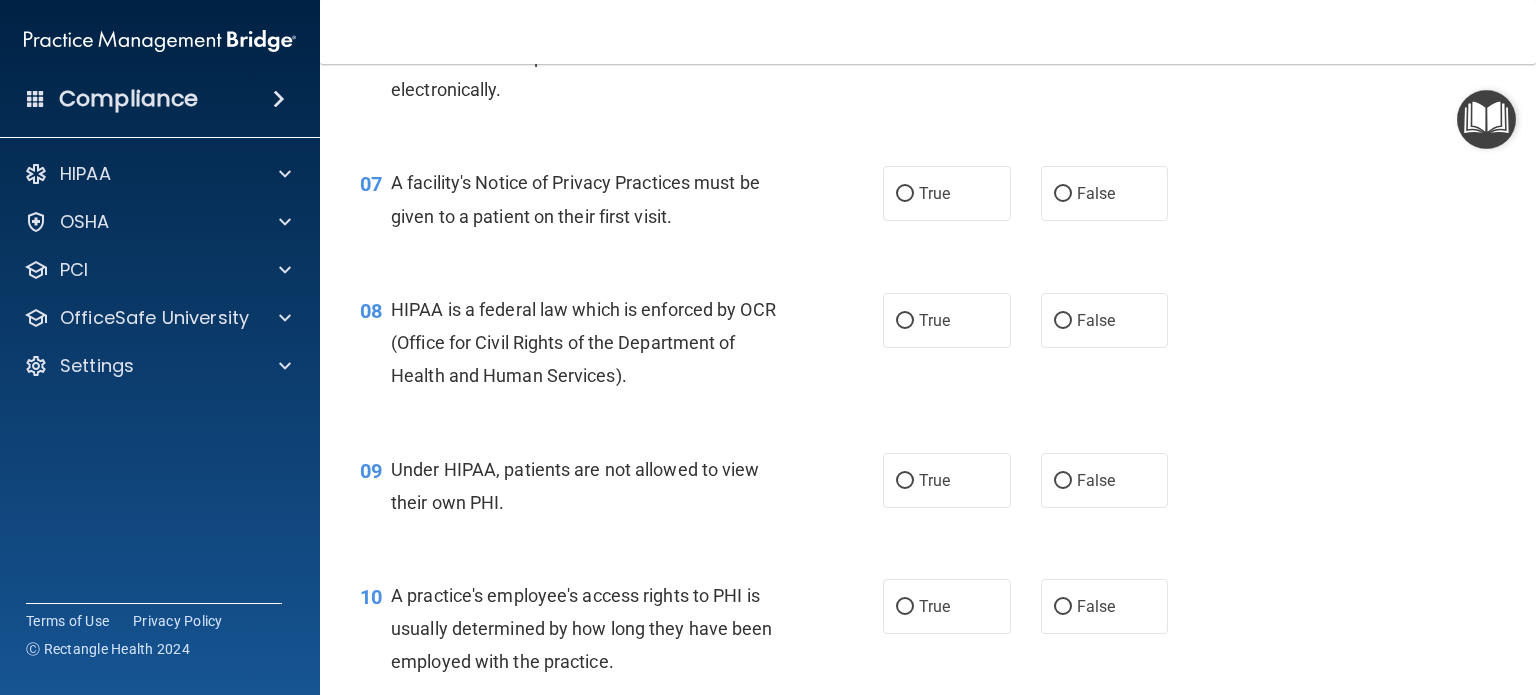 scroll, scrollTop: 1118, scrollLeft: 0, axis: vertical 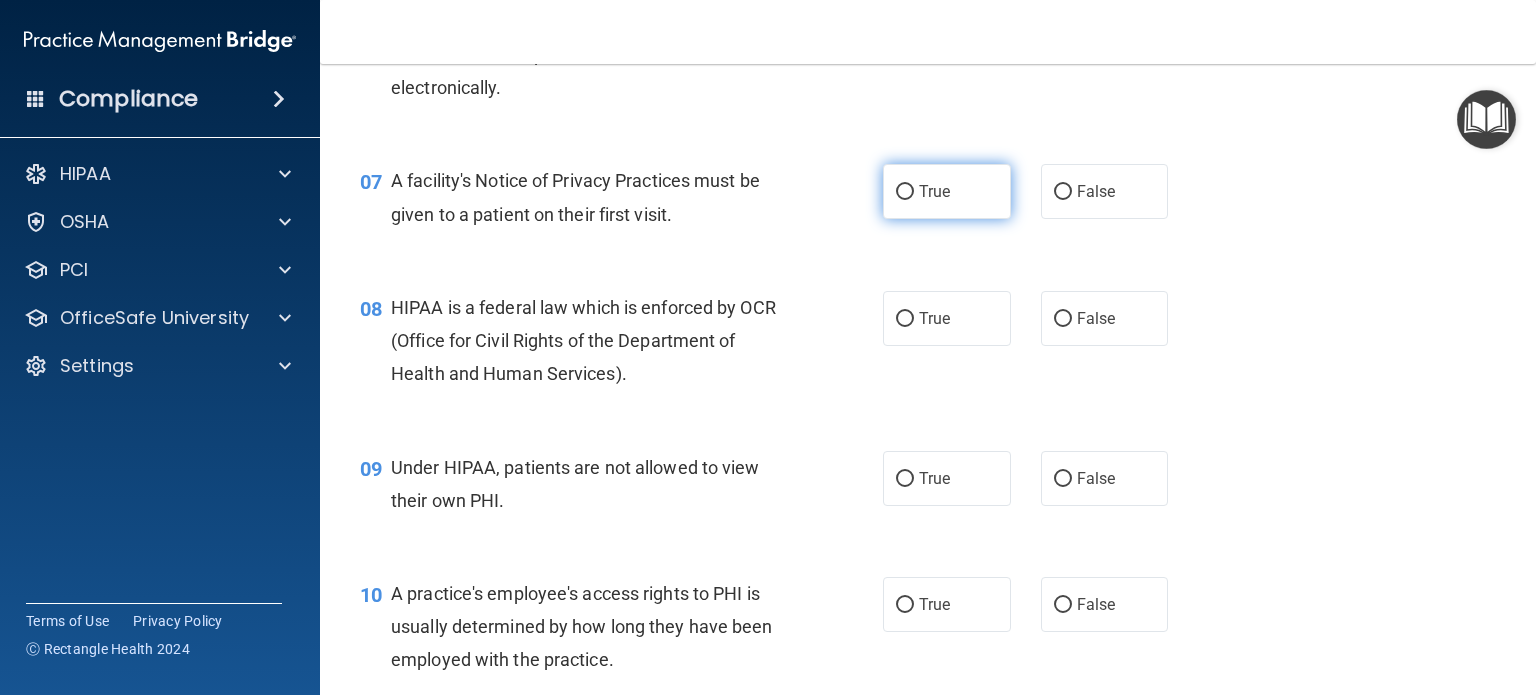 click on "True" at bounding box center [934, 191] 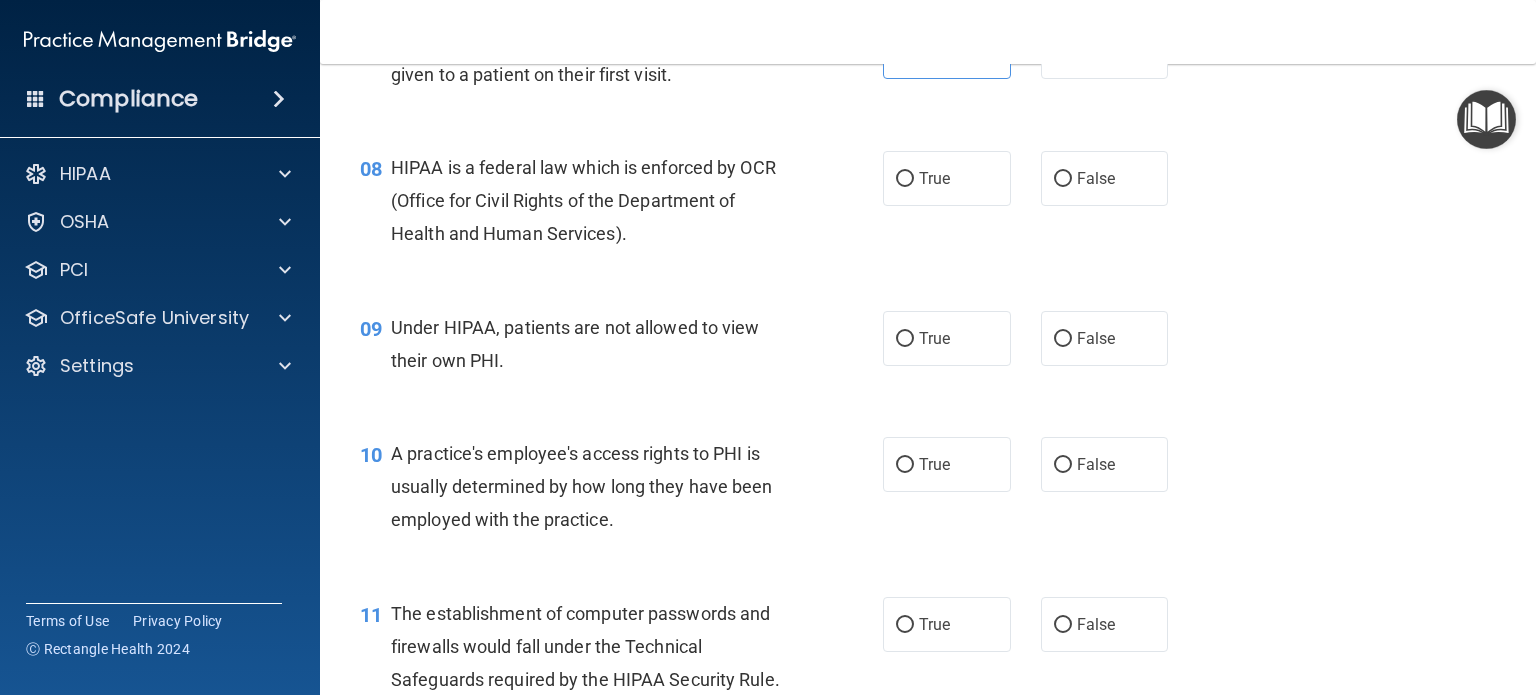 scroll, scrollTop: 1260, scrollLeft: 0, axis: vertical 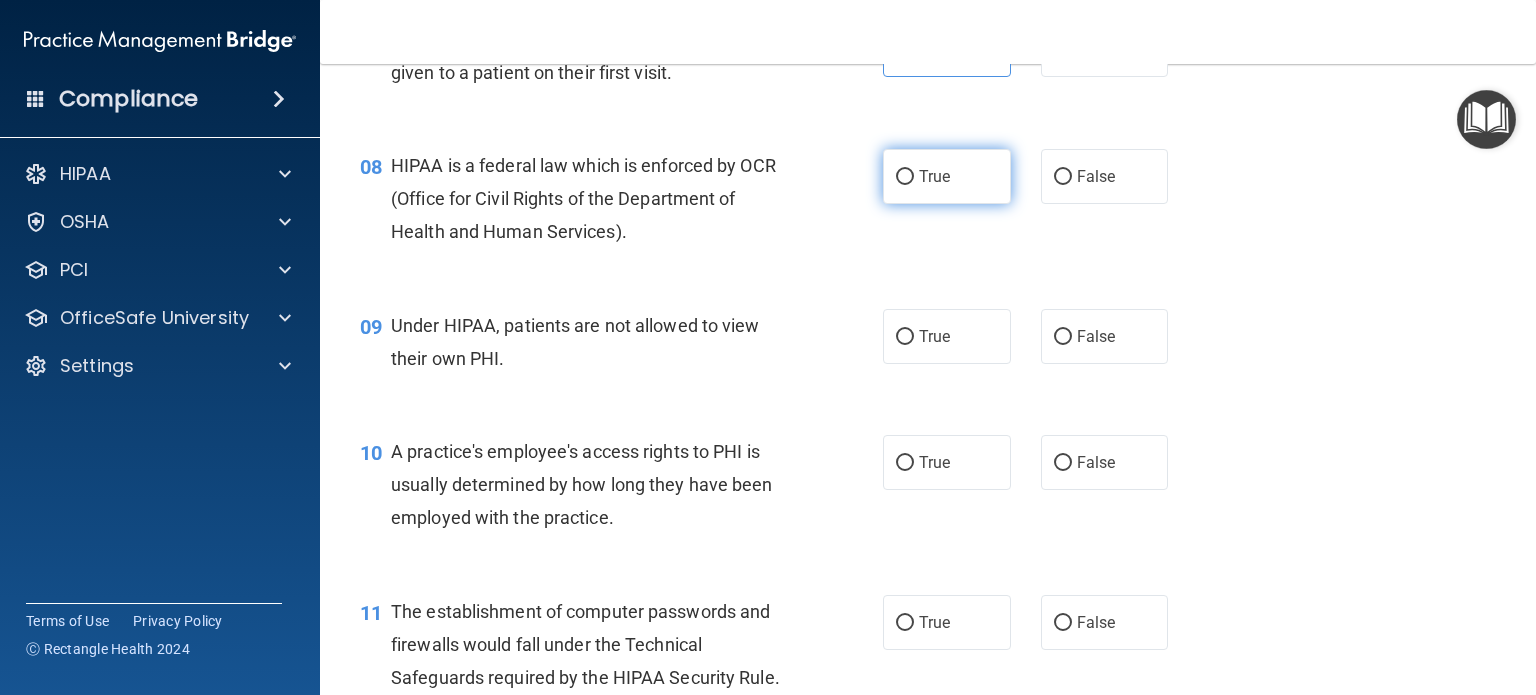 click on "True" at bounding box center (905, 177) 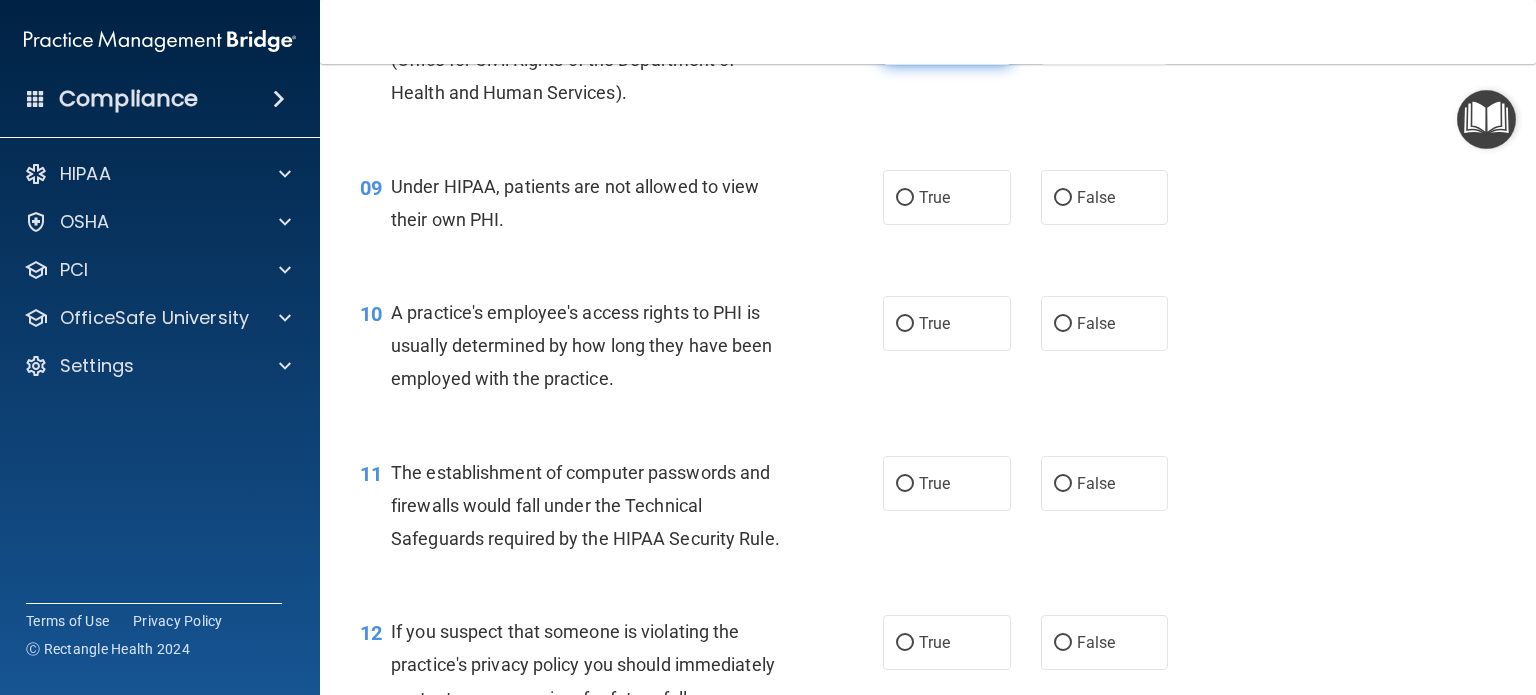 scroll, scrollTop: 1486, scrollLeft: 0, axis: vertical 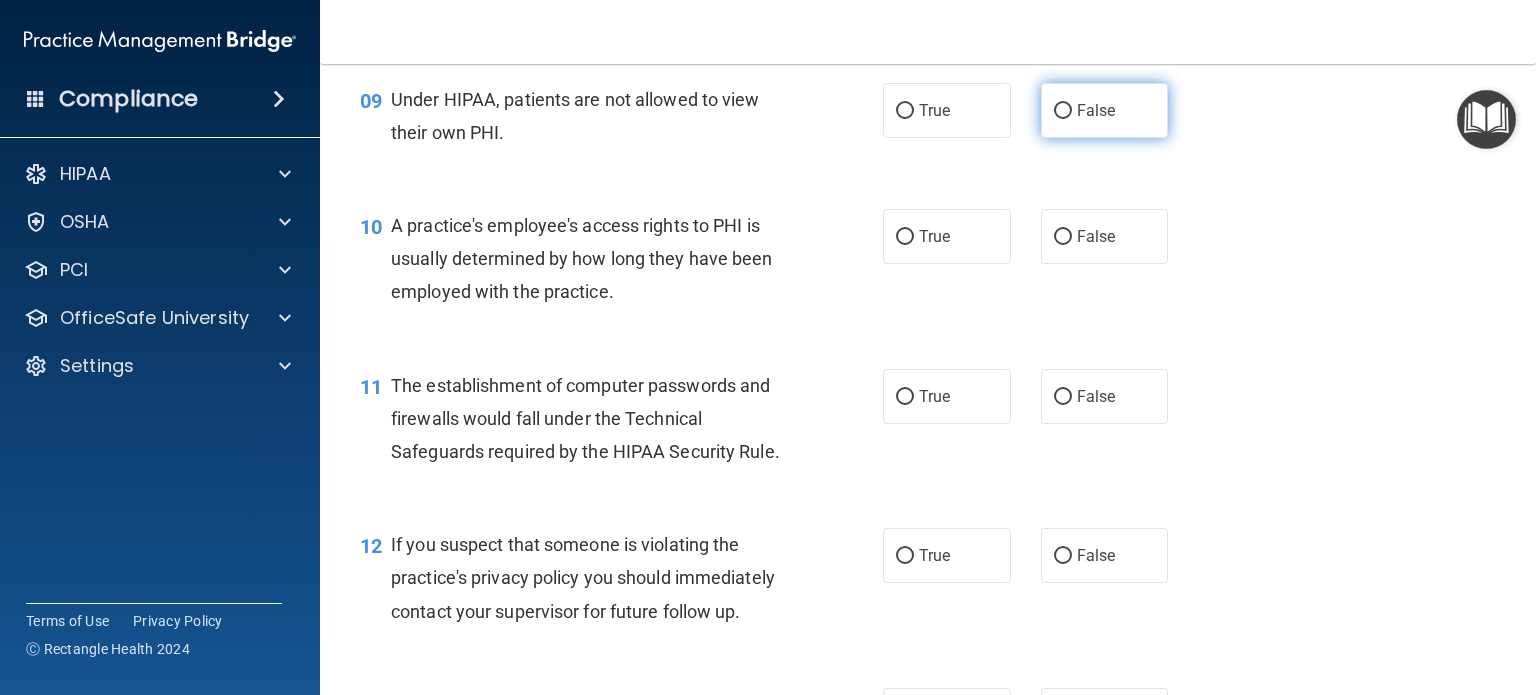 click on "False" at bounding box center [1063, 111] 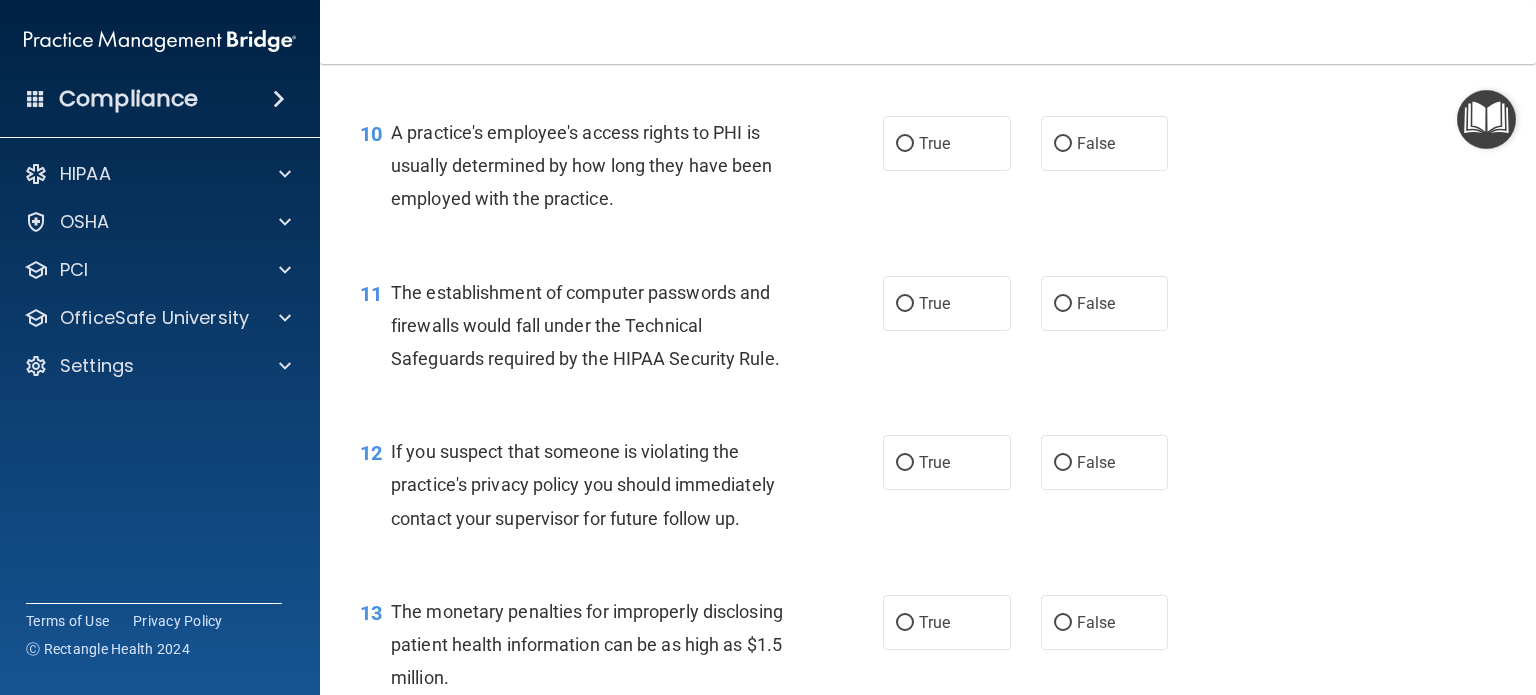 scroll, scrollTop: 1580, scrollLeft: 0, axis: vertical 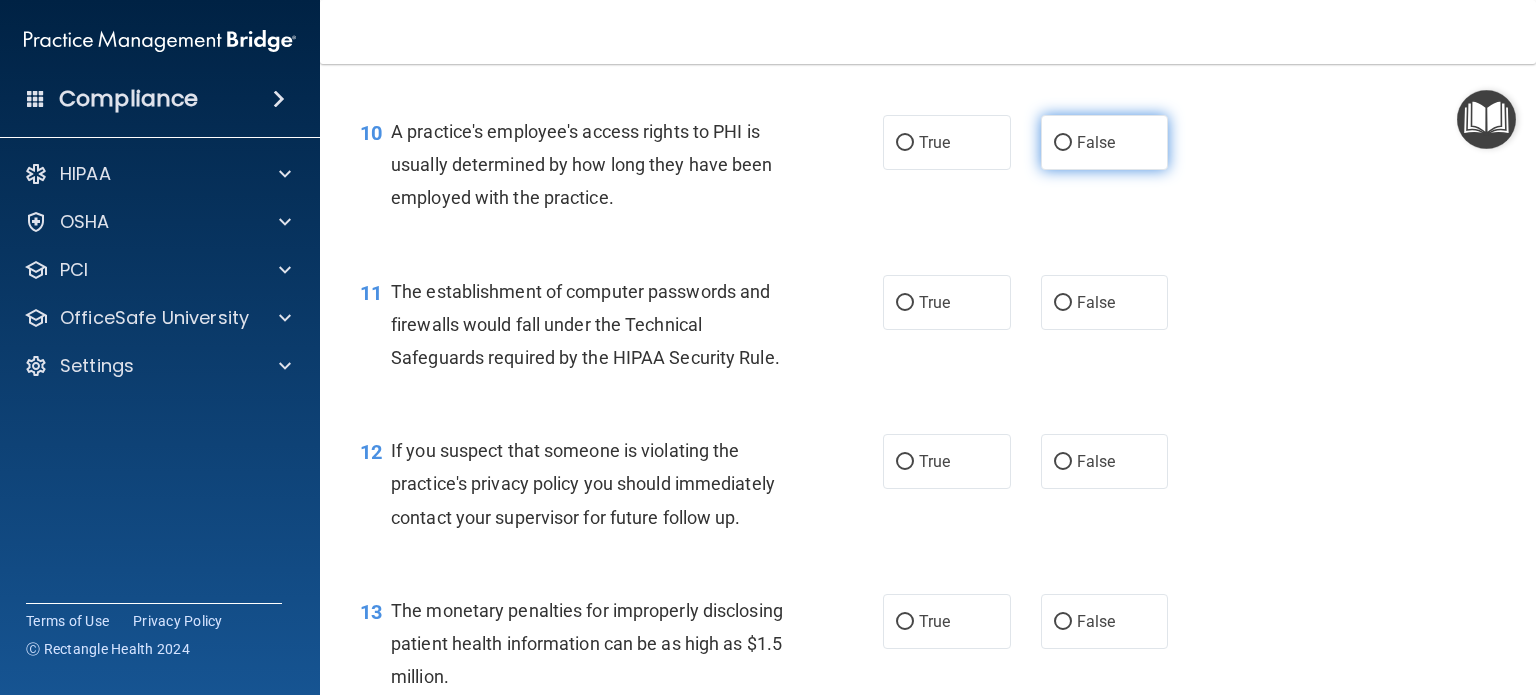 click on "False" at bounding box center [1063, 143] 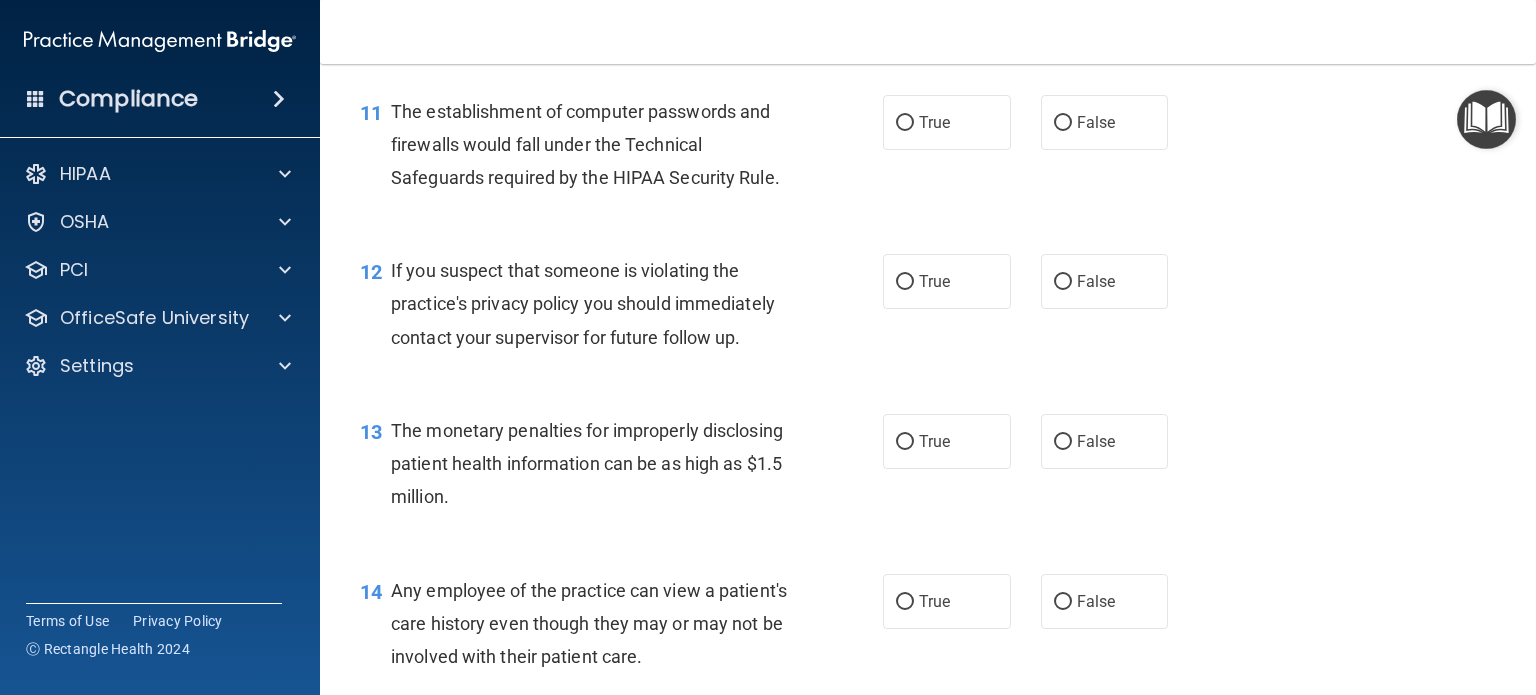 scroll, scrollTop: 1762, scrollLeft: 0, axis: vertical 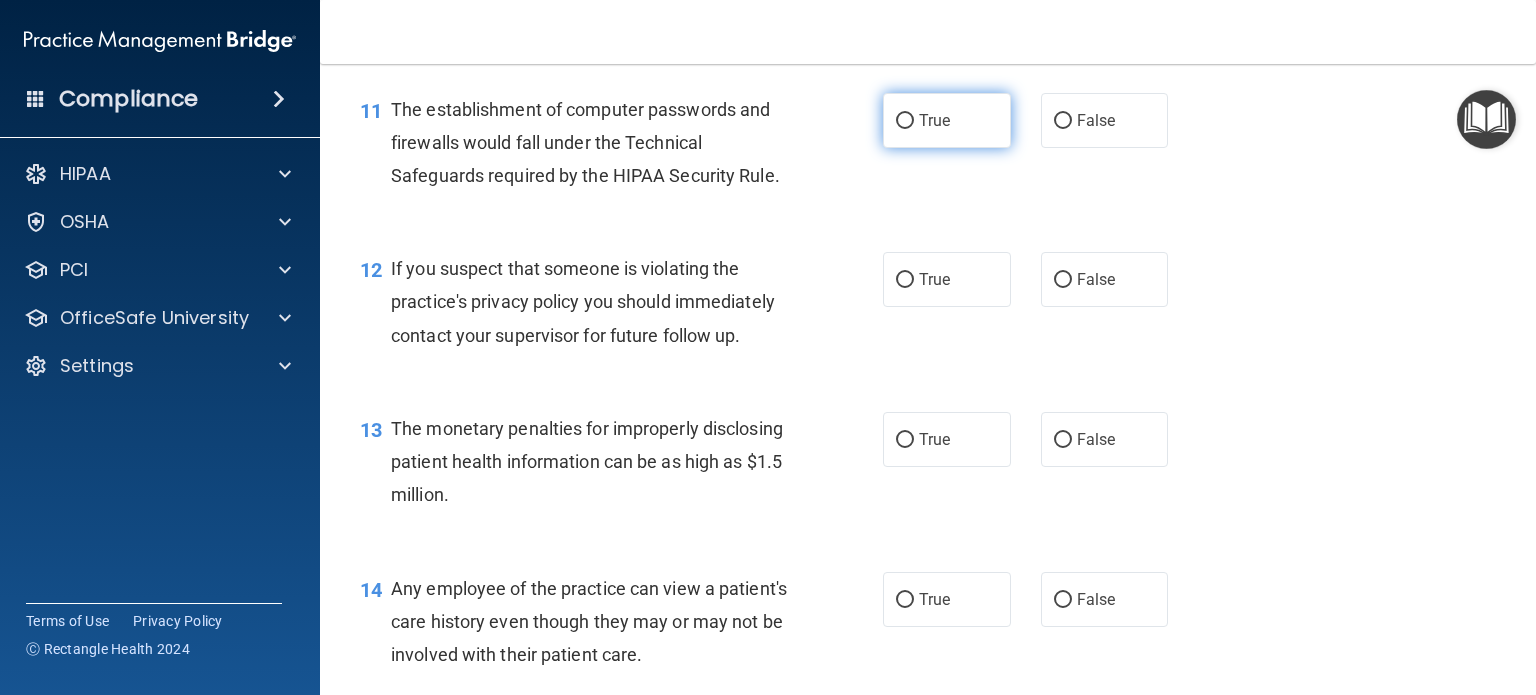 click on "True" at bounding box center (905, 121) 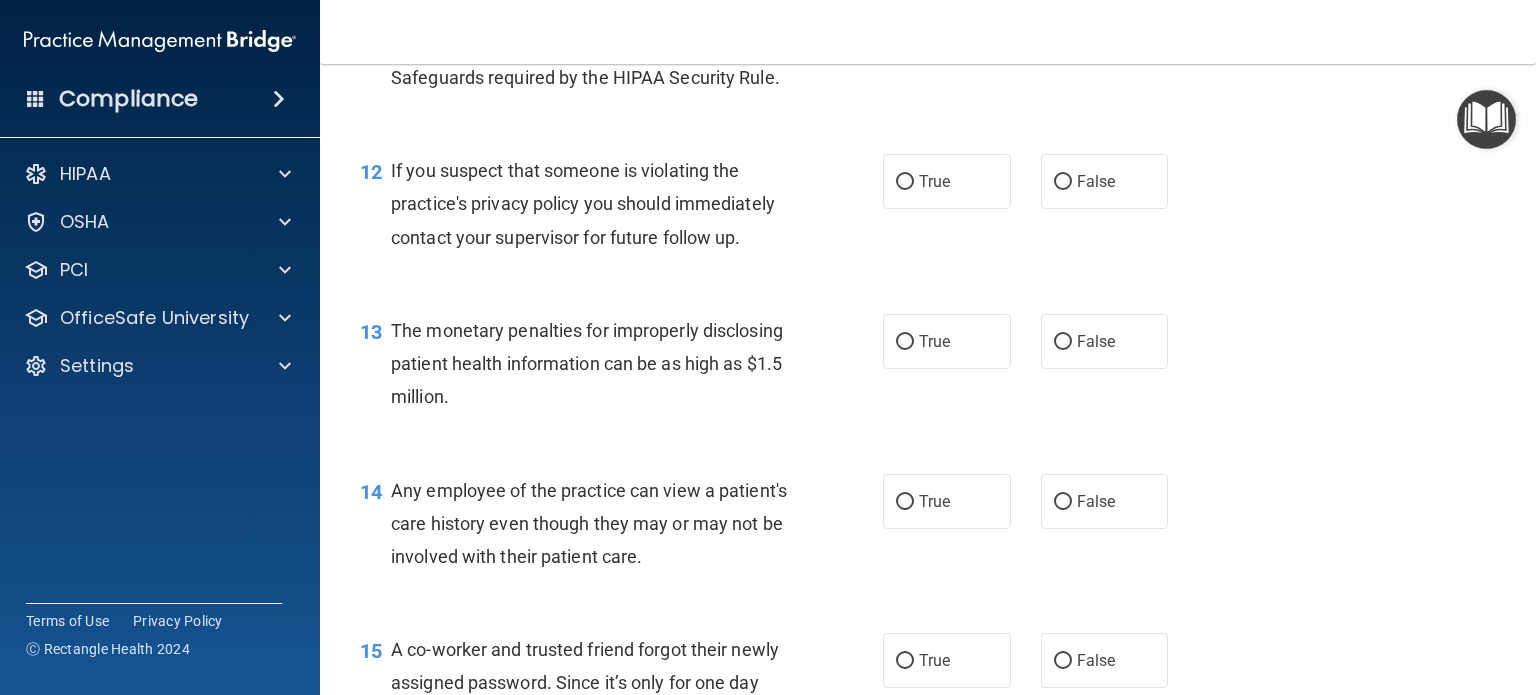 scroll, scrollTop: 1862, scrollLeft: 0, axis: vertical 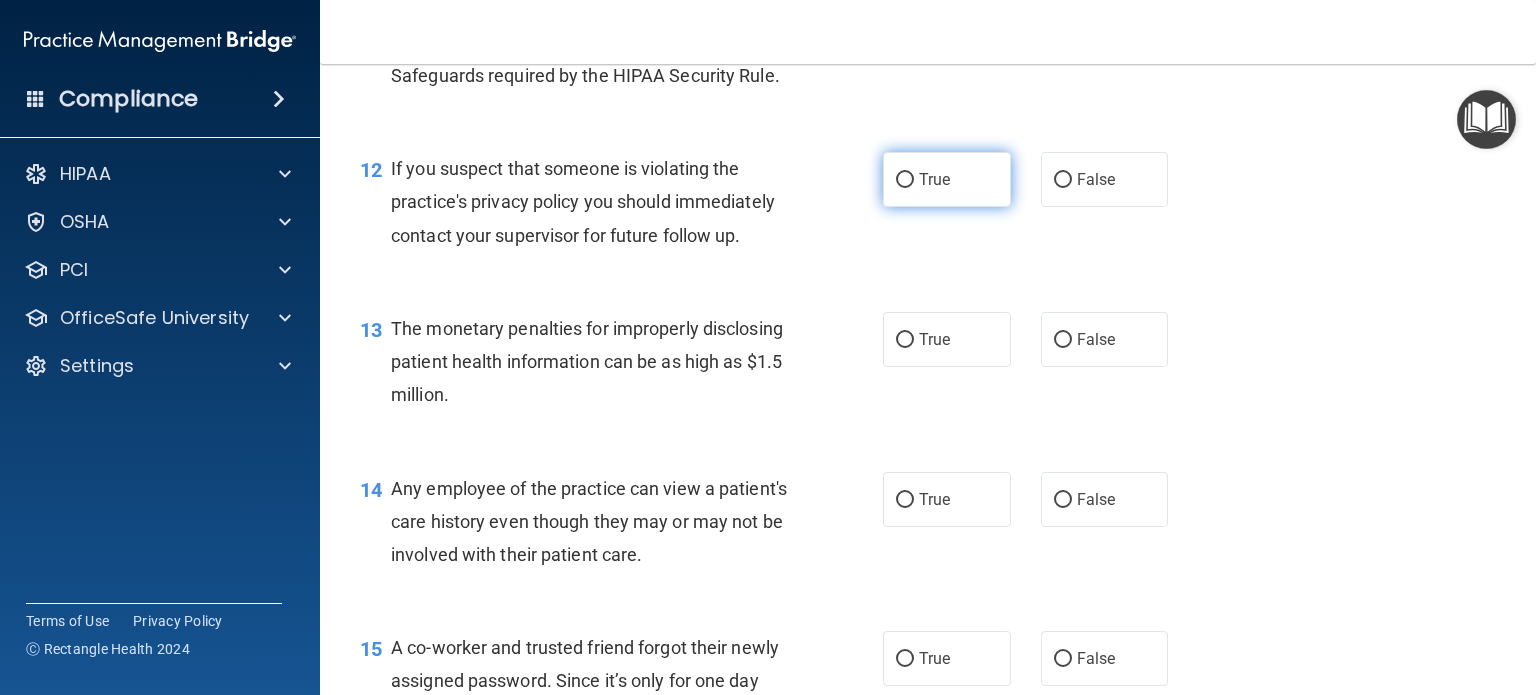 click on "True" at bounding box center (905, 180) 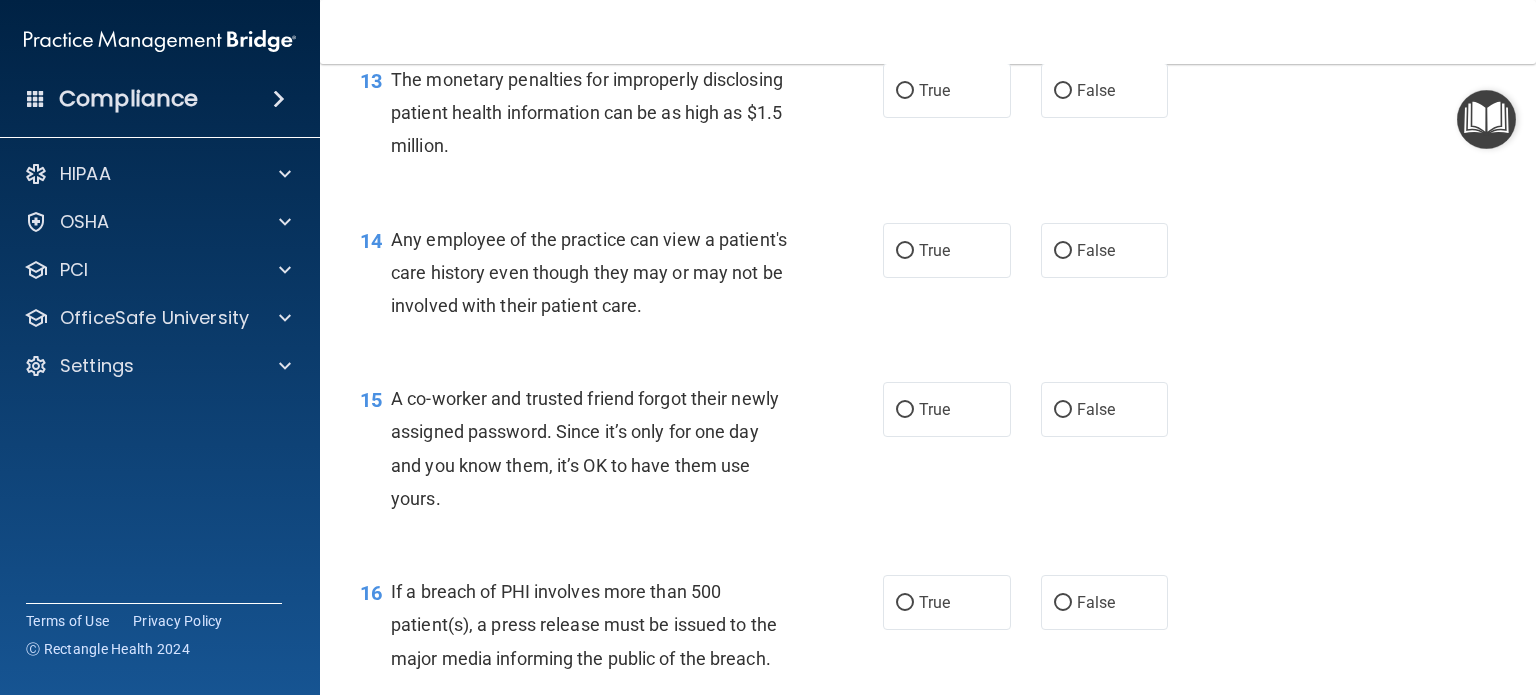 scroll, scrollTop: 2112, scrollLeft: 0, axis: vertical 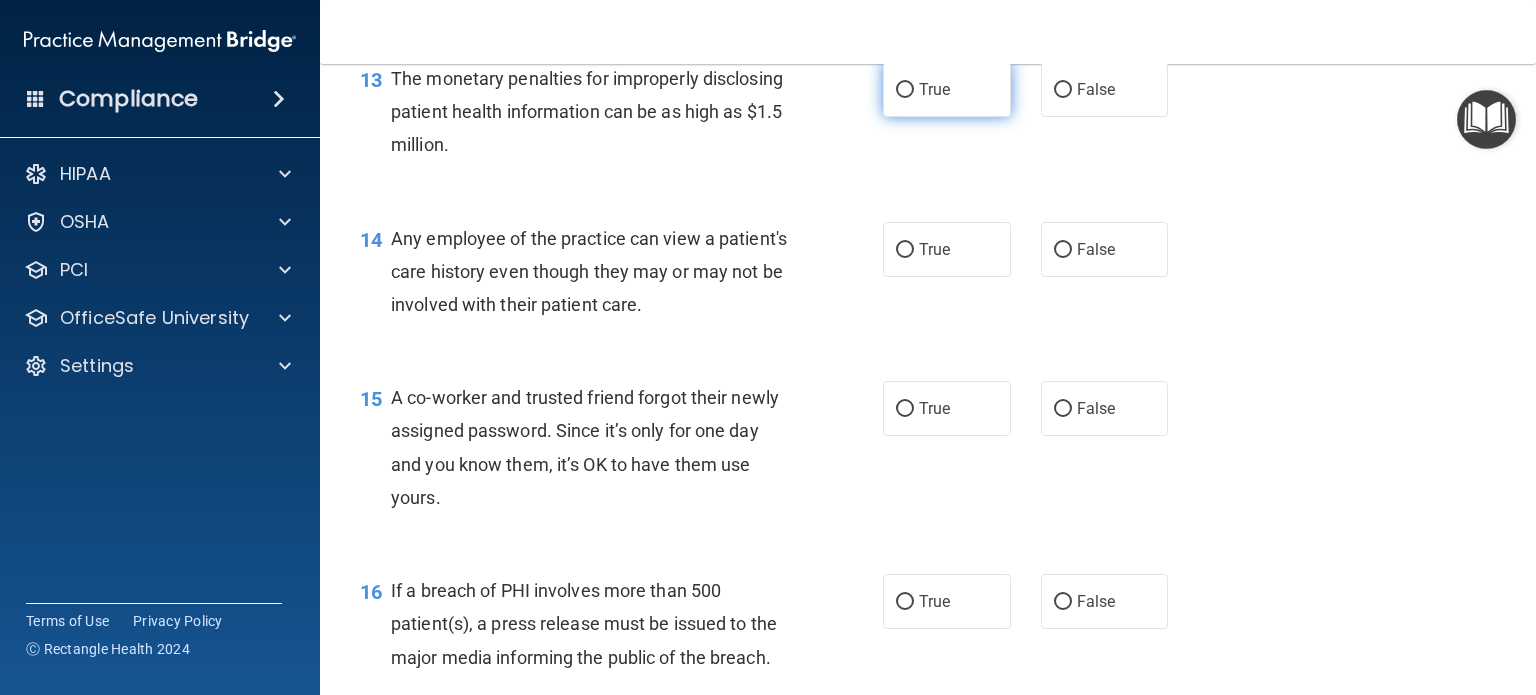 click on "True" at bounding box center (947, 89) 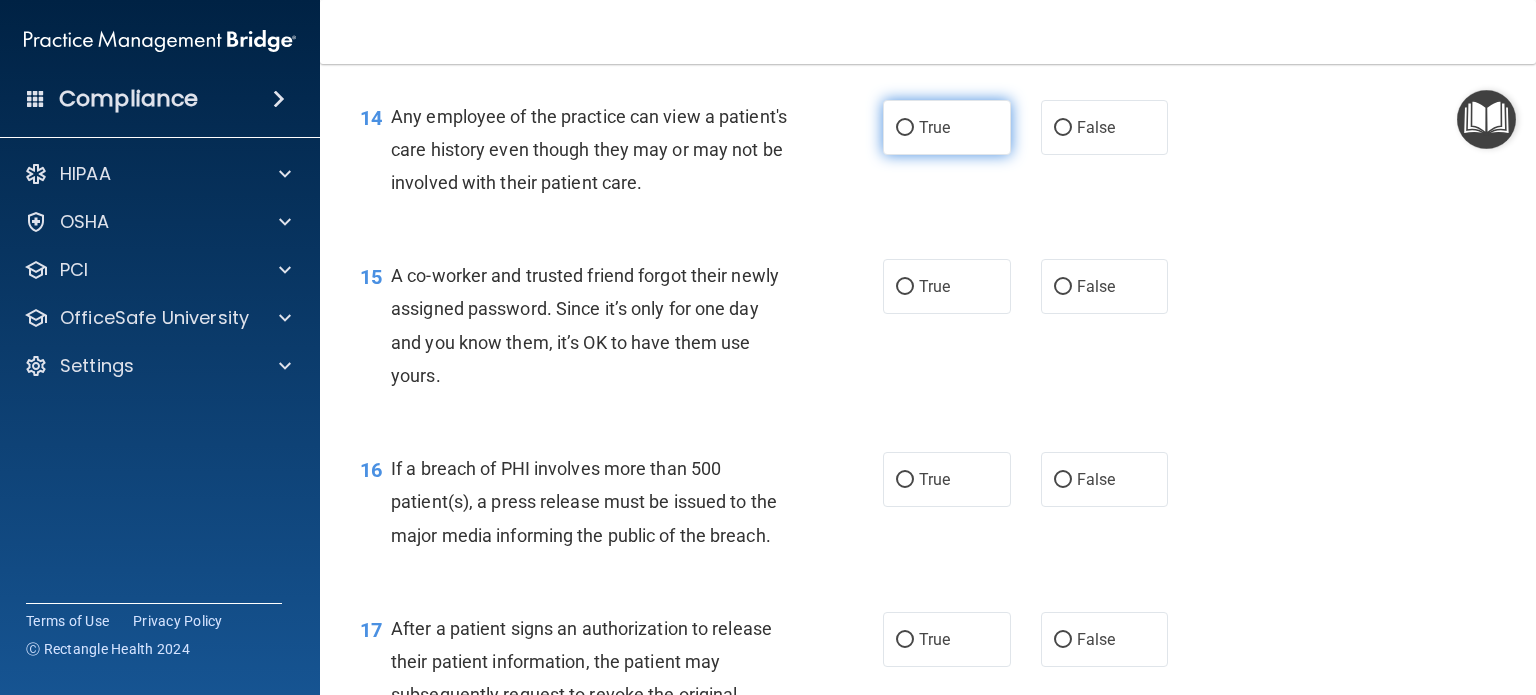 scroll, scrollTop: 2240, scrollLeft: 0, axis: vertical 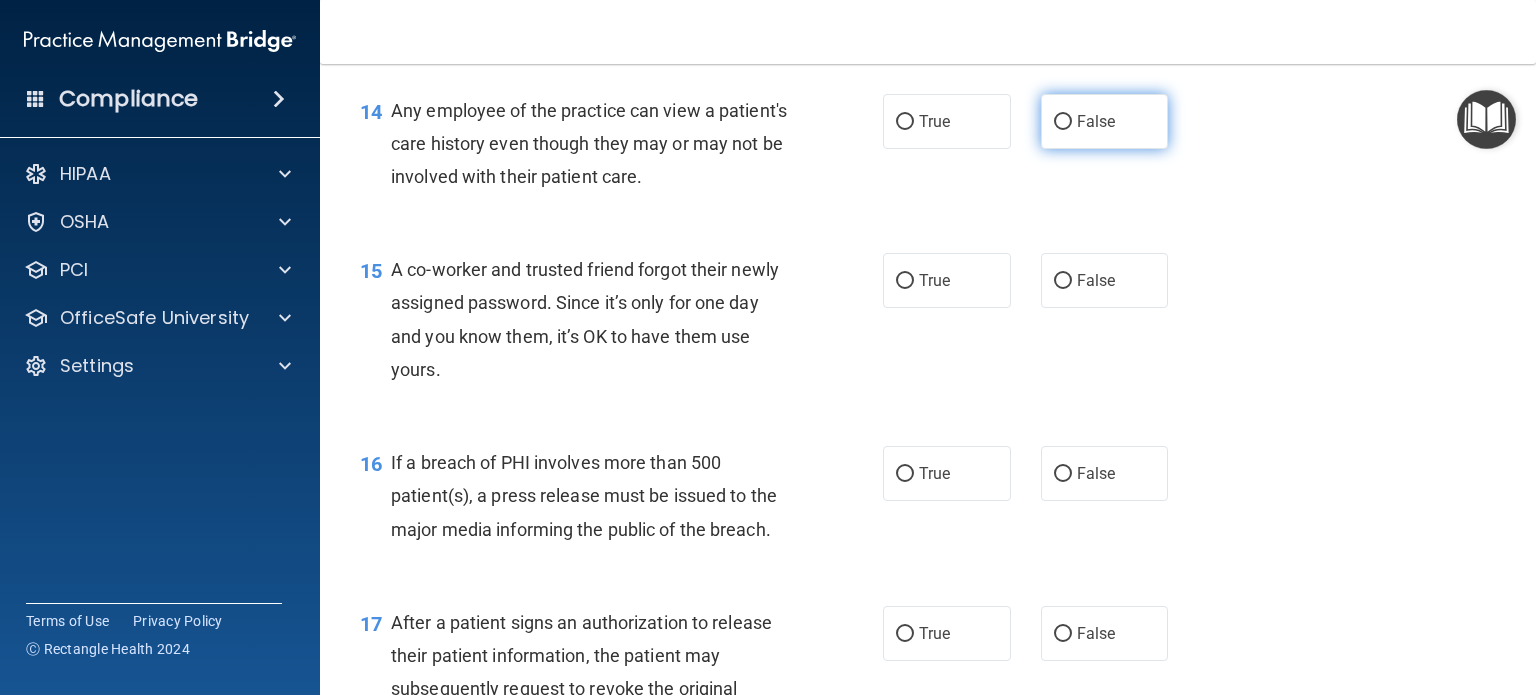 click on "False" at bounding box center (1105, 121) 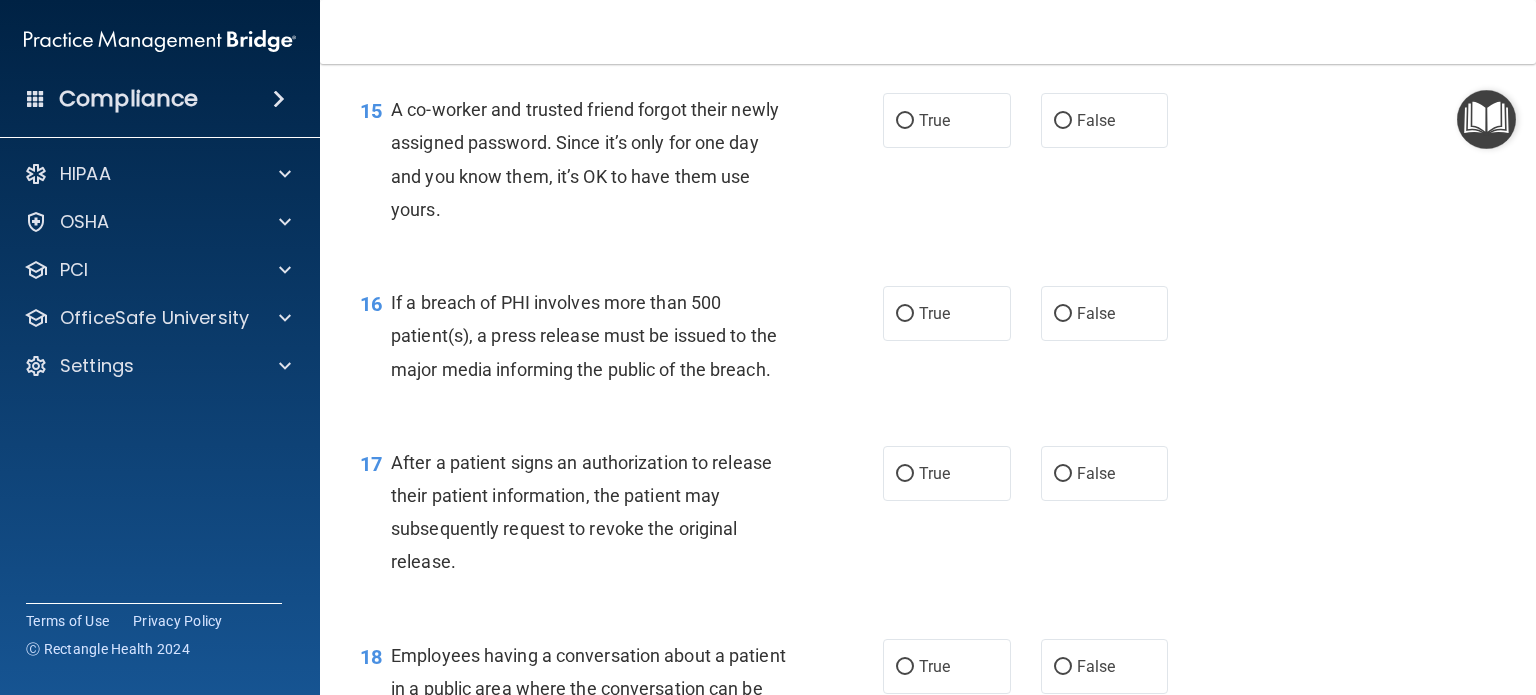 scroll, scrollTop: 2403, scrollLeft: 0, axis: vertical 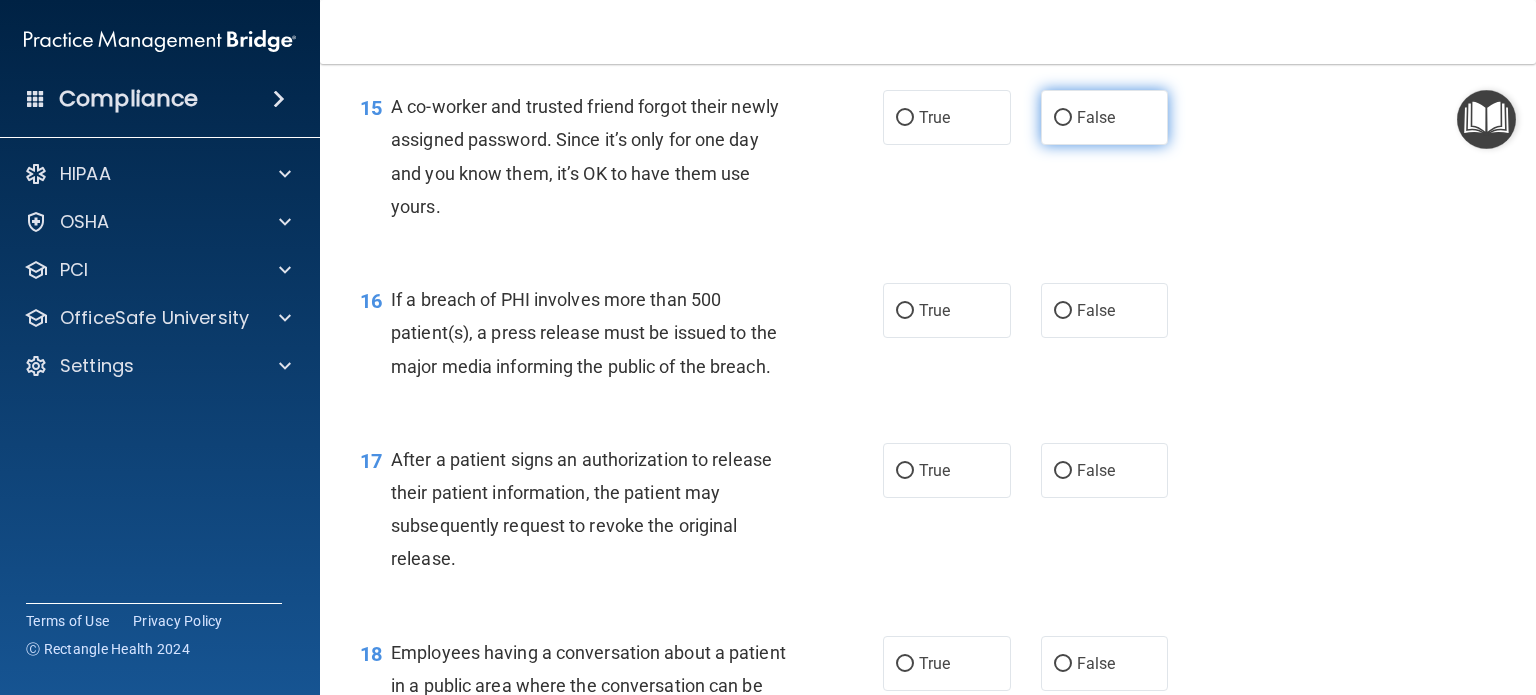 click on "False" at bounding box center (1063, 118) 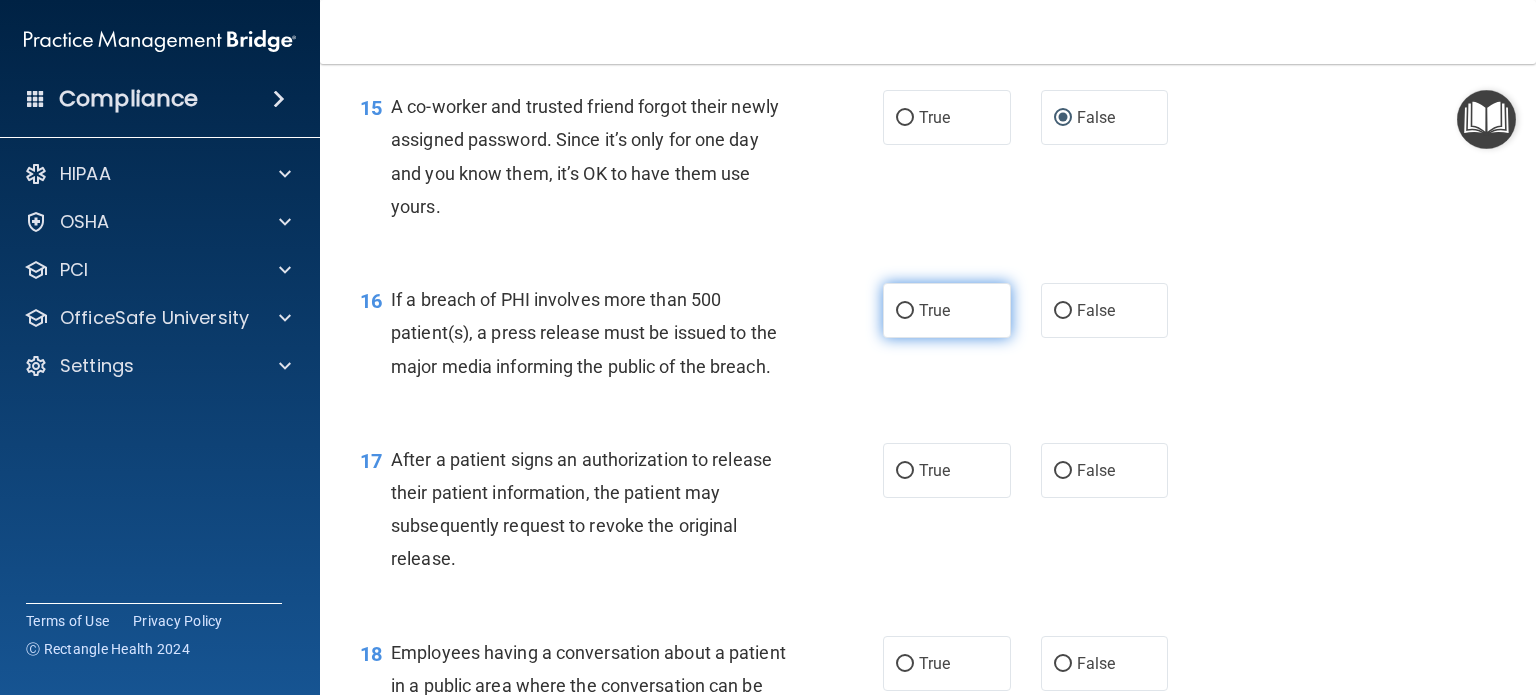 click on "True" at bounding box center (947, 310) 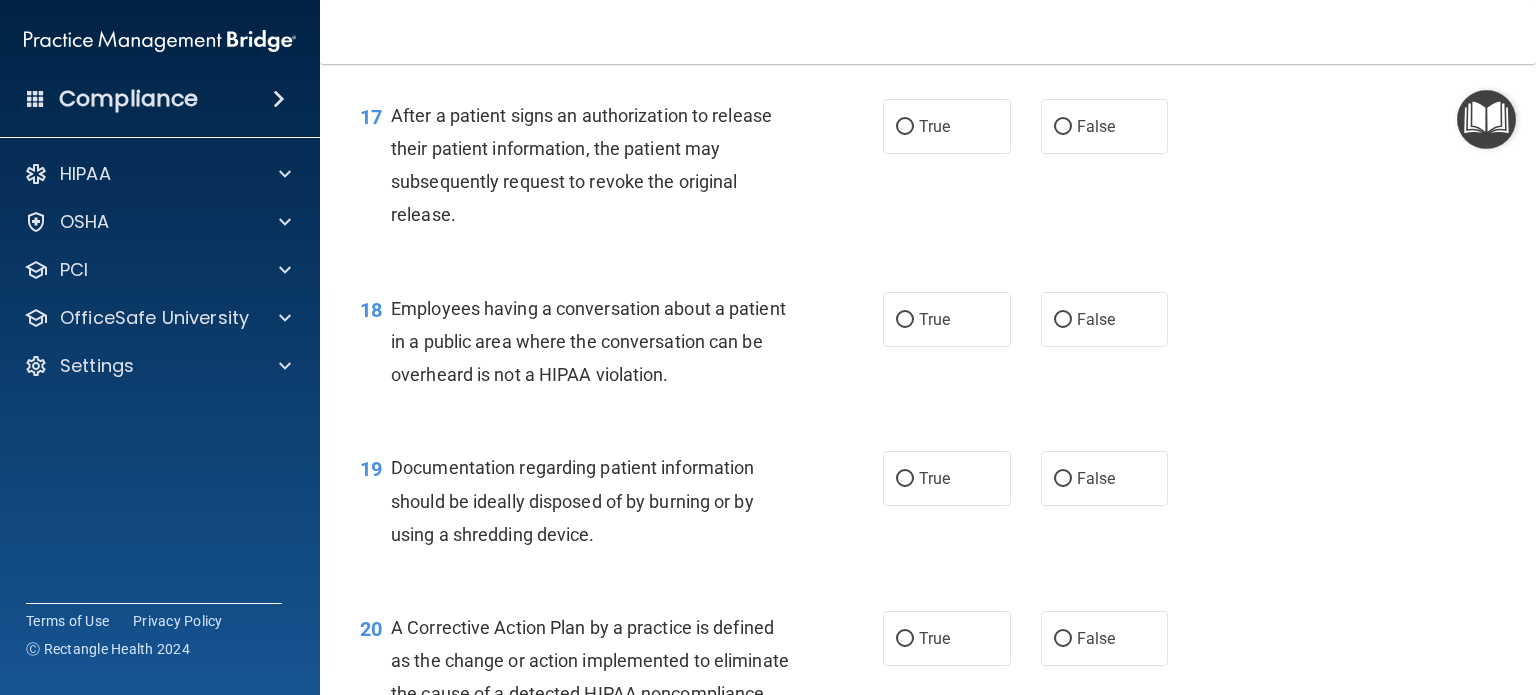 scroll, scrollTop: 2748, scrollLeft: 0, axis: vertical 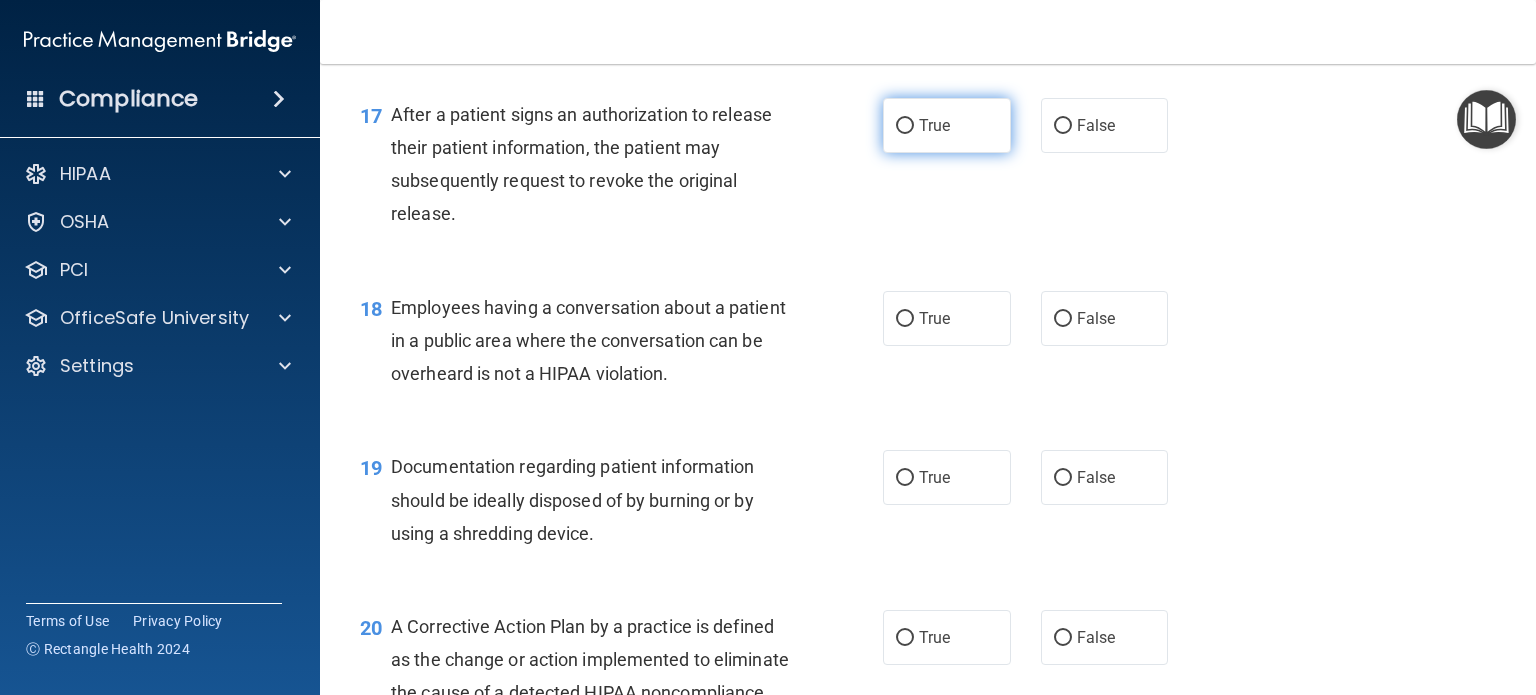 click on "True" at bounding box center (934, 125) 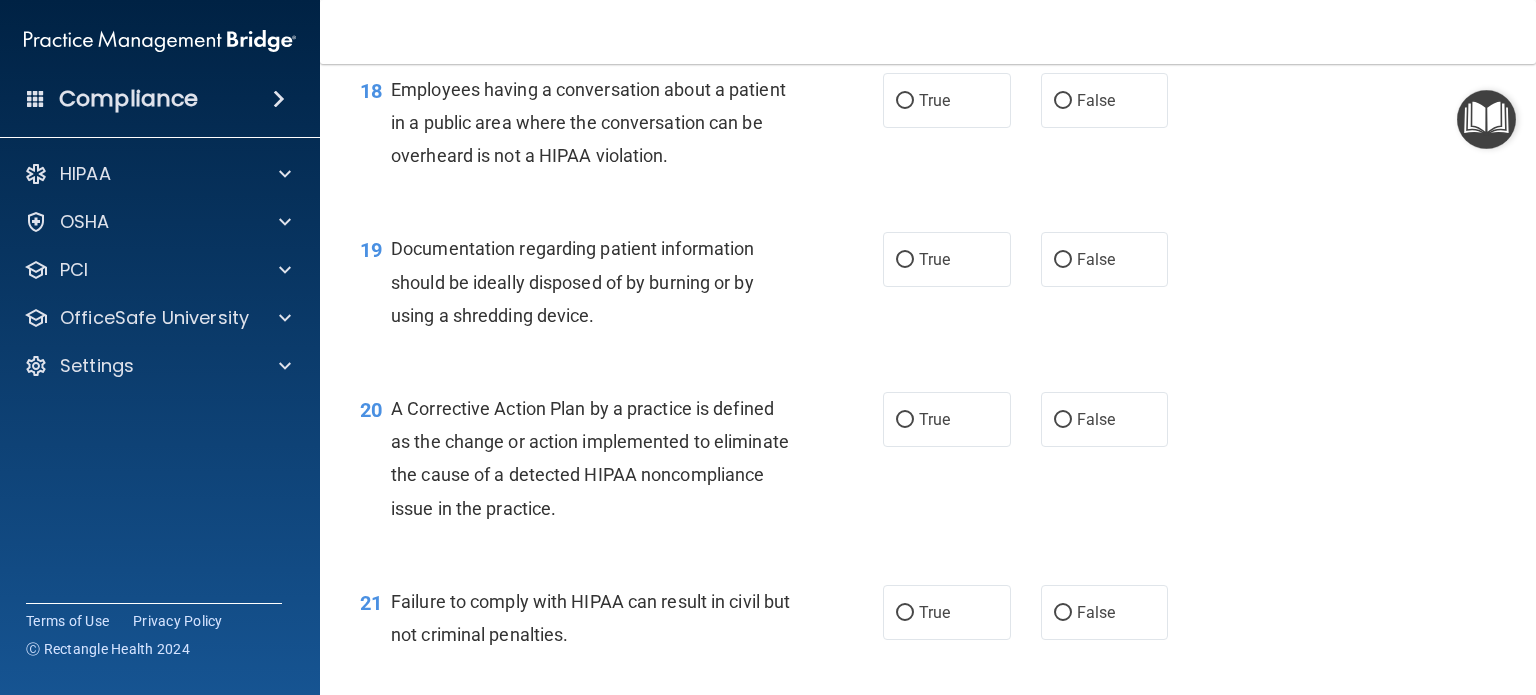 scroll, scrollTop: 2967, scrollLeft: 0, axis: vertical 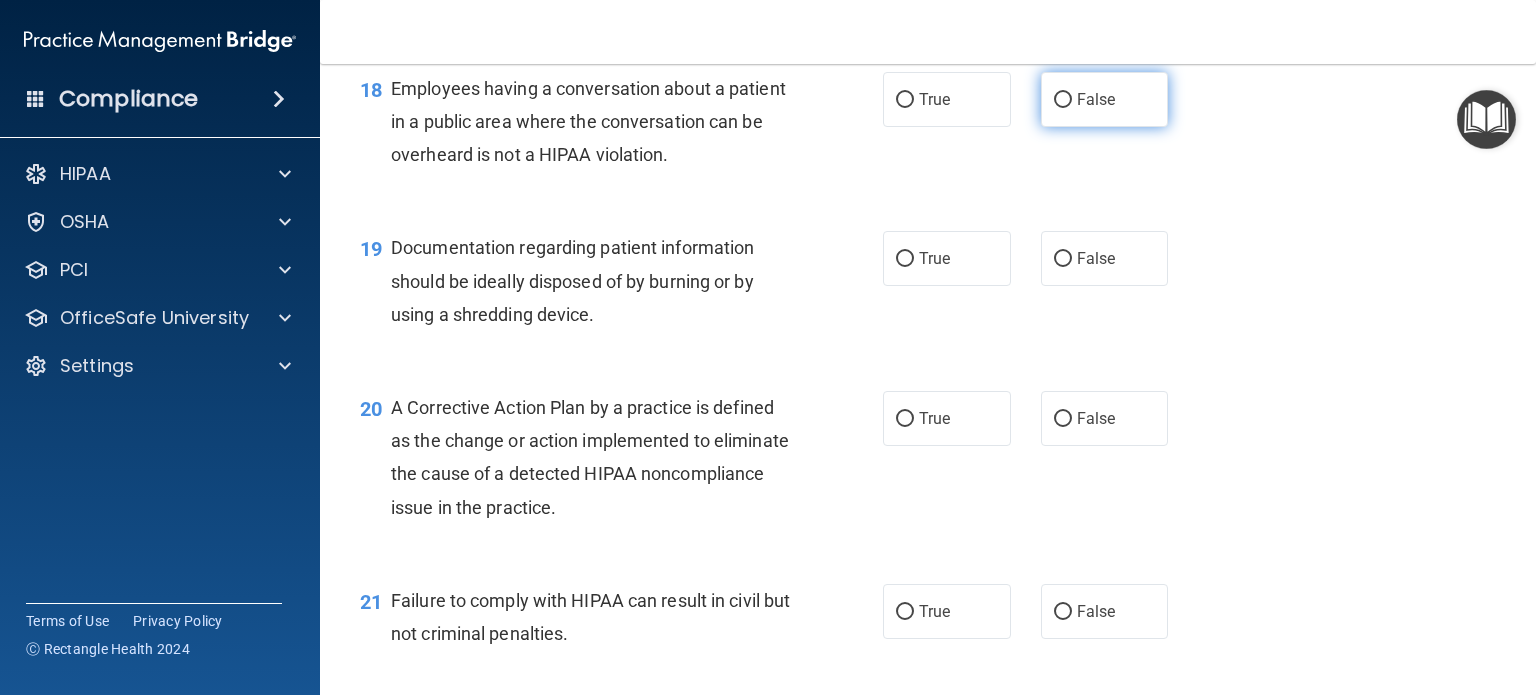 click on "False" at bounding box center [1096, 99] 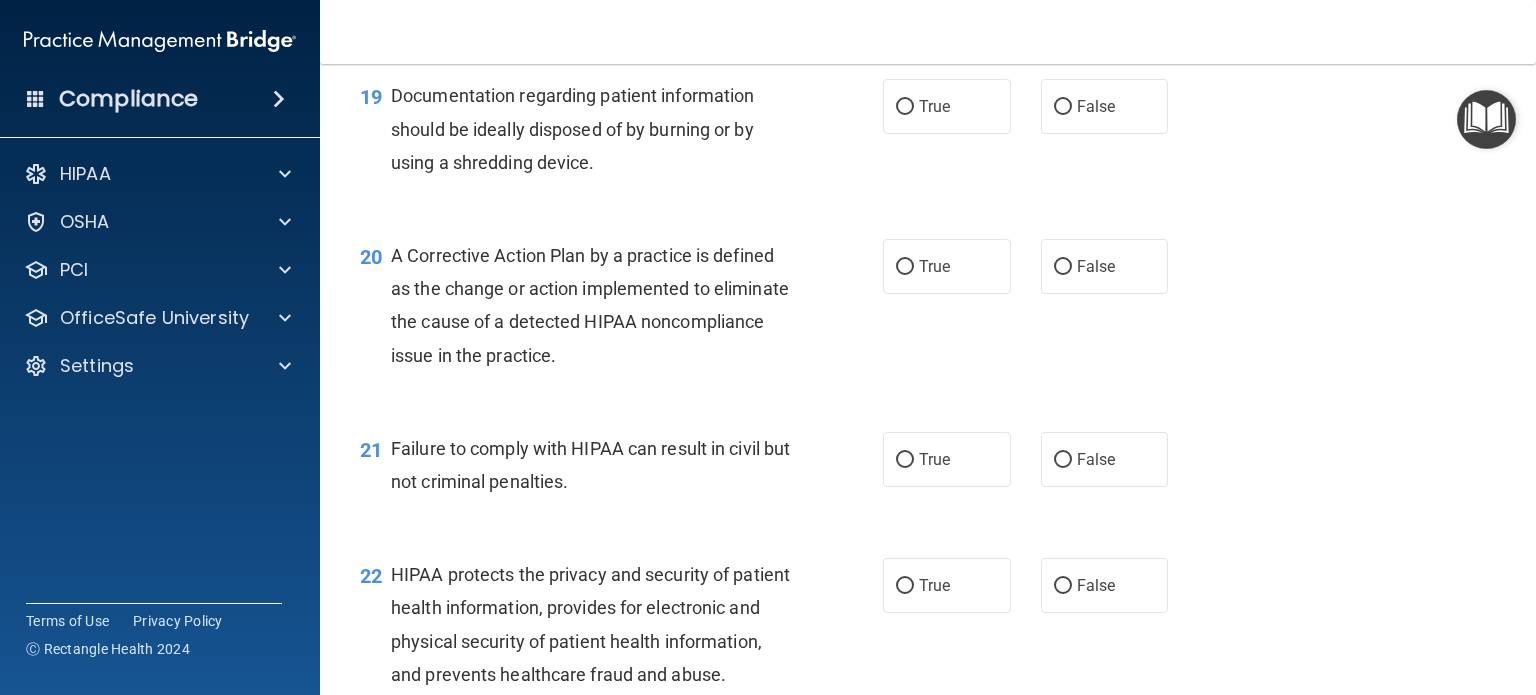 scroll, scrollTop: 3120, scrollLeft: 0, axis: vertical 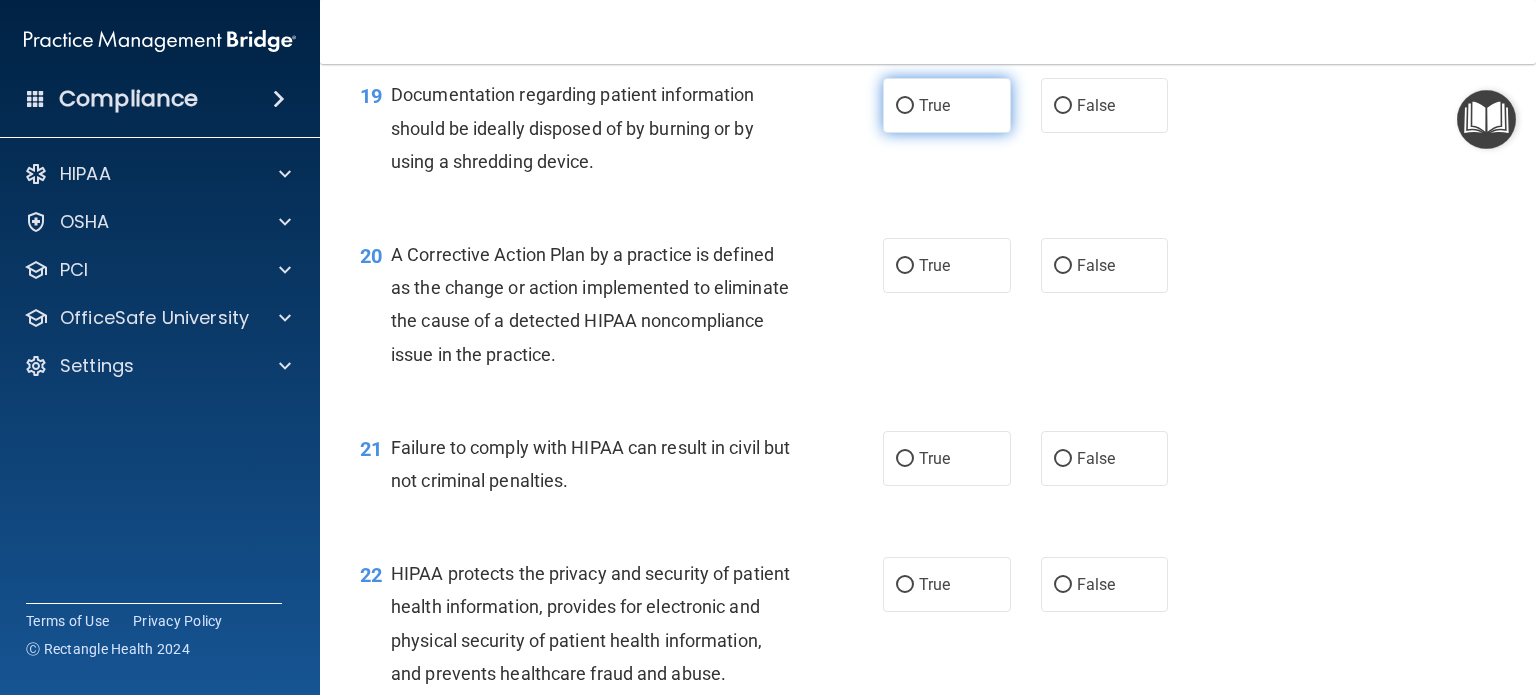 click on "True" at bounding box center (947, 105) 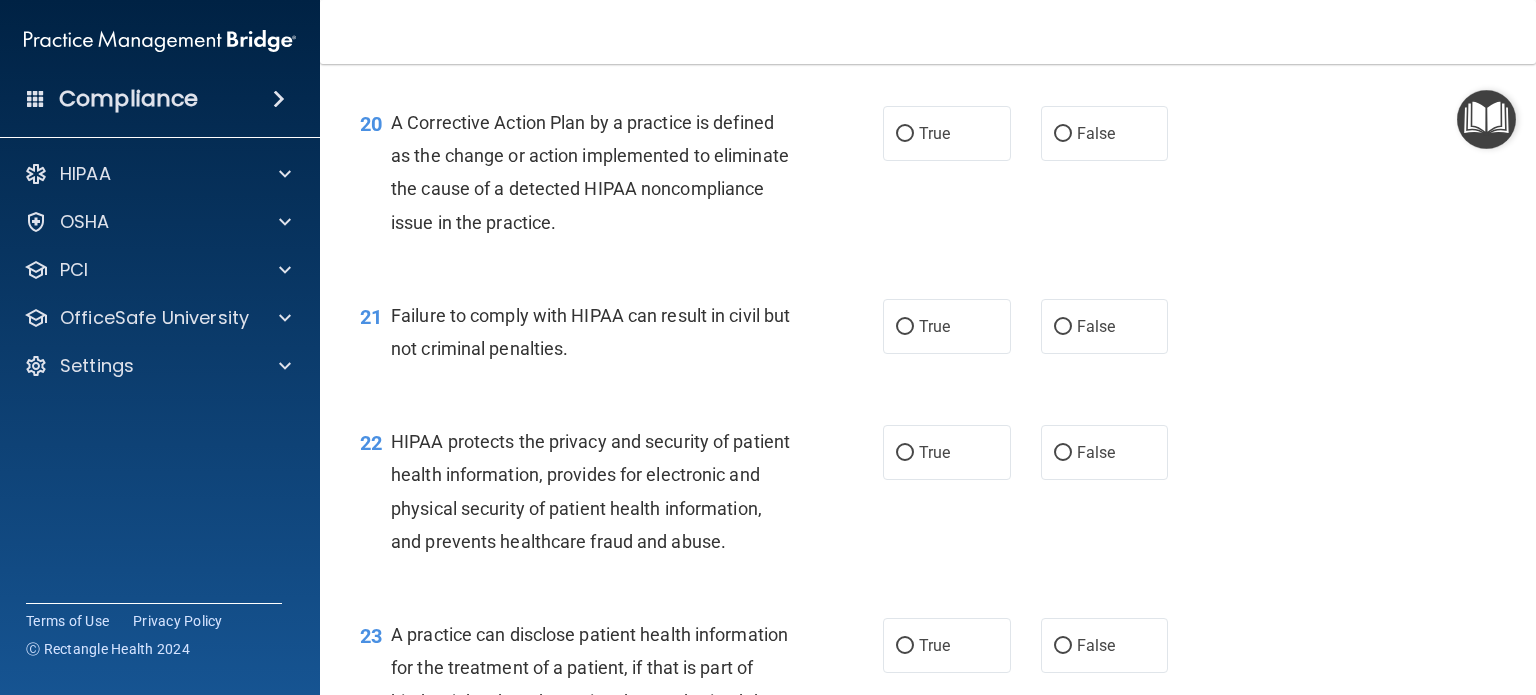 scroll, scrollTop: 3259, scrollLeft: 0, axis: vertical 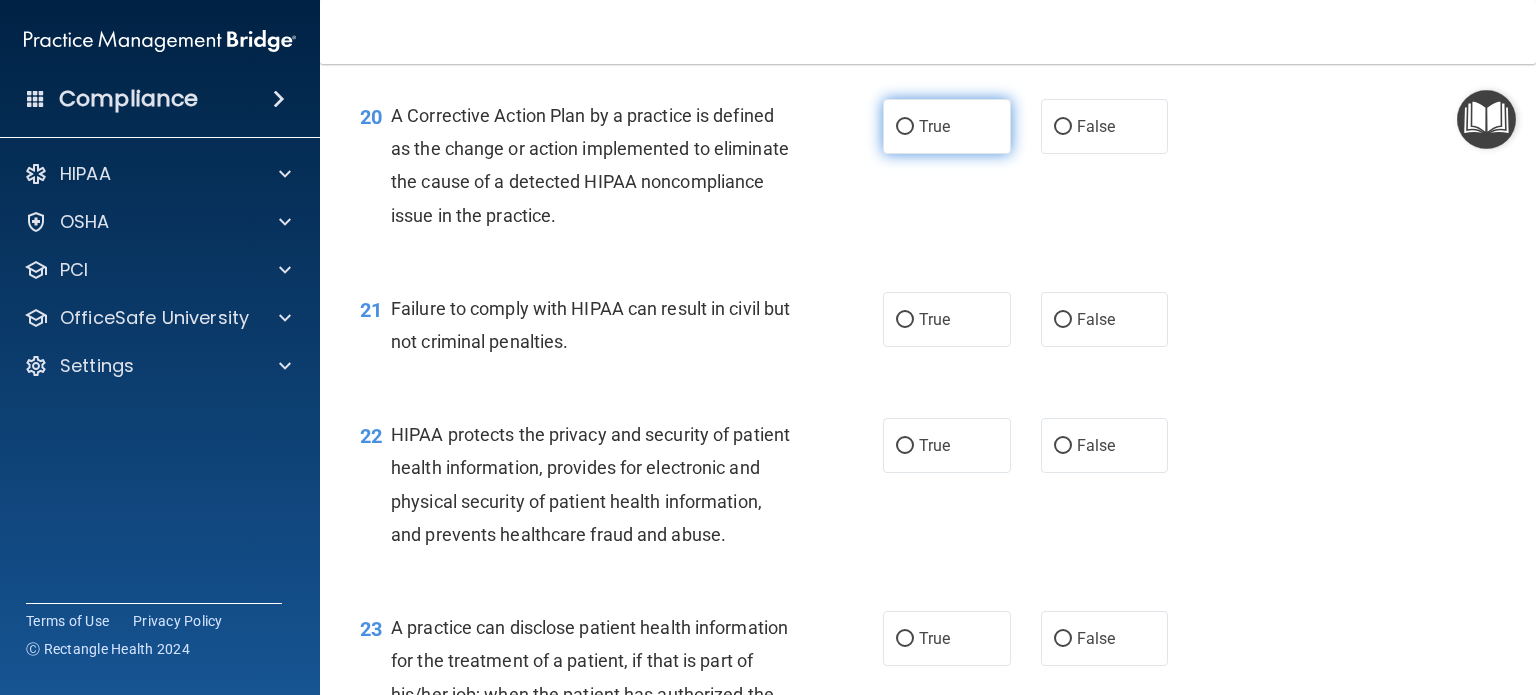 click on "True" at bounding box center [905, 127] 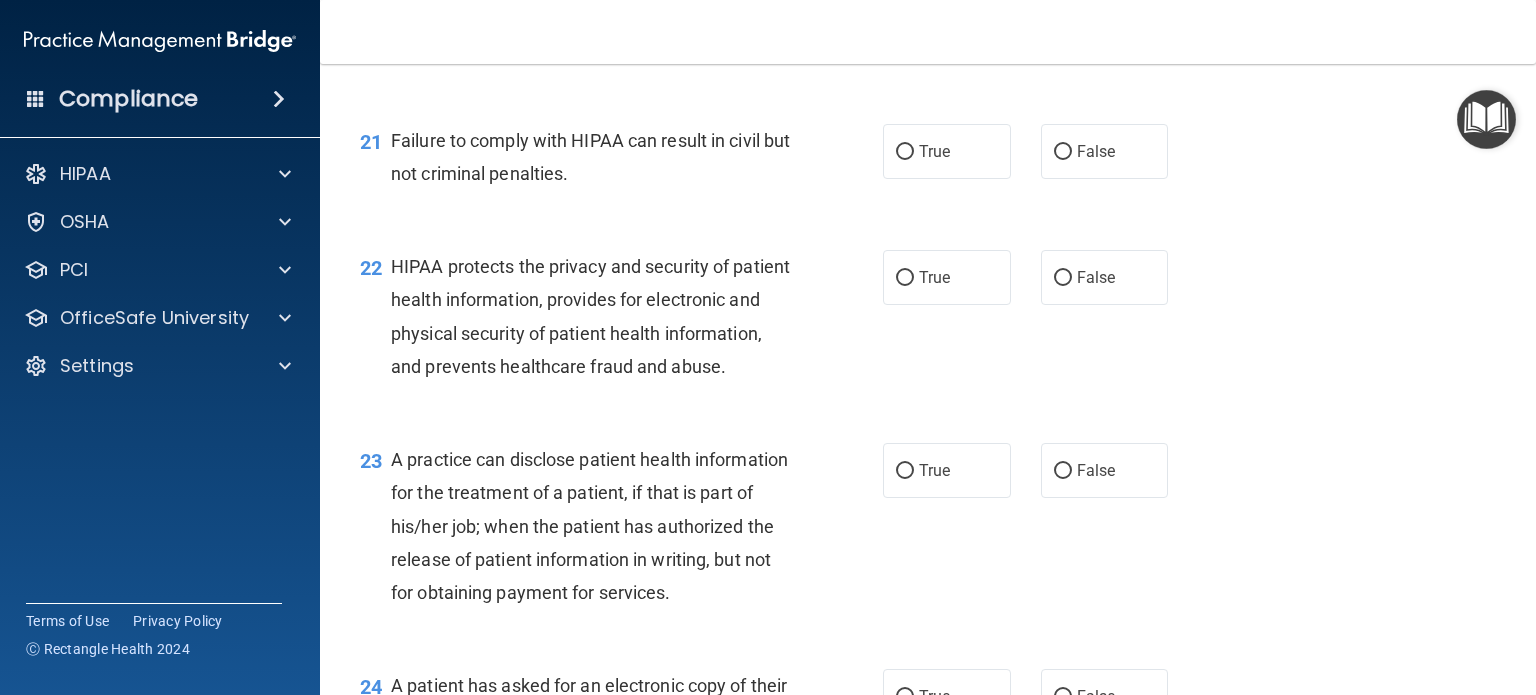 scroll, scrollTop: 3430, scrollLeft: 0, axis: vertical 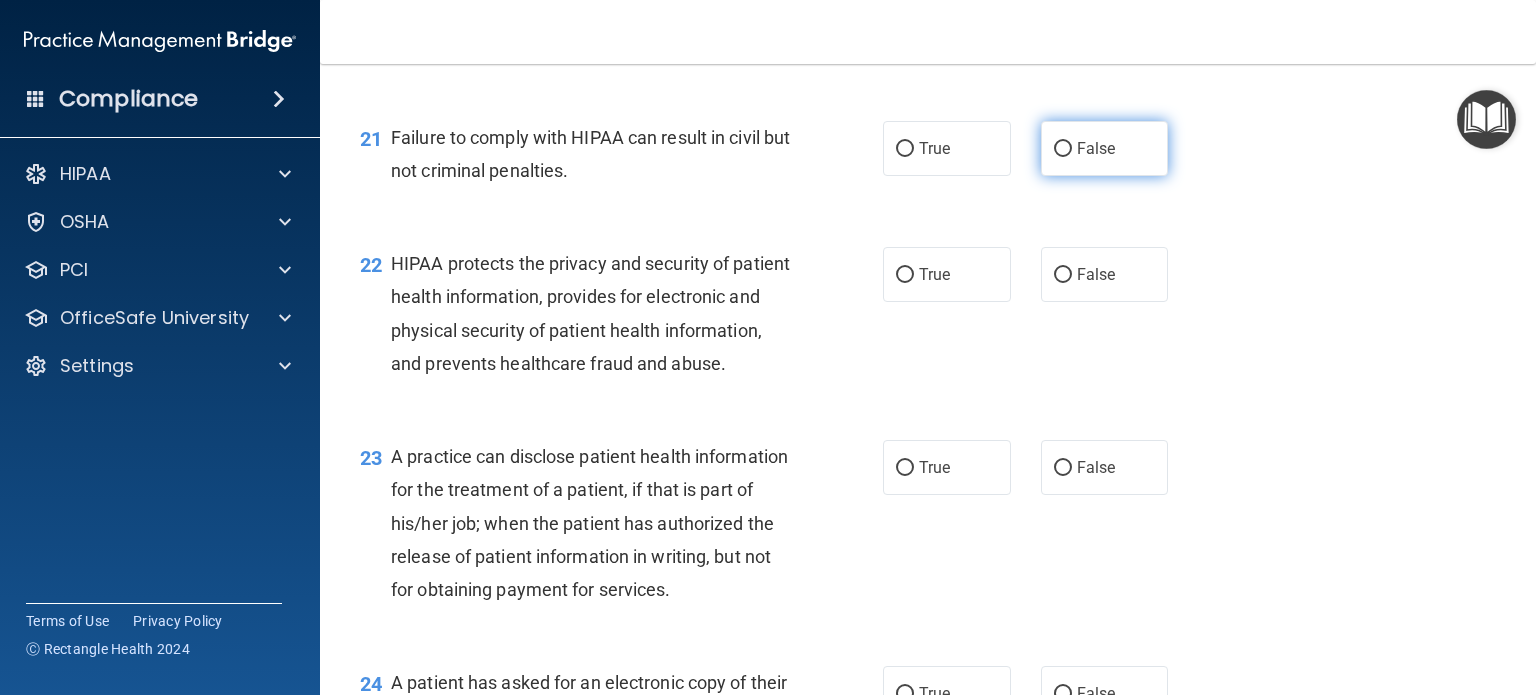 click on "False" at bounding box center [1096, 148] 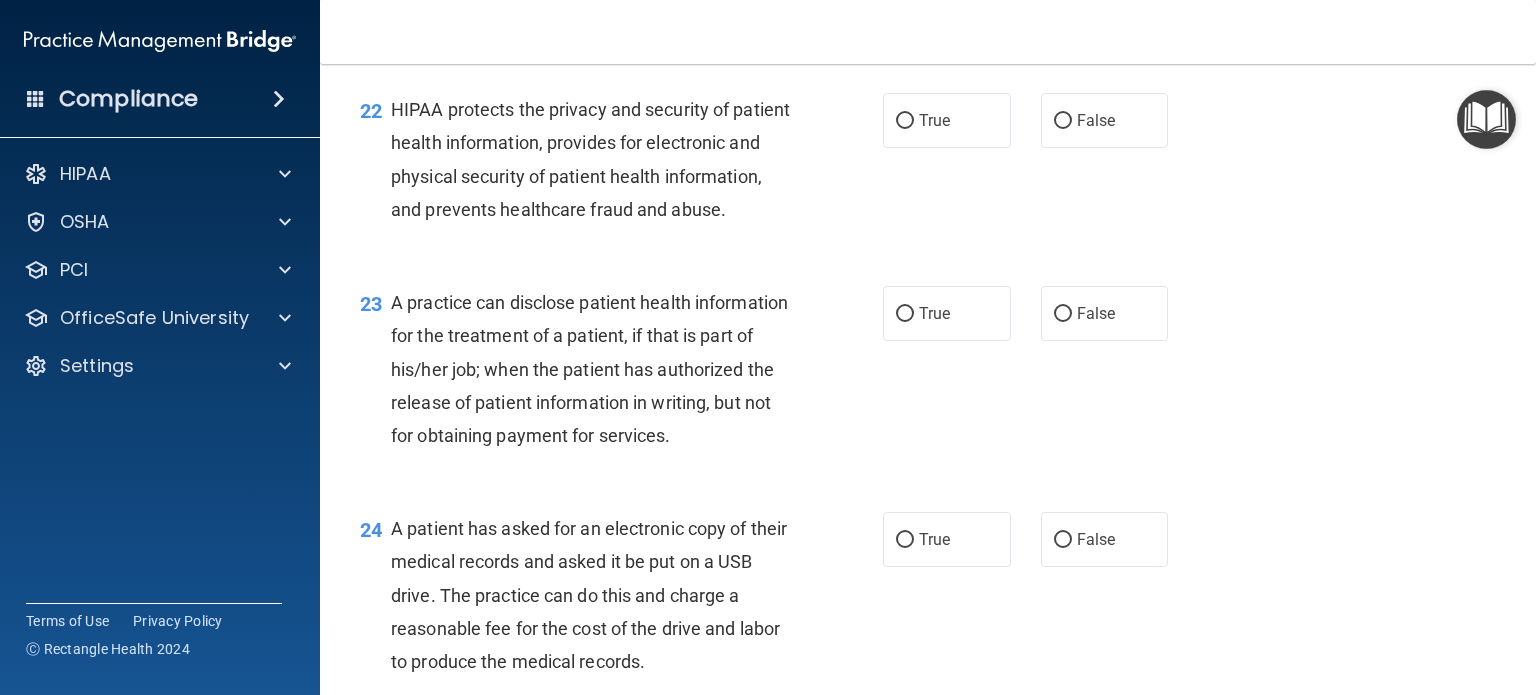 scroll, scrollTop: 3586, scrollLeft: 0, axis: vertical 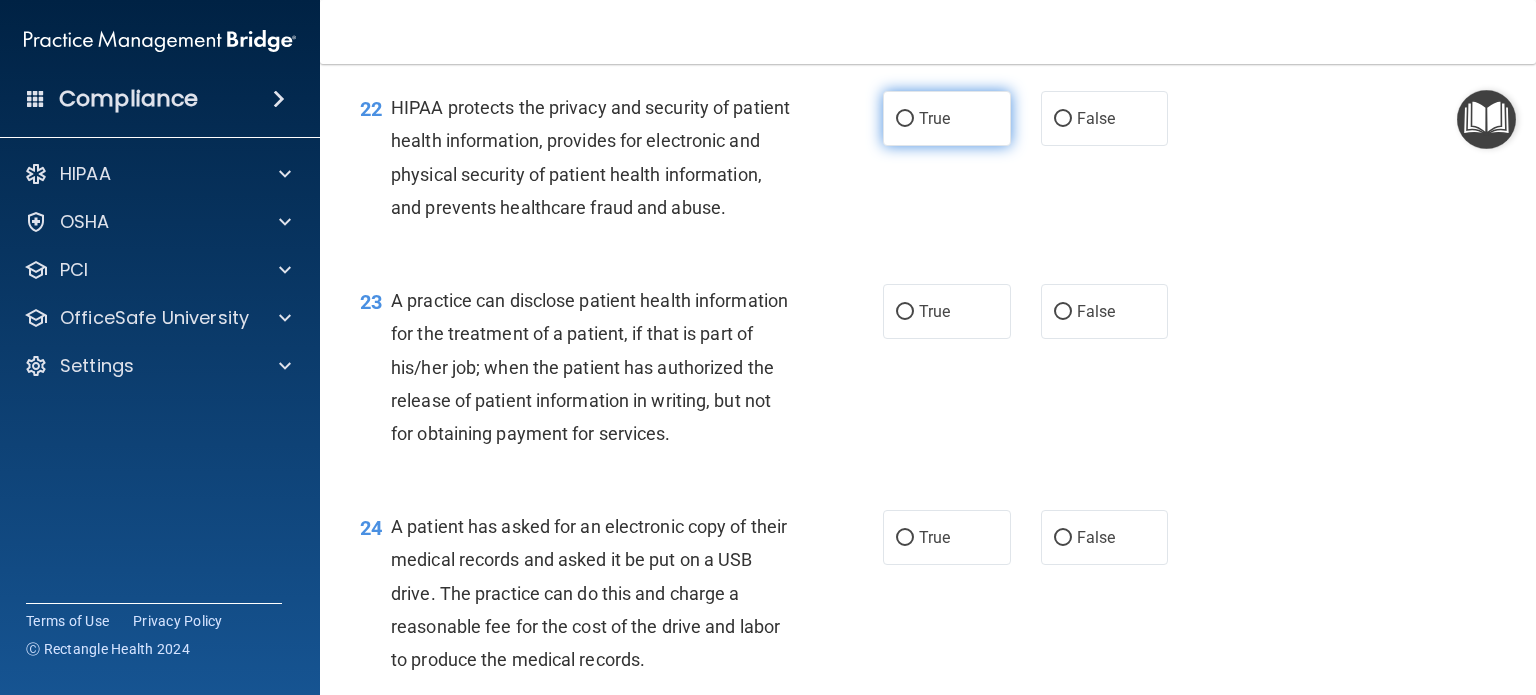 click on "True" at bounding box center [905, 119] 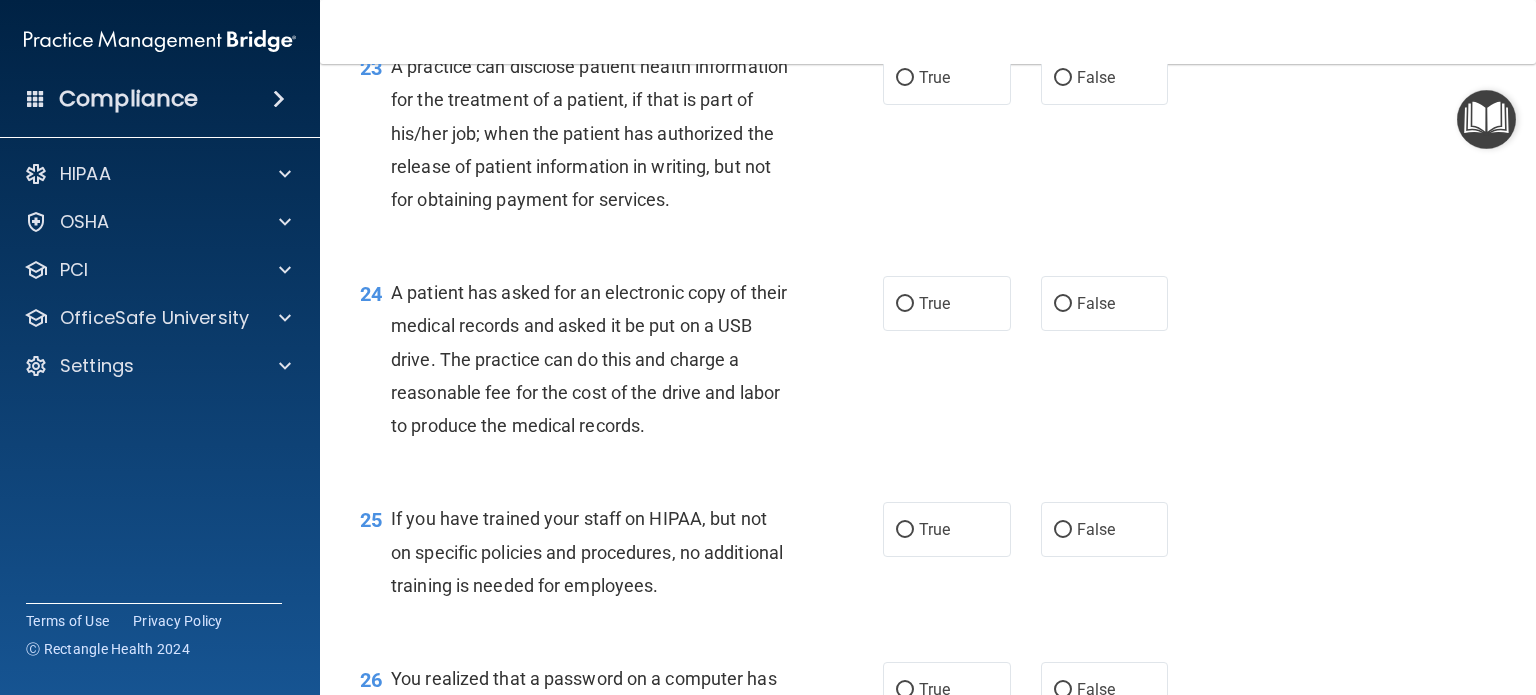 scroll, scrollTop: 3820, scrollLeft: 0, axis: vertical 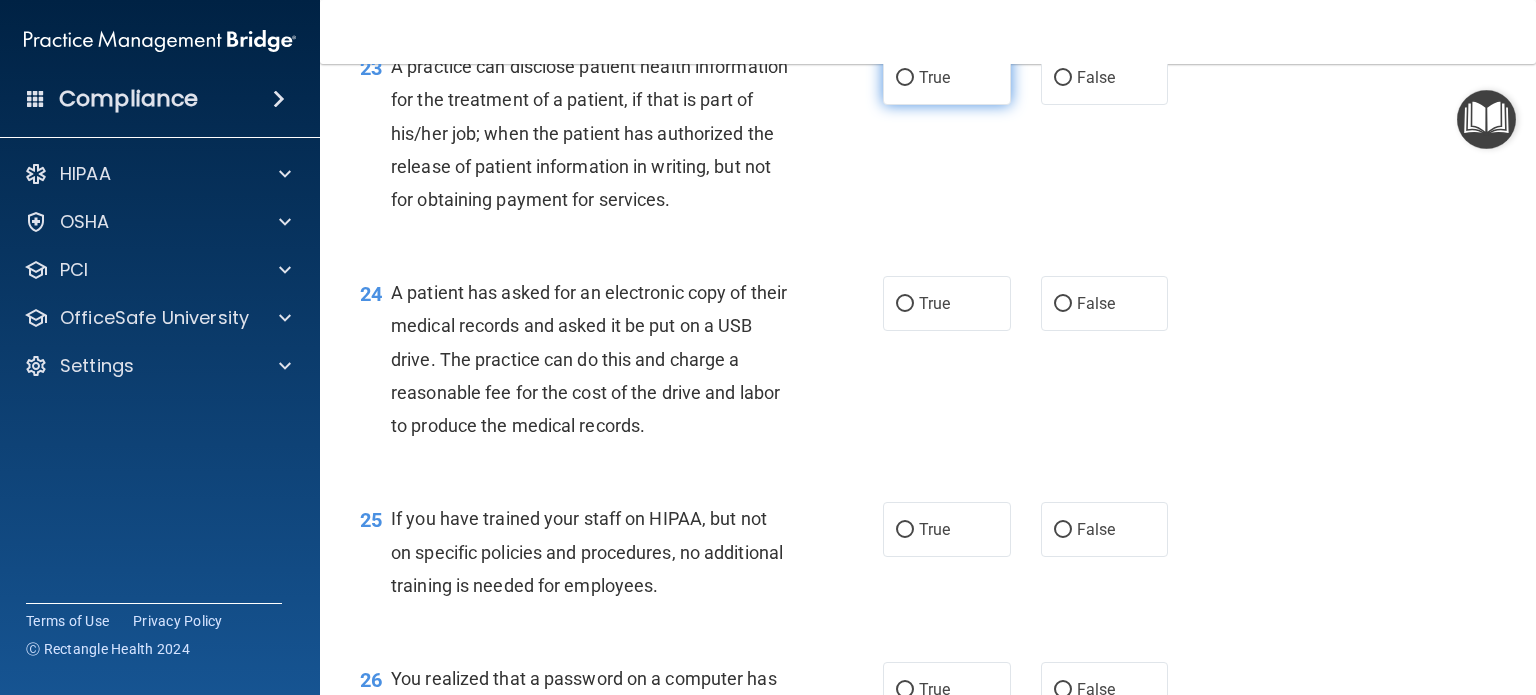 click on "True" at bounding box center (934, 77) 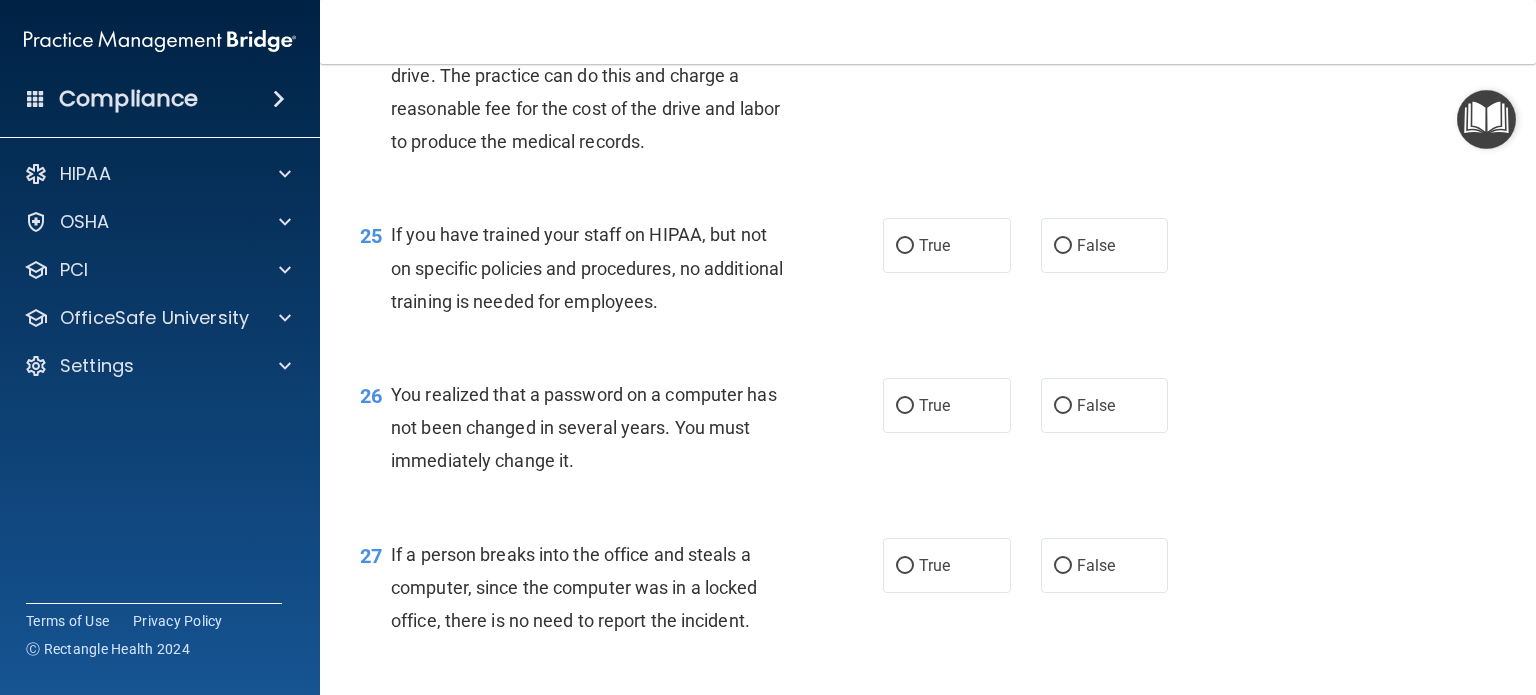 scroll, scrollTop: 4103, scrollLeft: 0, axis: vertical 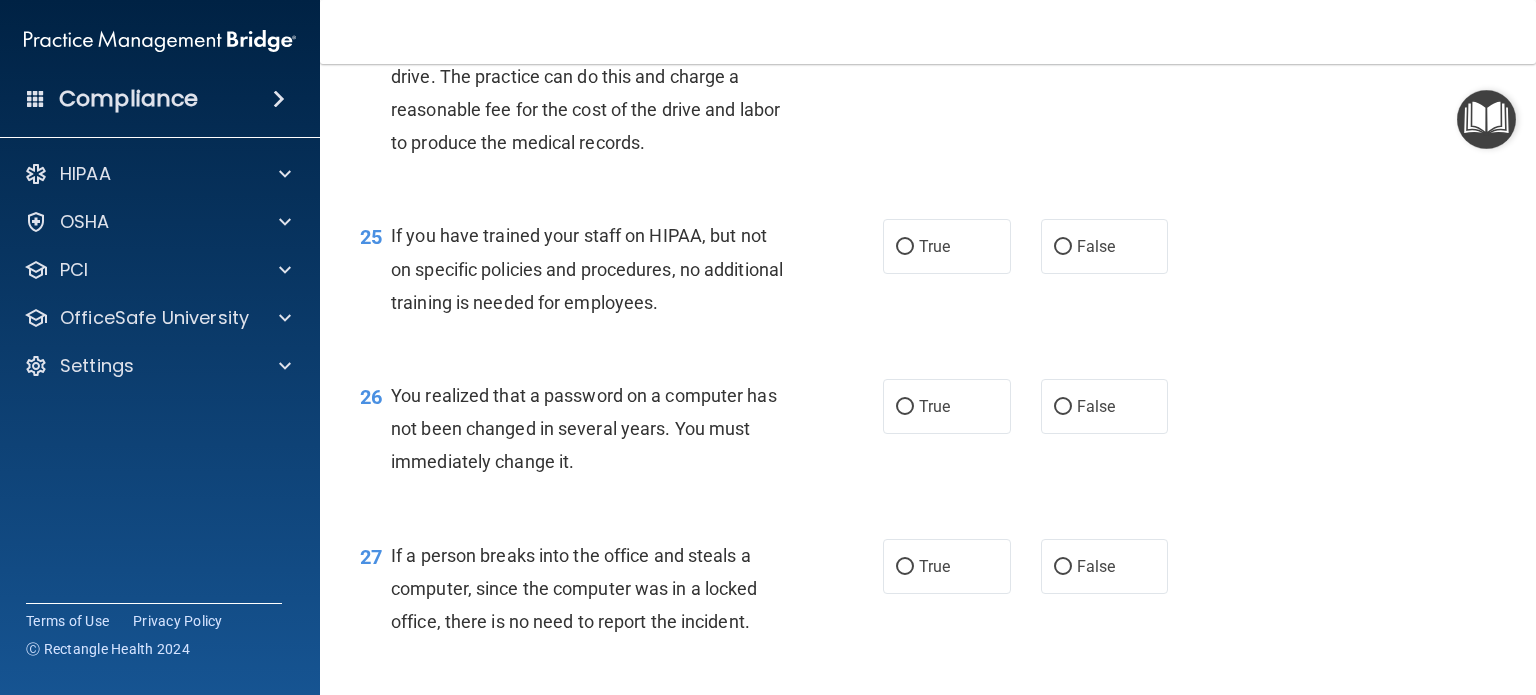 click on "False" at bounding box center [1063, 21] 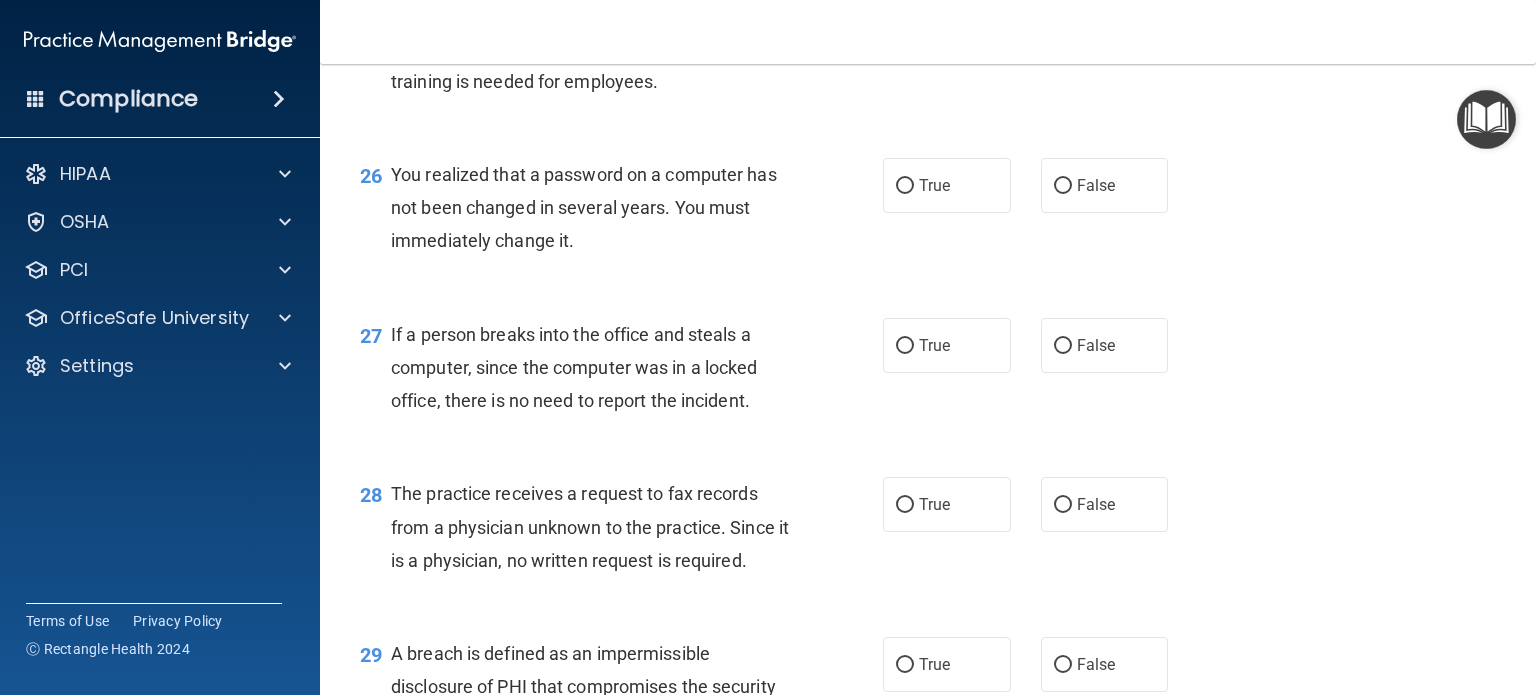 scroll, scrollTop: 4323, scrollLeft: 0, axis: vertical 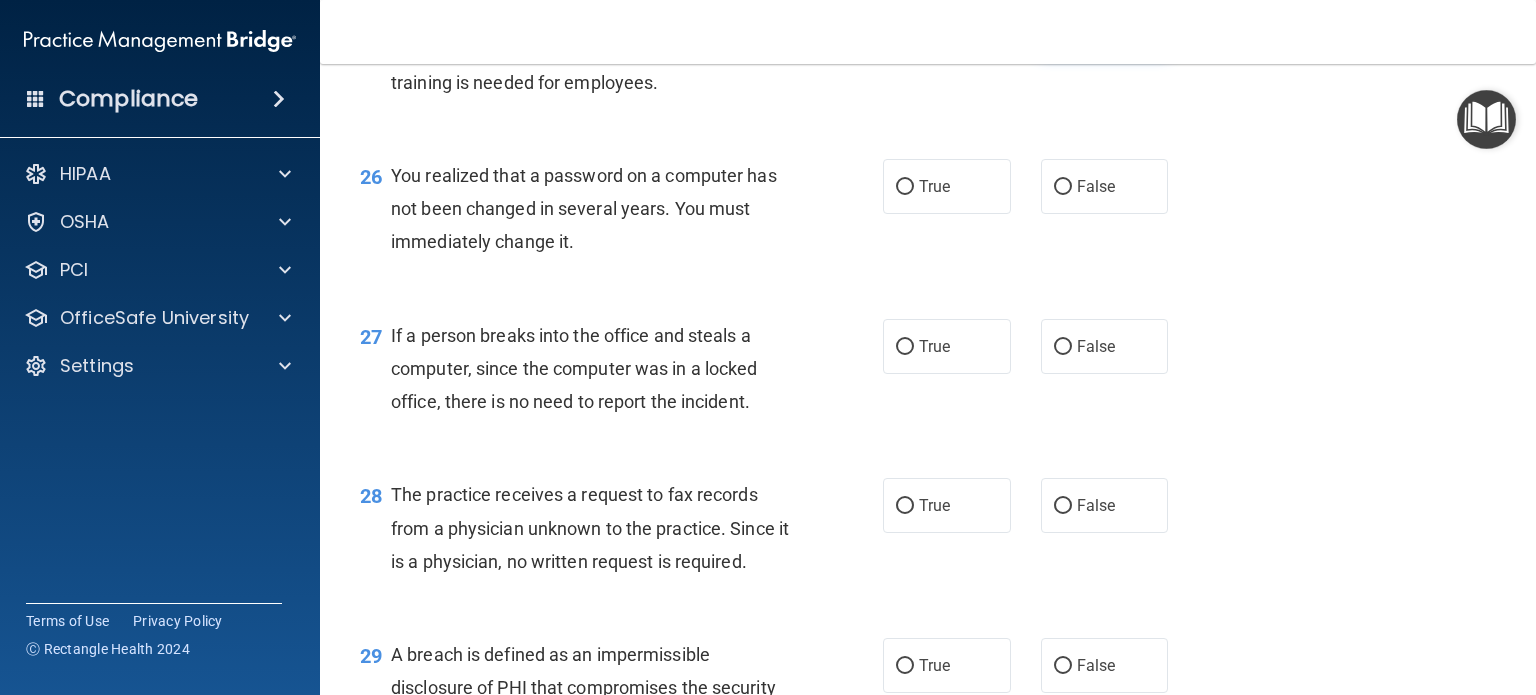 click on "False" at bounding box center [1105, 26] 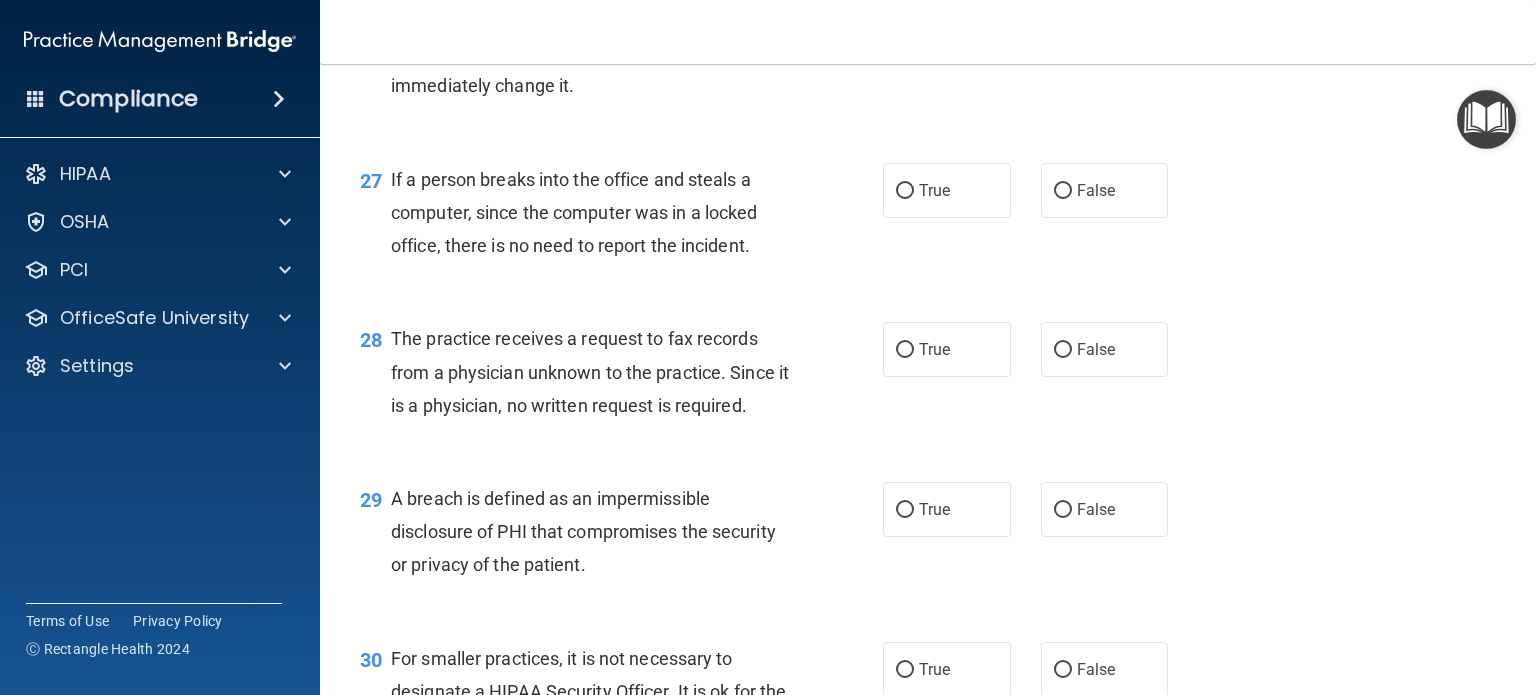scroll, scrollTop: 4479, scrollLeft: 0, axis: vertical 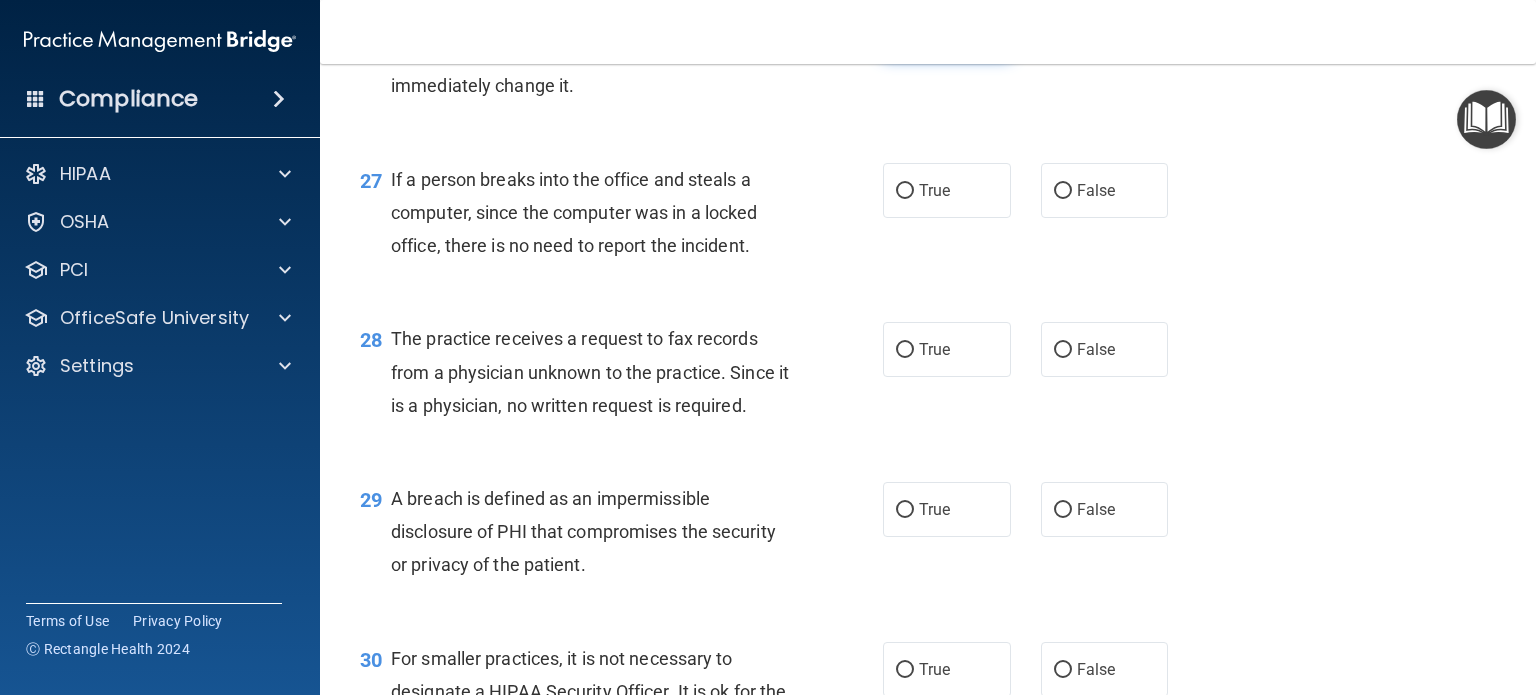 click on "True" at bounding box center (905, 31) 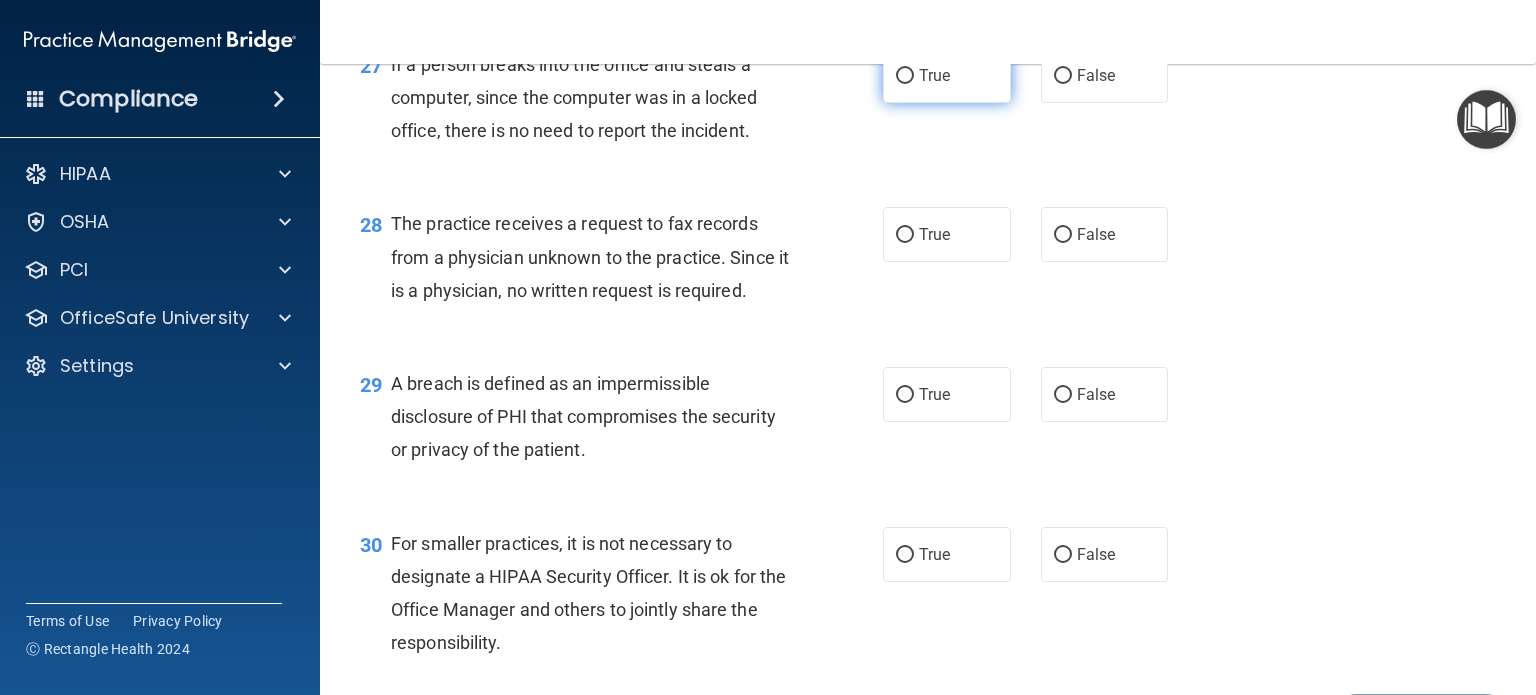 scroll, scrollTop: 4596, scrollLeft: 0, axis: vertical 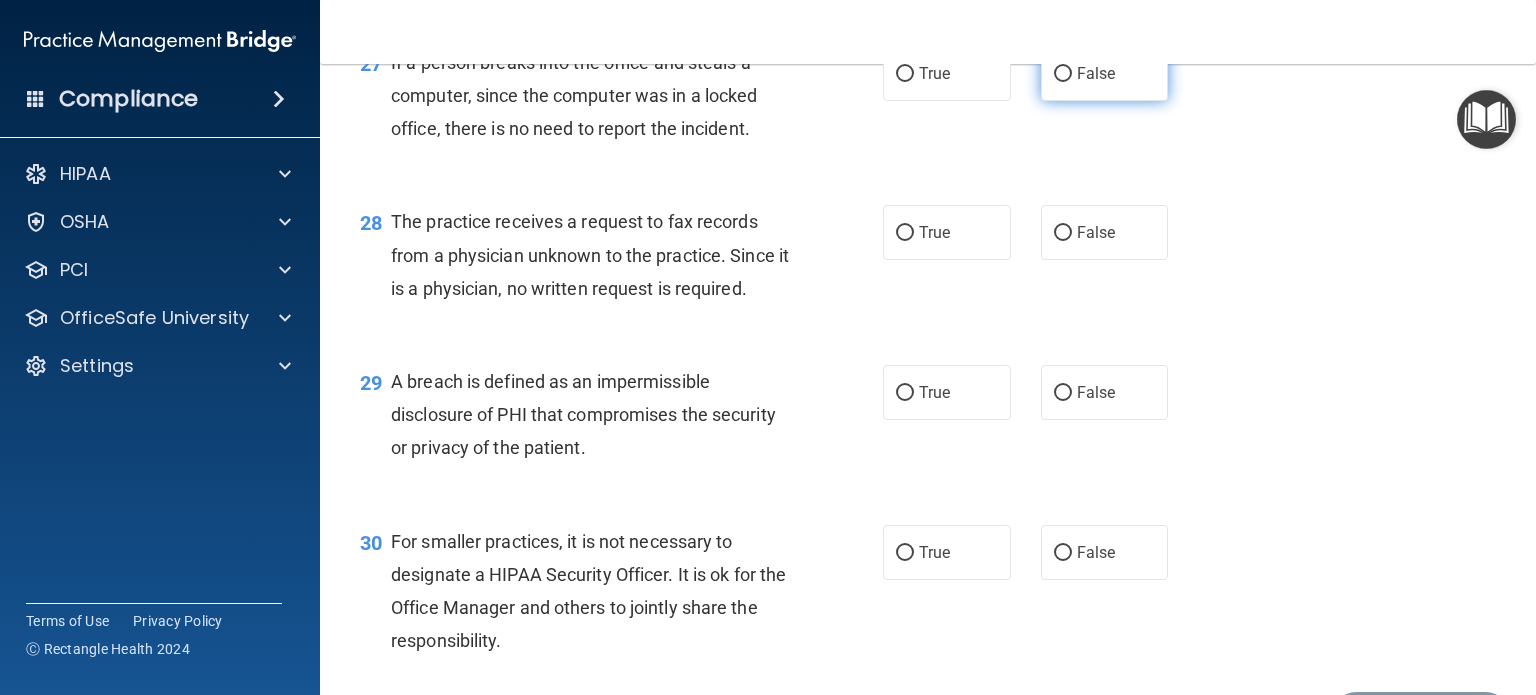 click on "False" at bounding box center (1105, 73) 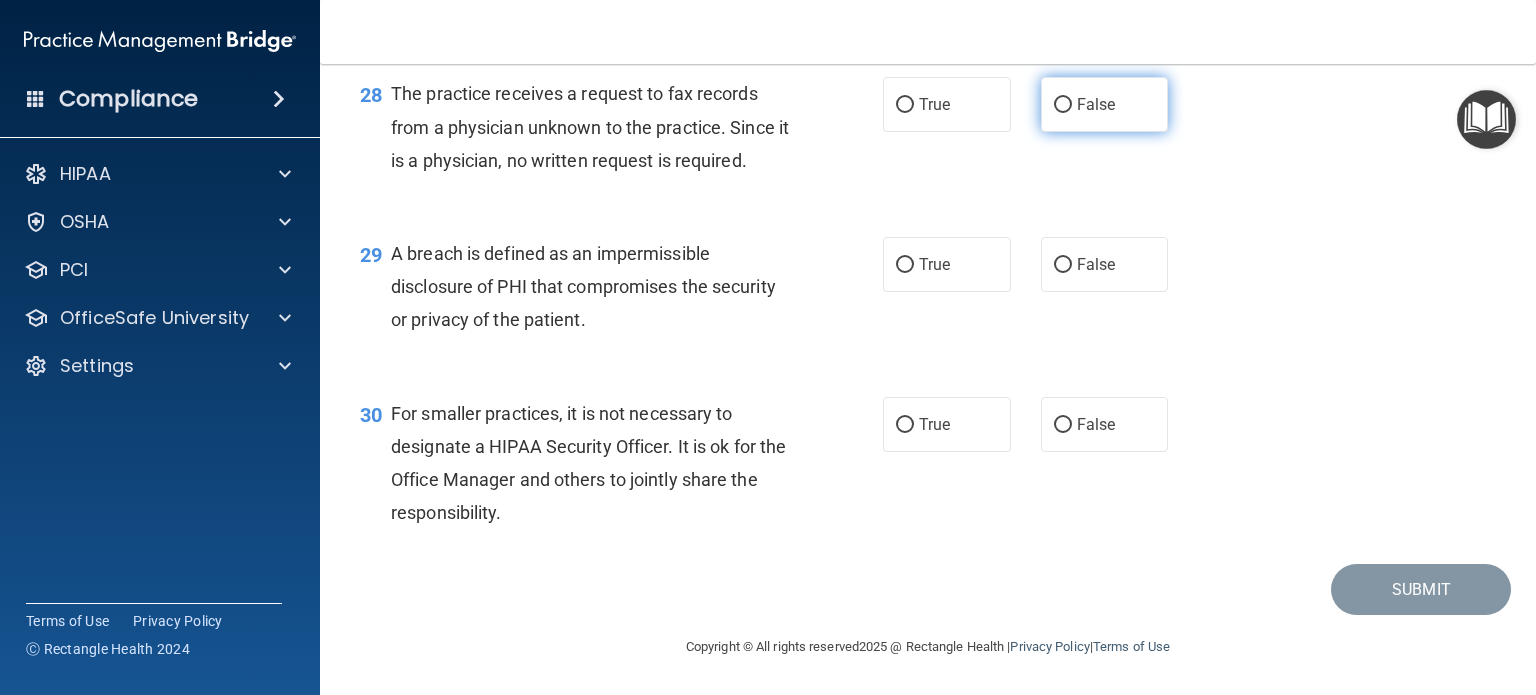 scroll, scrollTop: 4795, scrollLeft: 0, axis: vertical 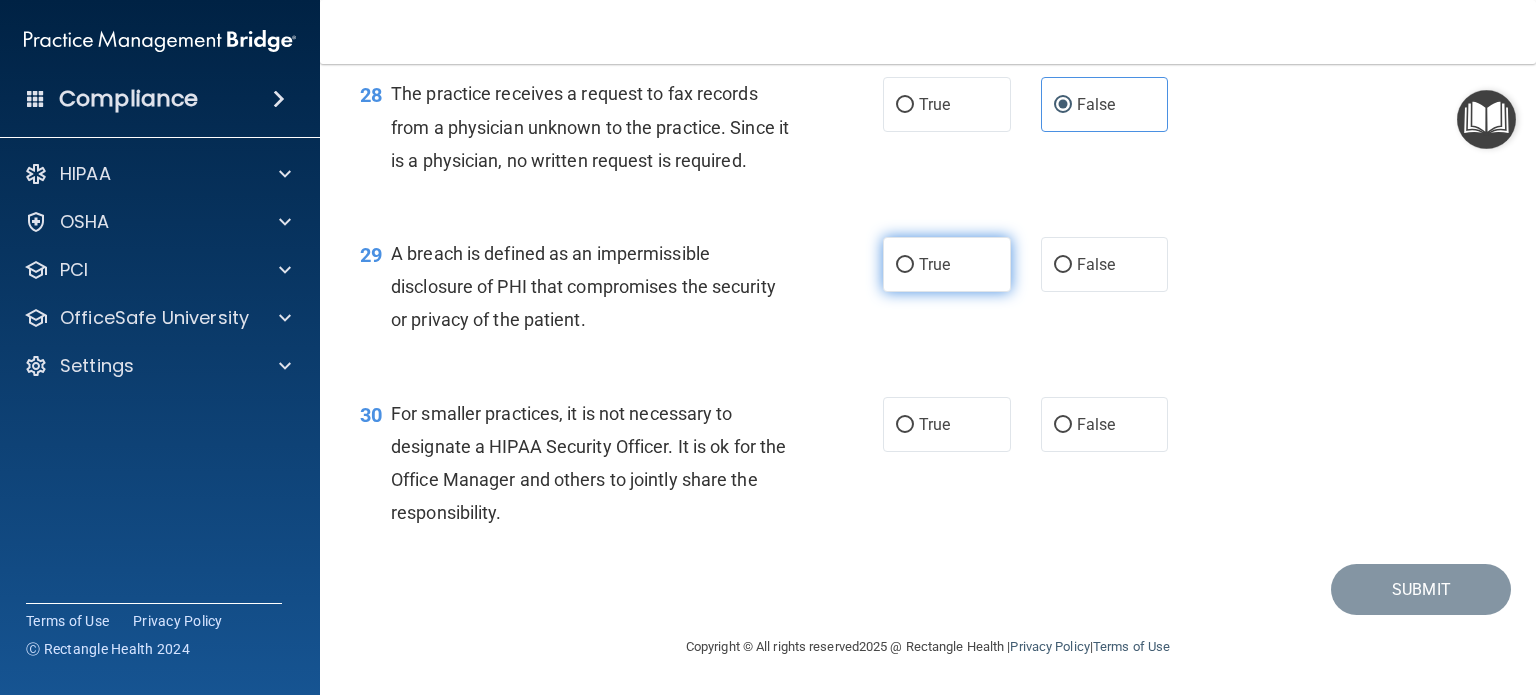 click on "True" at bounding box center [934, 264] 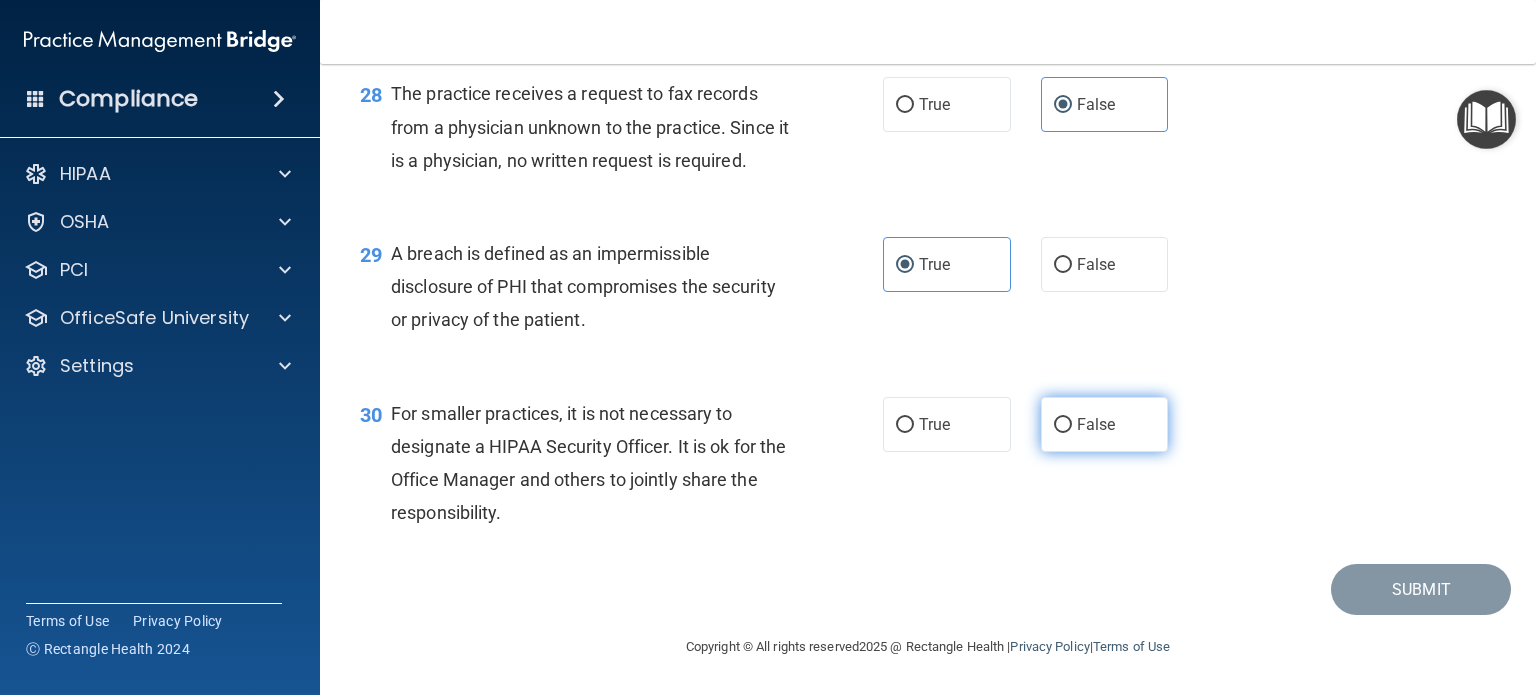 click on "False" at bounding box center (1096, 424) 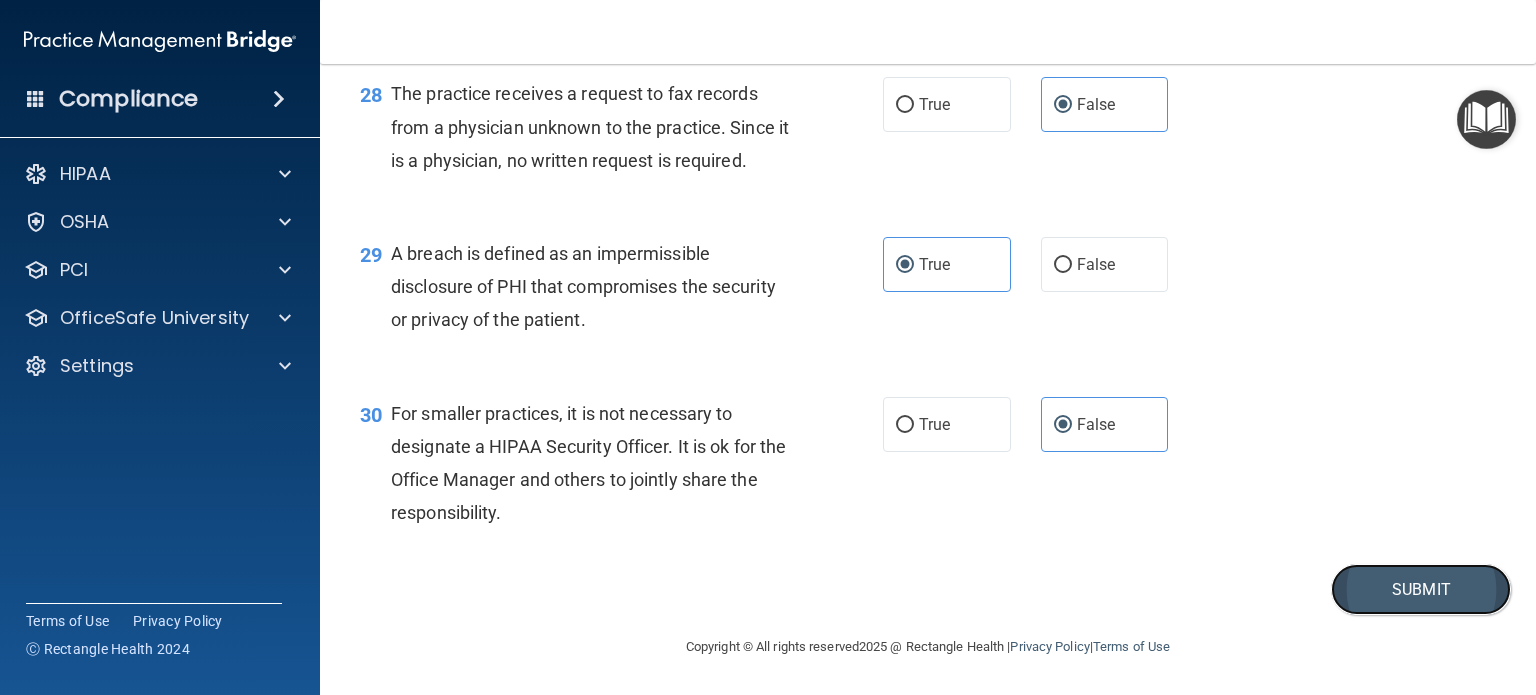 click on "Submit" at bounding box center [1421, 589] 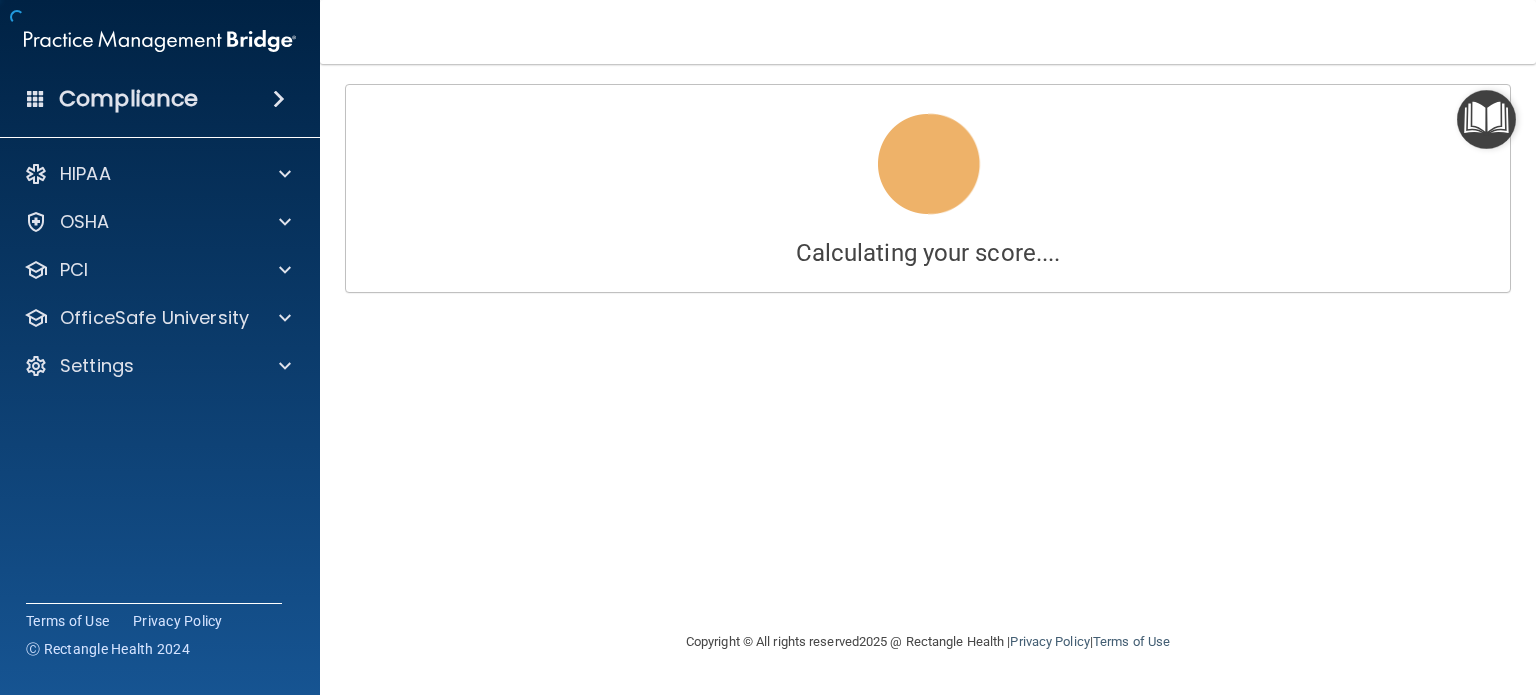 scroll, scrollTop: 0, scrollLeft: 0, axis: both 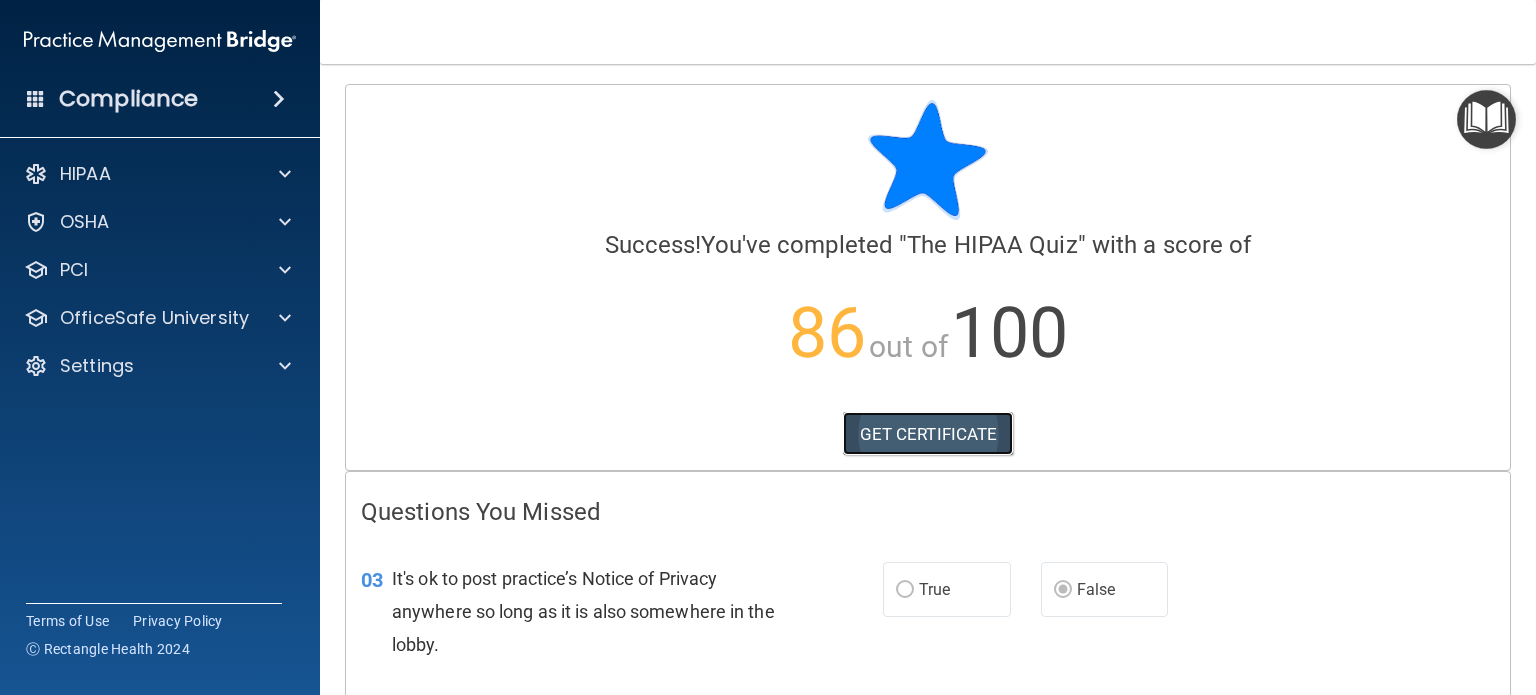 click on "GET CERTIFICATE" at bounding box center (928, 434) 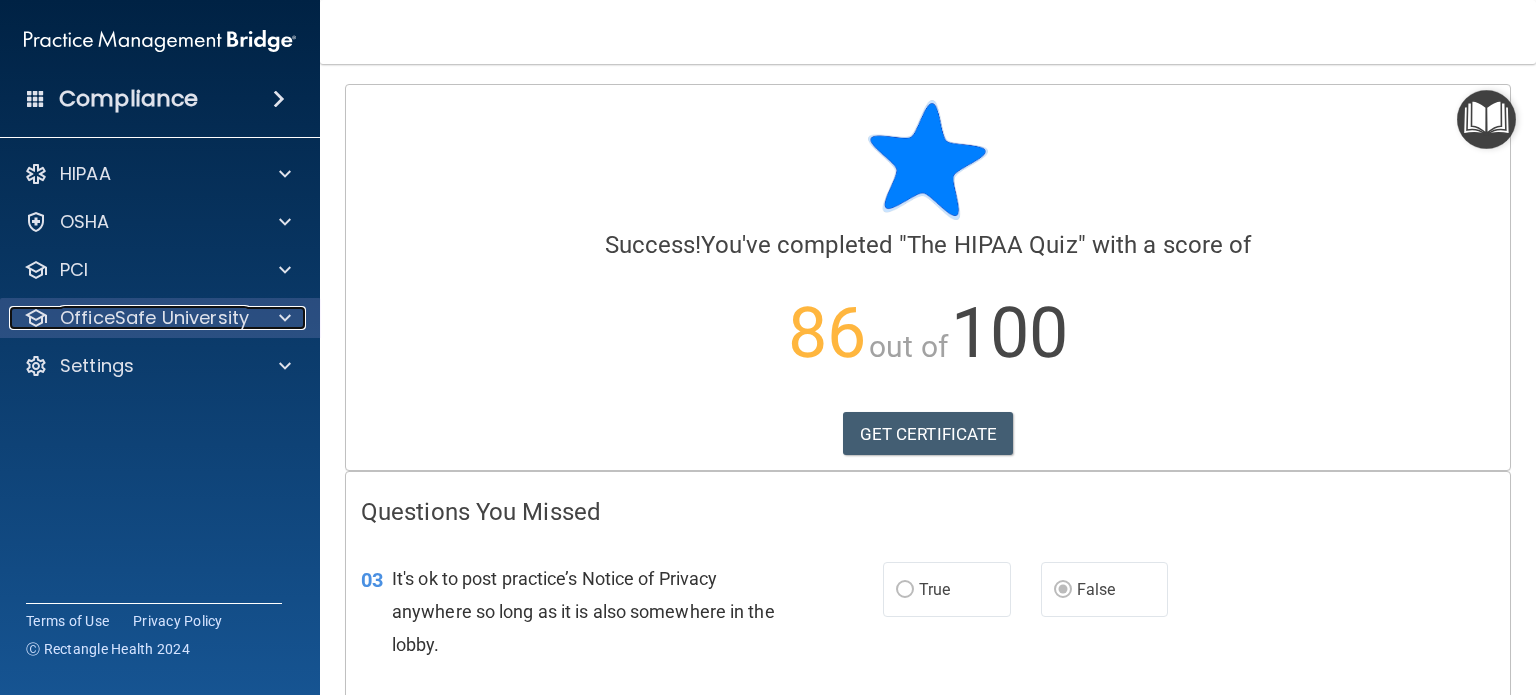 click at bounding box center (282, 318) 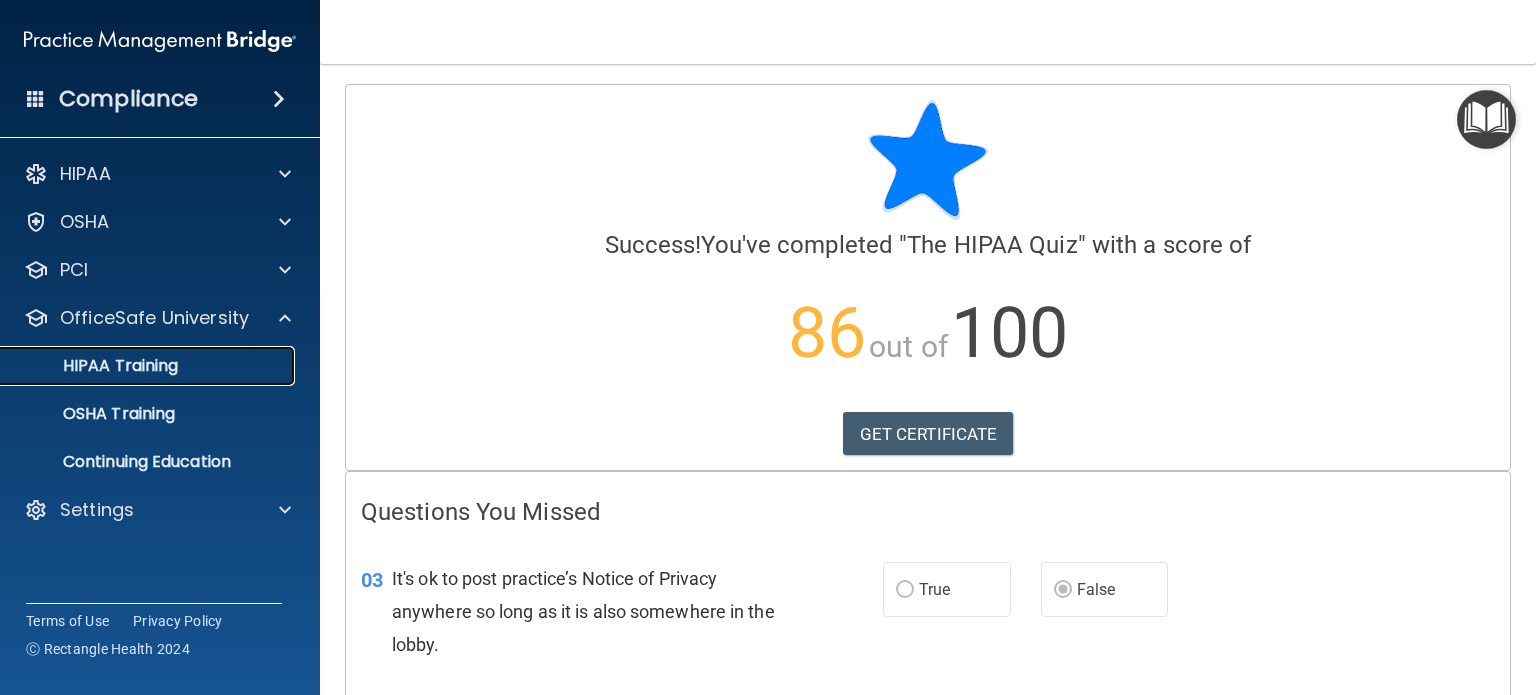 click on "HIPAA Training" at bounding box center (95, 366) 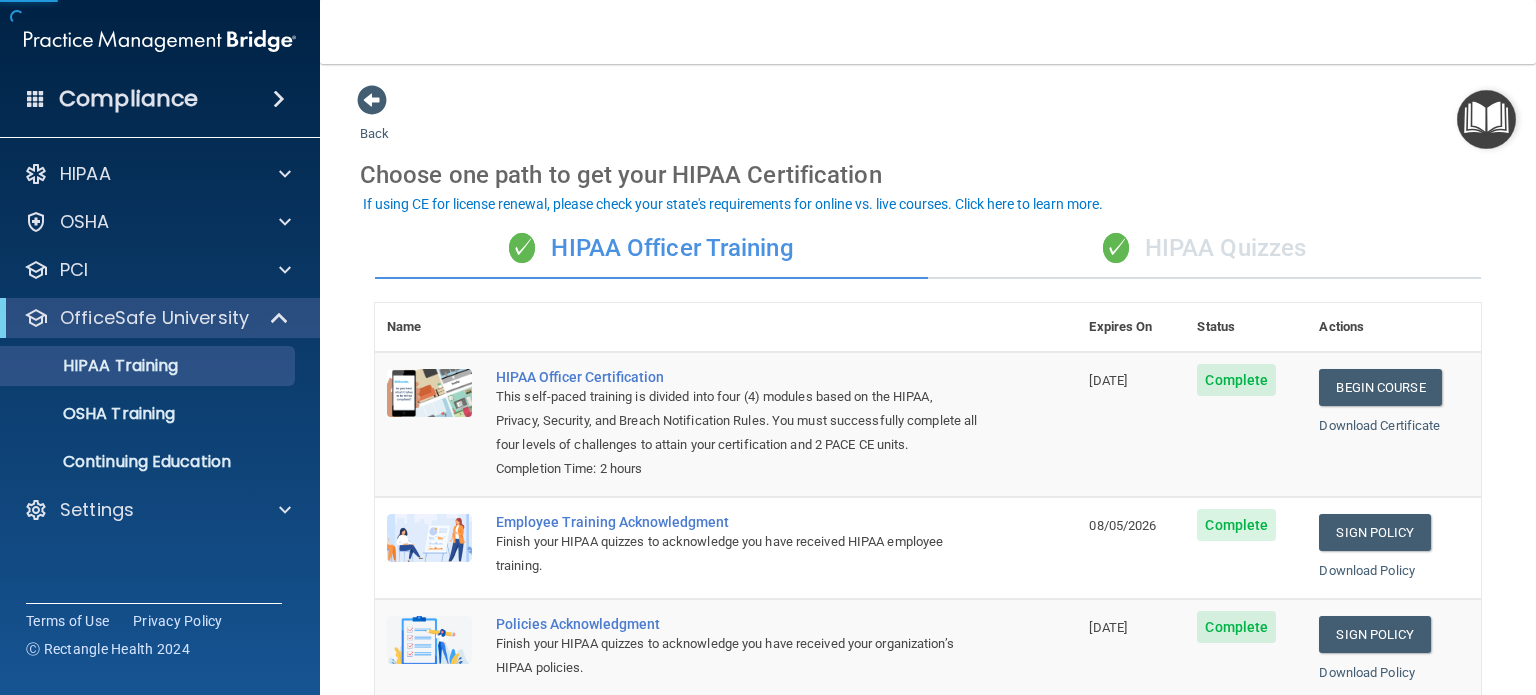 click on "✓   HIPAA Quizzes" at bounding box center [1204, 249] 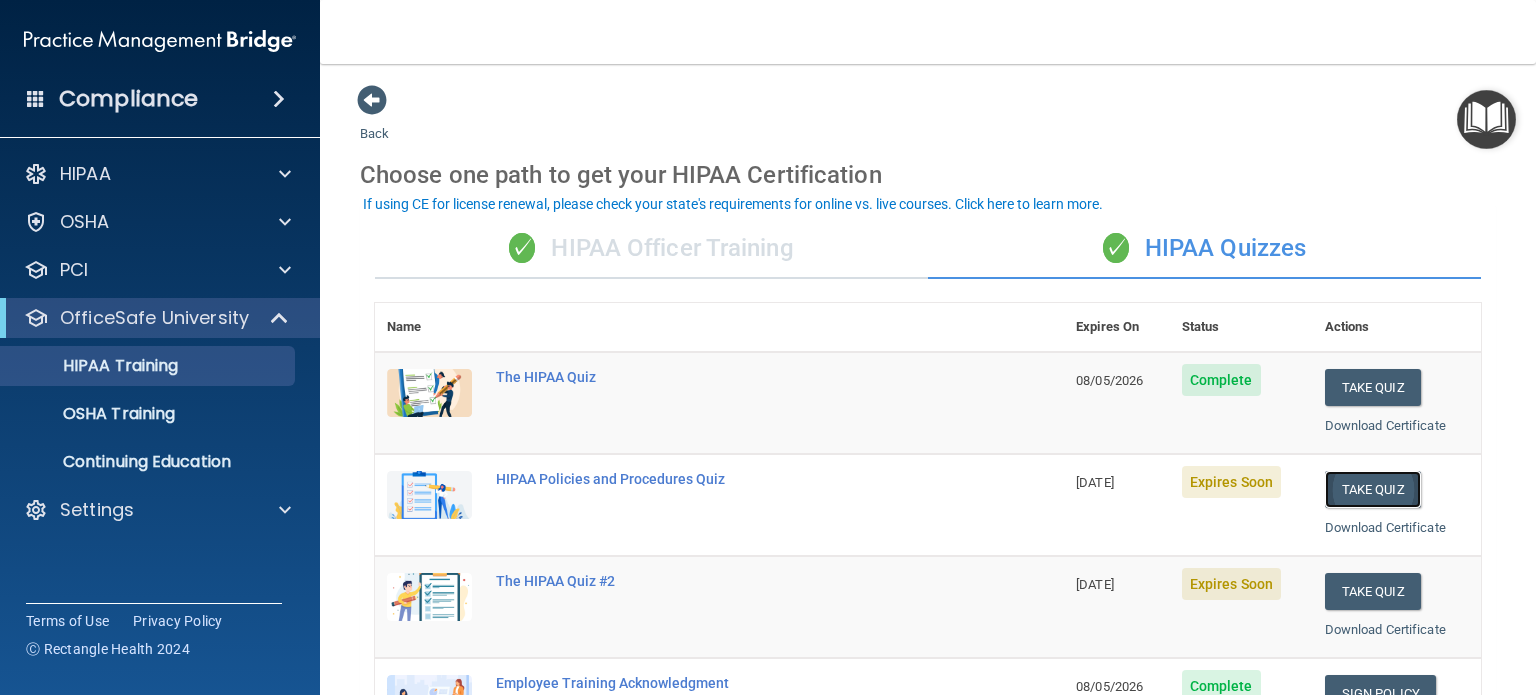 click on "Take Quiz" at bounding box center [1373, 489] 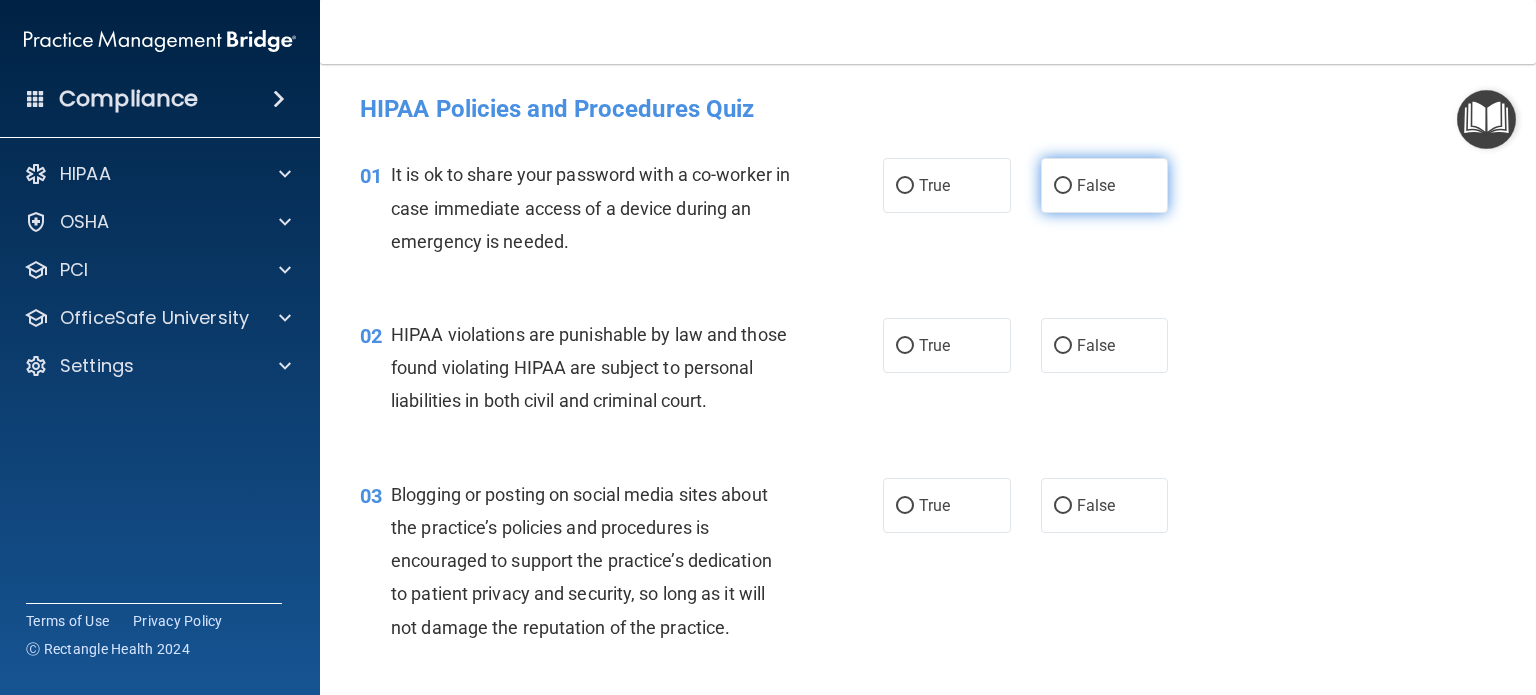 click on "False" at bounding box center [1063, 186] 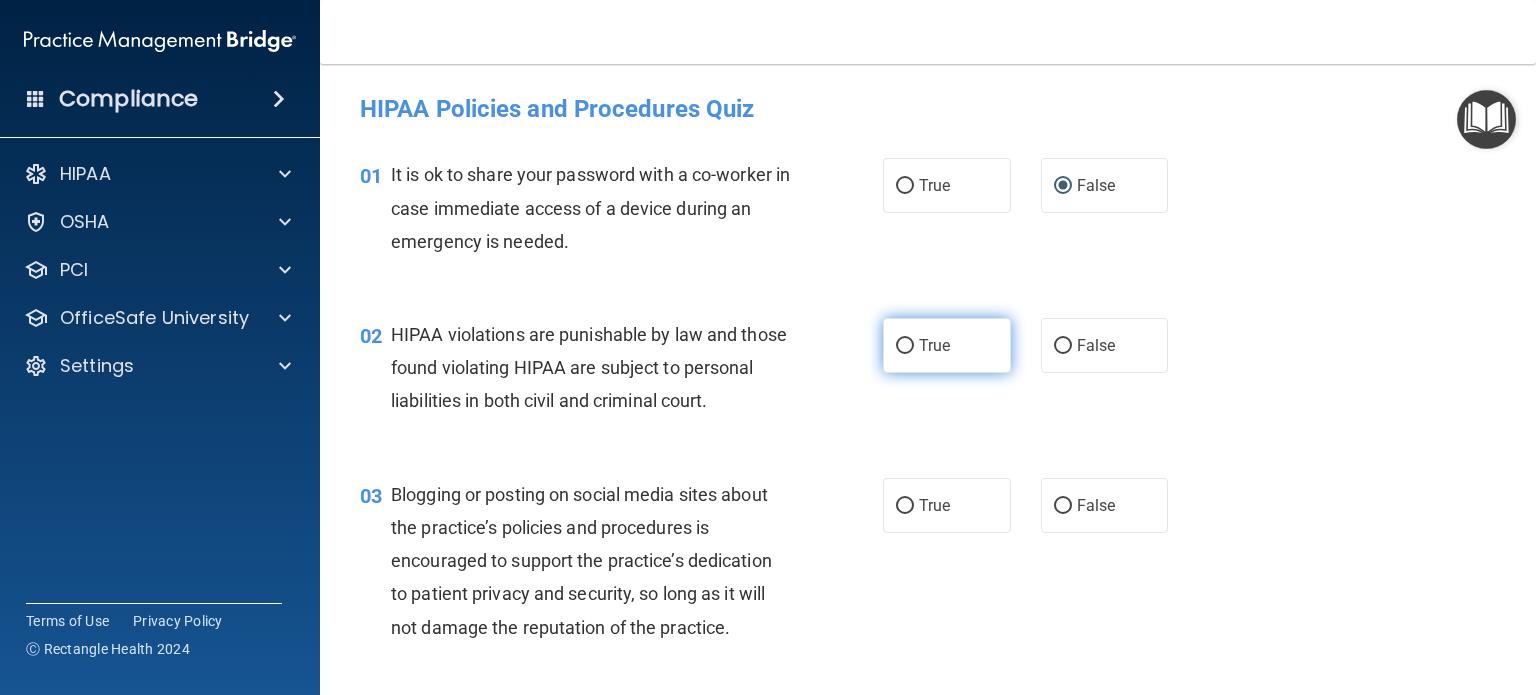 click on "True" at bounding box center [947, 345] 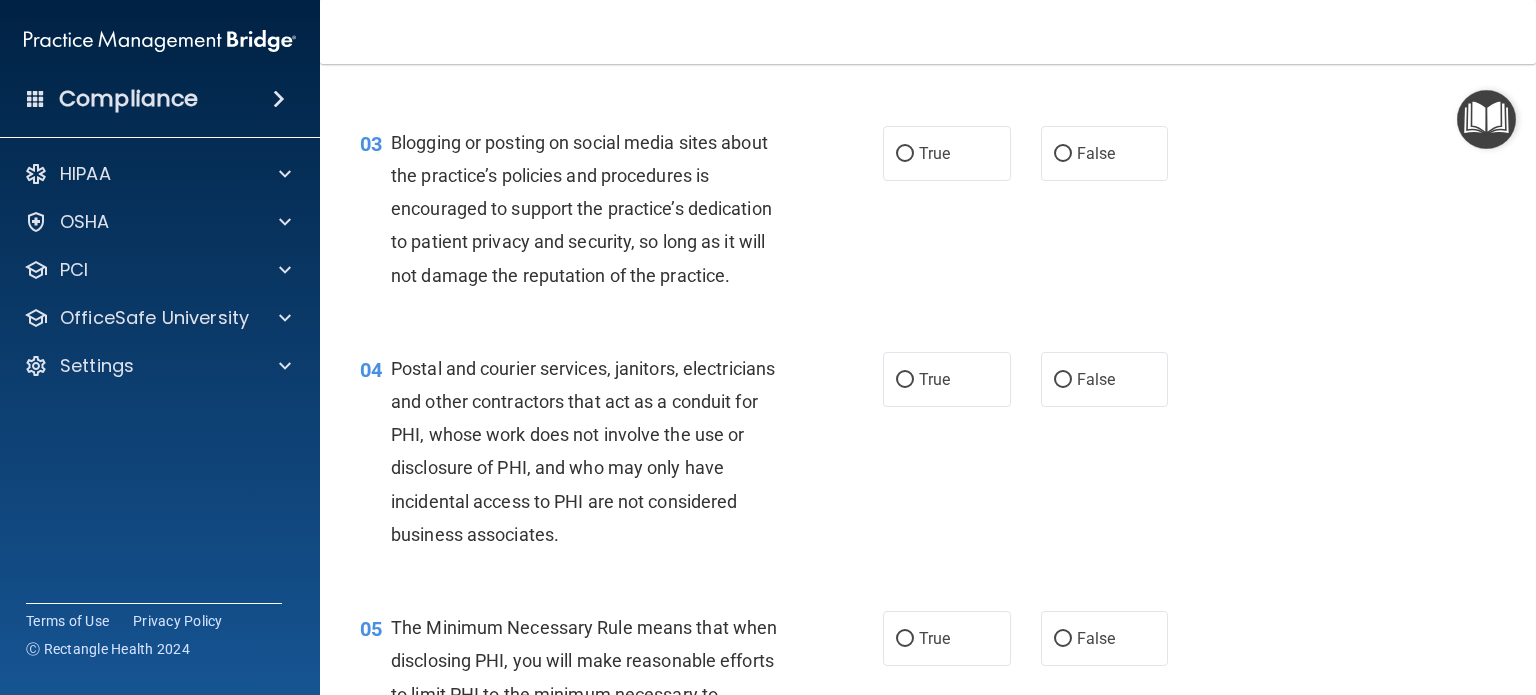 scroll, scrollTop: 354, scrollLeft: 0, axis: vertical 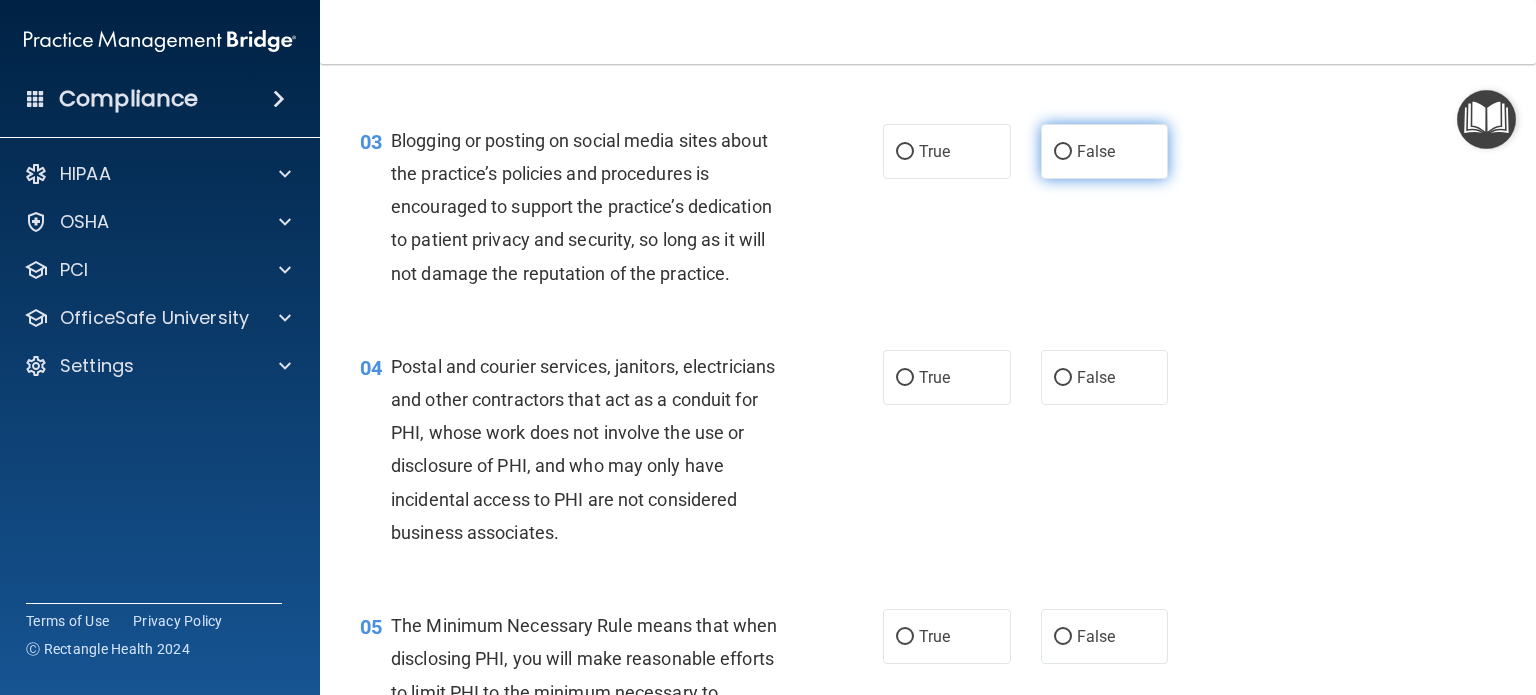 click on "False" at bounding box center (1105, 151) 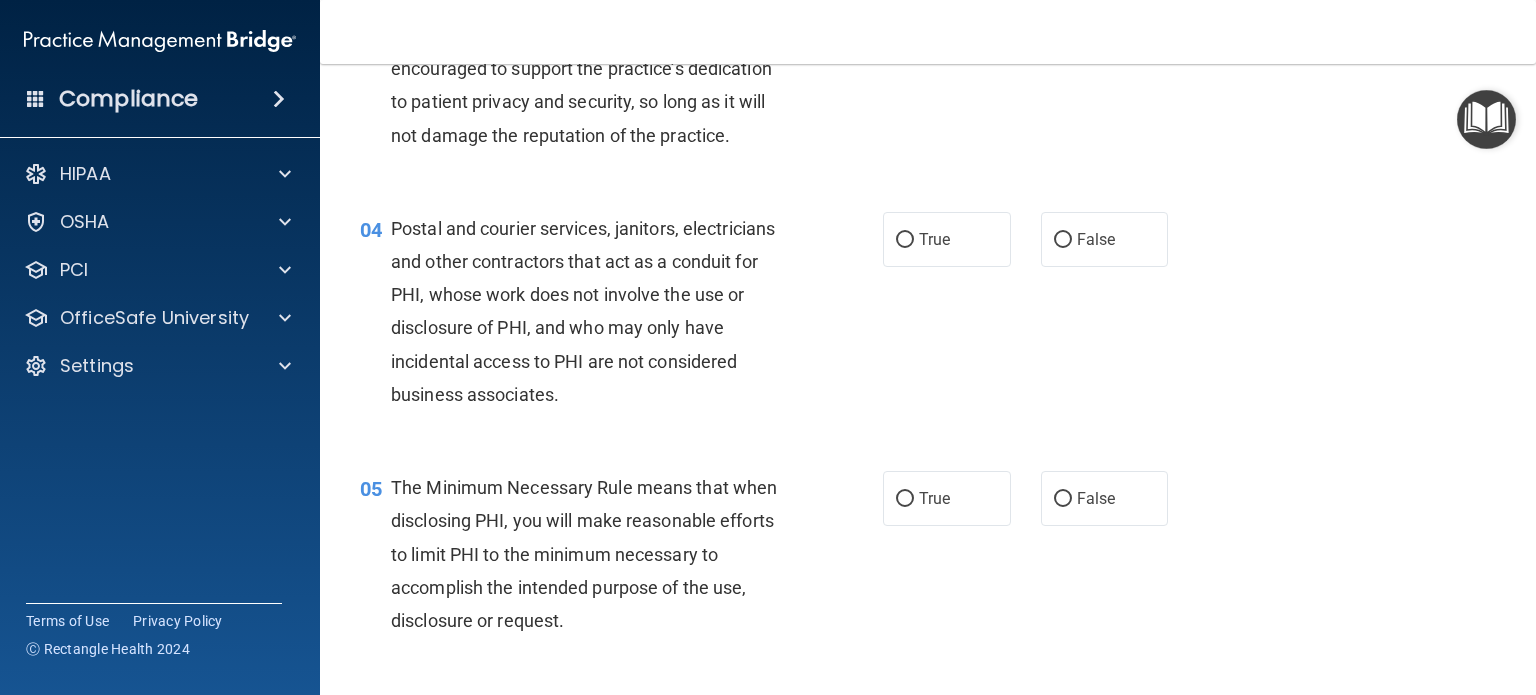 scroll, scrollTop: 522, scrollLeft: 0, axis: vertical 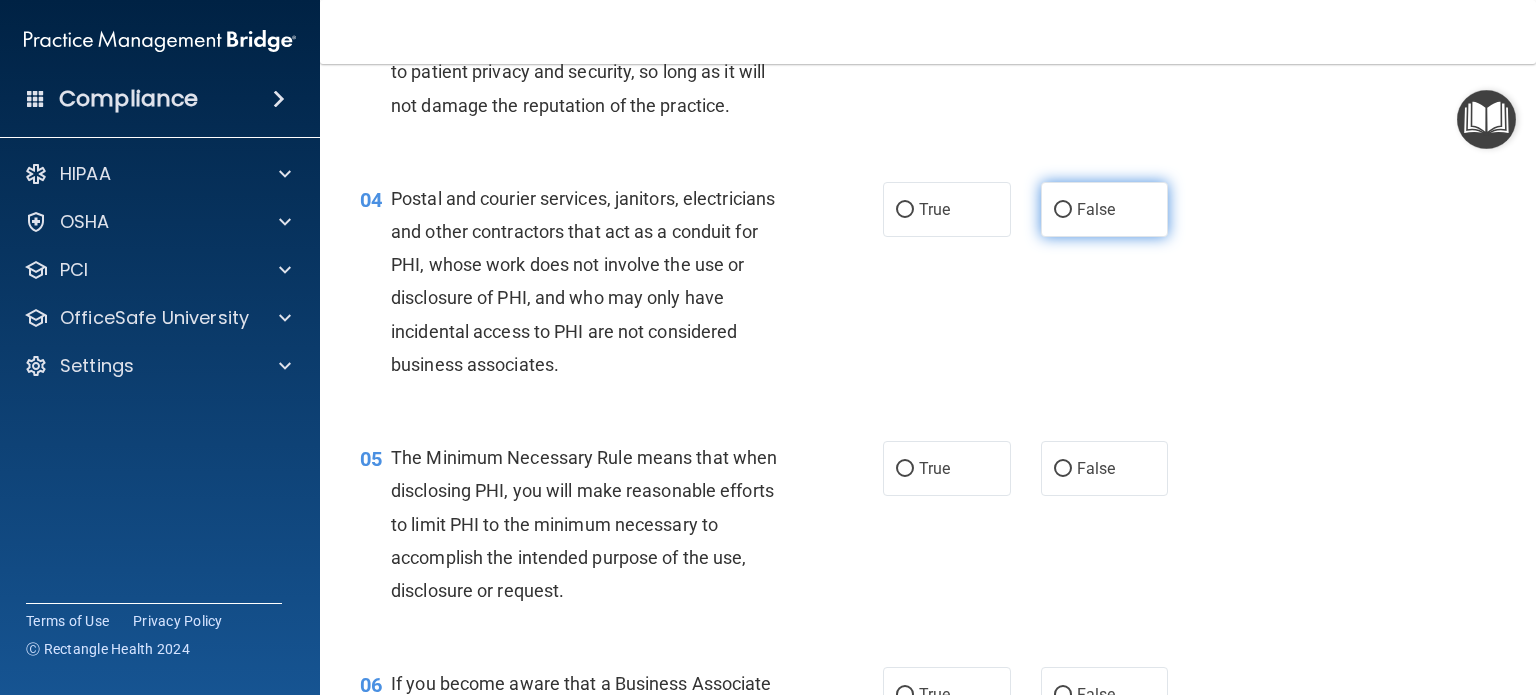 click on "False" at bounding box center [1105, 209] 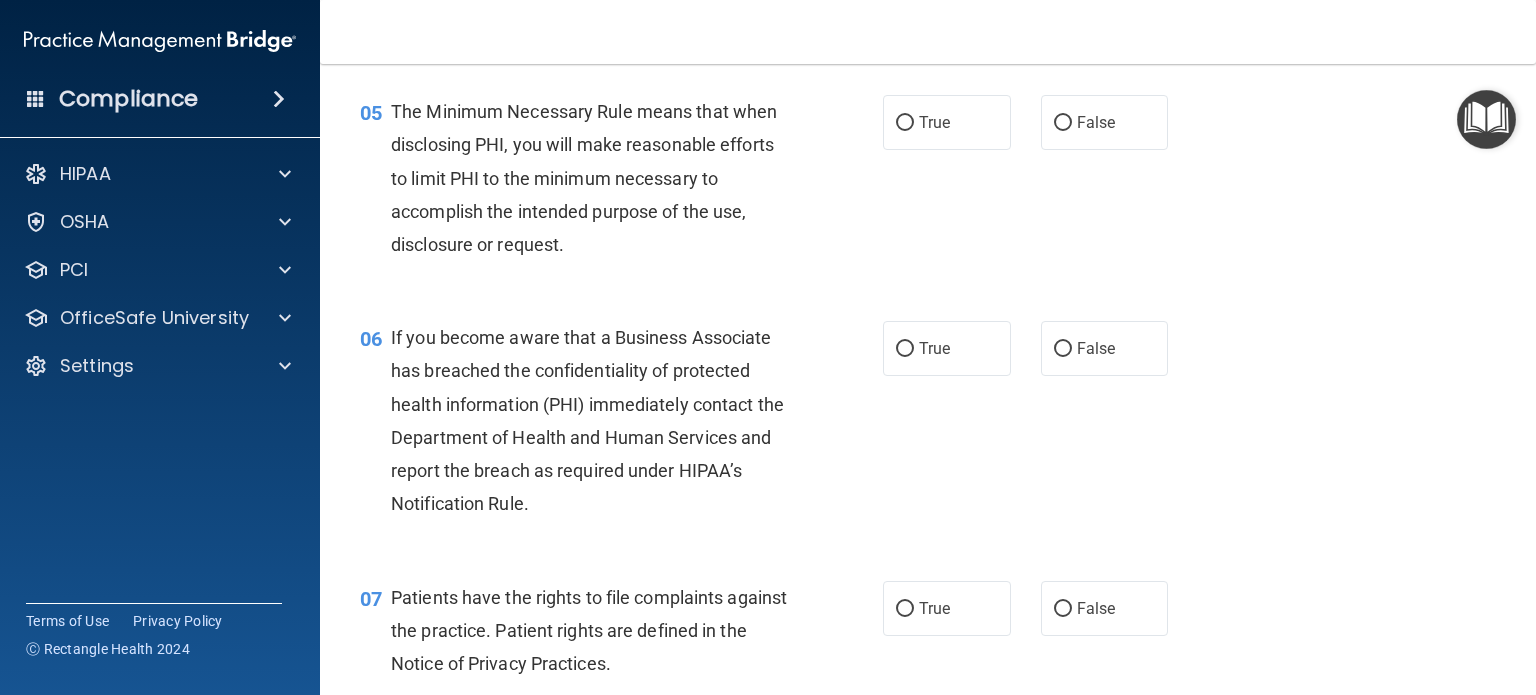 scroll, scrollTop: 868, scrollLeft: 0, axis: vertical 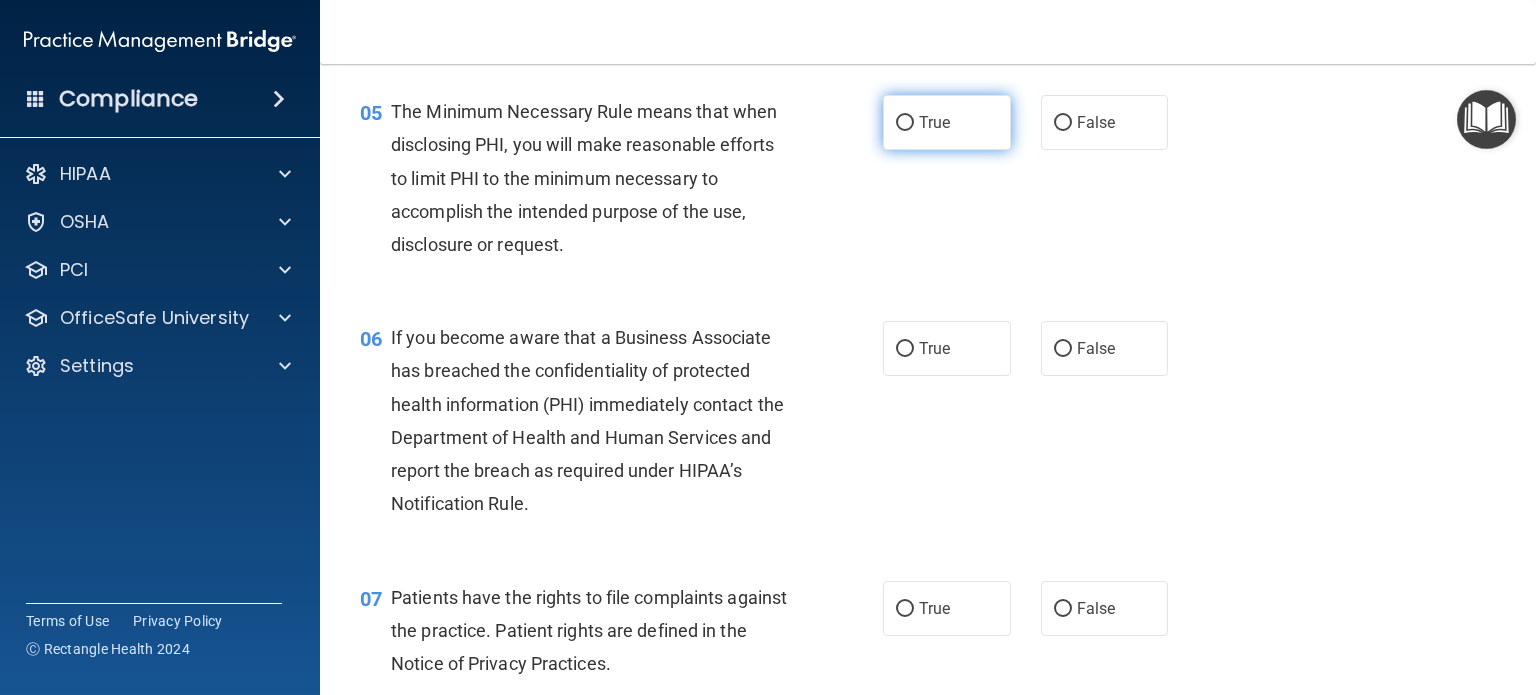 click on "True" at bounding box center (947, 122) 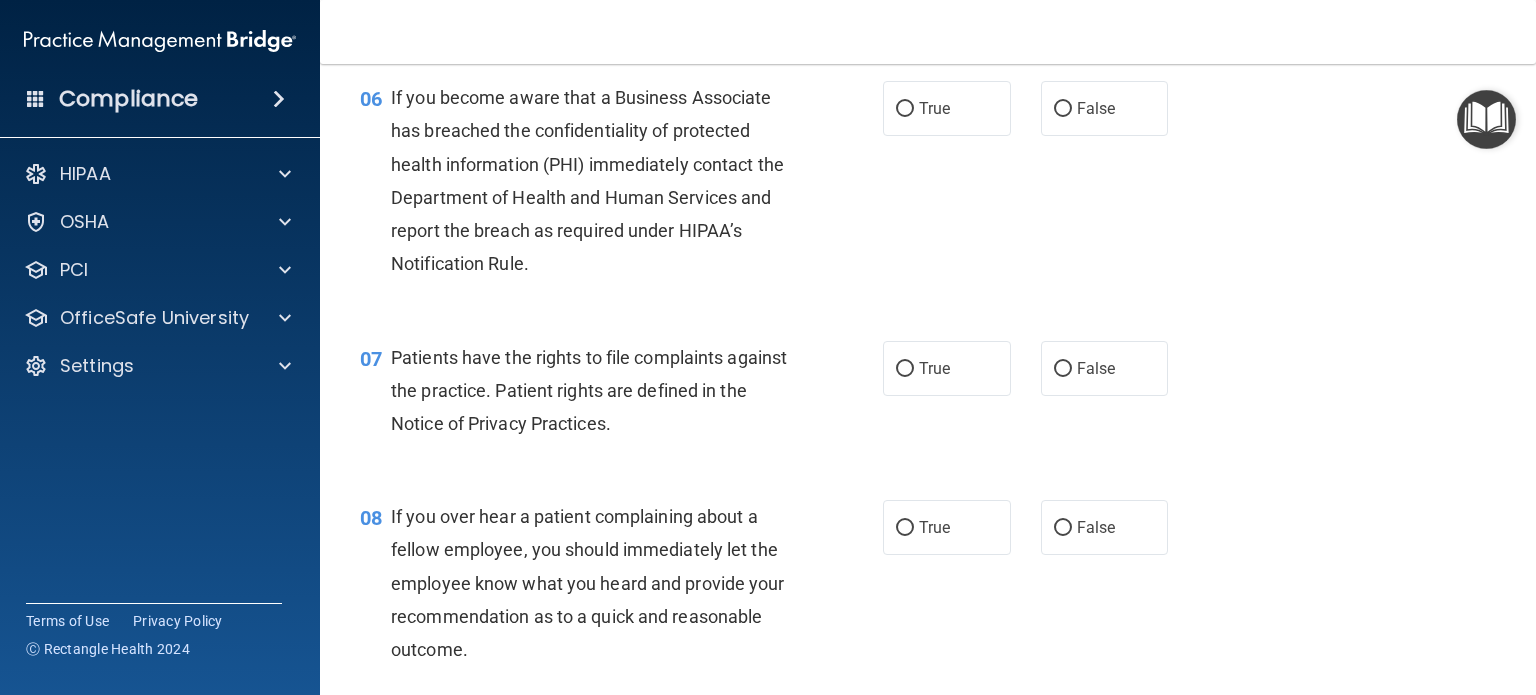 scroll, scrollTop: 1108, scrollLeft: 0, axis: vertical 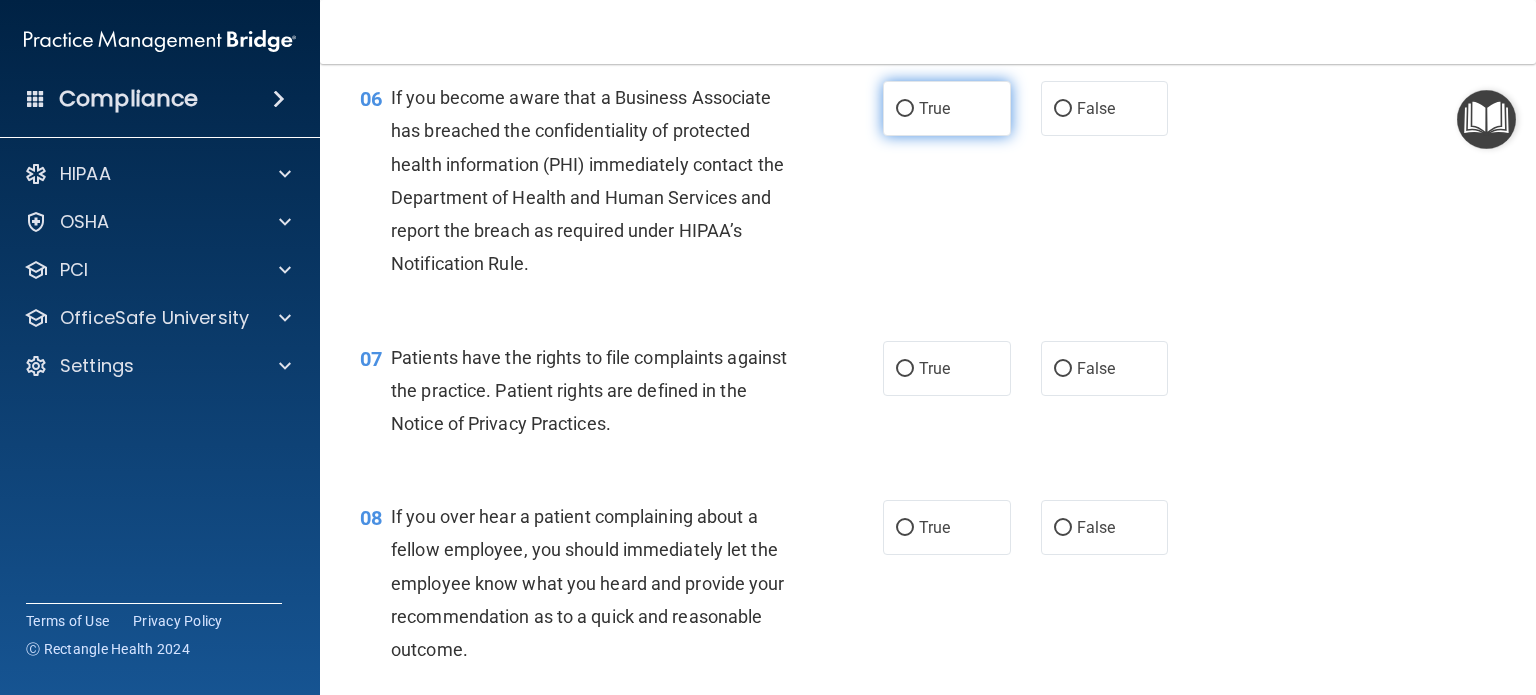 click on "True" at bounding box center [905, 109] 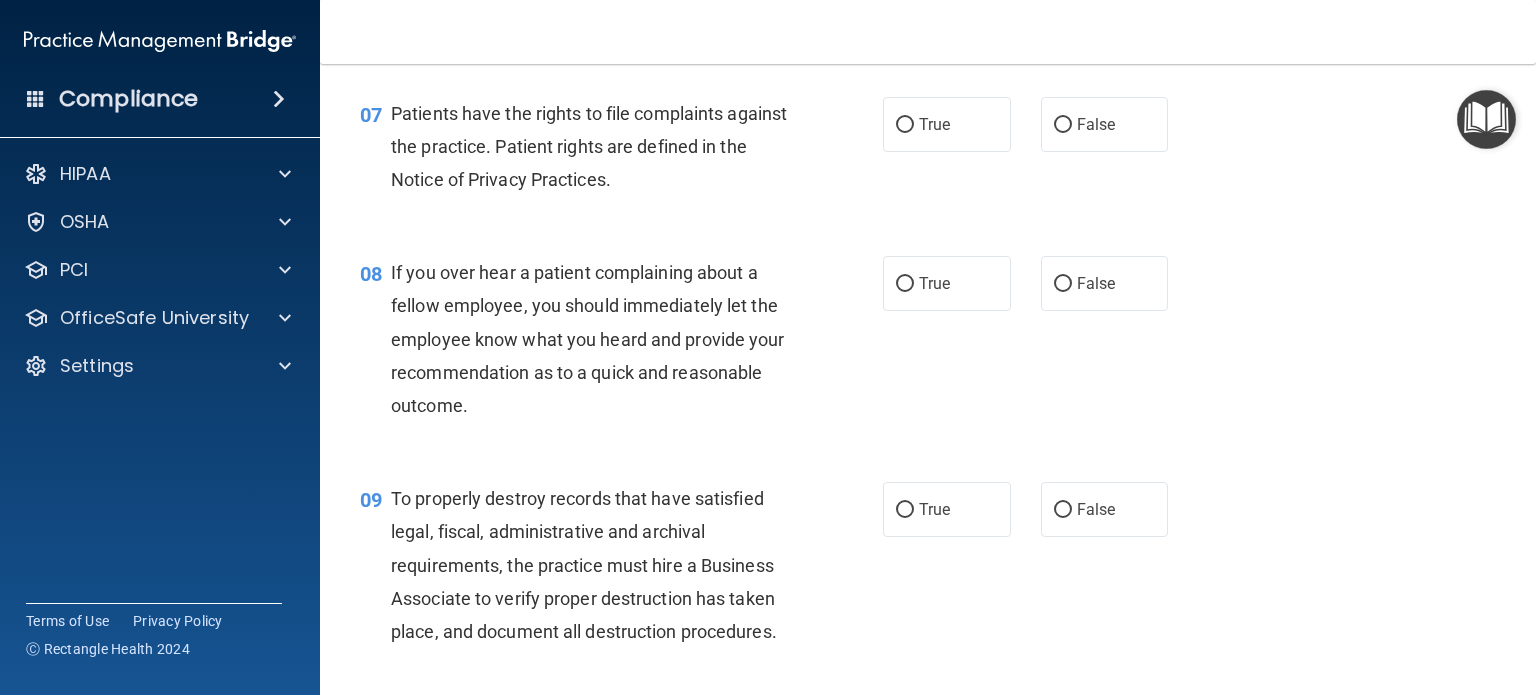 scroll, scrollTop: 1354, scrollLeft: 0, axis: vertical 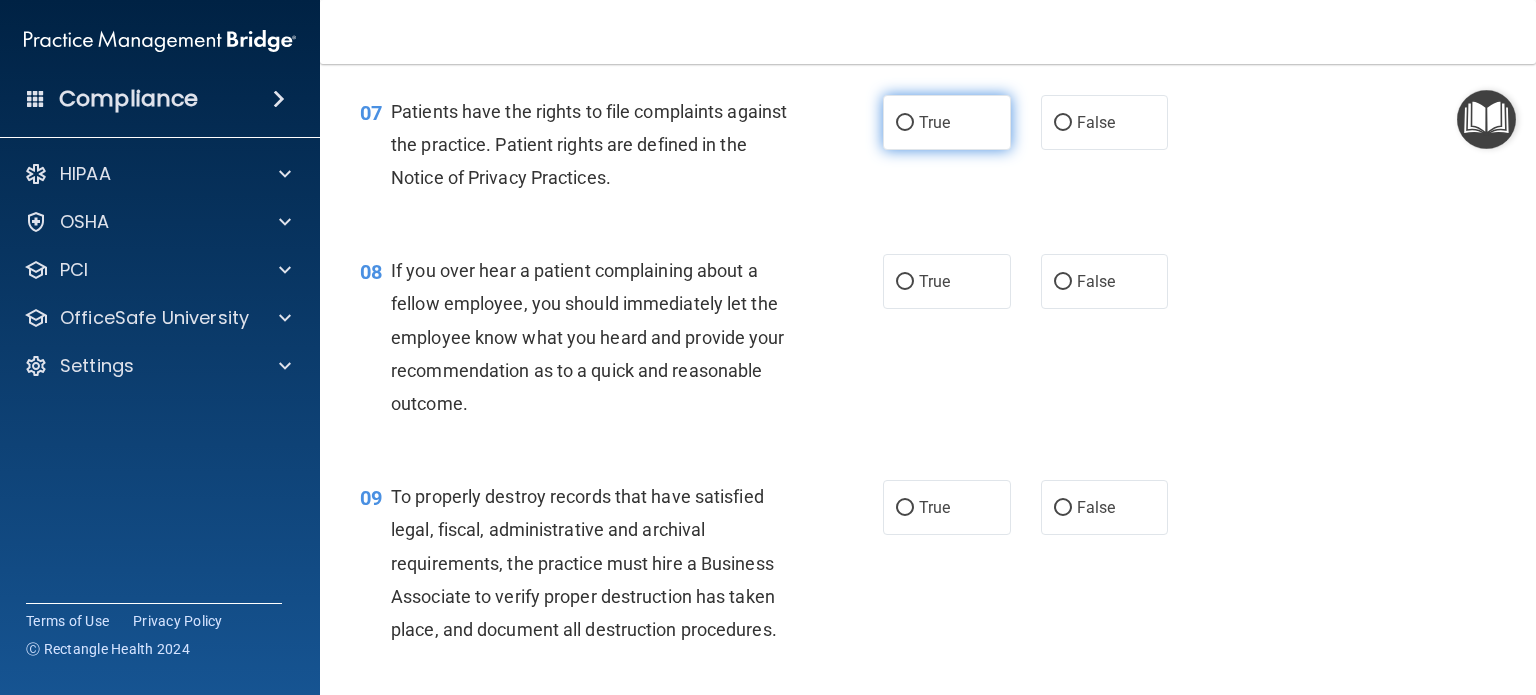 click on "True" at bounding box center [947, 122] 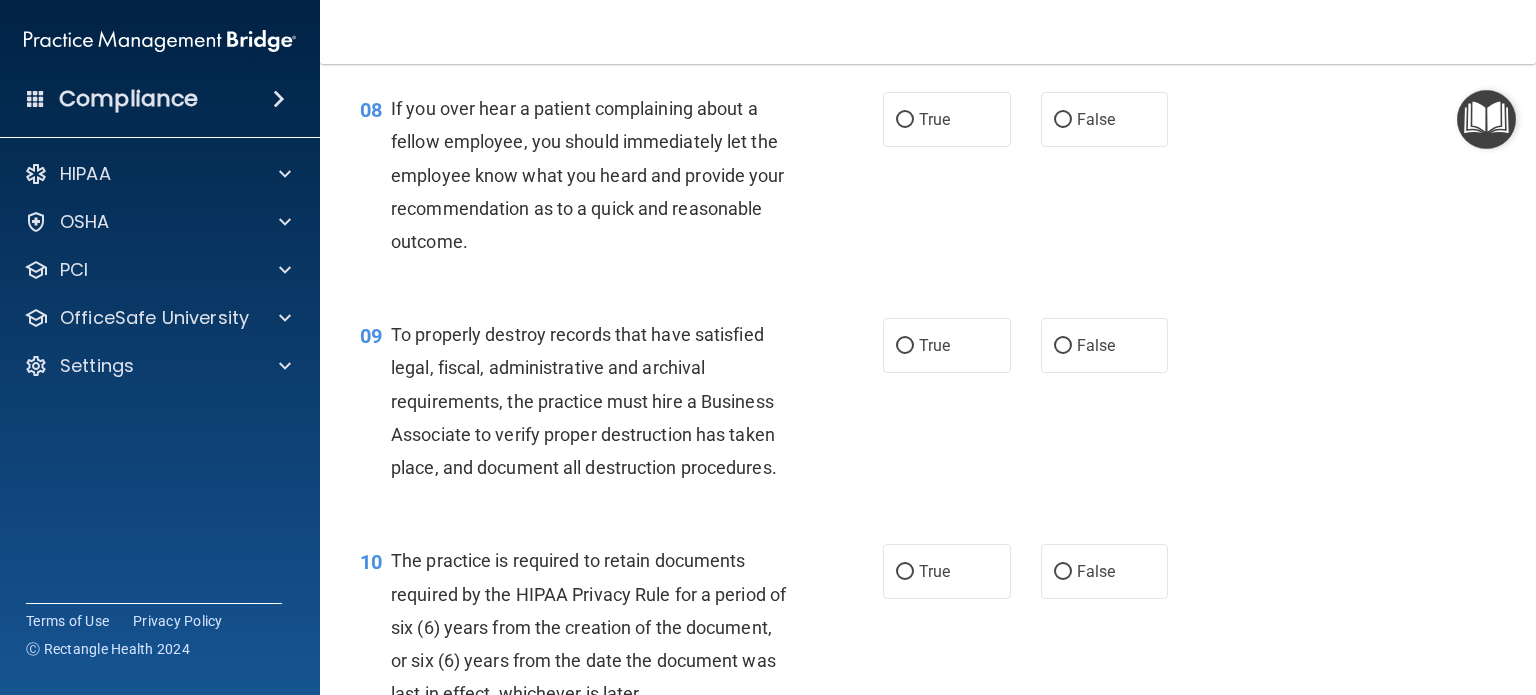 scroll, scrollTop: 1518, scrollLeft: 0, axis: vertical 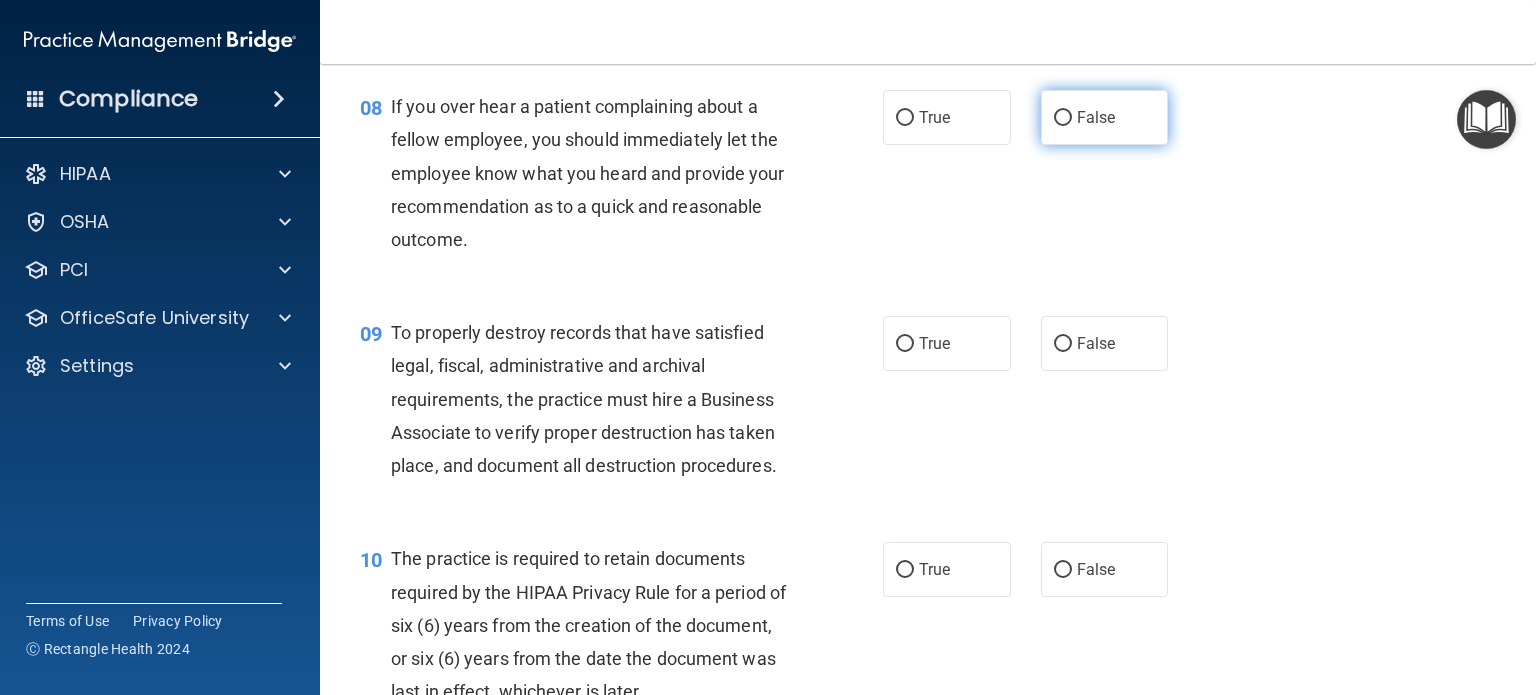 click on "False" at bounding box center (1105, 117) 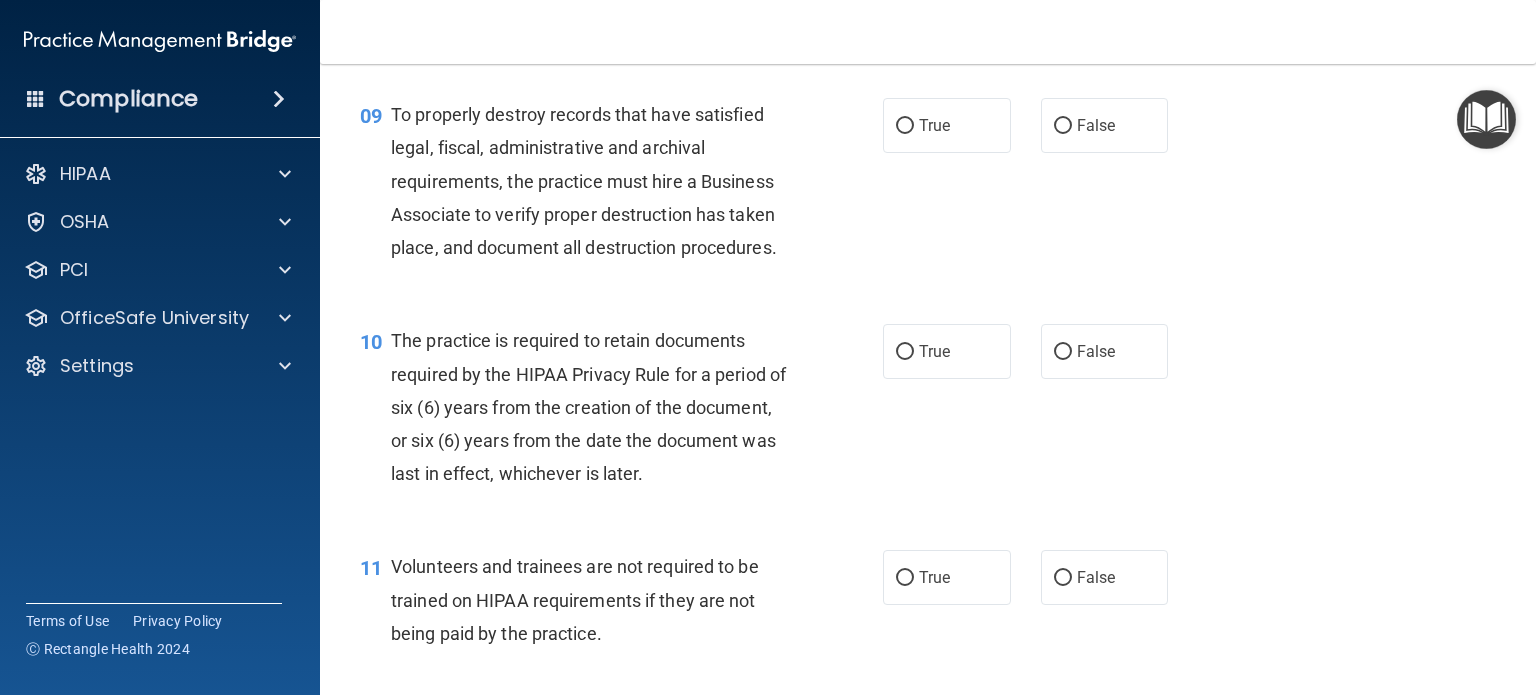 scroll, scrollTop: 1738, scrollLeft: 0, axis: vertical 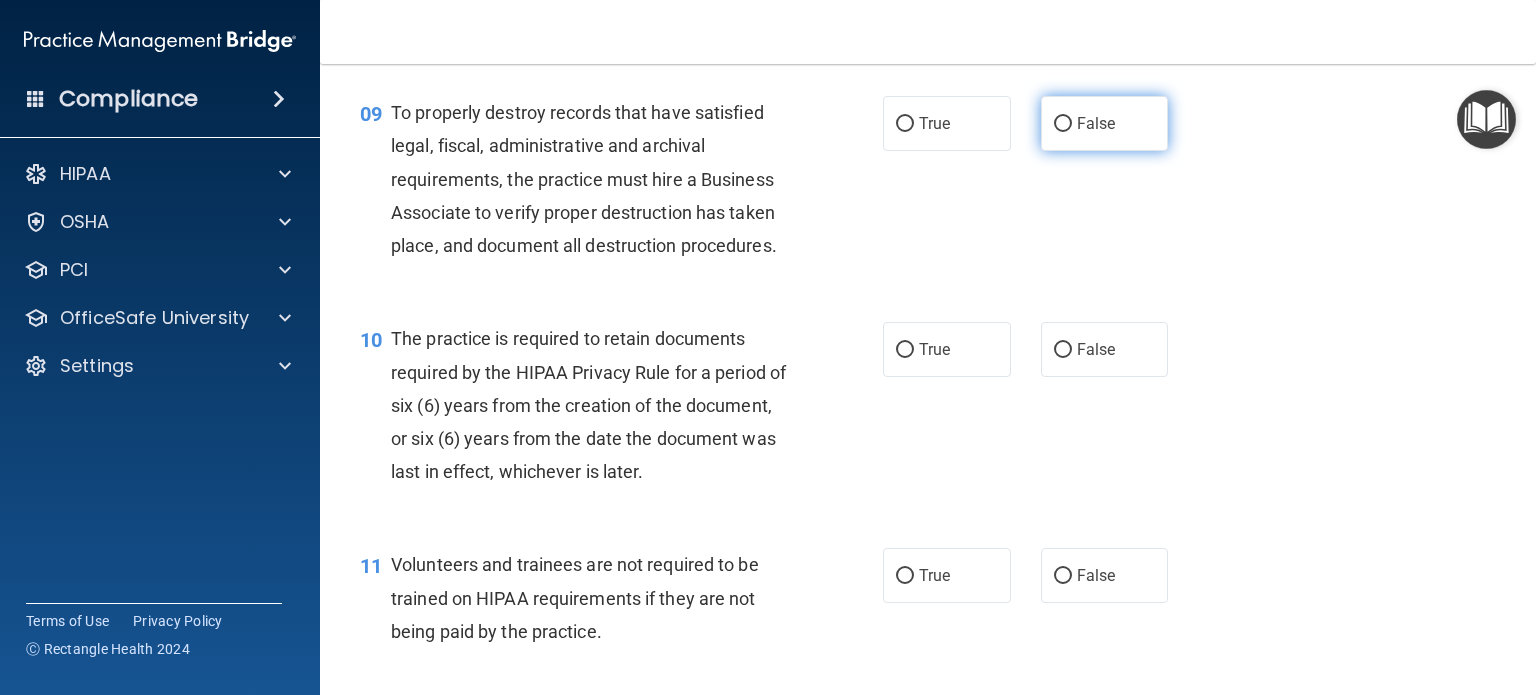 click on "False" at bounding box center (1063, 124) 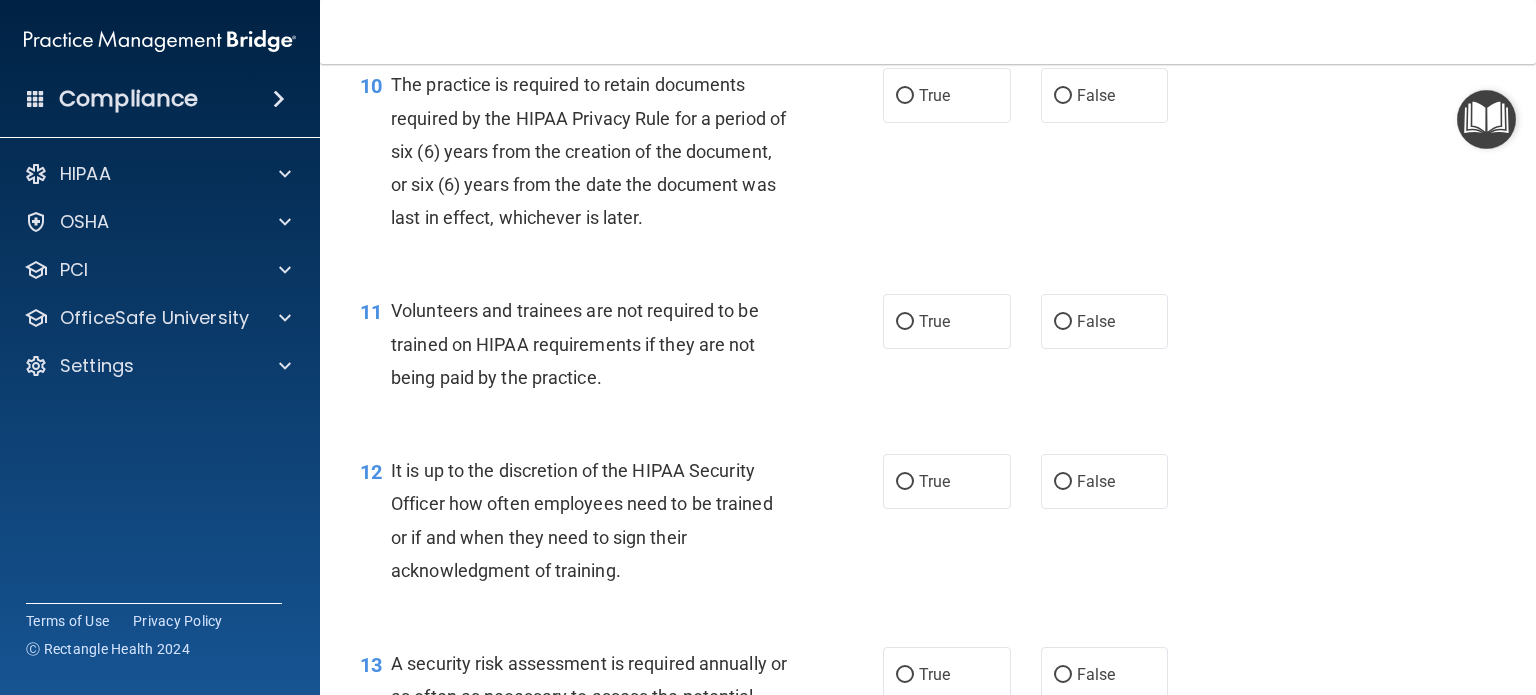 scroll, scrollTop: 1994, scrollLeft: 0, axis: vertical 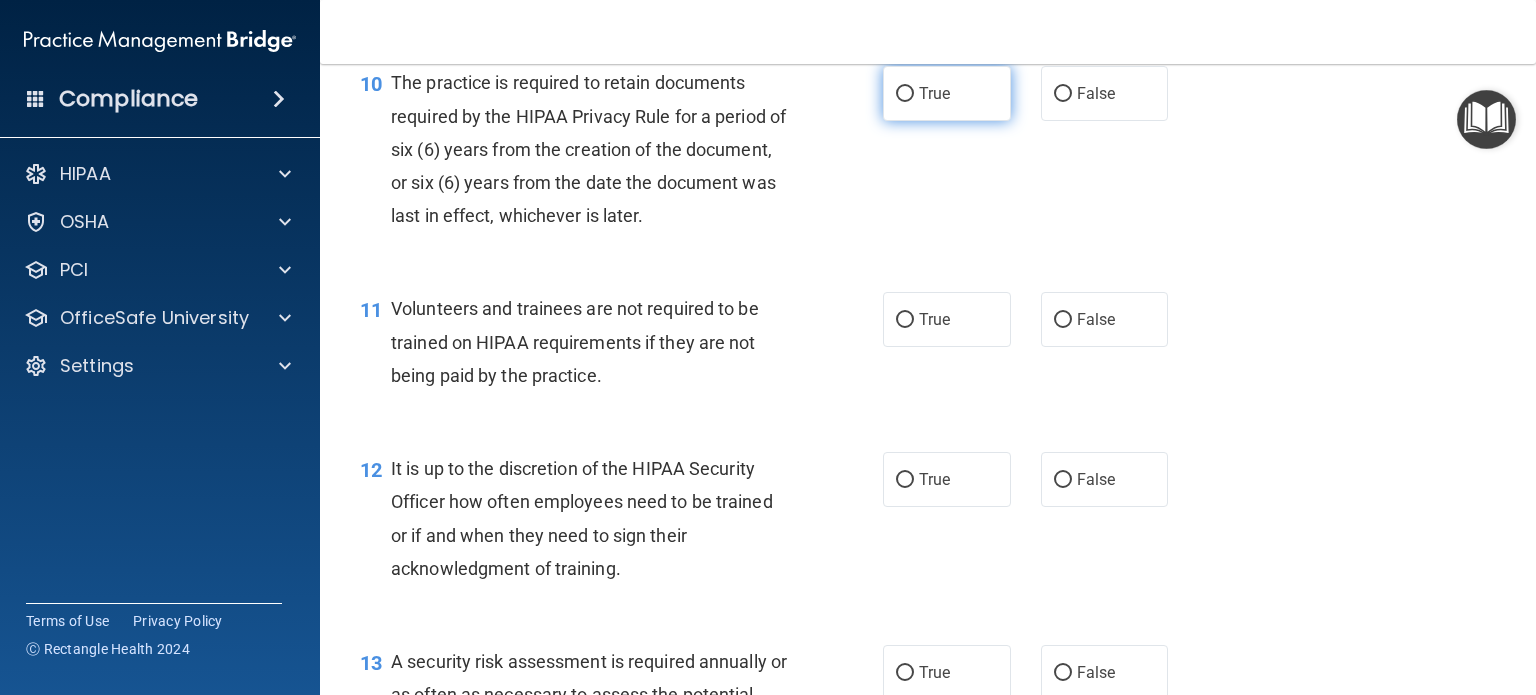 click on "True" at bounding box center (947, 93) 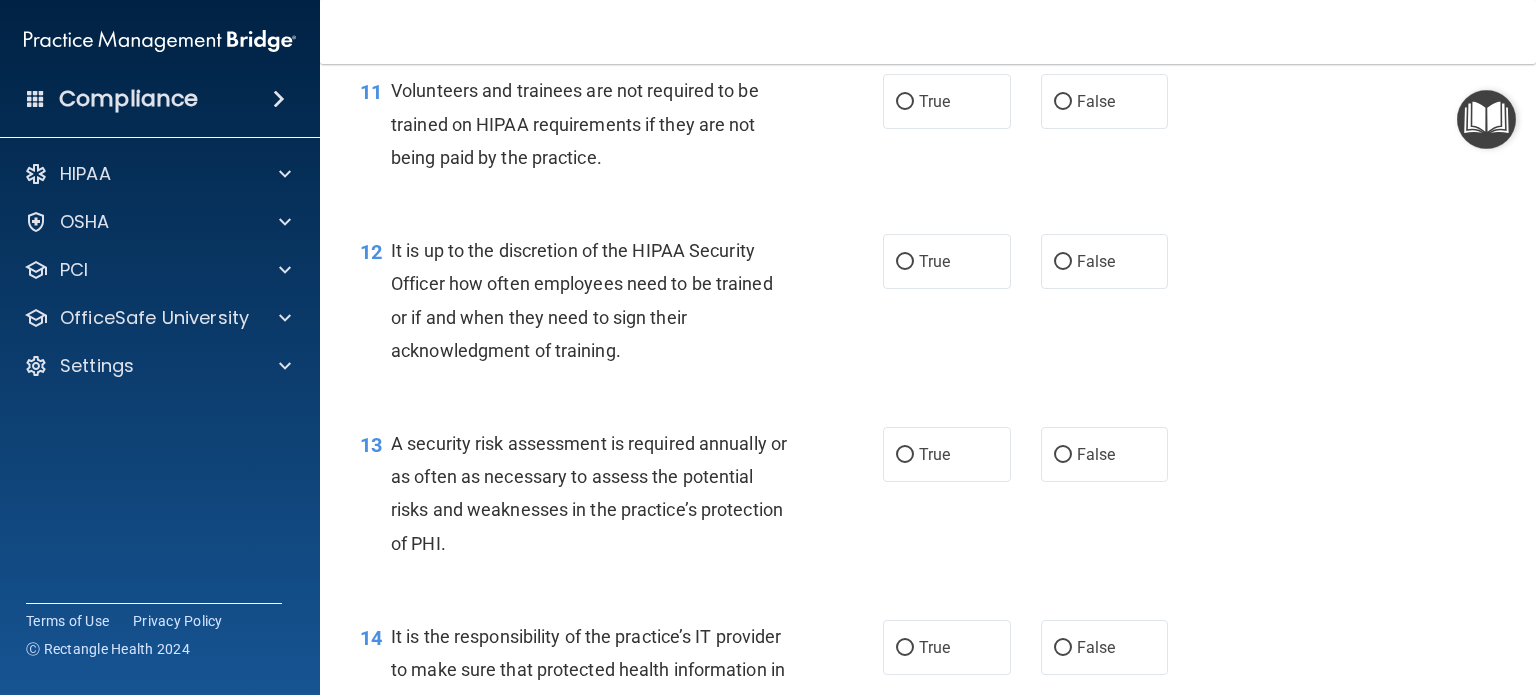 scroll, scrollTop: 2212, scrollLeft: 0, axis: vertical 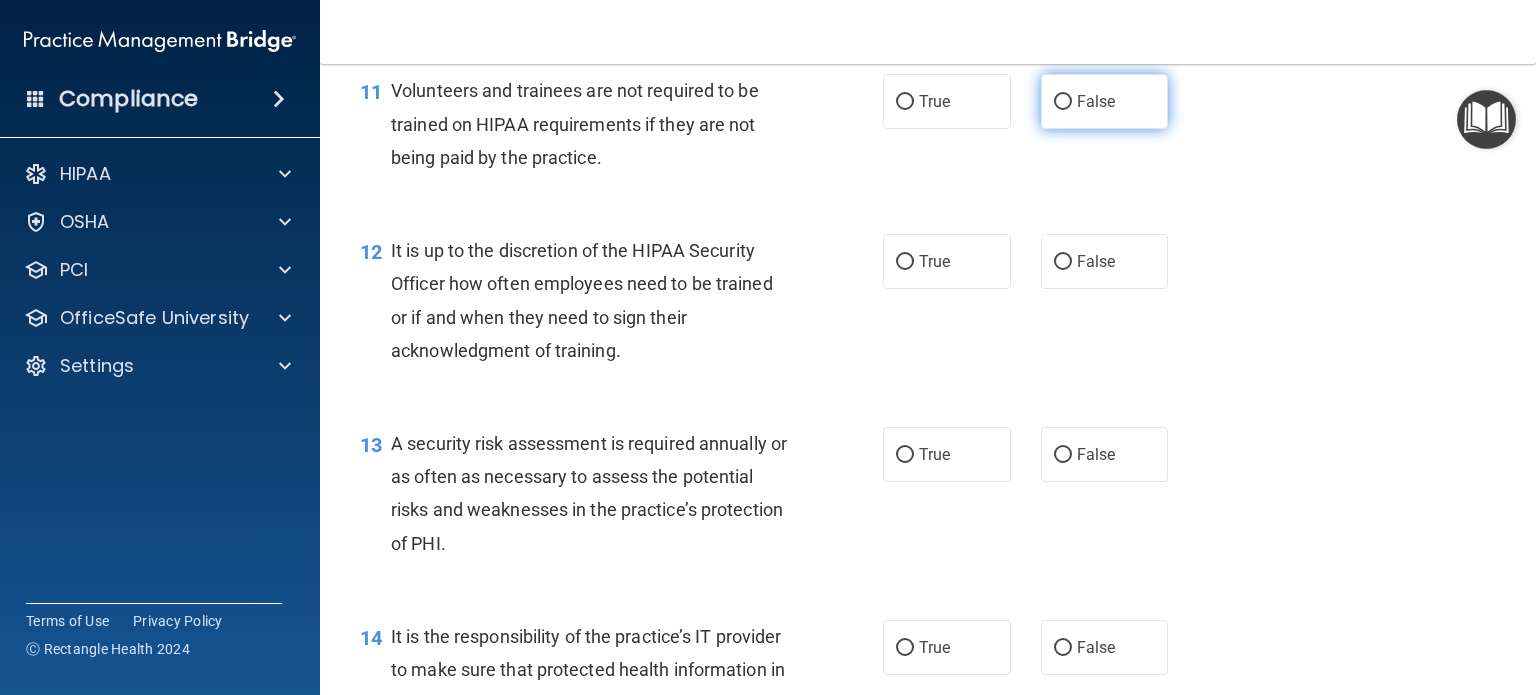 click on "False" at bounding box center (1105, 101) 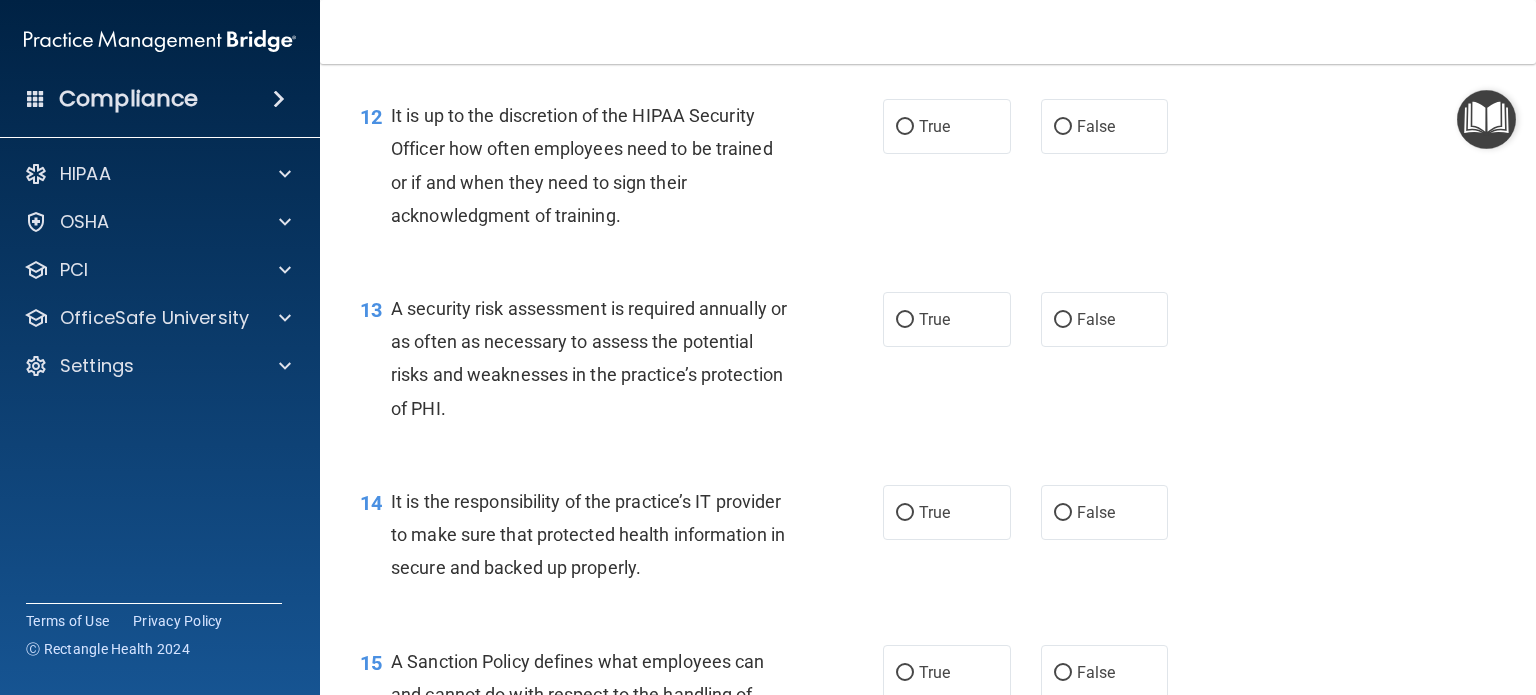scroll, scrollTop: 2348, scrollLeft: 0, axis: vertical 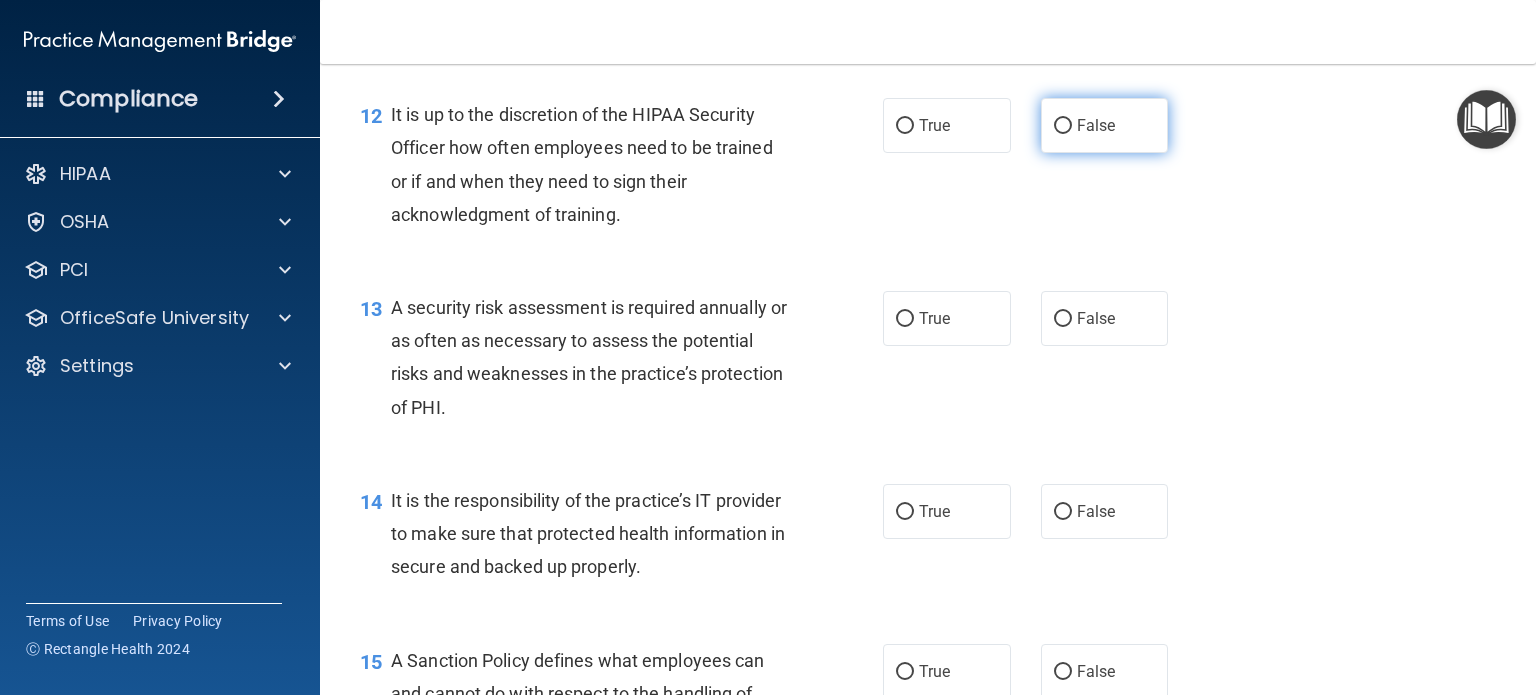 click on "False" at bounding box center (1105, 125) 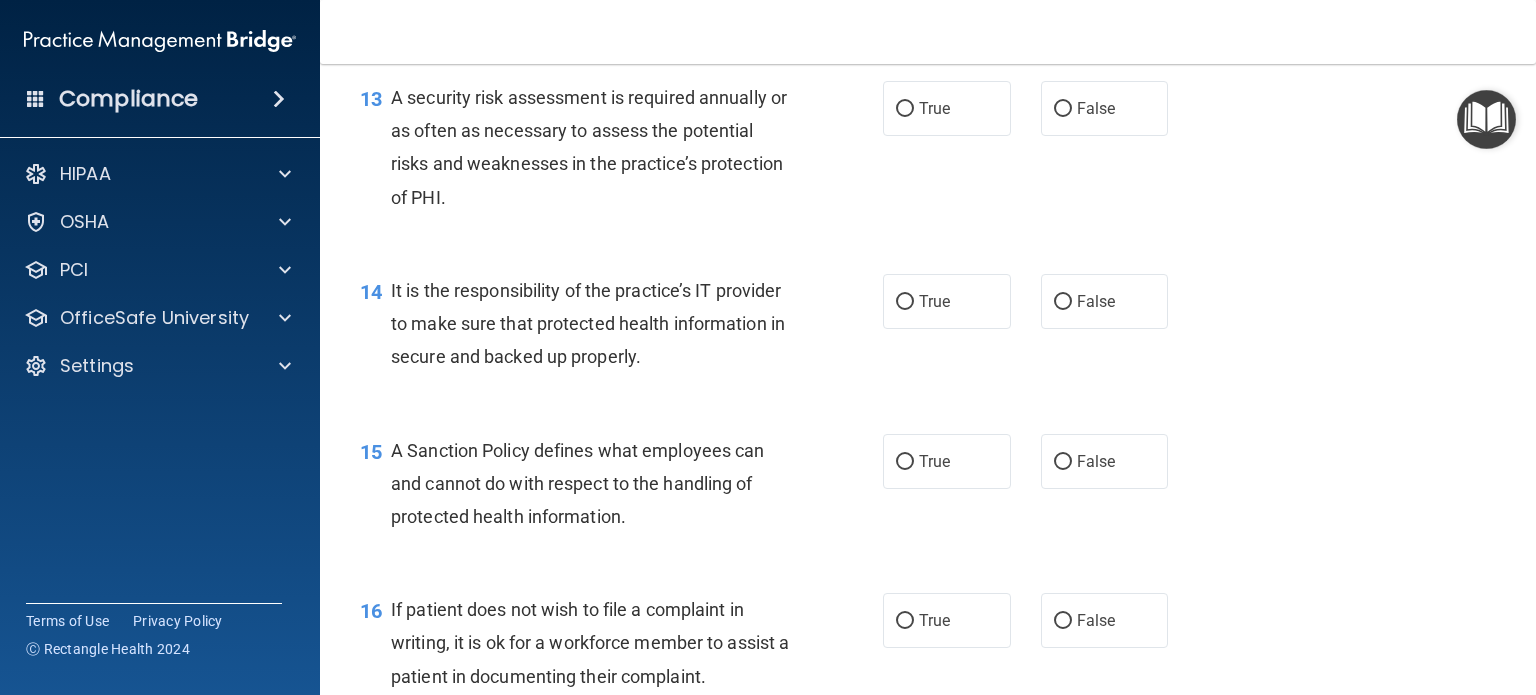 scroll, scrollTop: 2559, scrollLeft: 0, axis: vertical 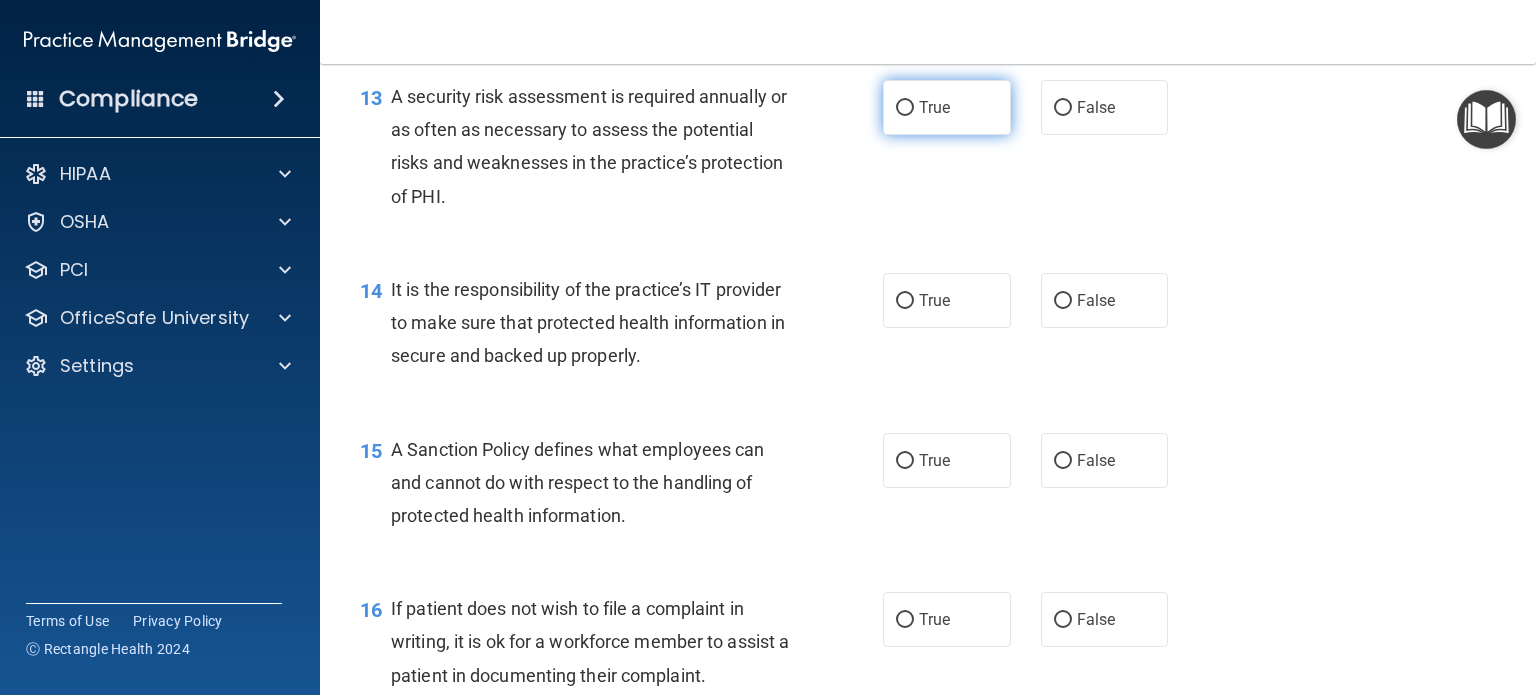 click on "True" at bounding box center (905, 108) 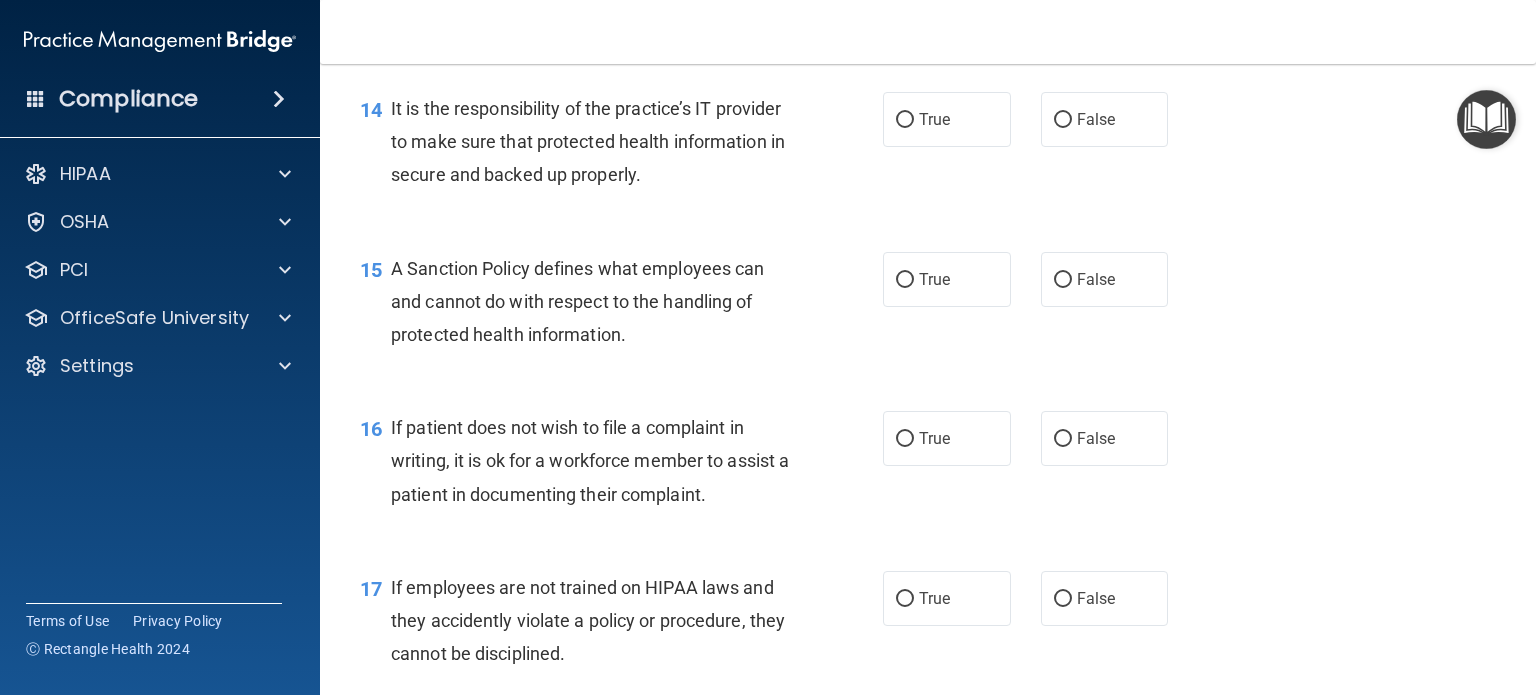 scroll, scrollTop: 2740, scrollLeft: 0, axis: vertical 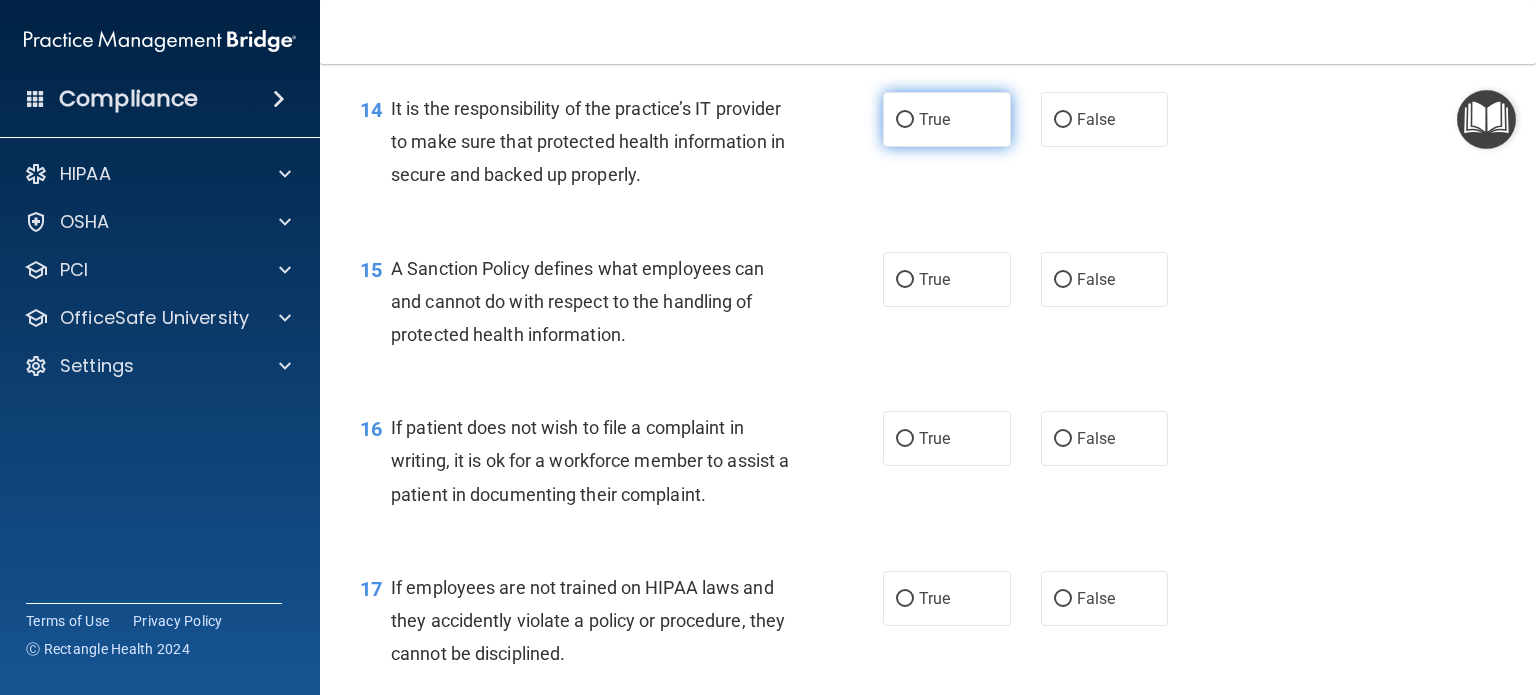 click on "True" at bounding box center (905, 120) 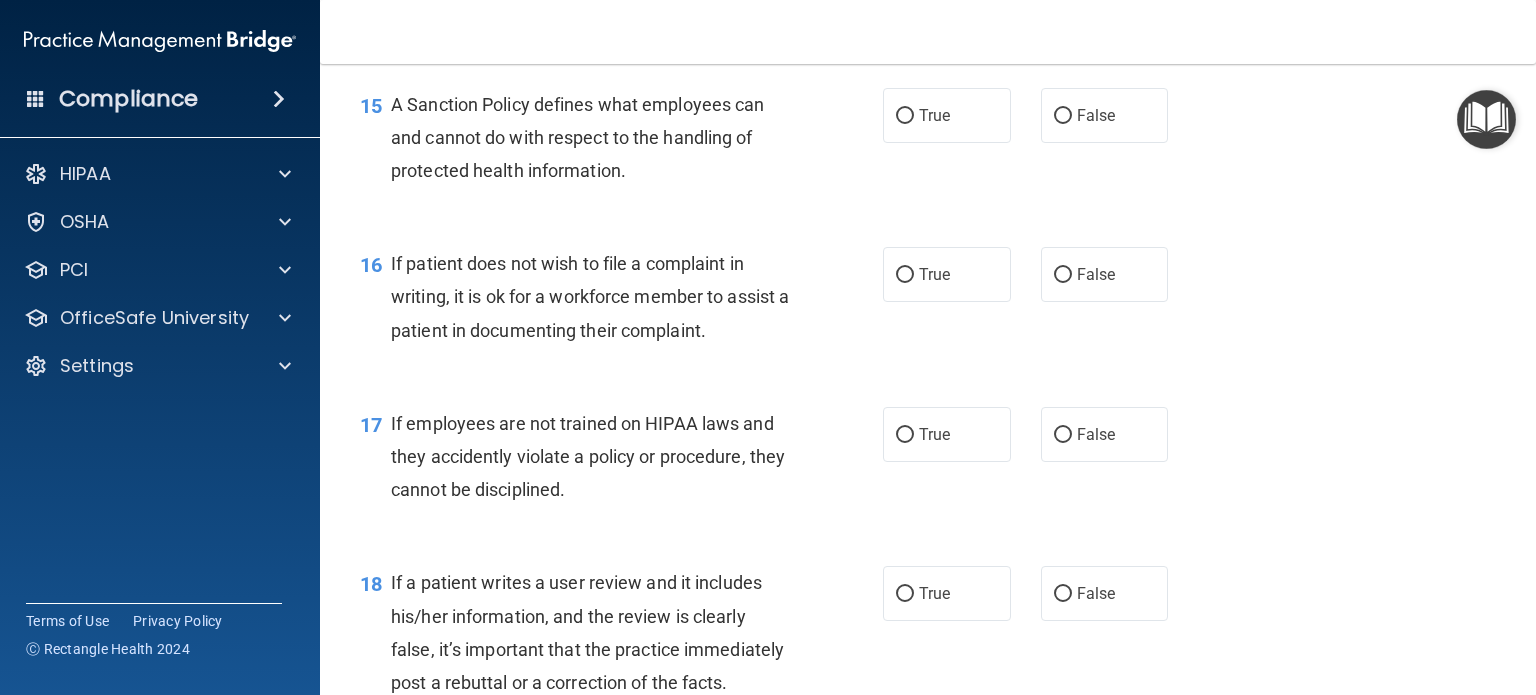 scroll, scrollTop: 2904, scrollLeft: 0, axis: vertical 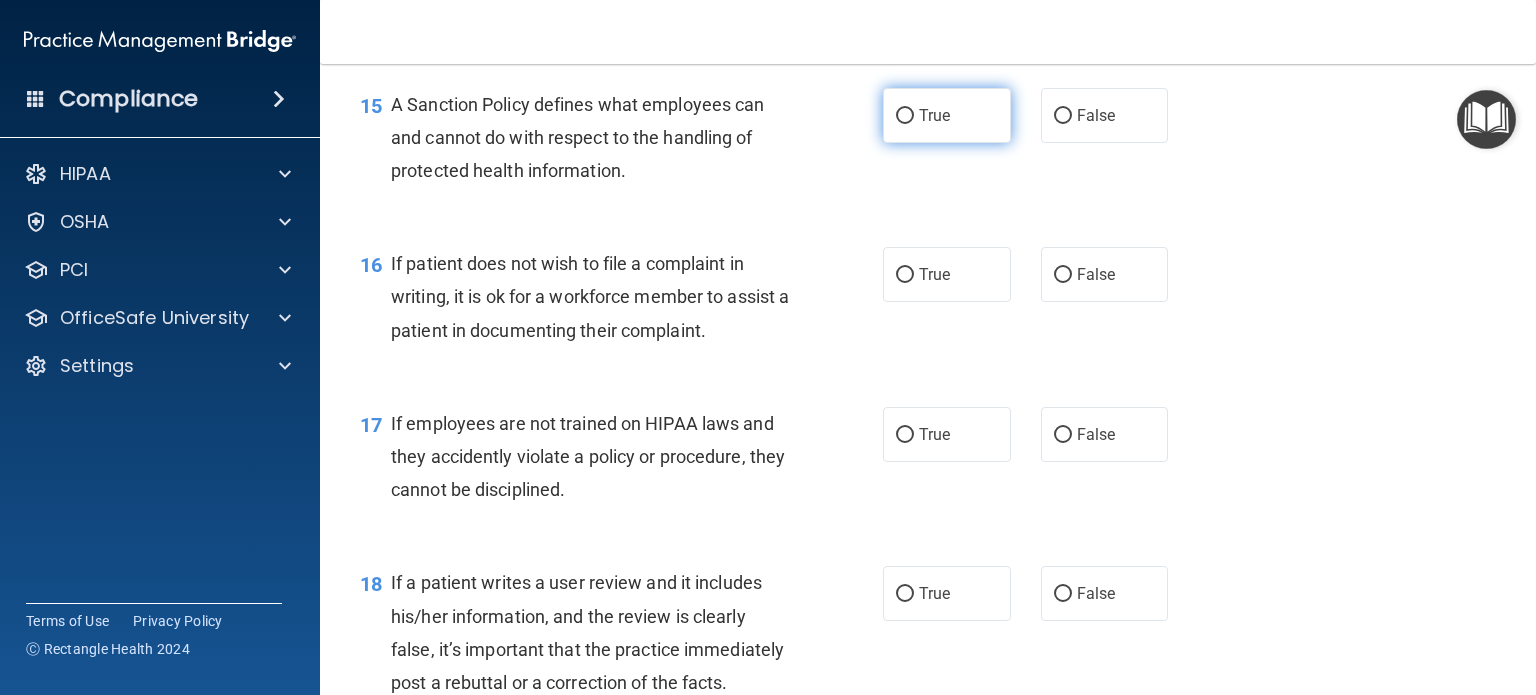 click on "True" at bounding box center (947, 115) 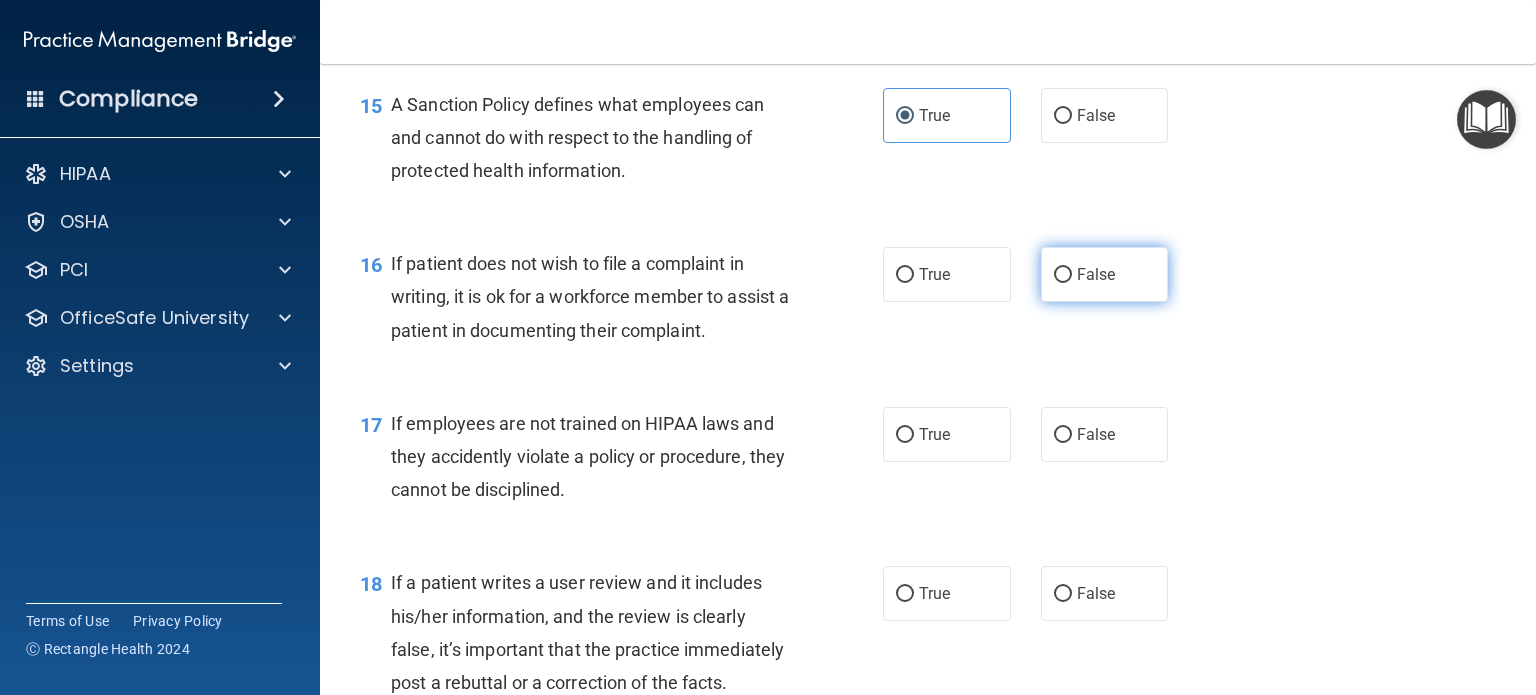 click on "False" at bounding box center (1105, 274) 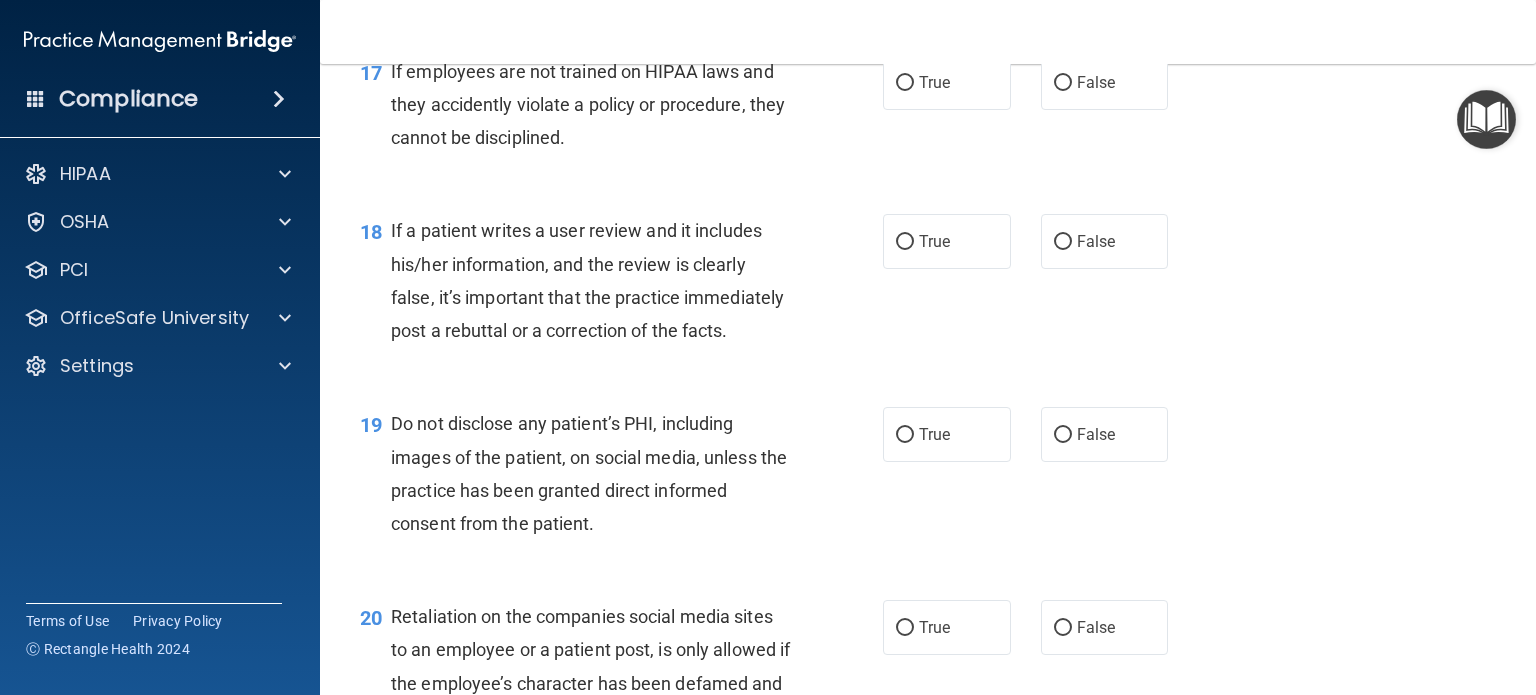 scroll, scrollTop: 3258, scrollLeft: 0, axis: vertical 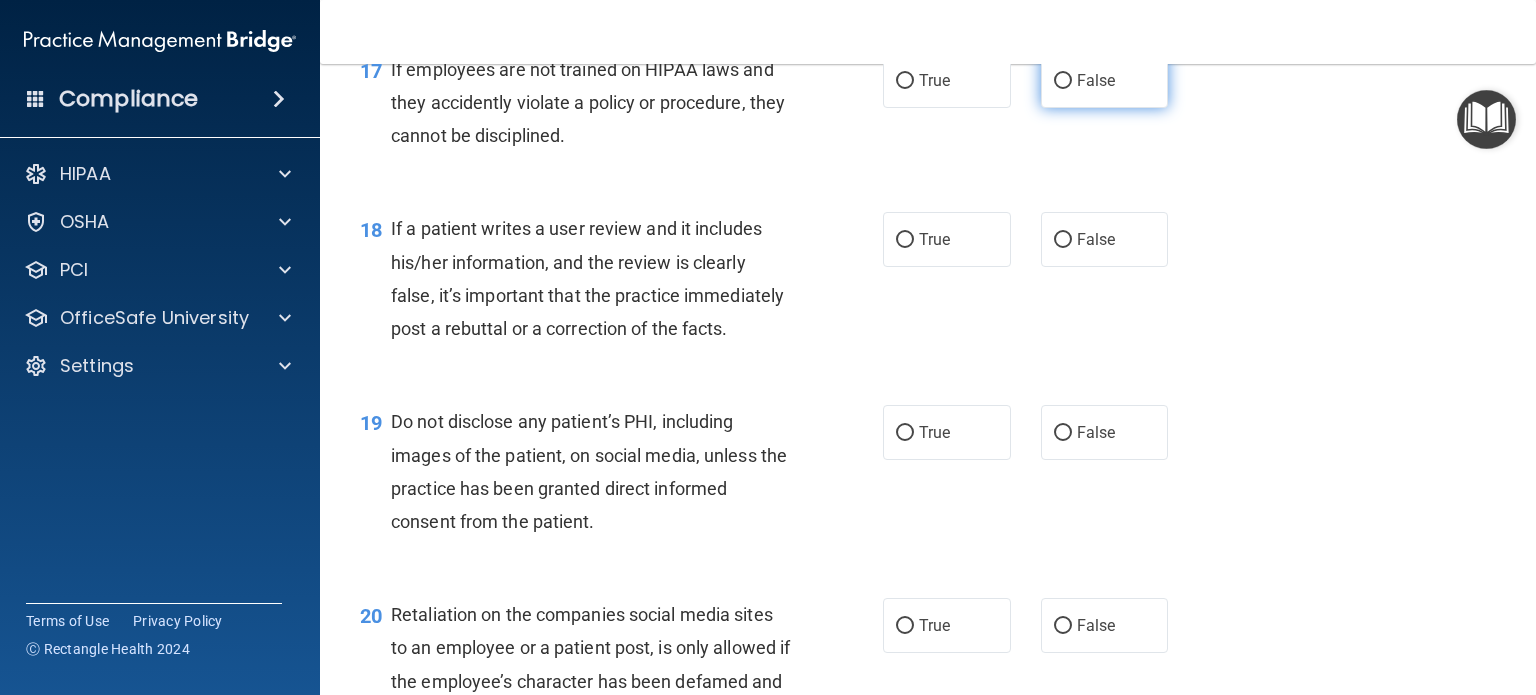 click on "False" at bounding box center [1105, 80] 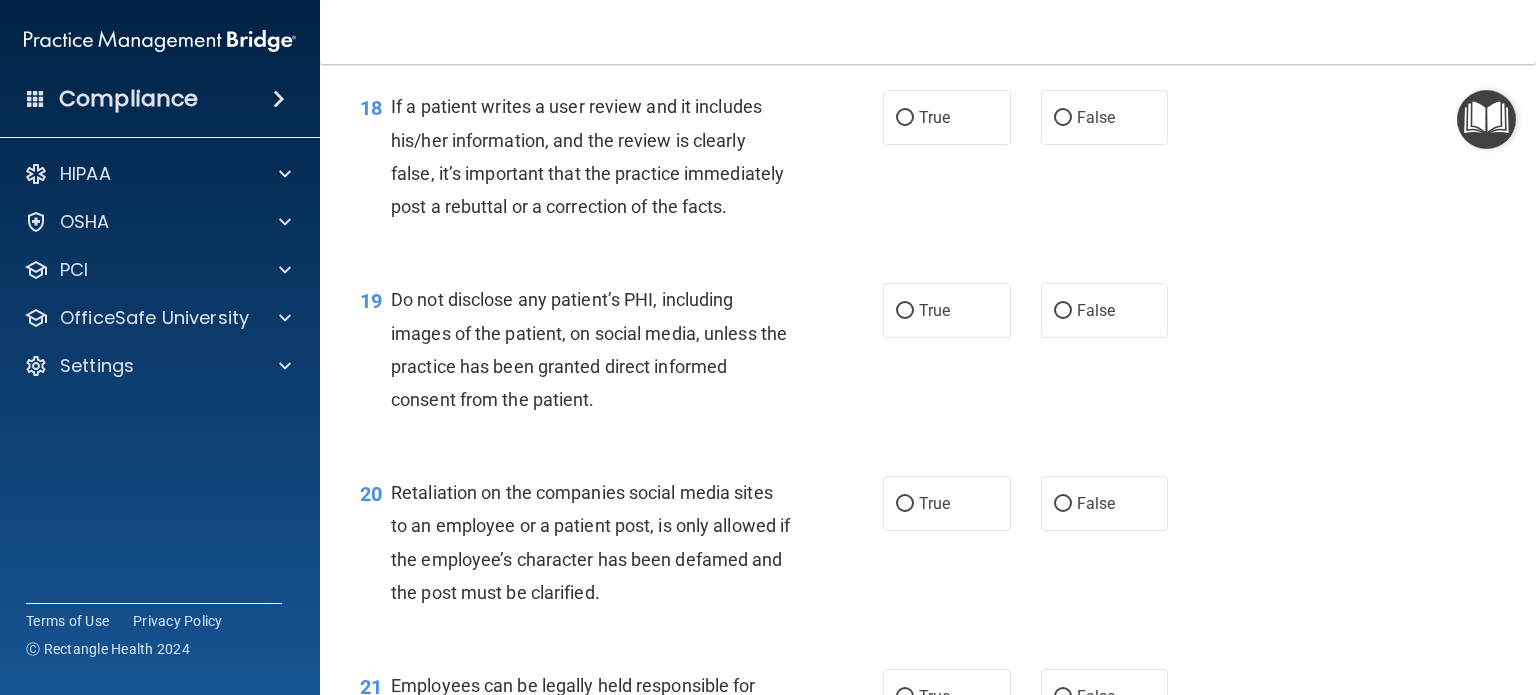 scroll, scrollTop: 3382, scrollLeft: 0, axis: vertical 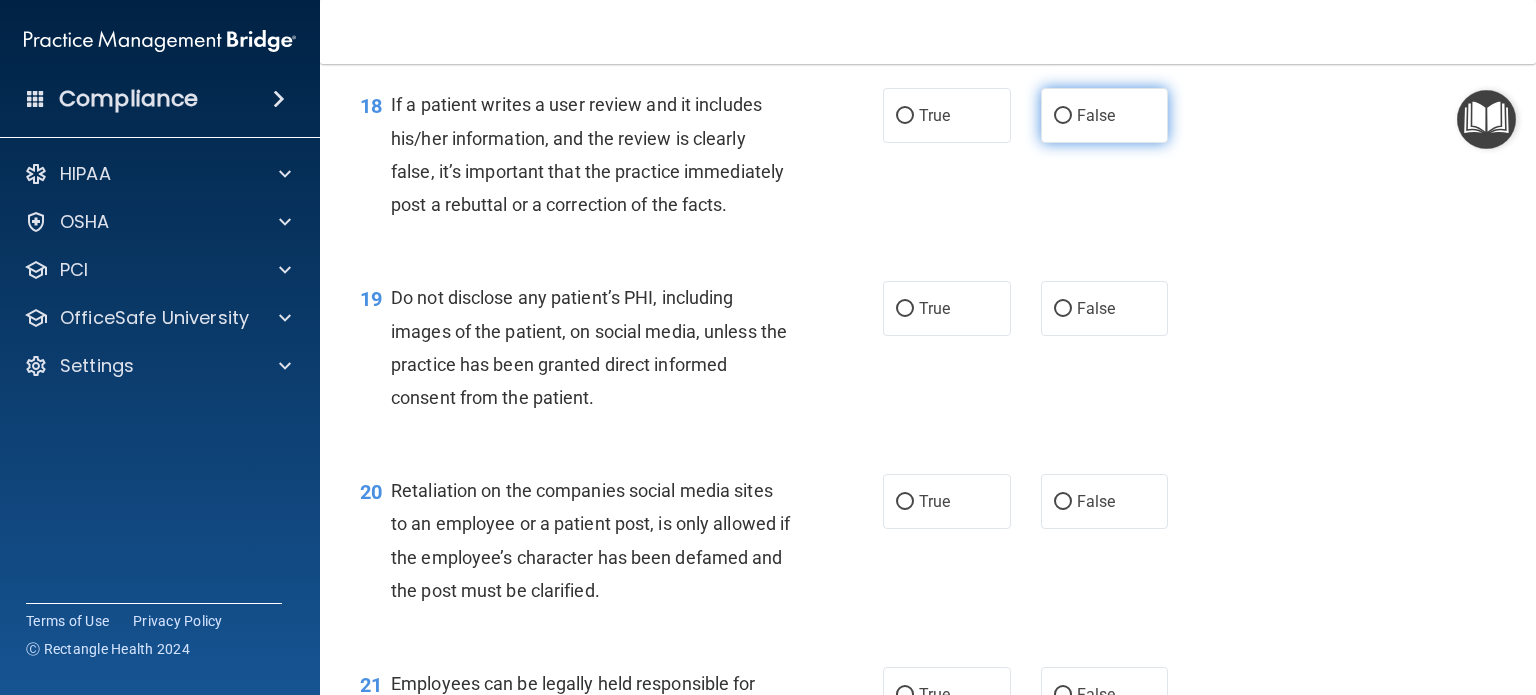 click on "False" at bounding box center (1063, 116) 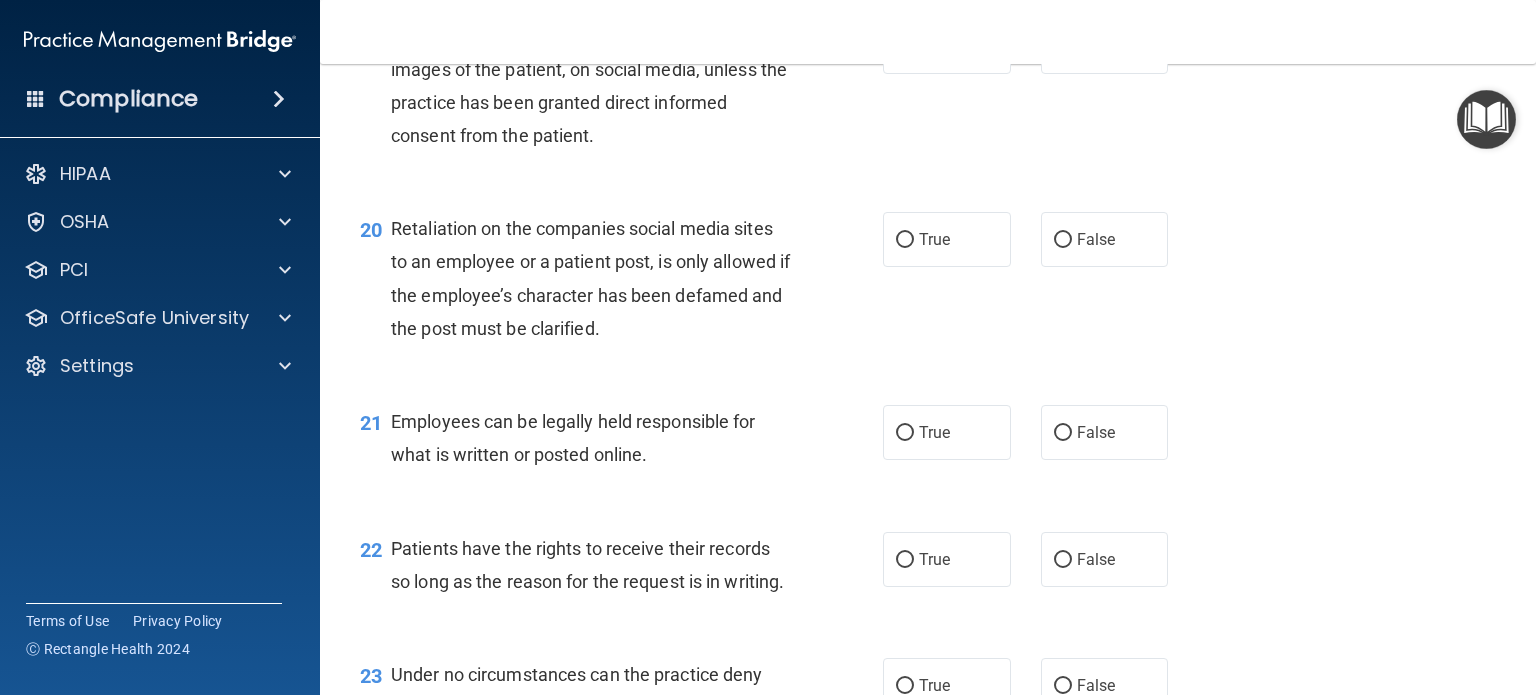 scroll, scrollTop: 3644, scrollLeft: 0, axis: vertical 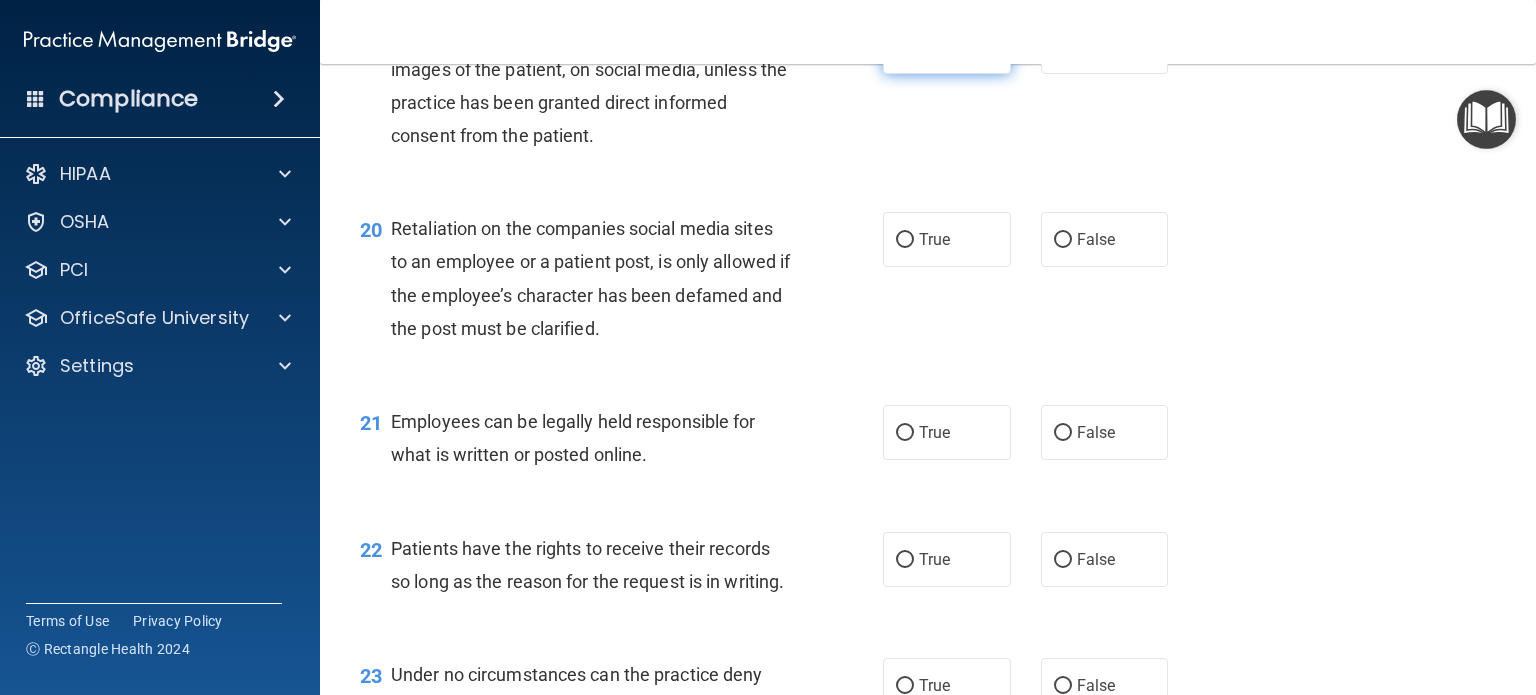 click on "True" at bounding box center (934, 46) 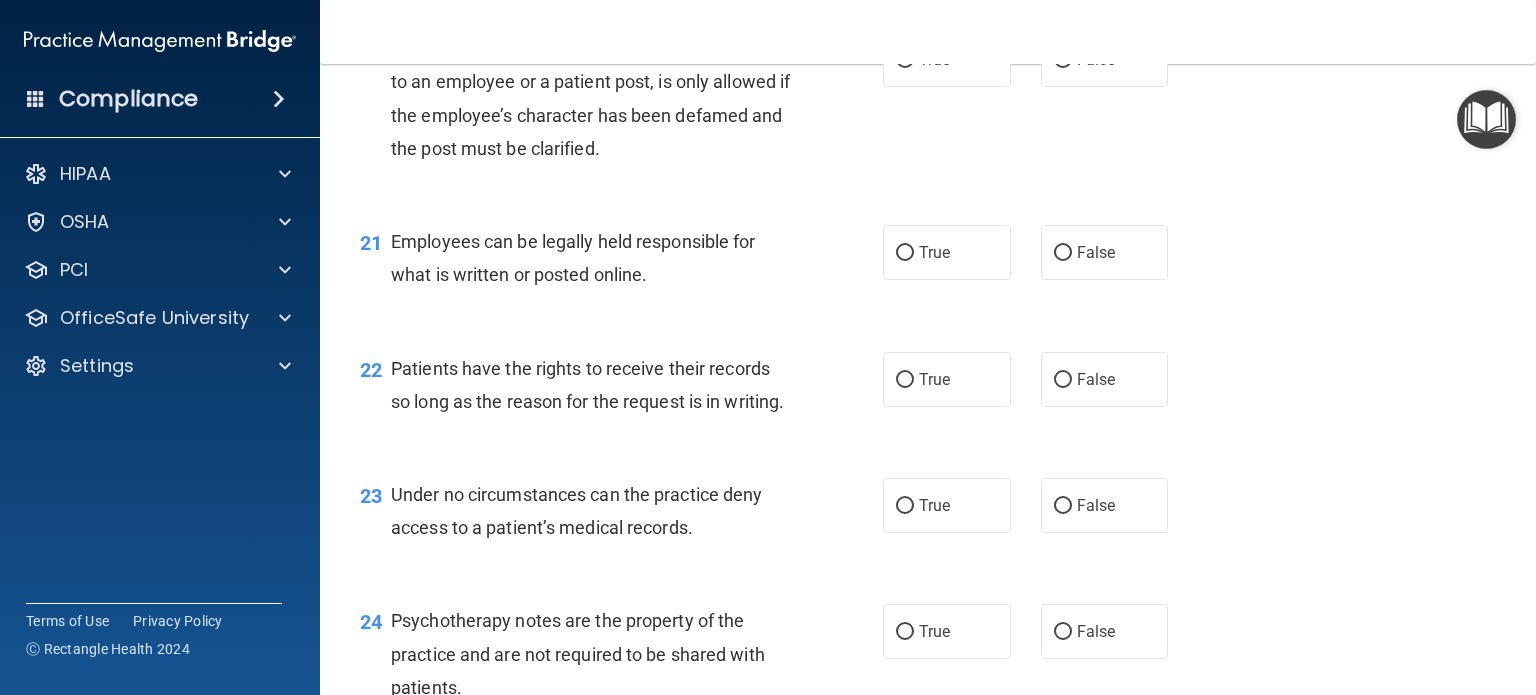 scroll, scrollTop: 3824, scrollLeft: 0, axis: vertical 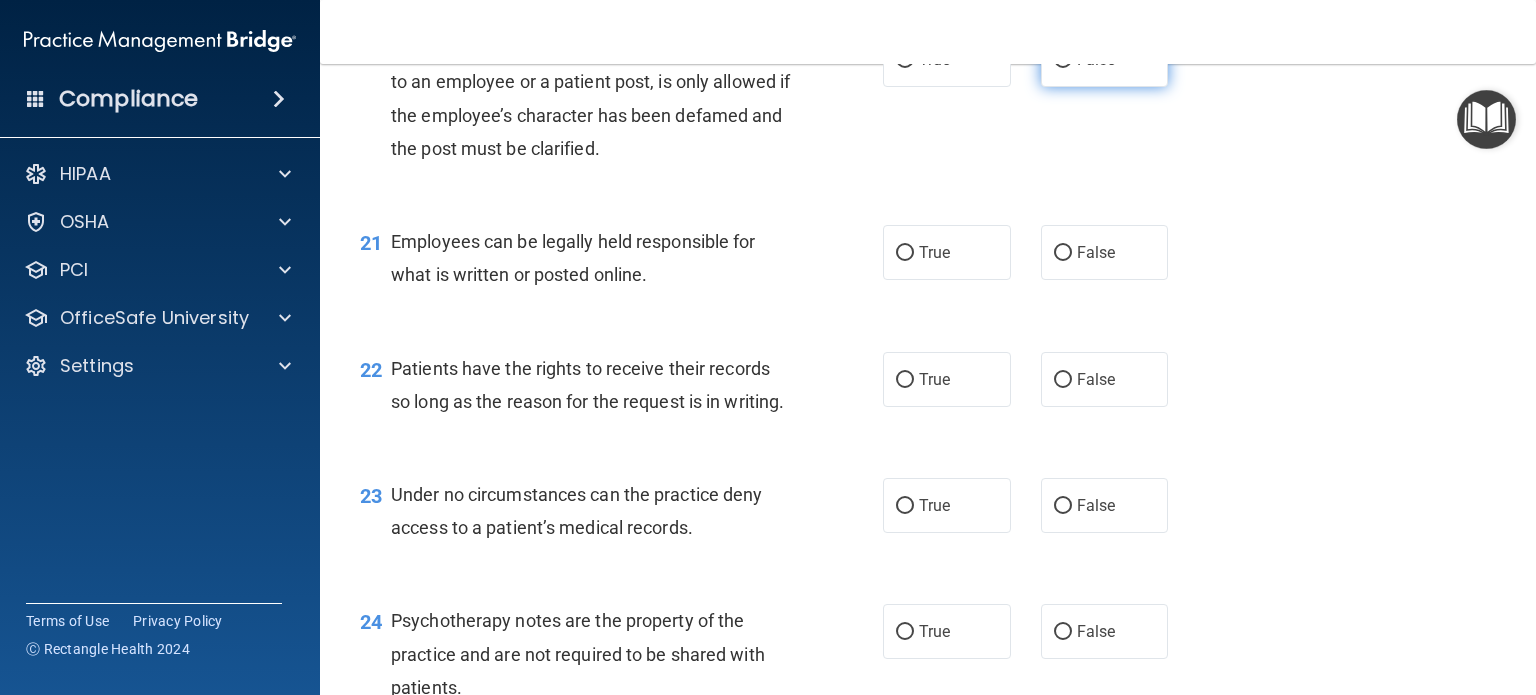 click on "False" at bounding box center [1063, 60] 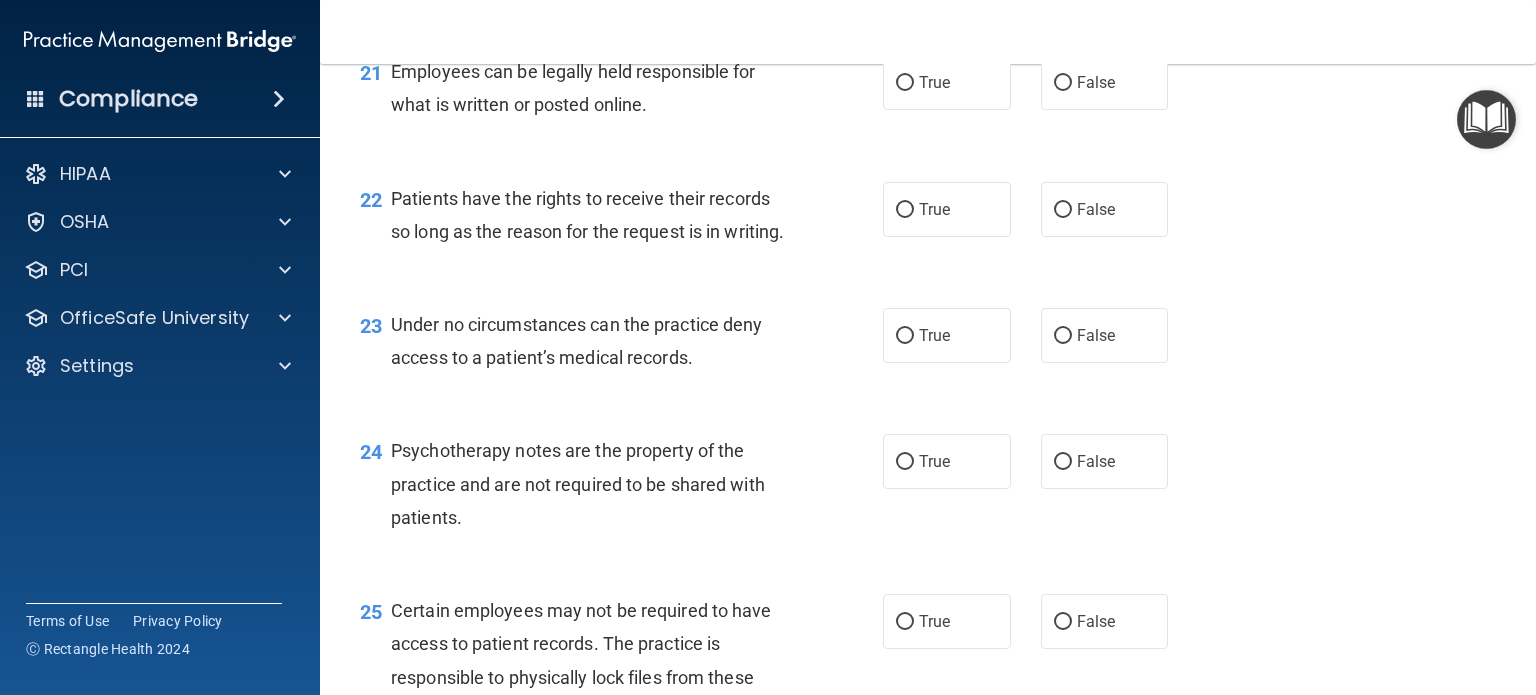 scroll, scrollTop: 3995, scrollLeft: 0, axis: vertical 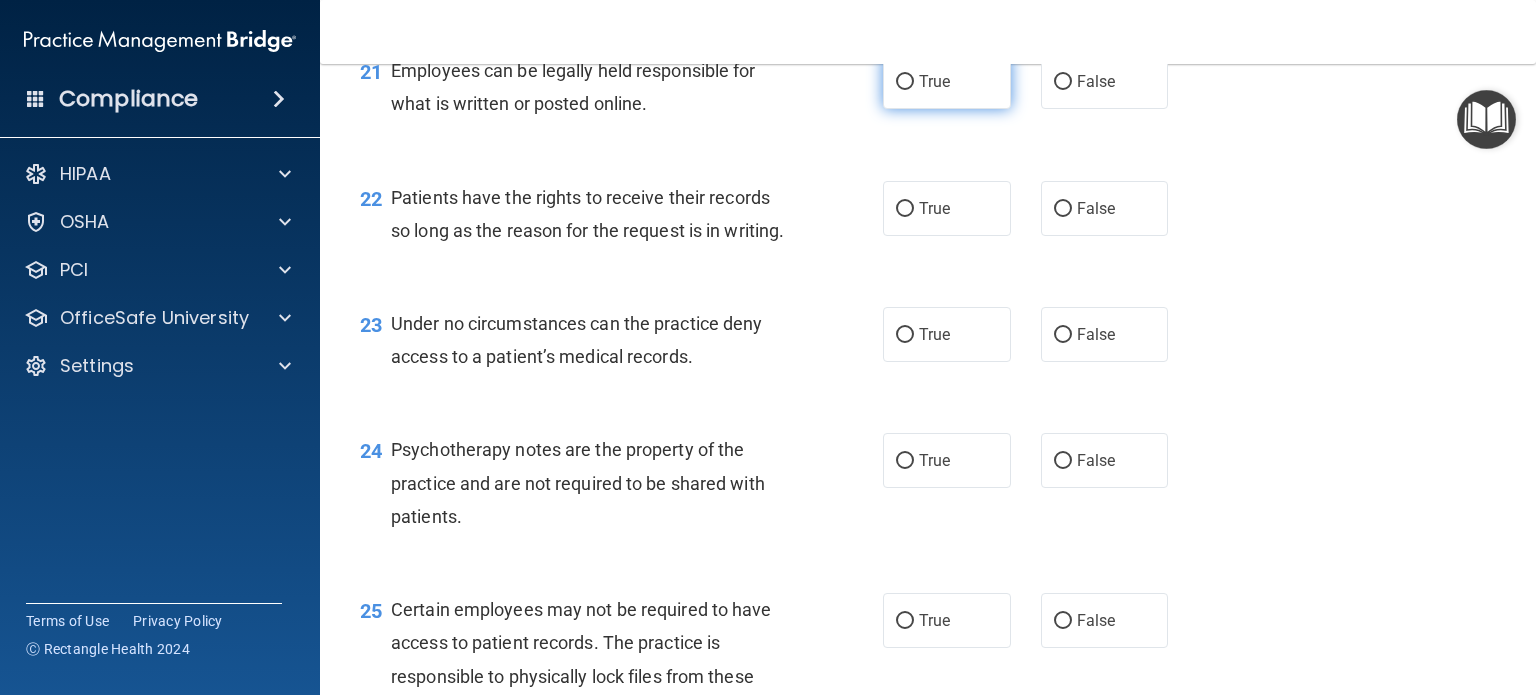 click on "True" at bounding box center [947, 81] 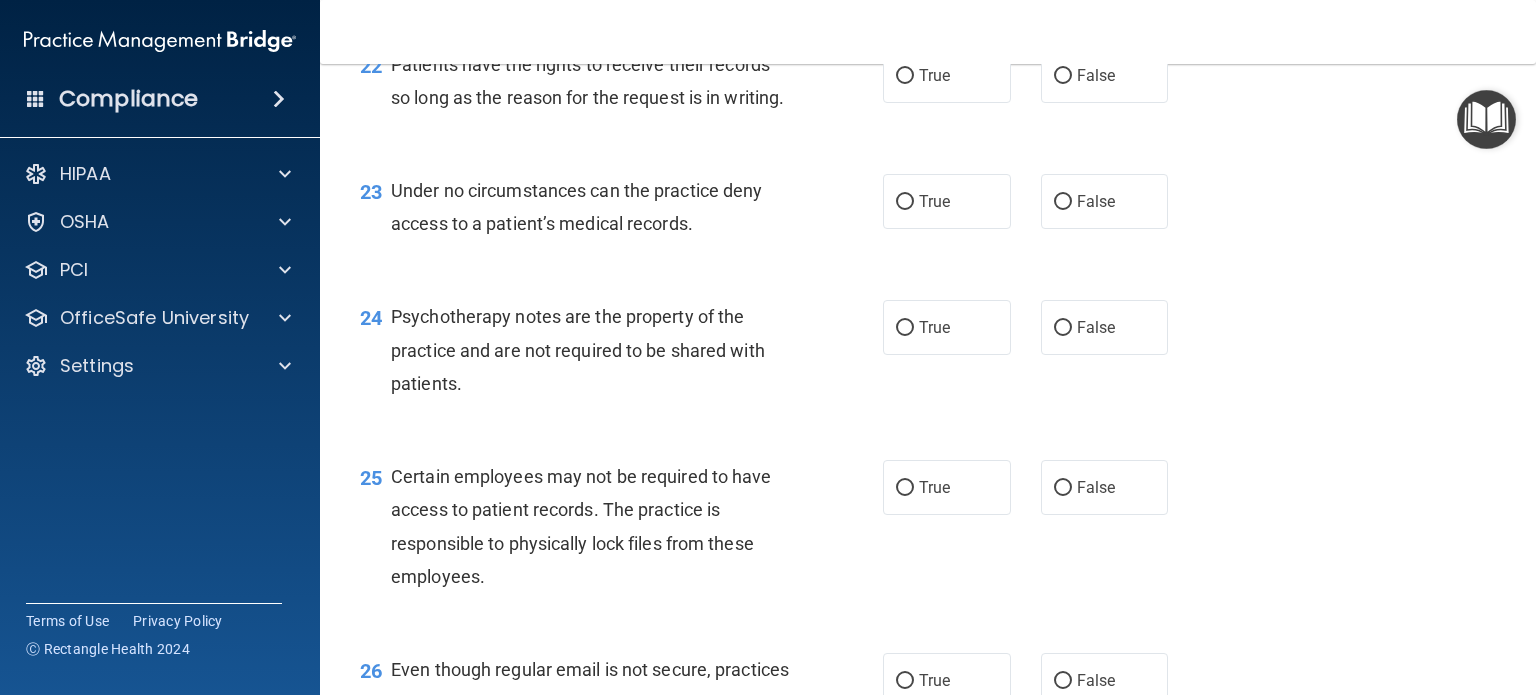 scroll, scrollTop: 4130, scrollLeft: 0, axis: vertical 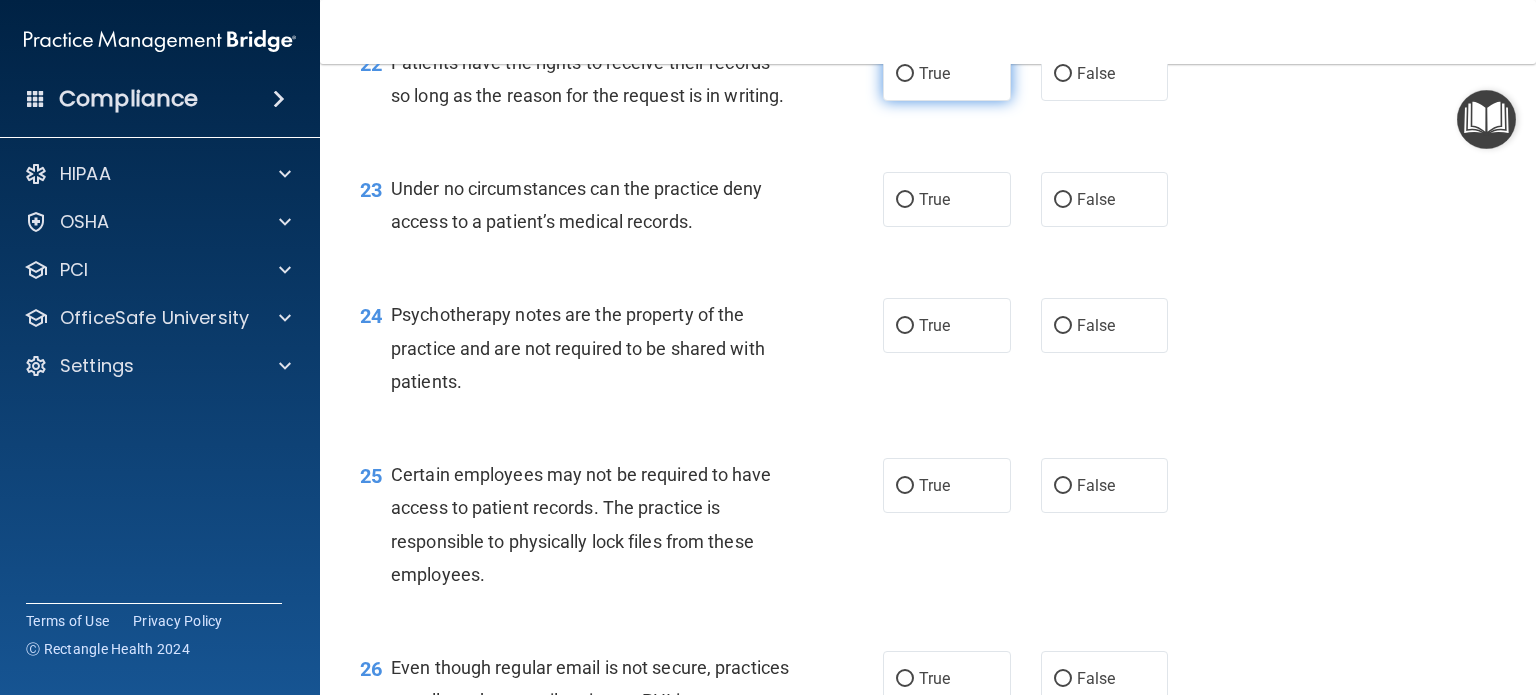 click on "True" at bounding box center (905, 74) 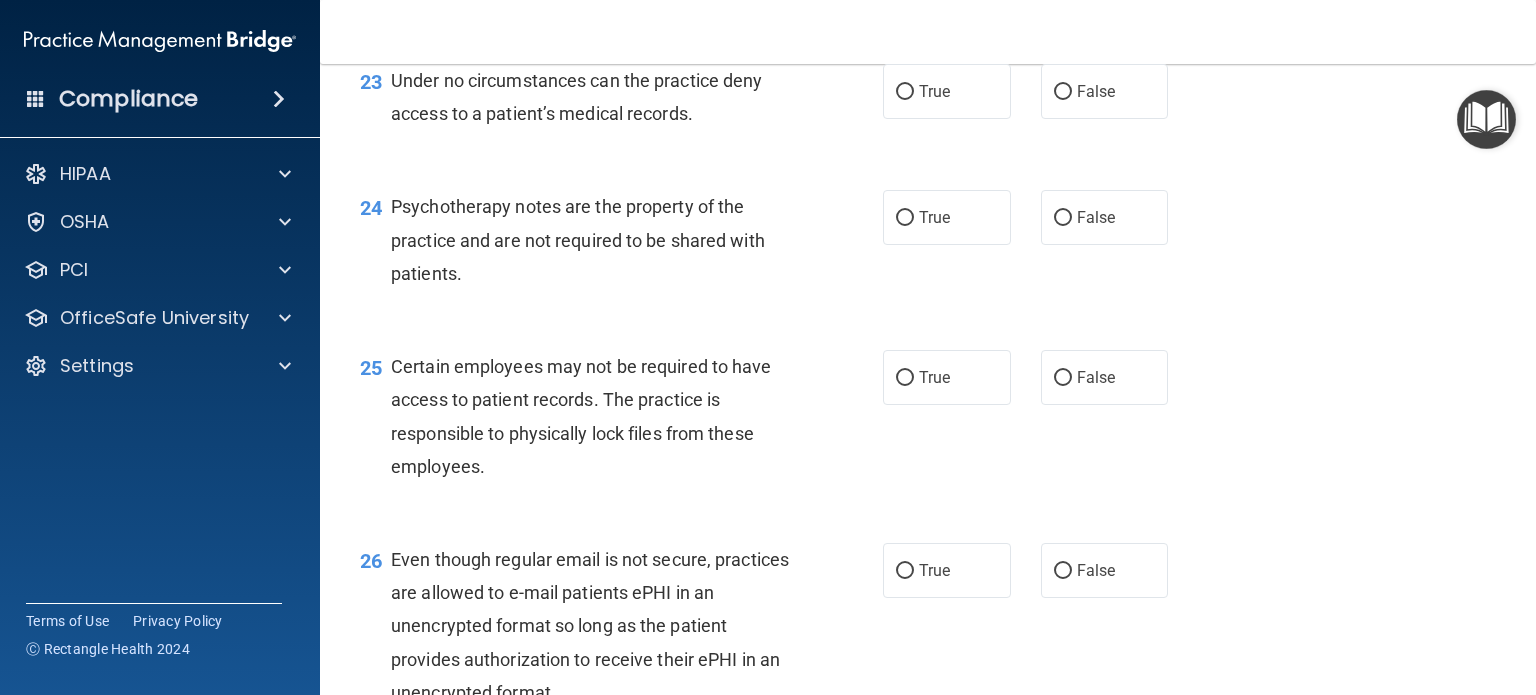 scroll, scrollTop: 4243, scrollLeft: 0, axis: vertical 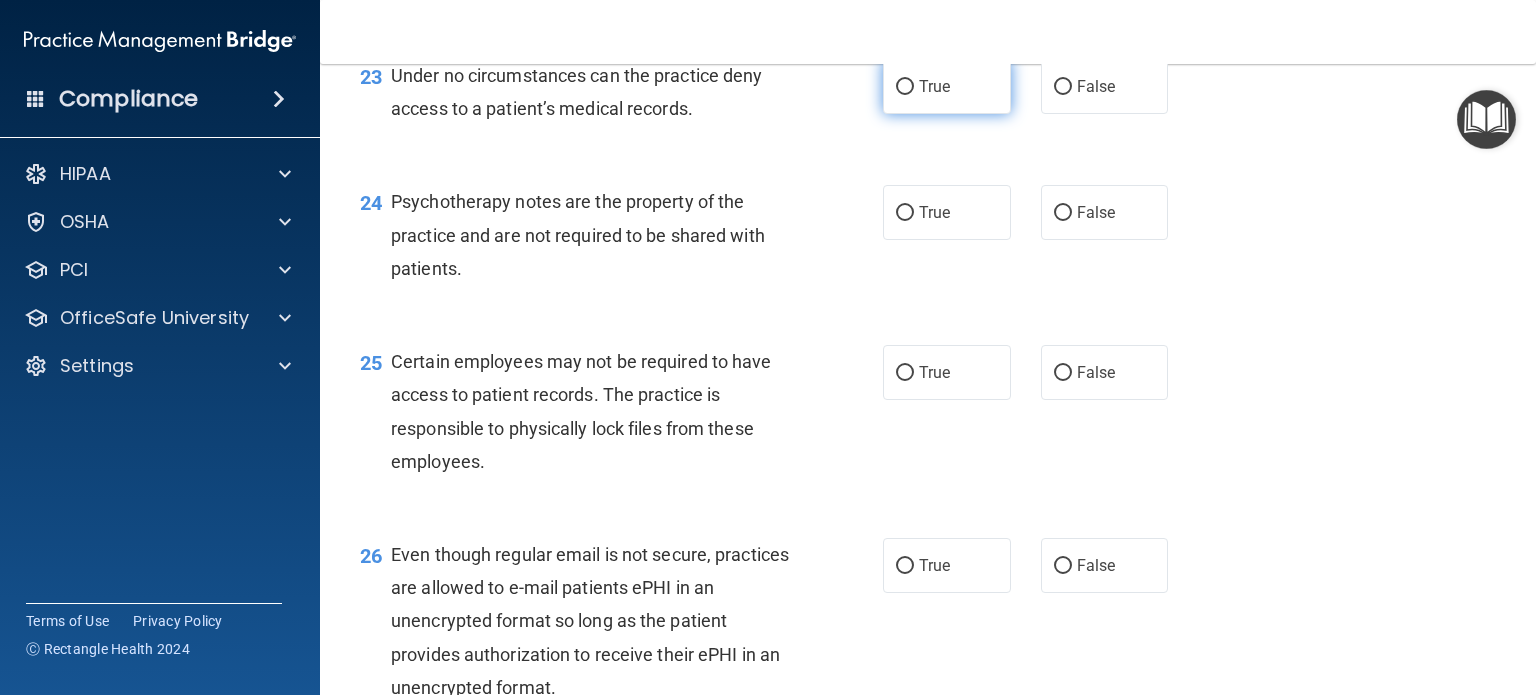 click on "True" at bounding box center (905, 87) 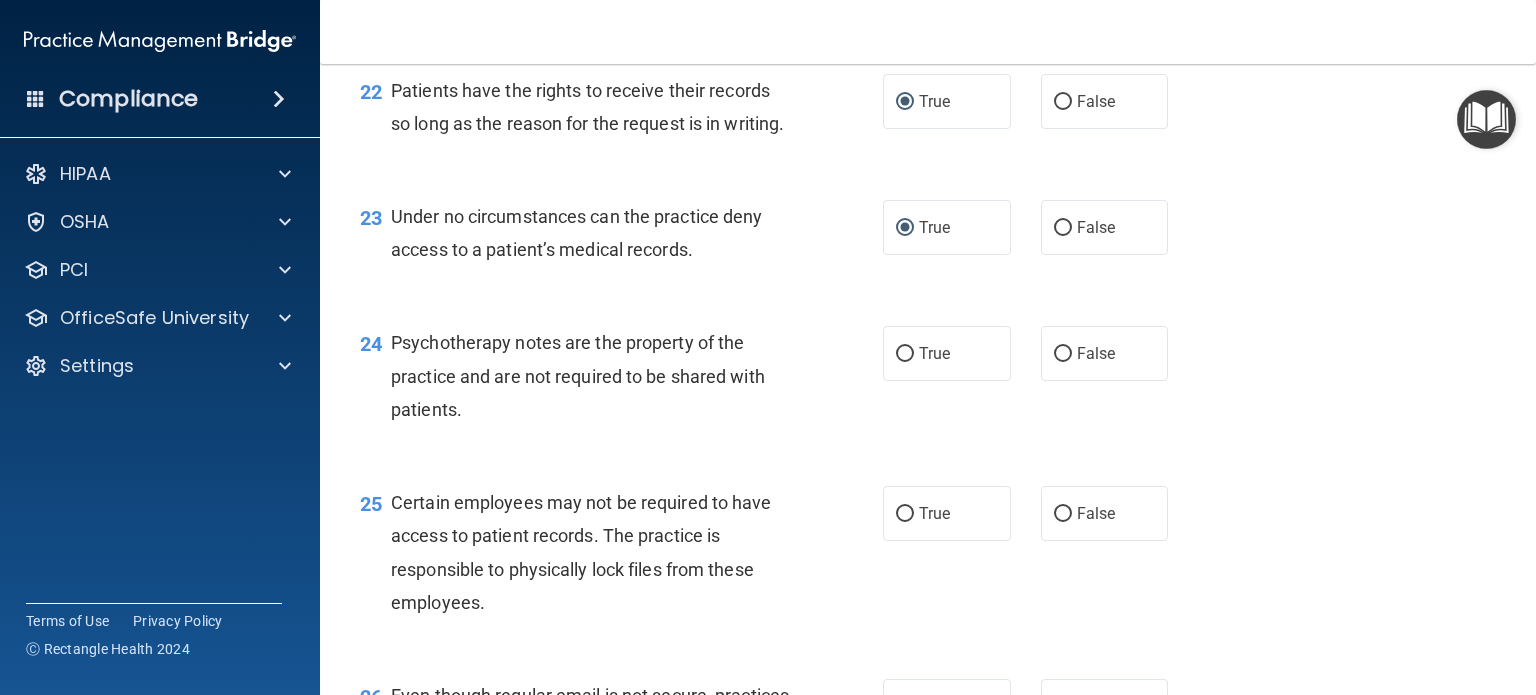 scroll, scrollTop: 4098, scrollLeft: 0, axis: vertical 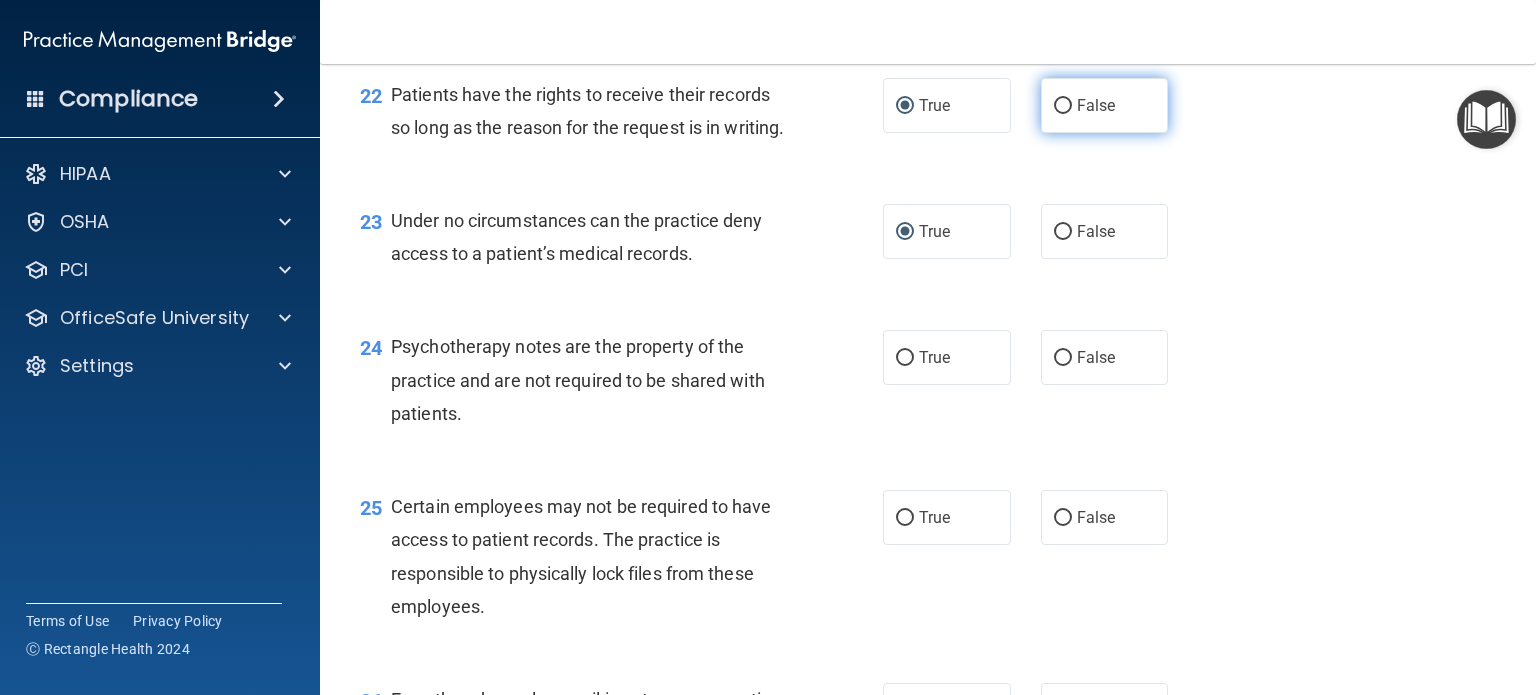click on "False" at bounding box center (1063, 106) 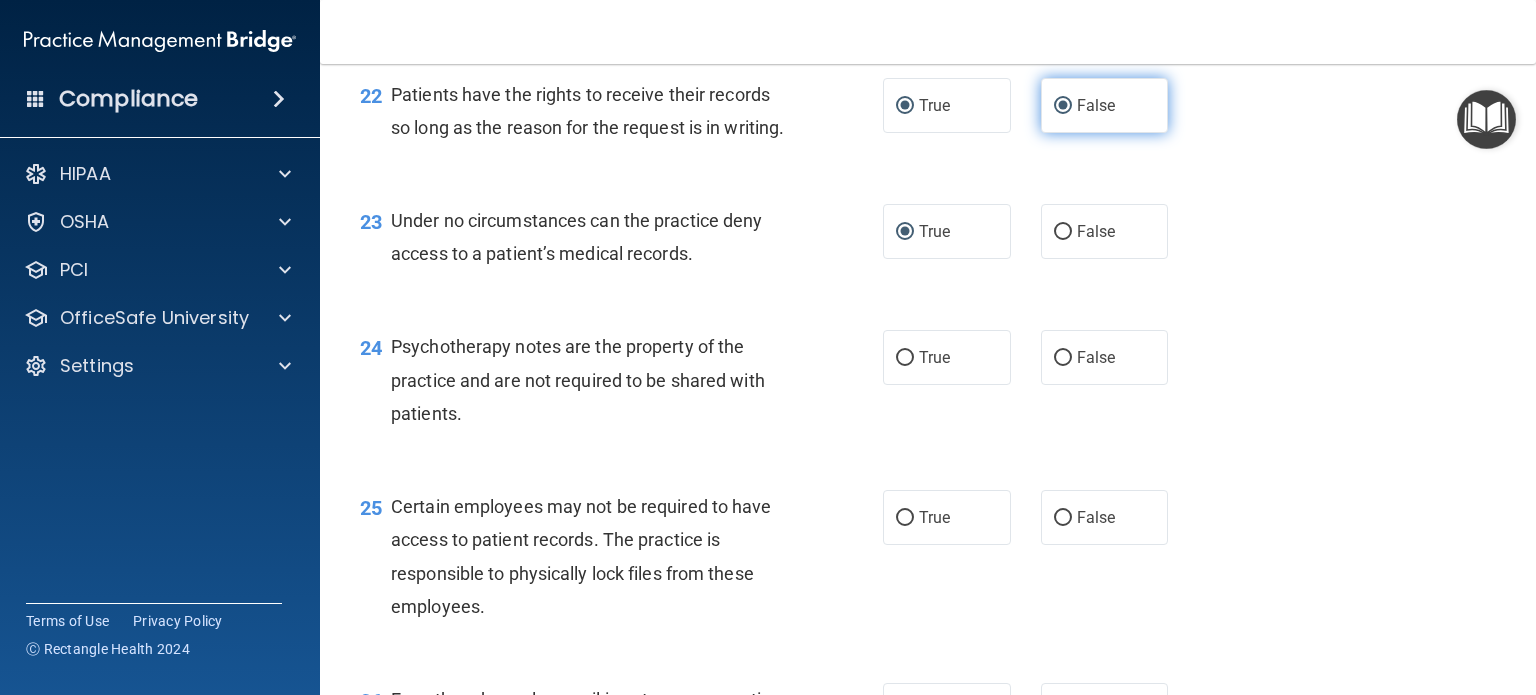radio on "false" 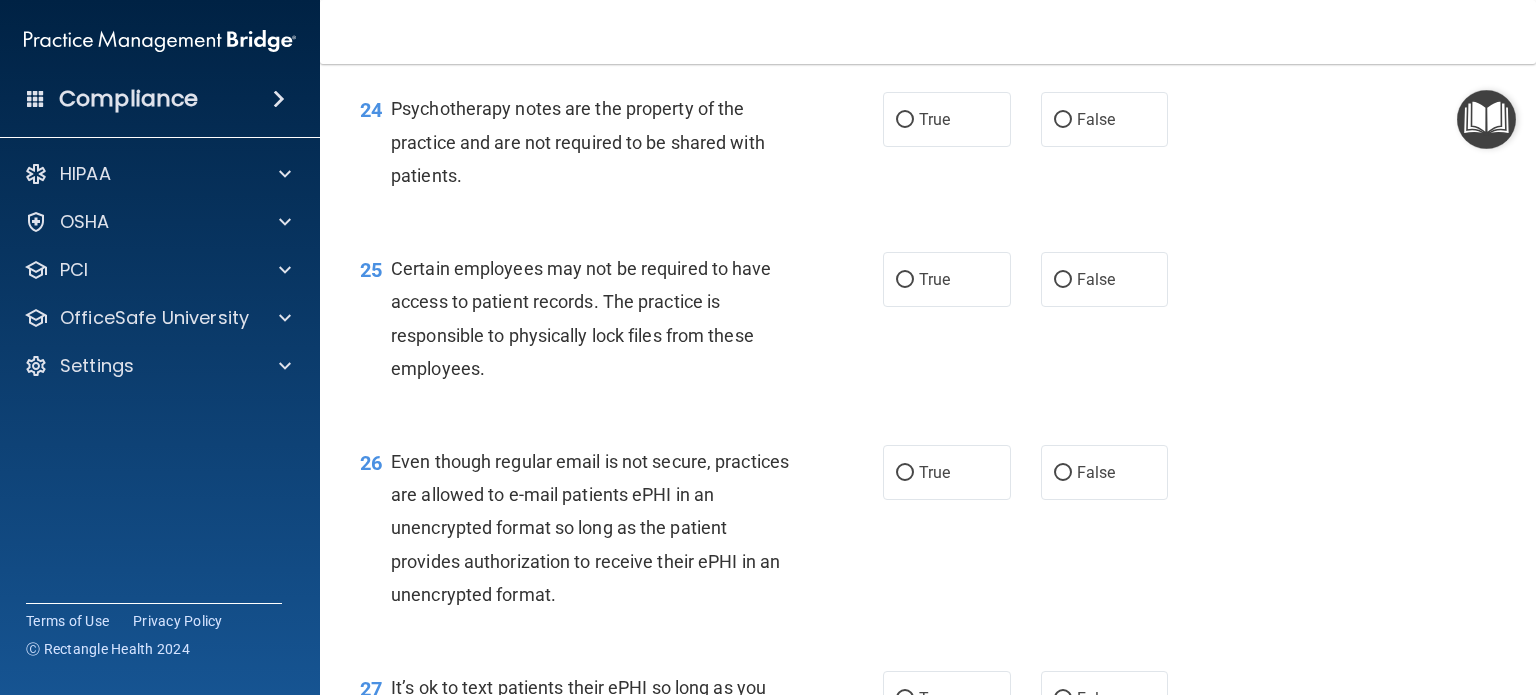 scroll, scrollTop: 4338, scrollLeft: 0, axis: vertical 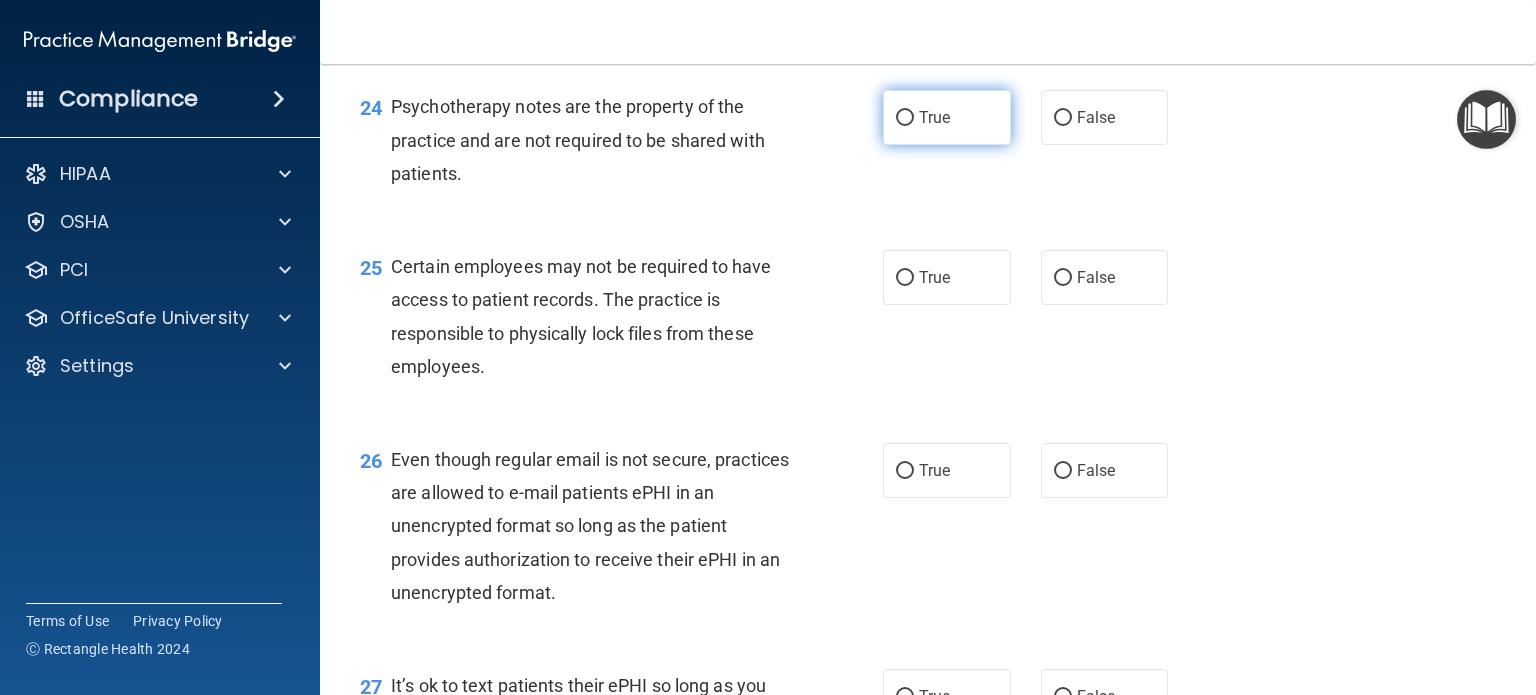 click on "True" at bounding box center [905, 118] 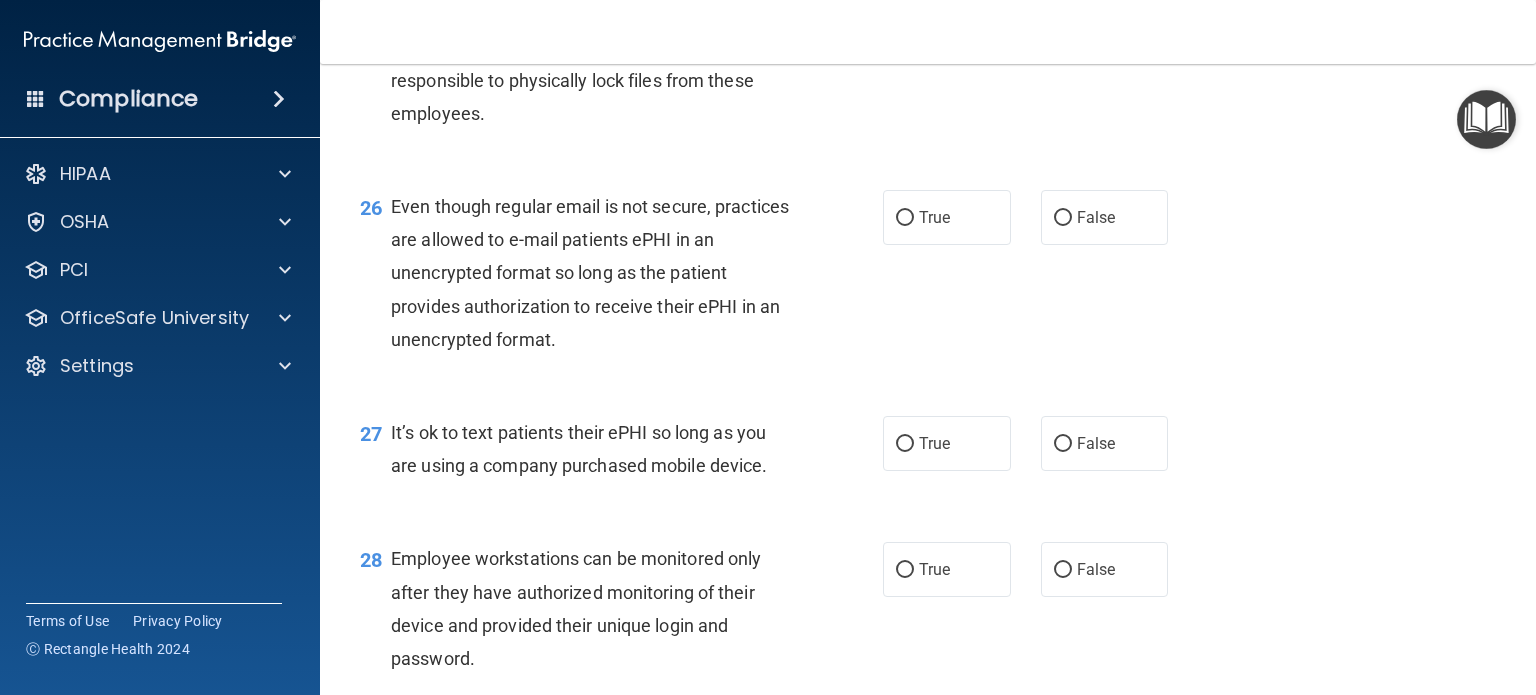 scroll, scrollTop: 4592, scrollLeft: 0, axis: vertical 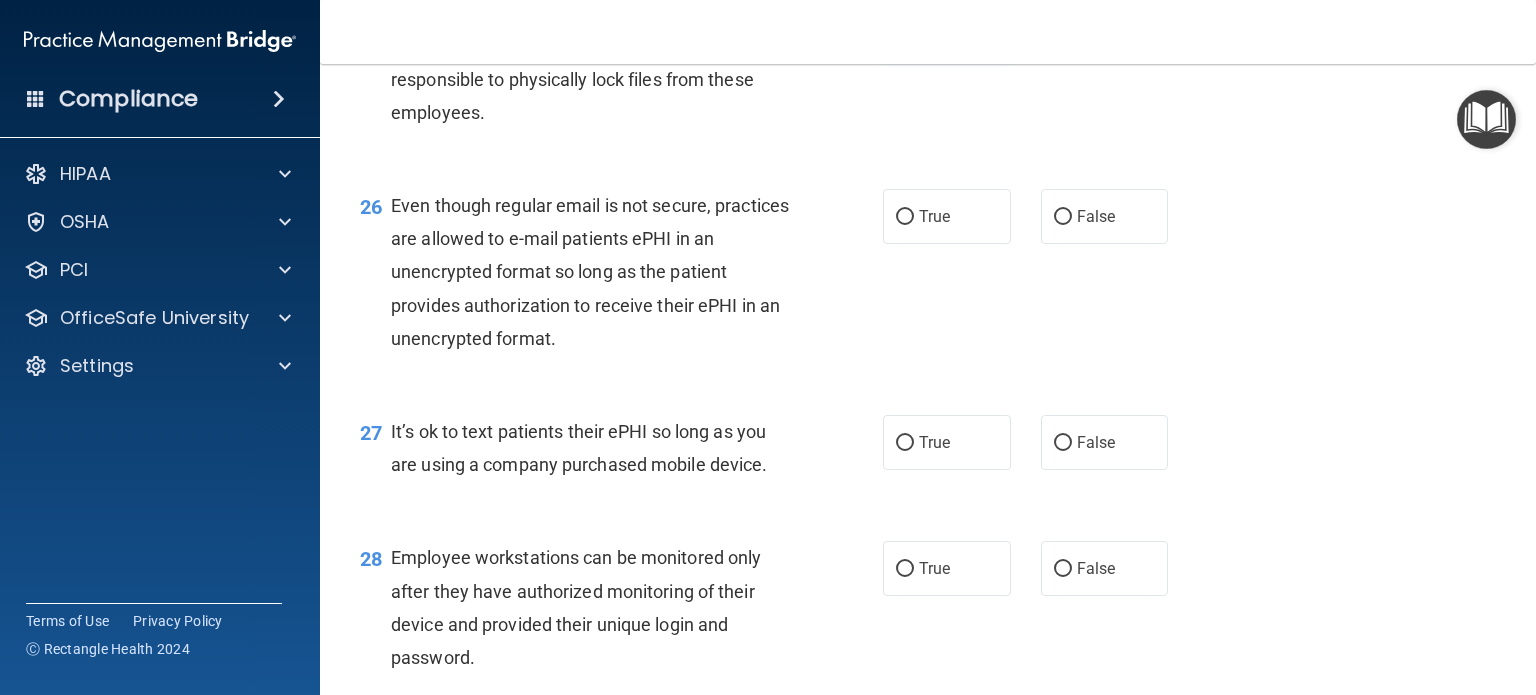 click on "True" at bounding box center [905, 24] 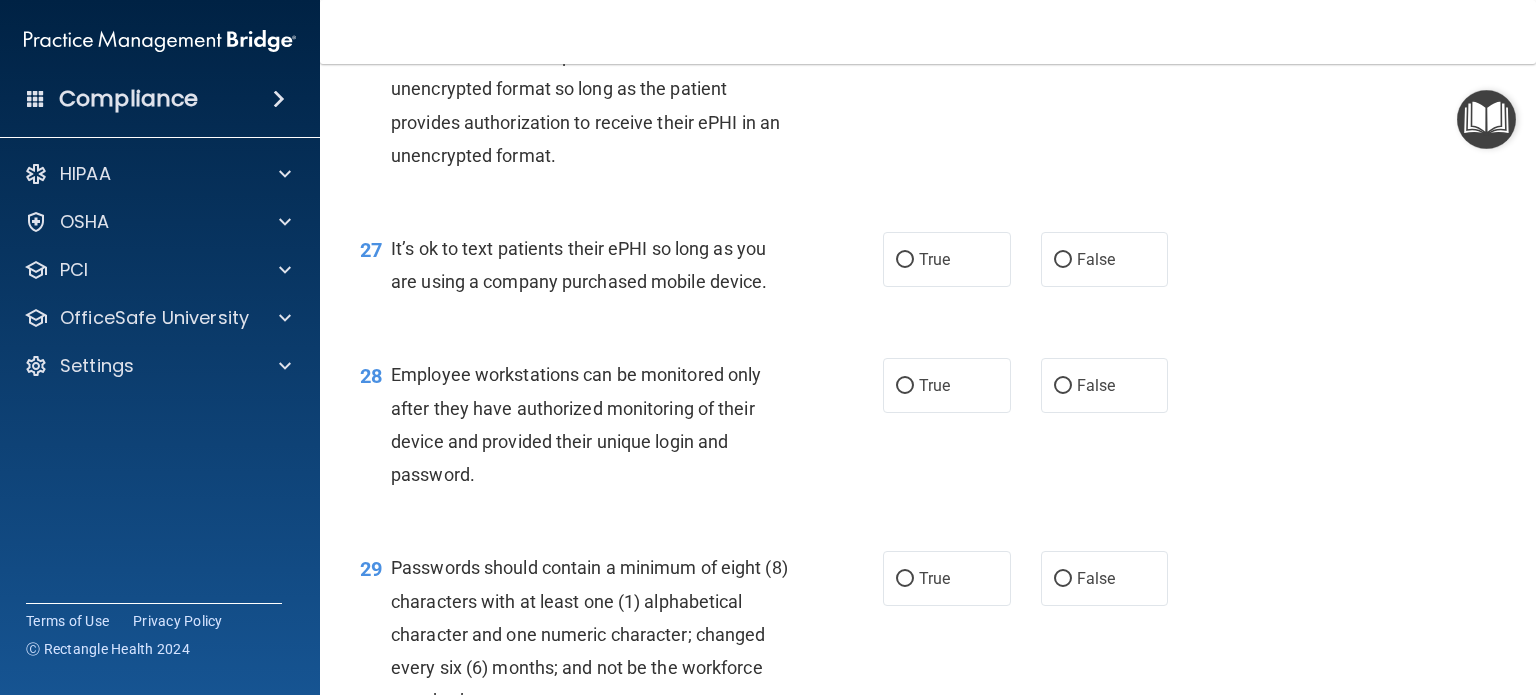 scroll, scrollTop: 4776, scrollLeft: 0, axis: vertical 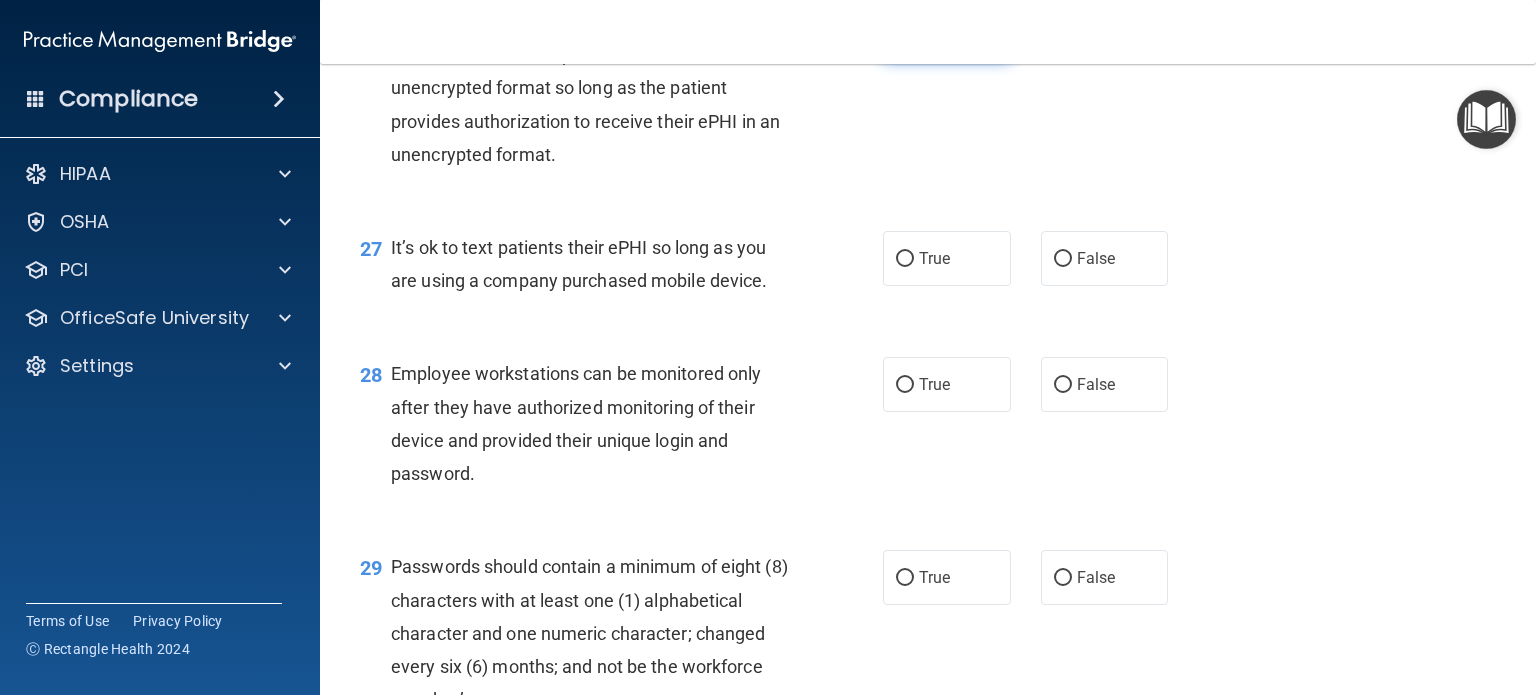 click on "True" at bounding box center [905, 33] 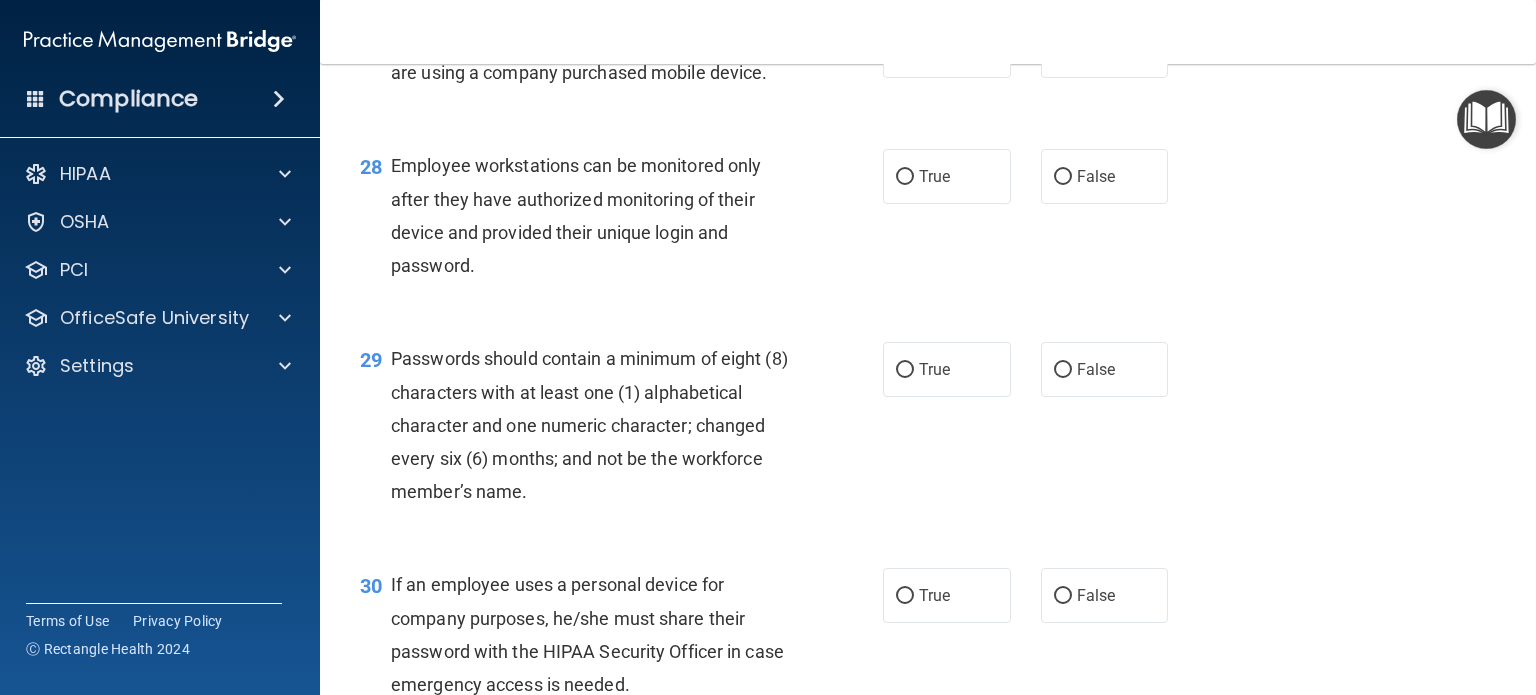 scroll, scrollTop: 4986, scrollLeft: 0, axis: vertical 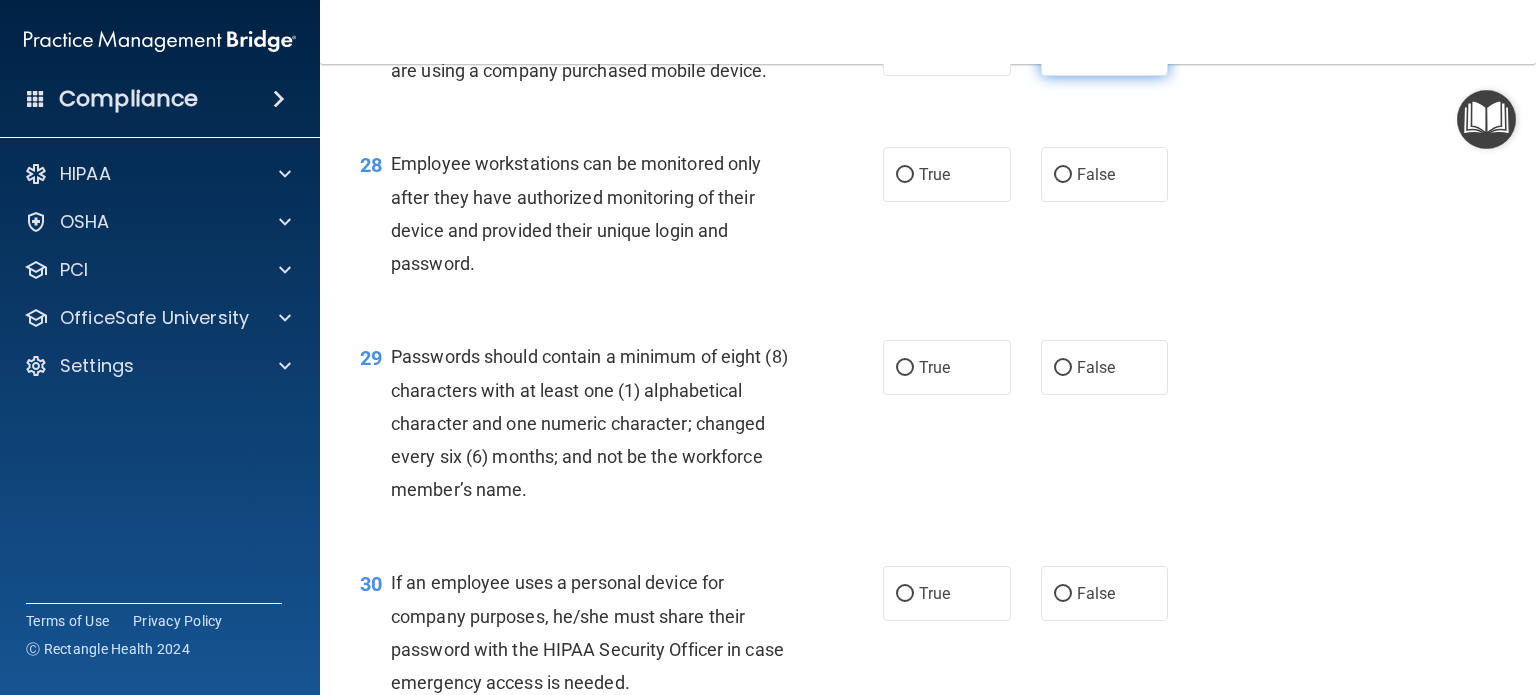 click on "False" at bounding box center [1105, 48] 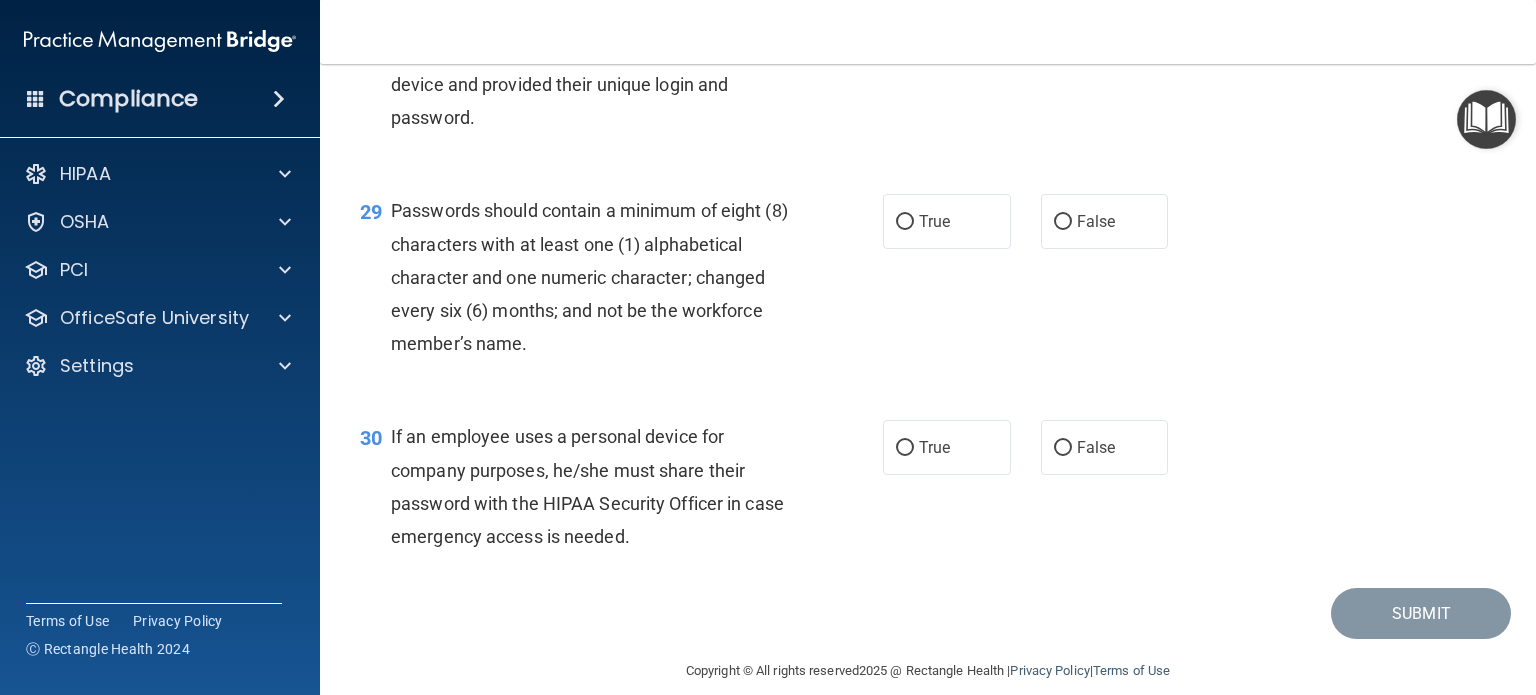scroll, scrollTop: 5134, scrollLeft: 0, axis: vertical 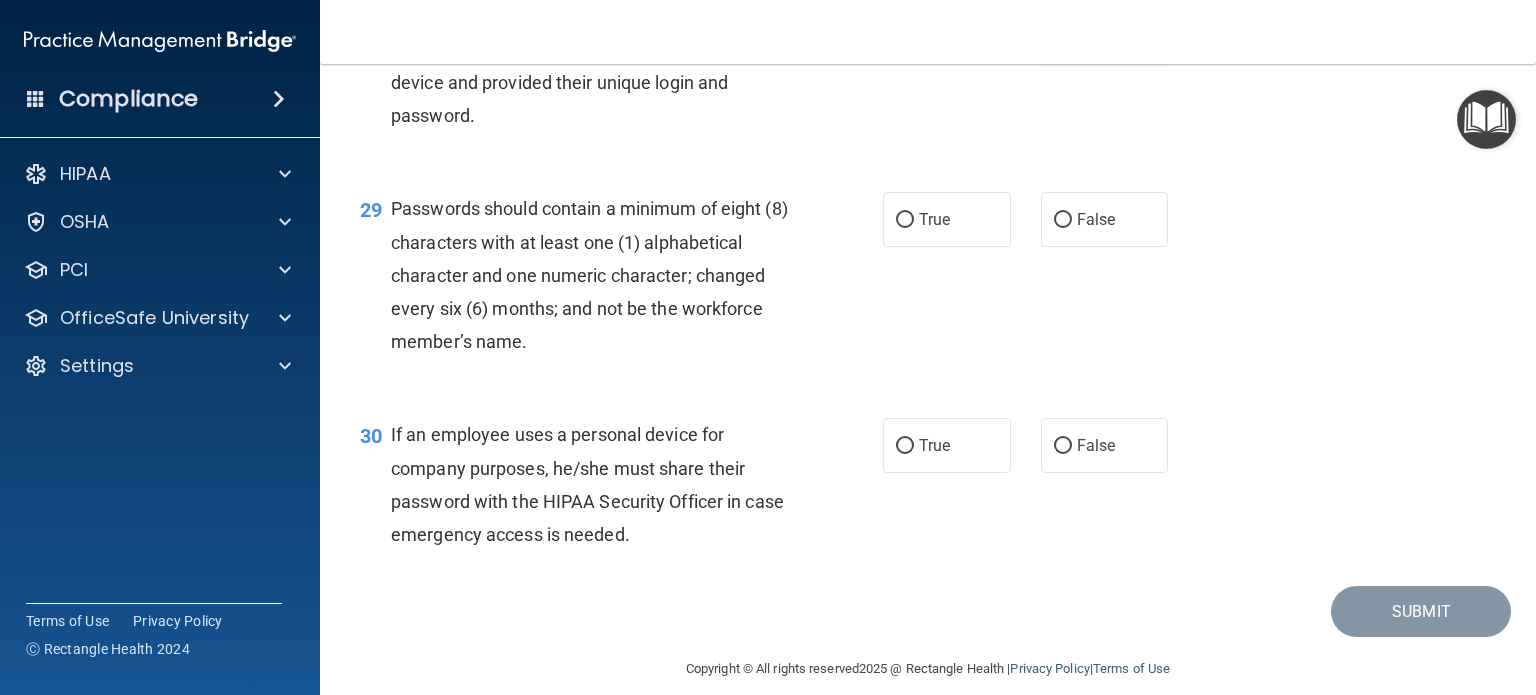 click on "False" at bounding box center (1063, 27) 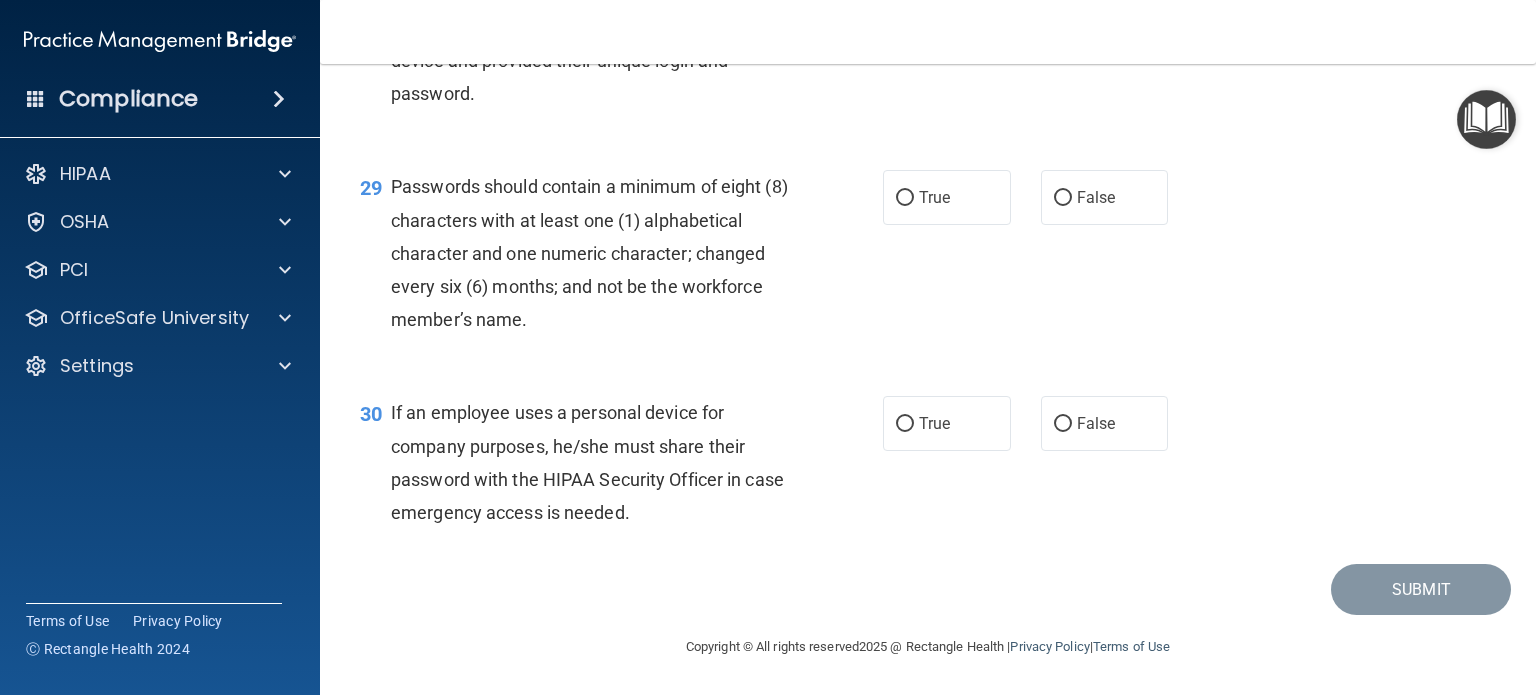 scroll, scrollTop: 5256, scrollLeft: 0, axis: vertical 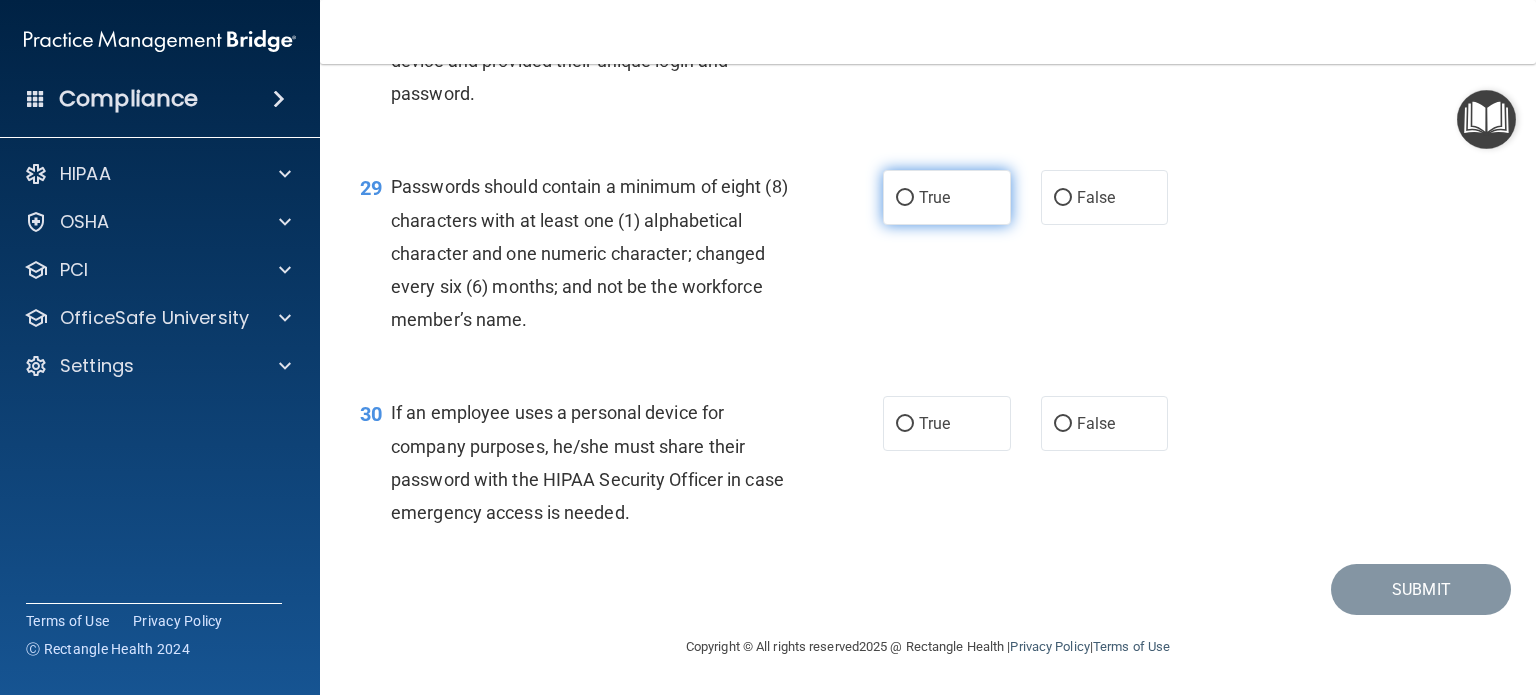 click on "True" at bounding box center (905, 198) 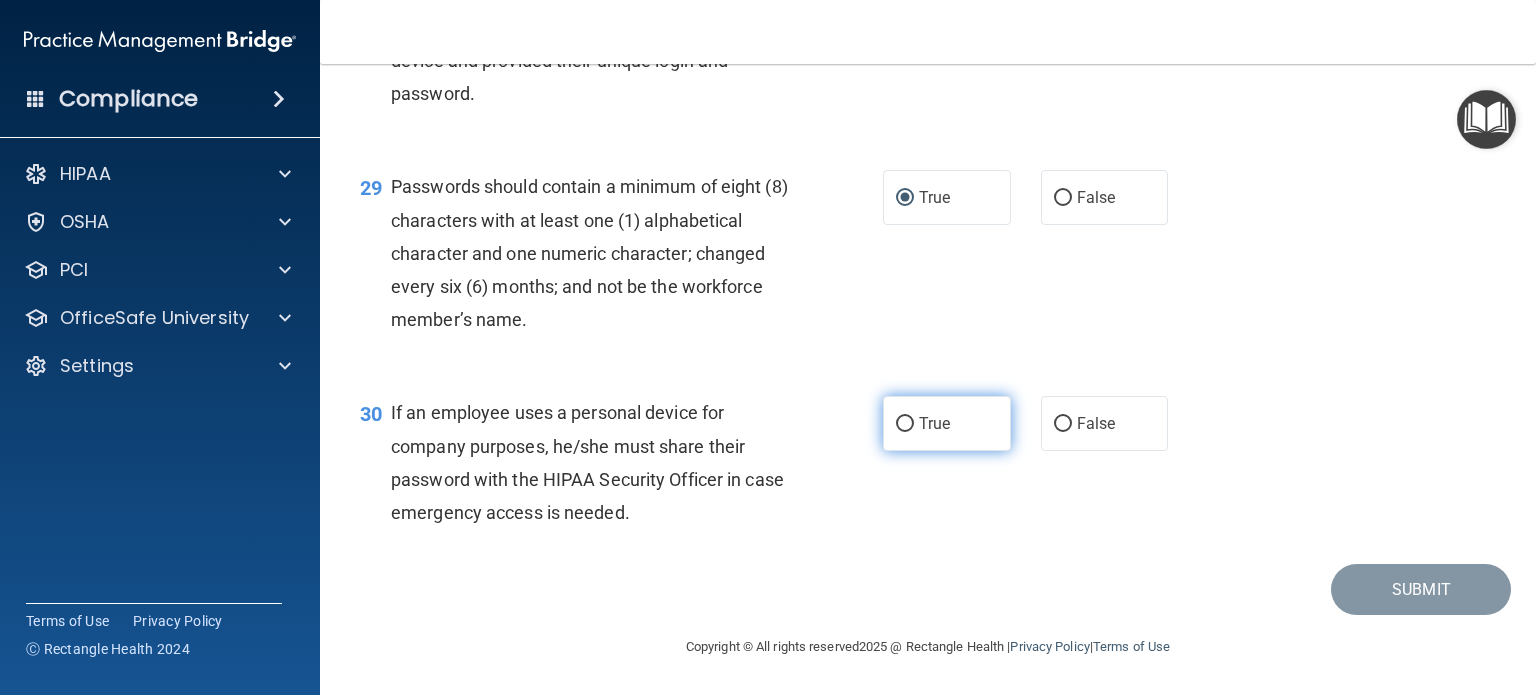click on "True" at bounding box center [905, 424] 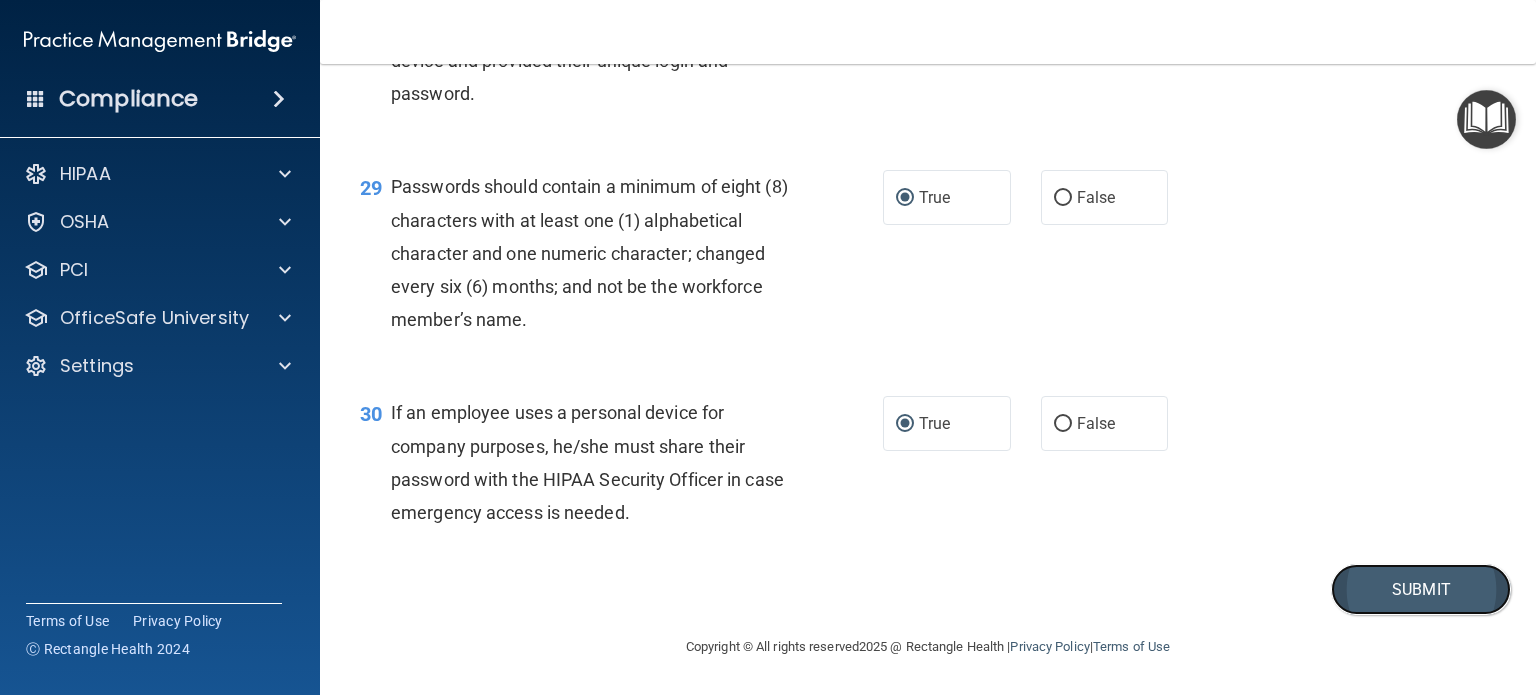 click on "Submit" at bounding box center (1421, 589) 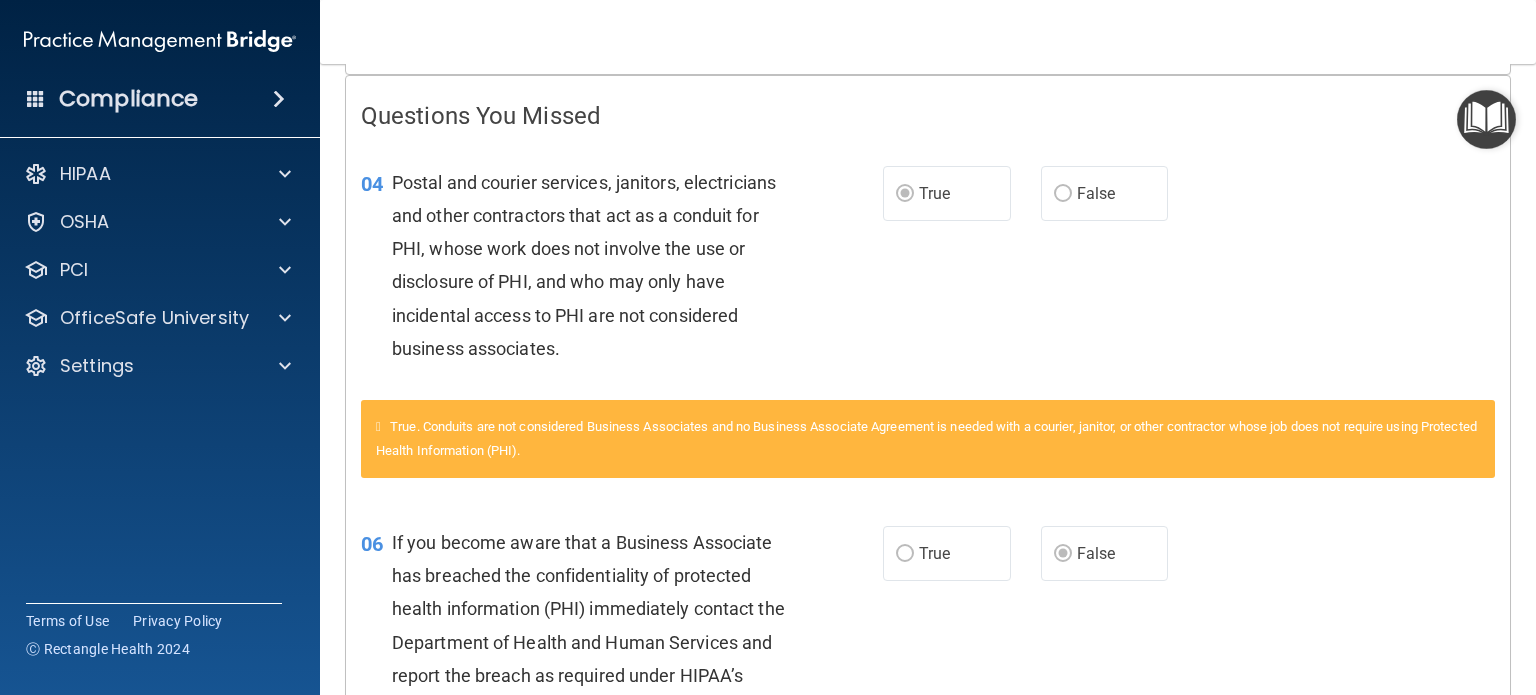 scroll, scrollTop: 0, scrollLeft: 0, axis: both 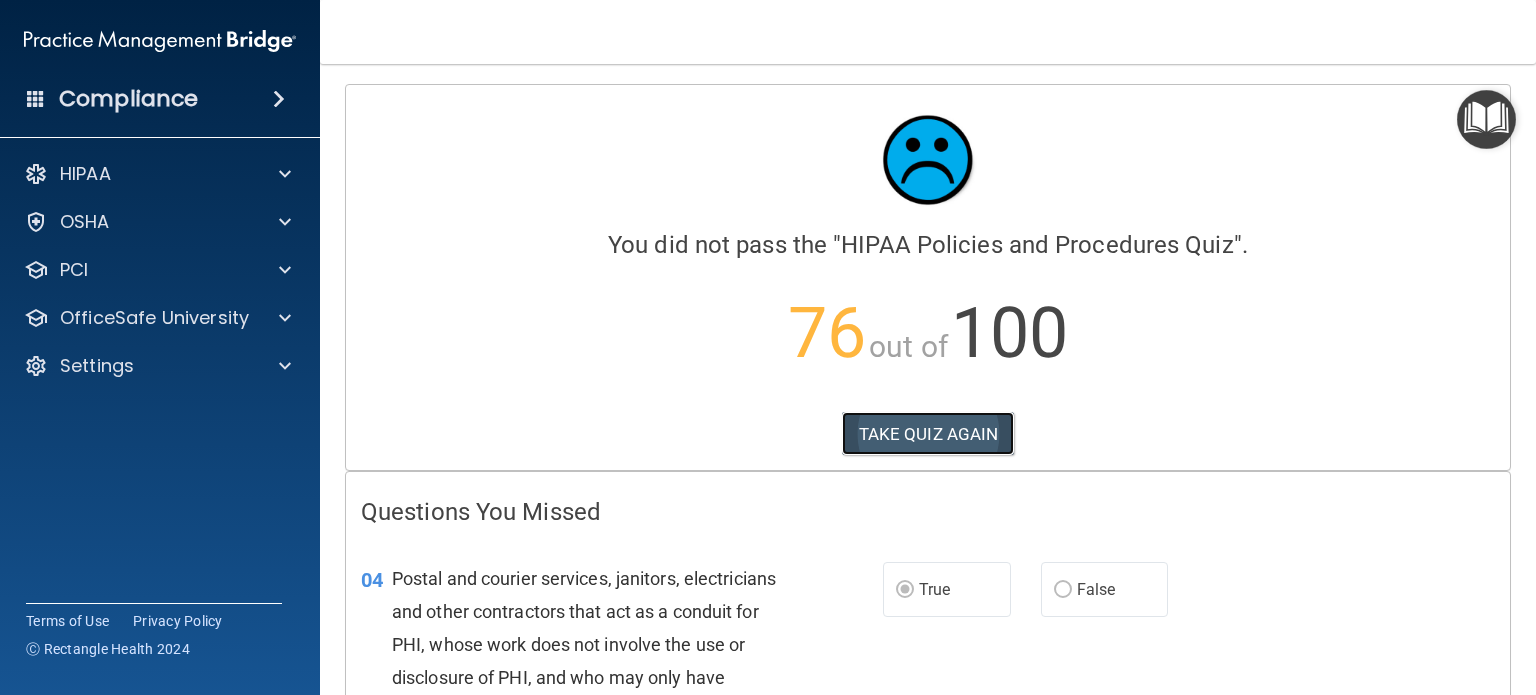 click on "TAKE QUIZ AGAIN" at bounding box center (928, 434) 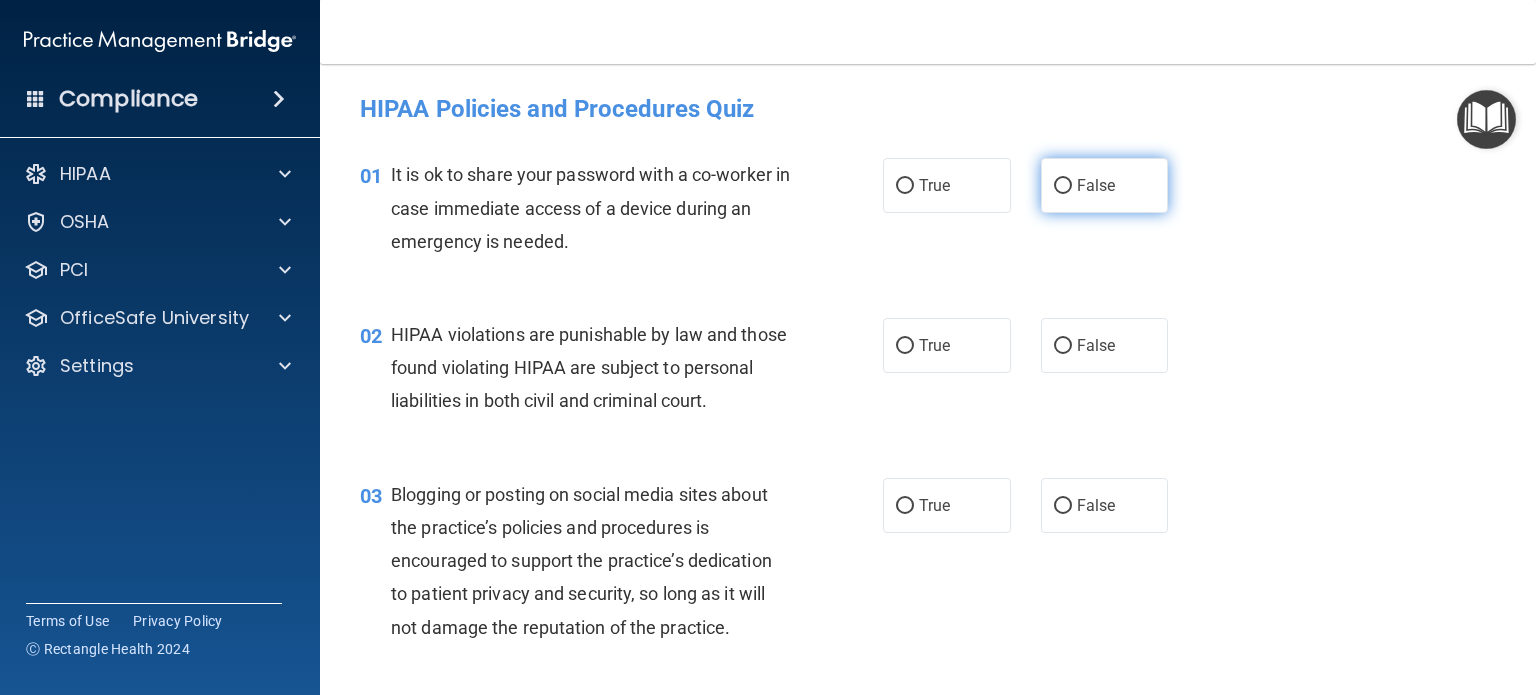 click on "False" at bounding box center (1063, 186) 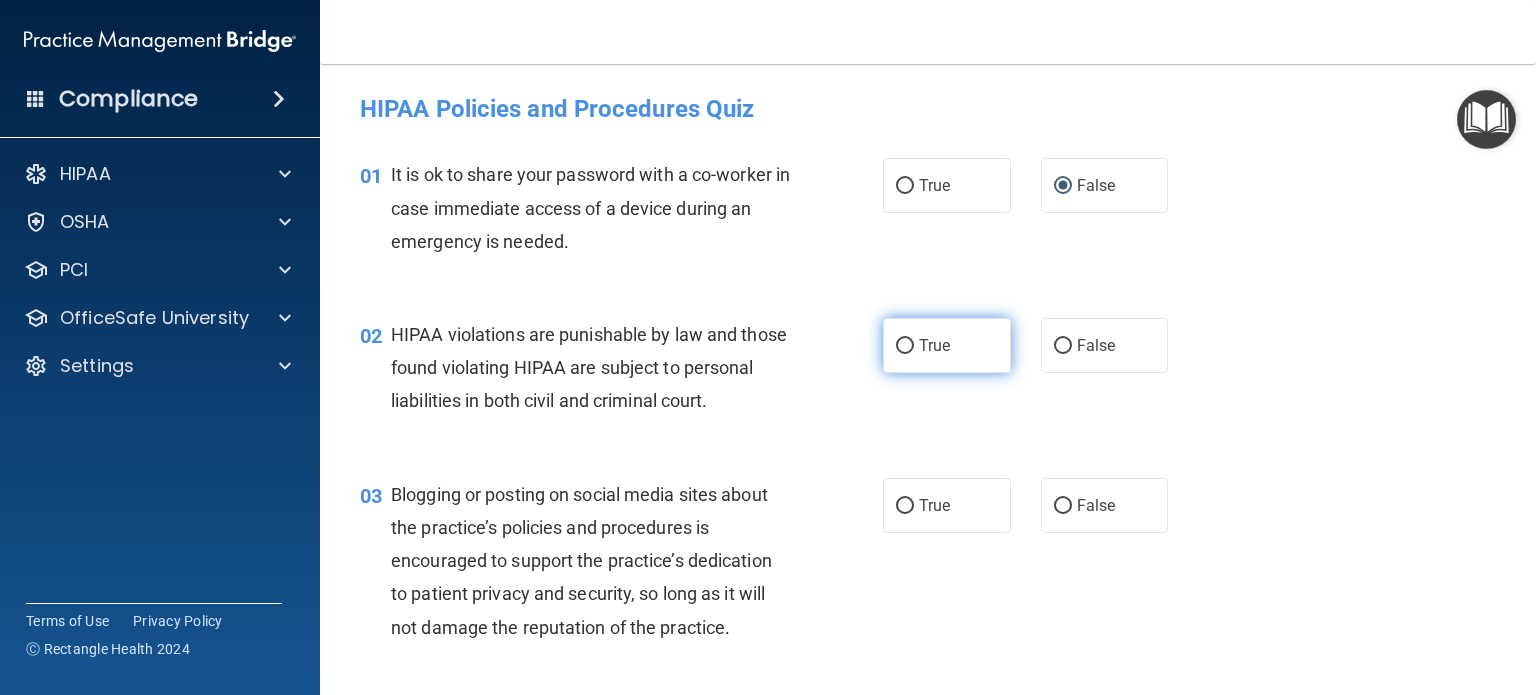 click on "True" at bounding box center [905, 346] 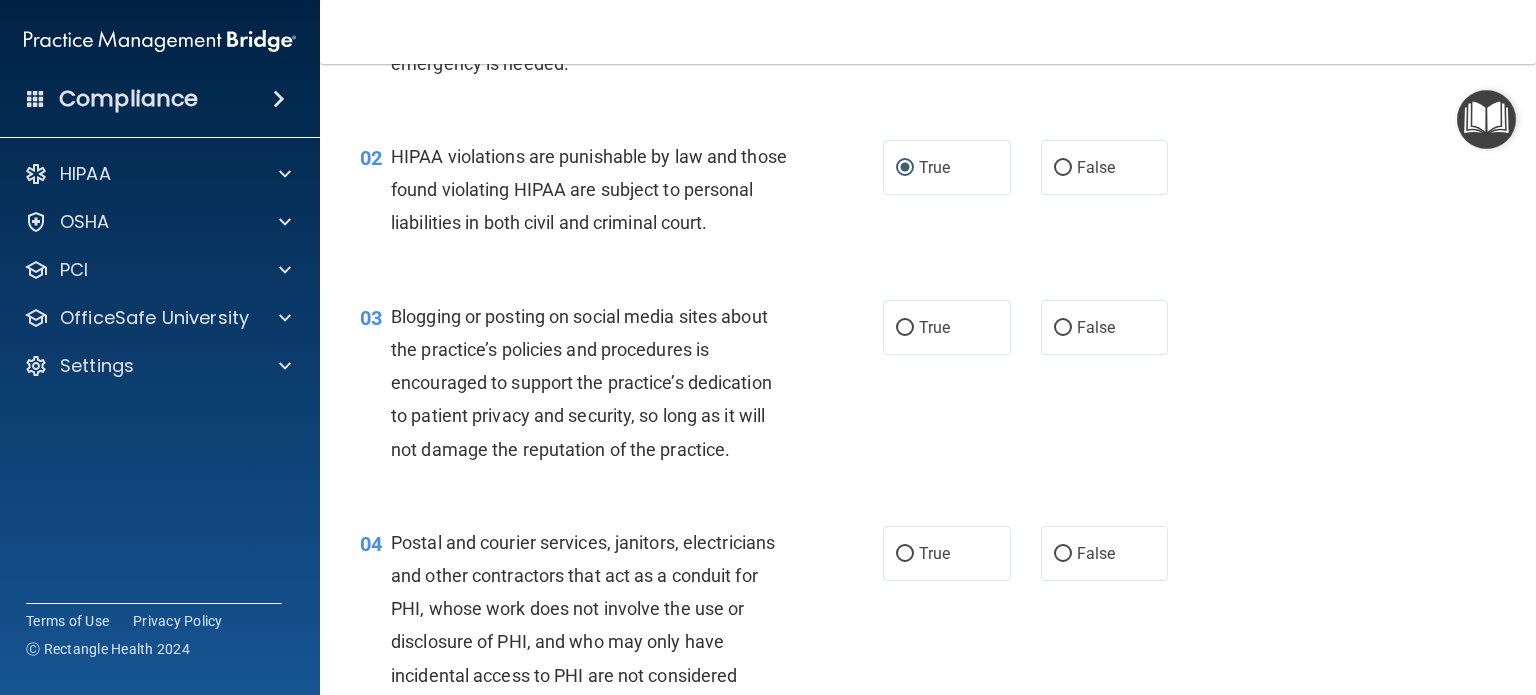 scroll, scrollTop: 183, scrollLeft: 0, axis: vertical 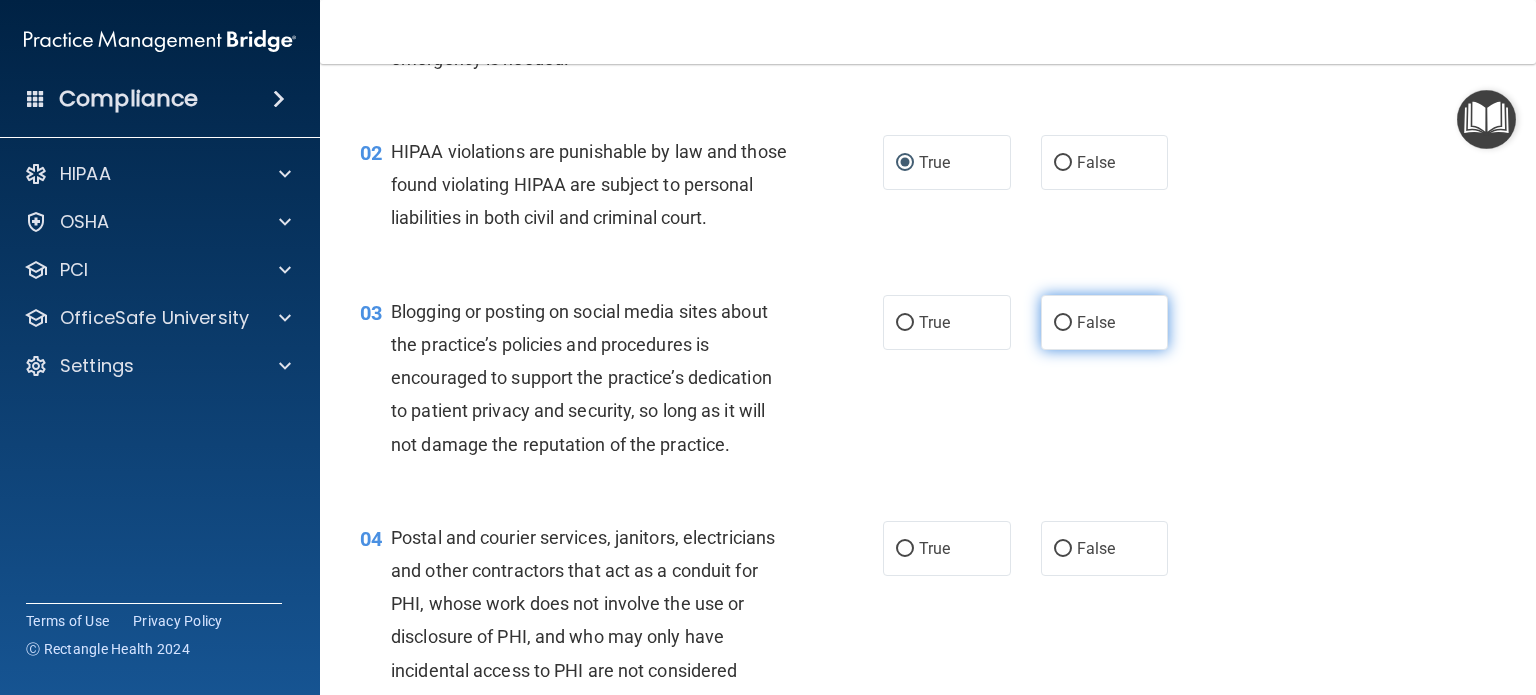 click on "False" at bounding box center [1063, 323] 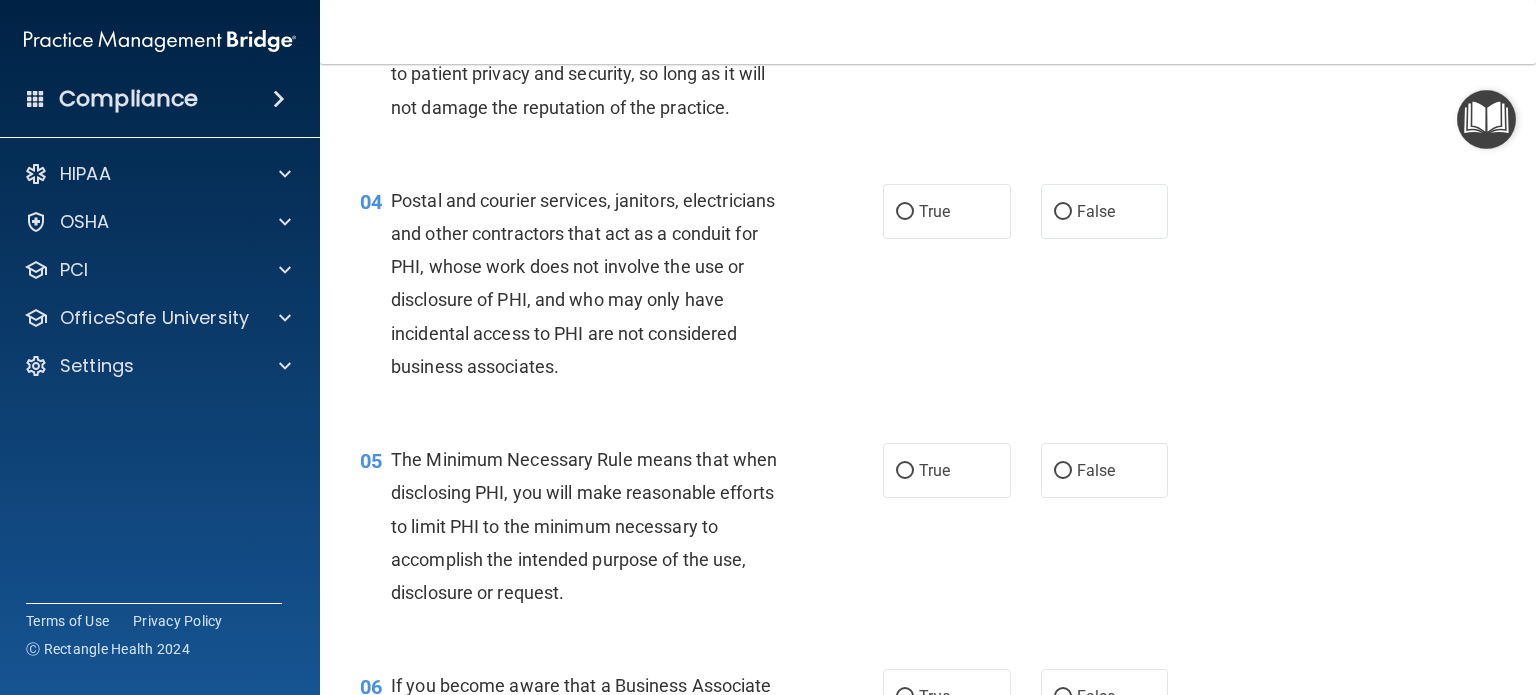 scroll, scrollTop: 531, scrollLeft: 0, axis: vertical 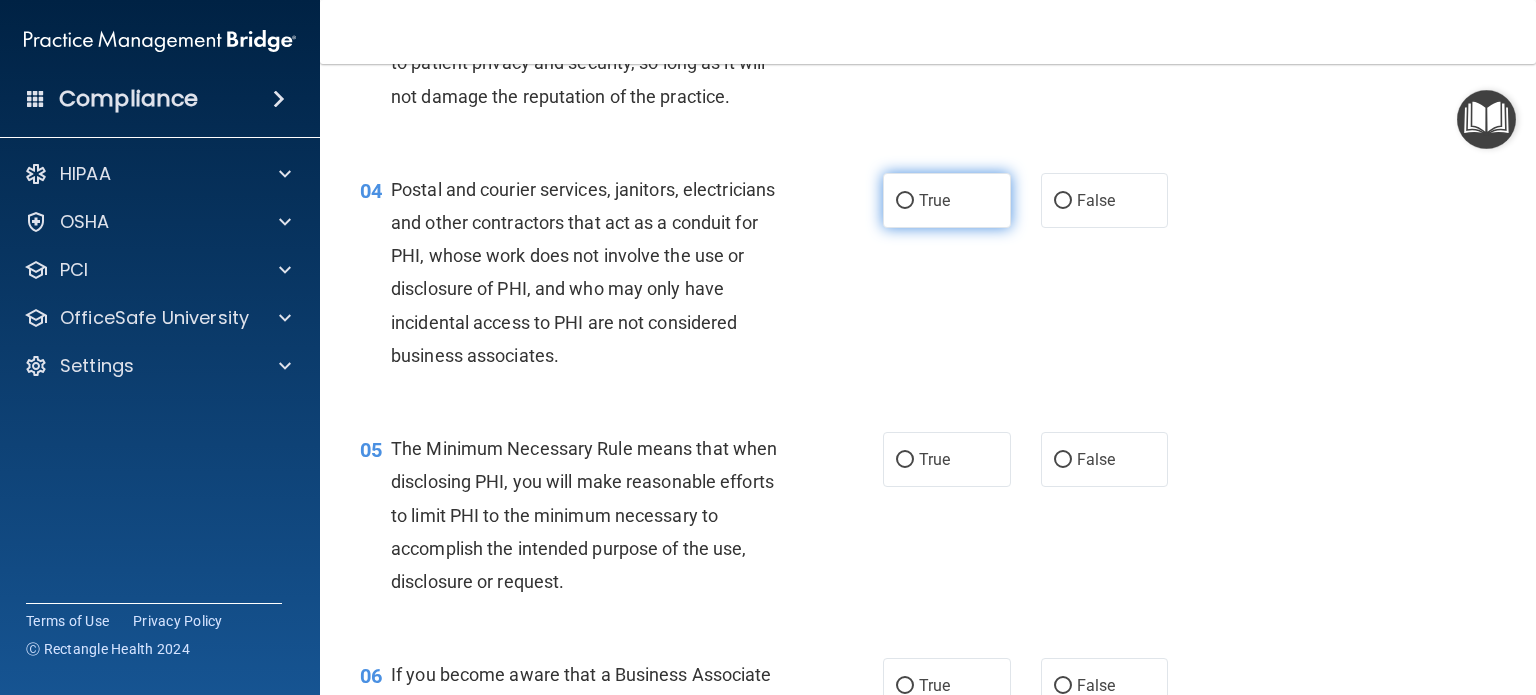 click on "True" at bounding box center [947, 200] 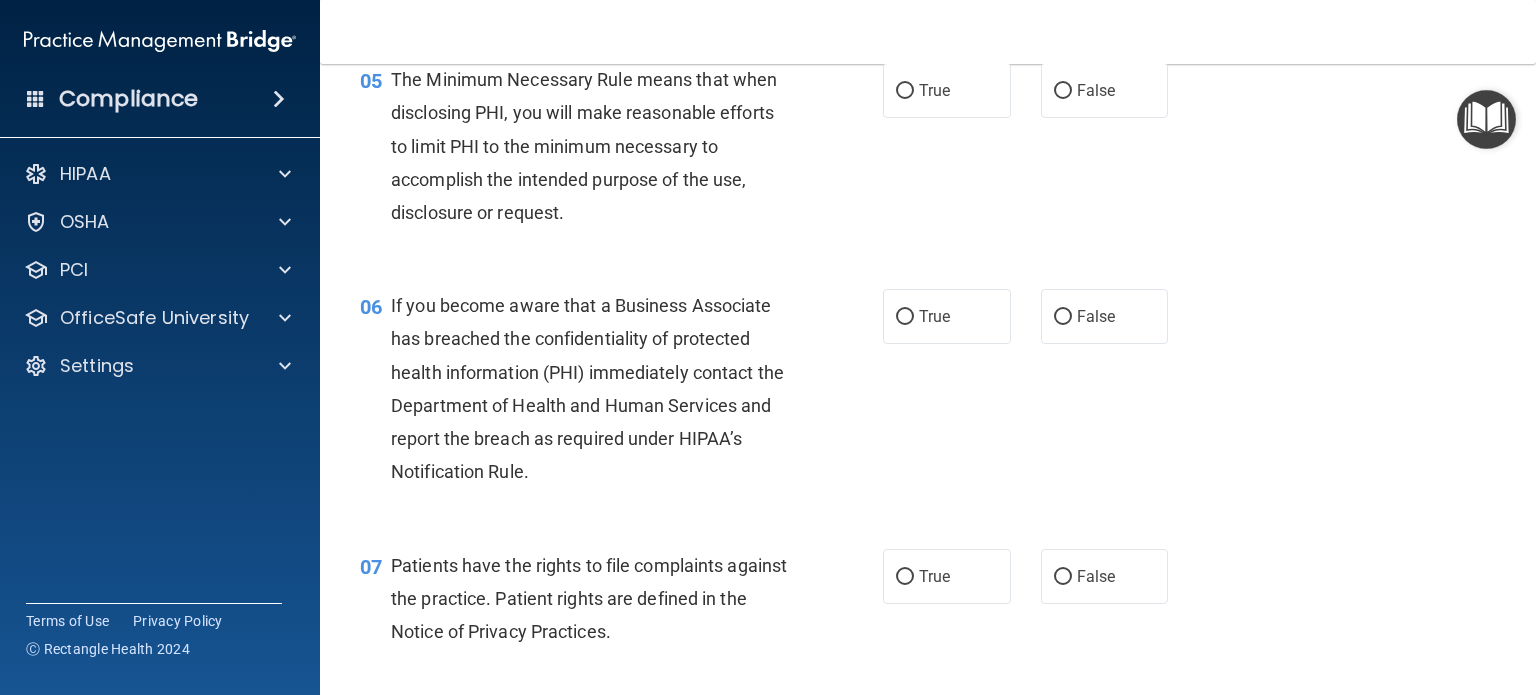 scroll, scrollTop: 904, scrollLeft: 0, axis: vertical 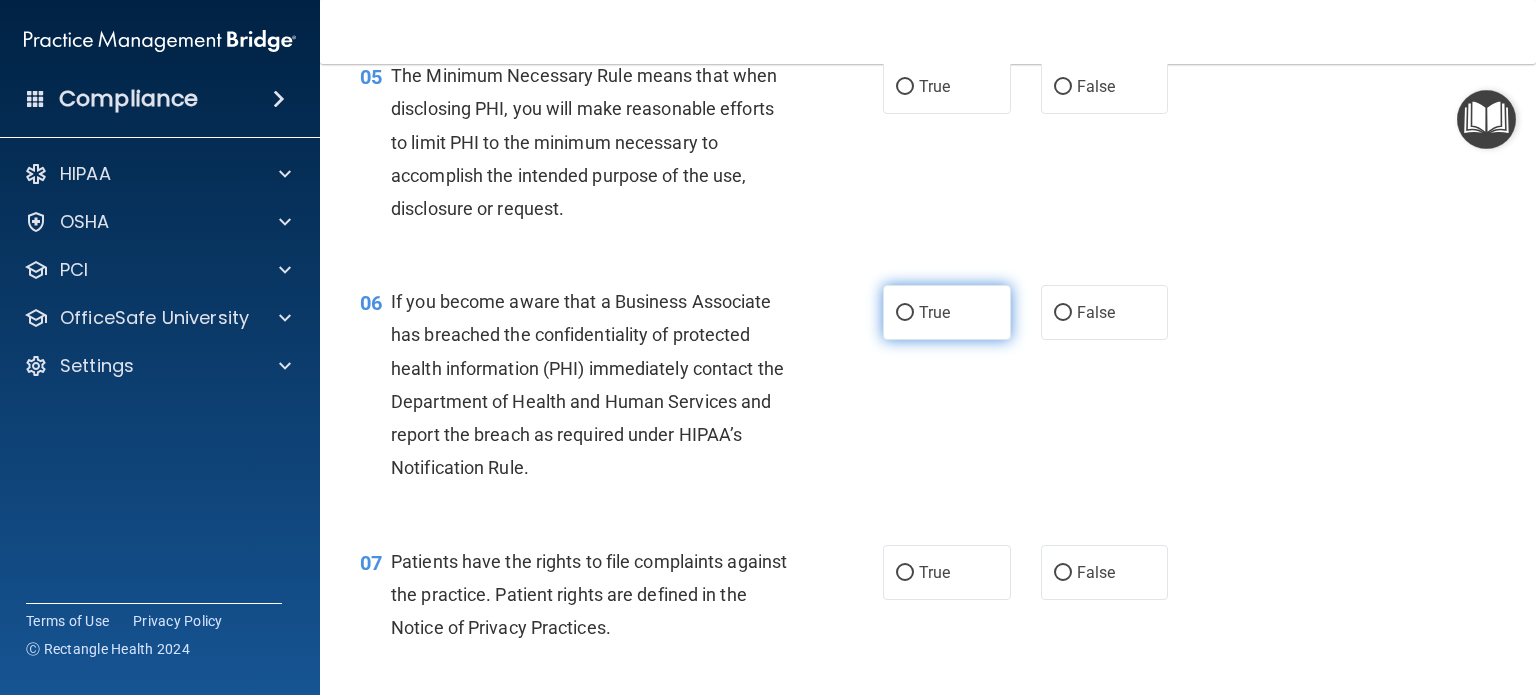 click on "True" at bounding box center [947, 312] 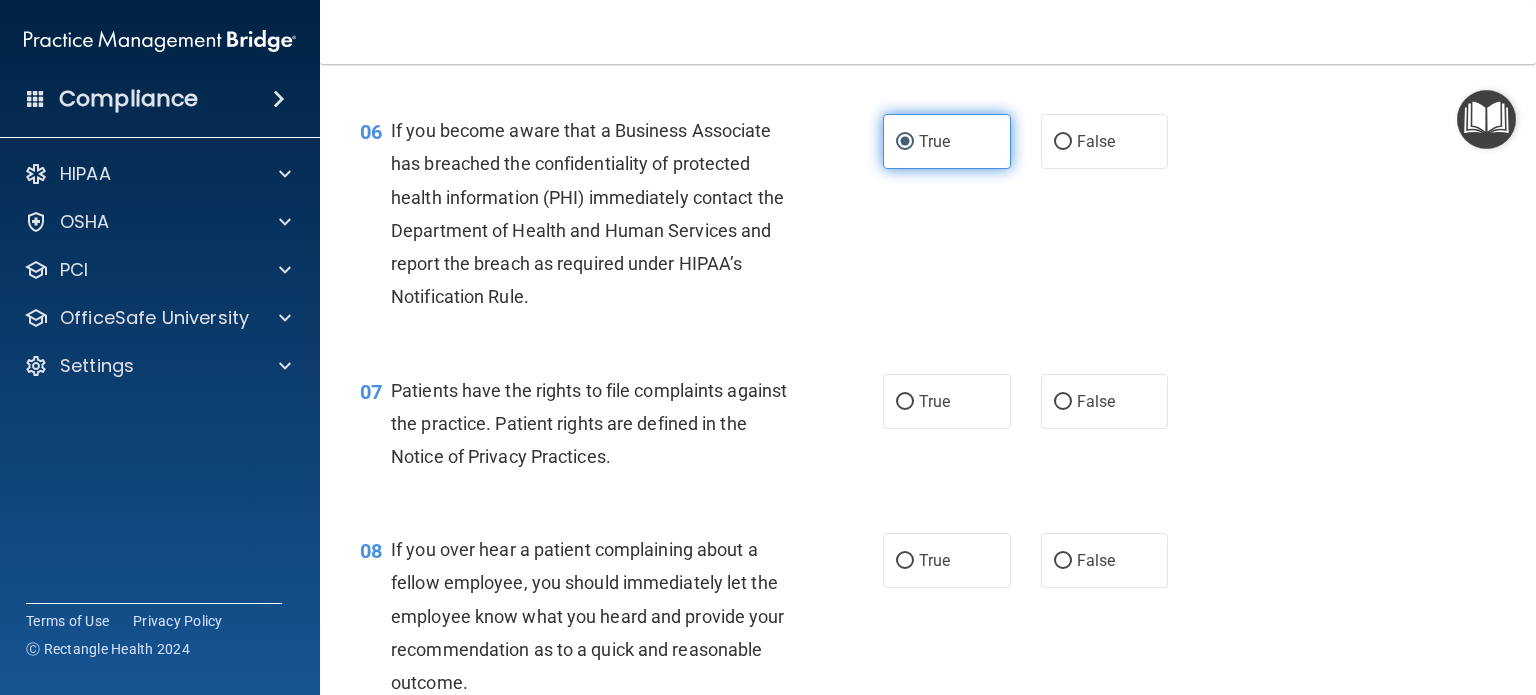 scroll, scrollTop: 1074, scrollLeft: 0, axis: vertical 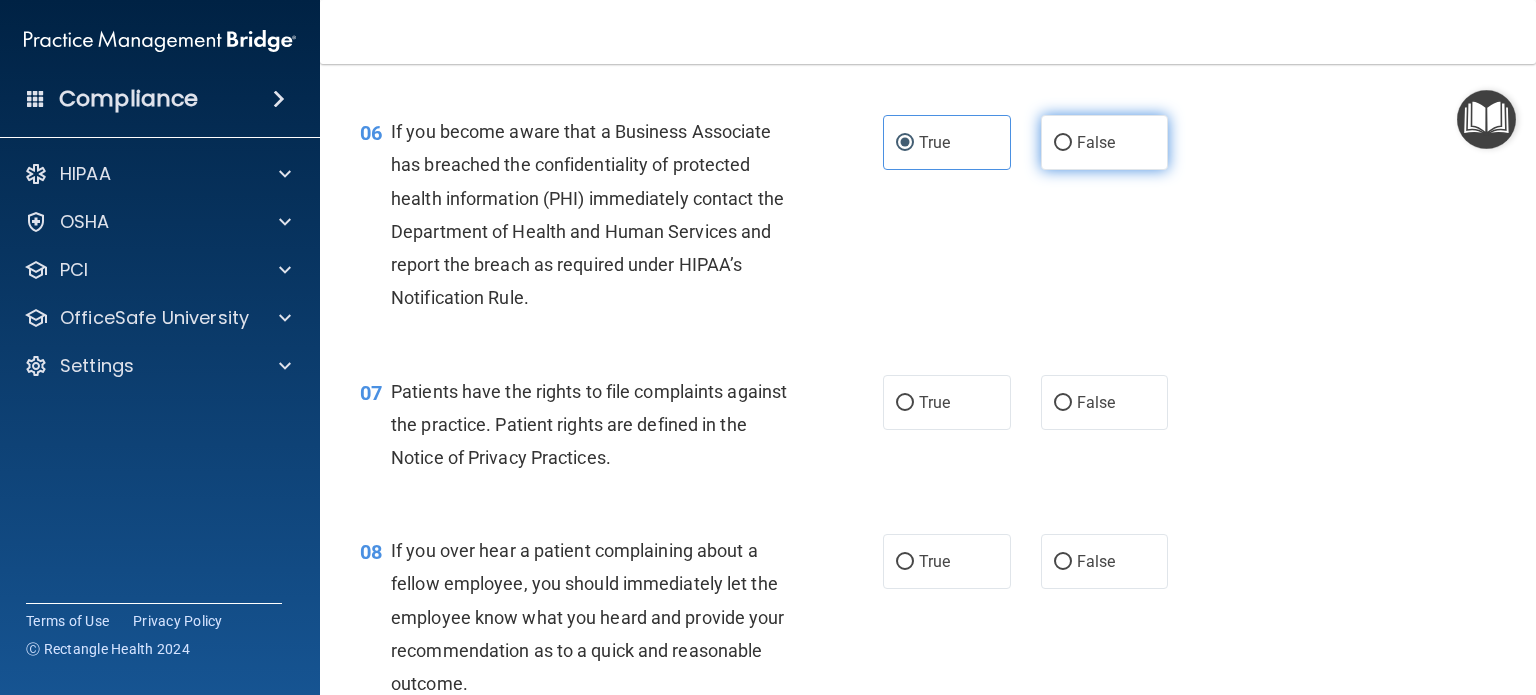 click on "False" at bounding box center [1063, 143] 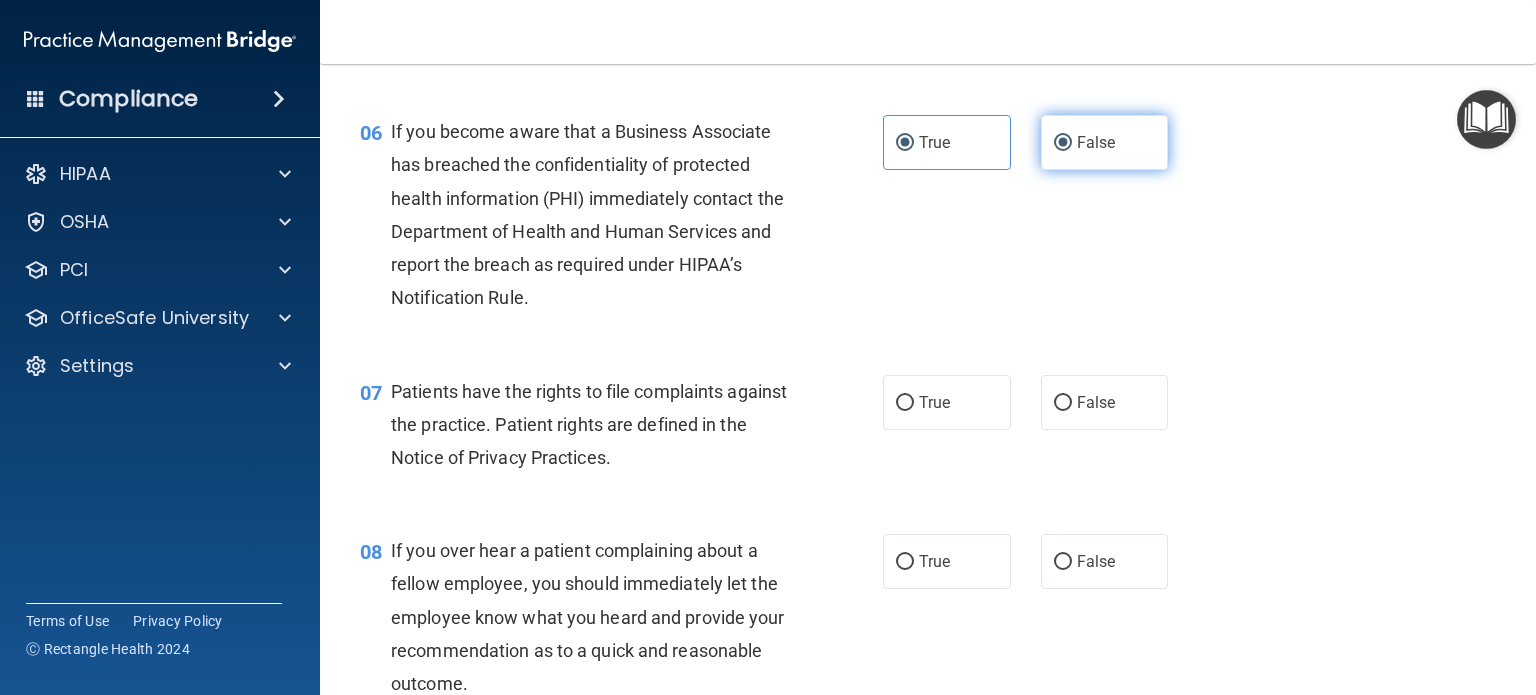 radio on "false" 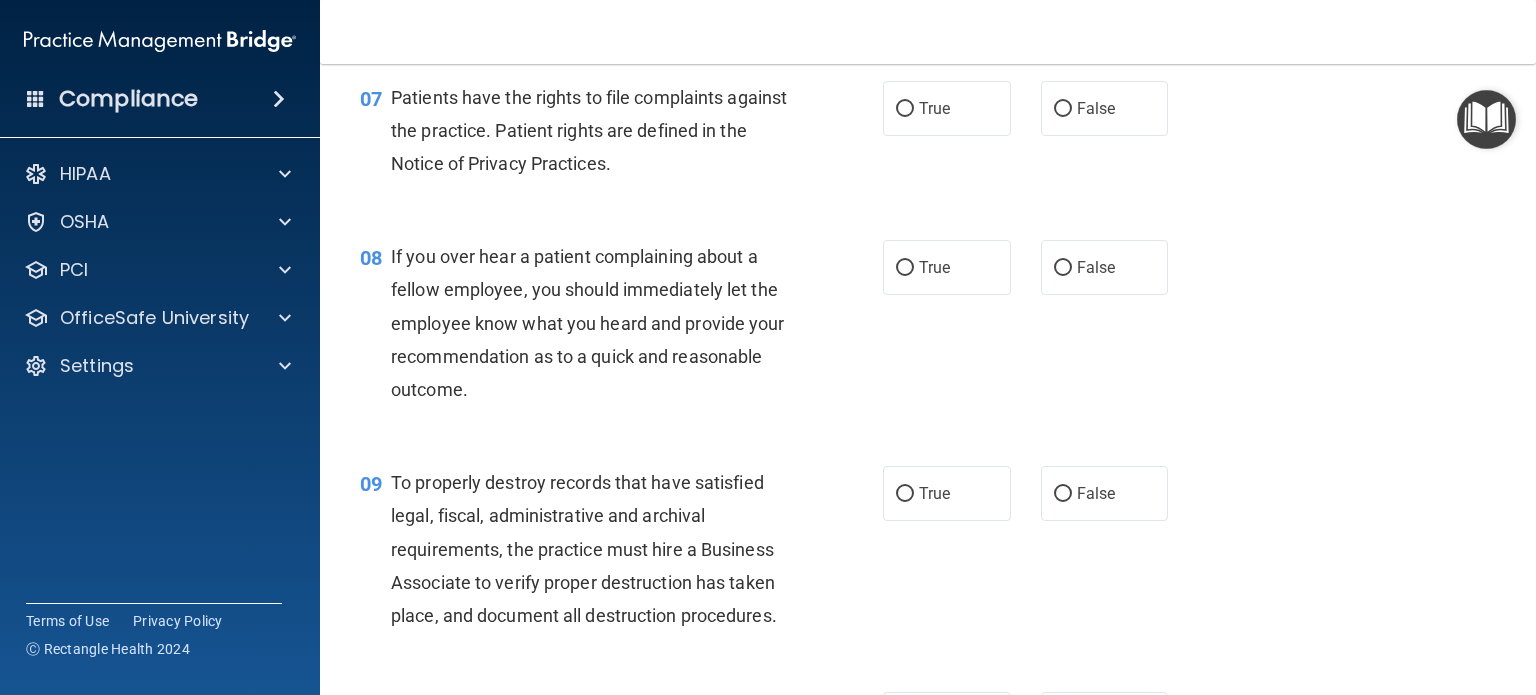 scroll, scrollTop: 1368, scrollLeft: 0, axis: vertical 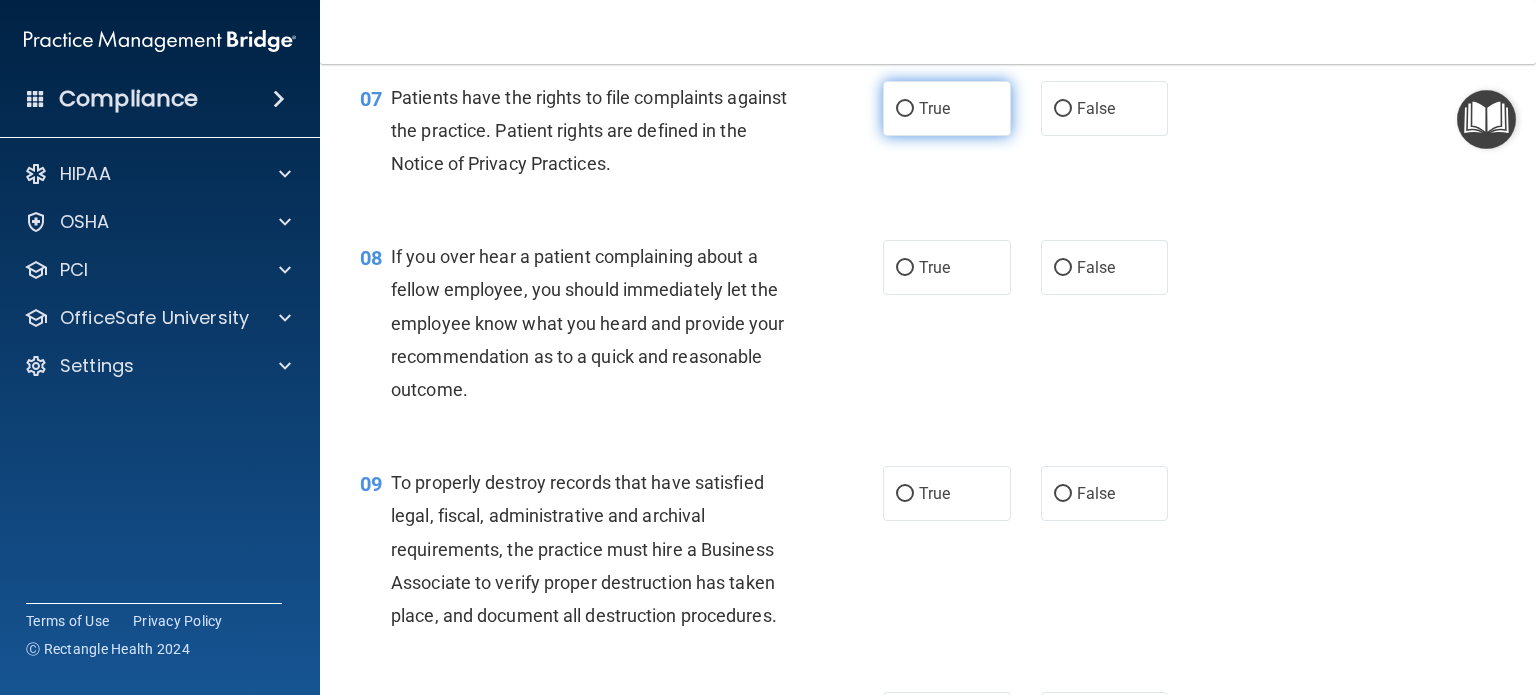 click on "True" at bounding box center (905, 109) 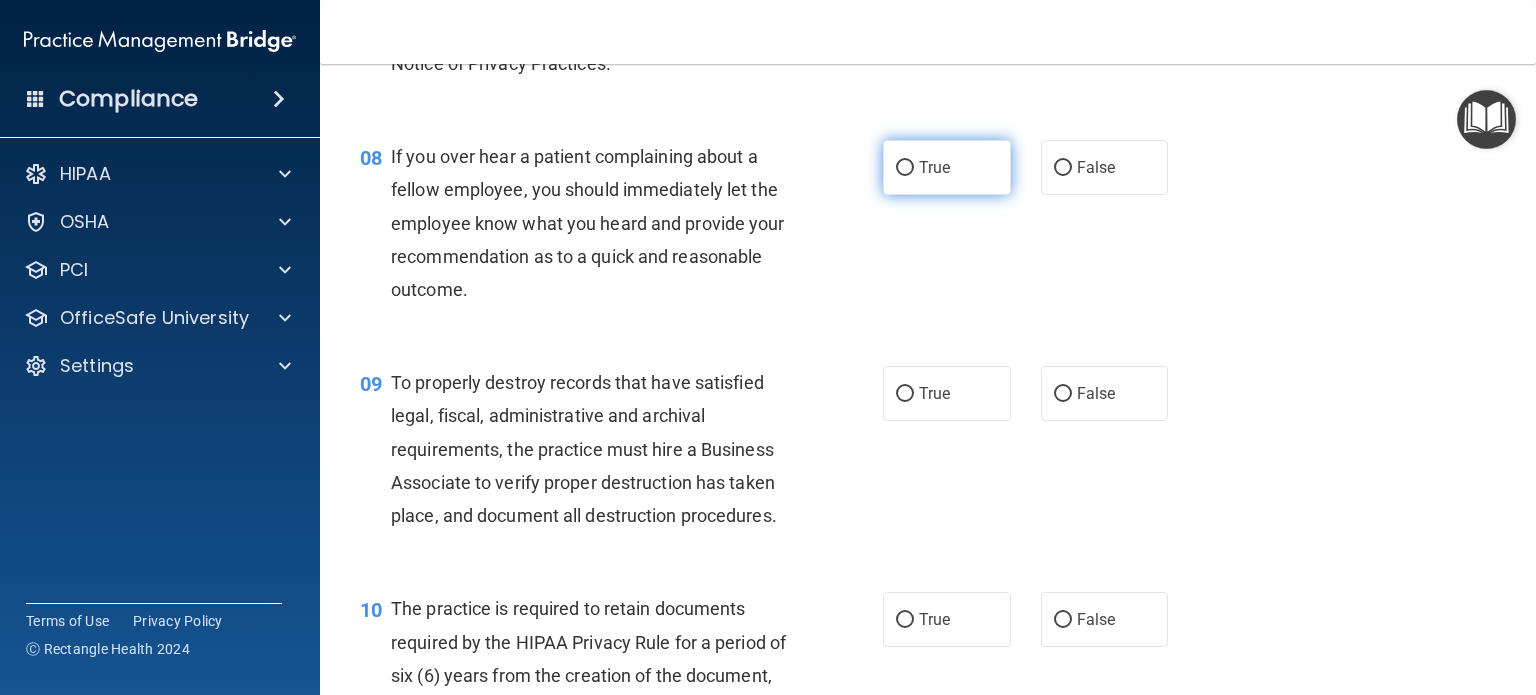 scroll, scrollTop: 1472, scrollLeft: 0, axis: vertical 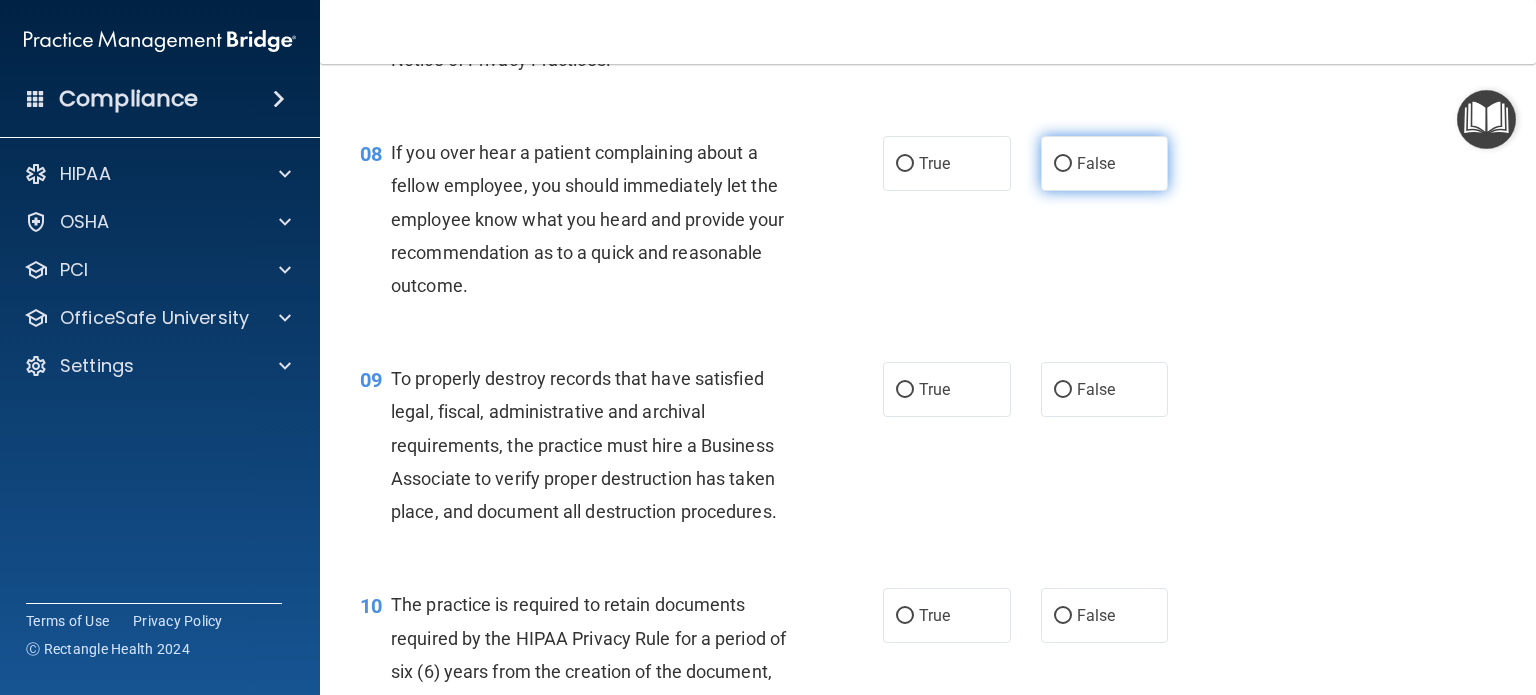 click on "False" at bounding box center [1063, 164] 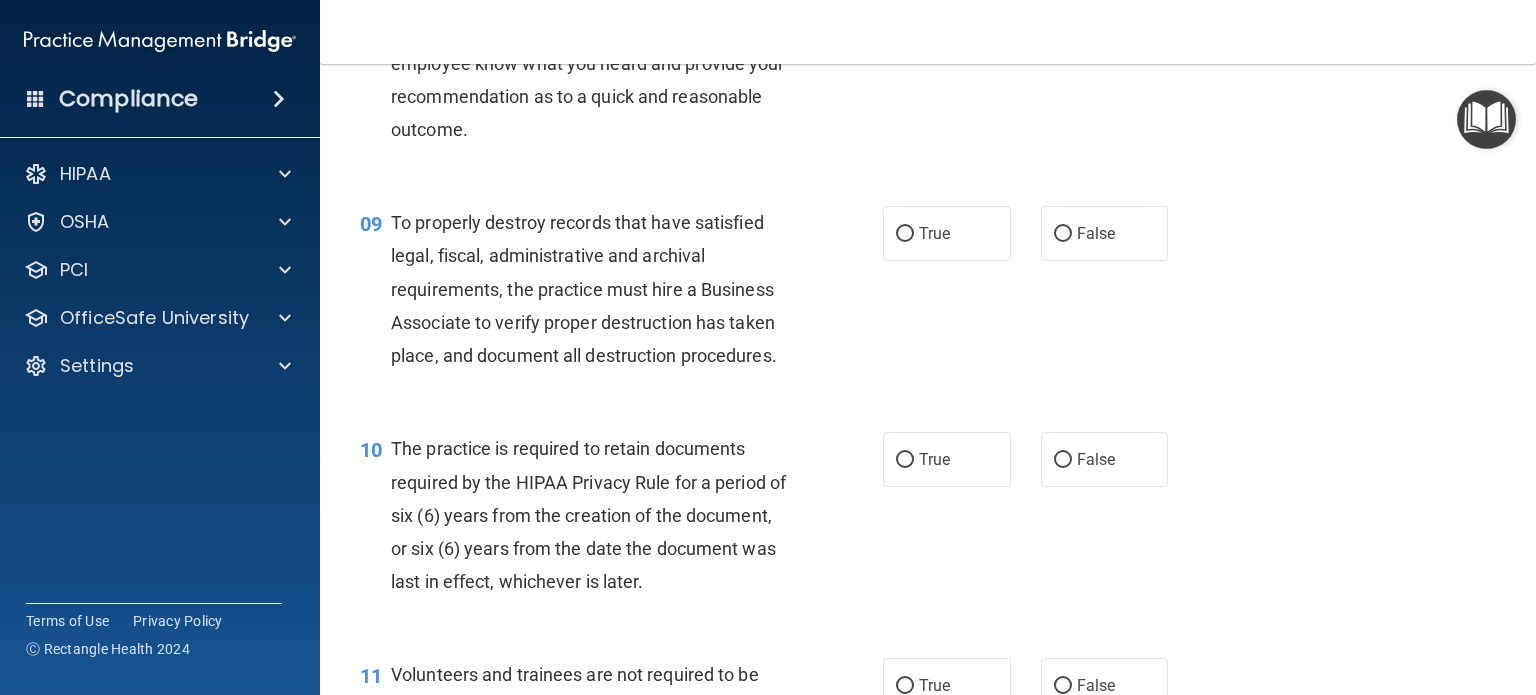 scroll, scrollTop: 1634, scrollLeft: 0, axis: vertical 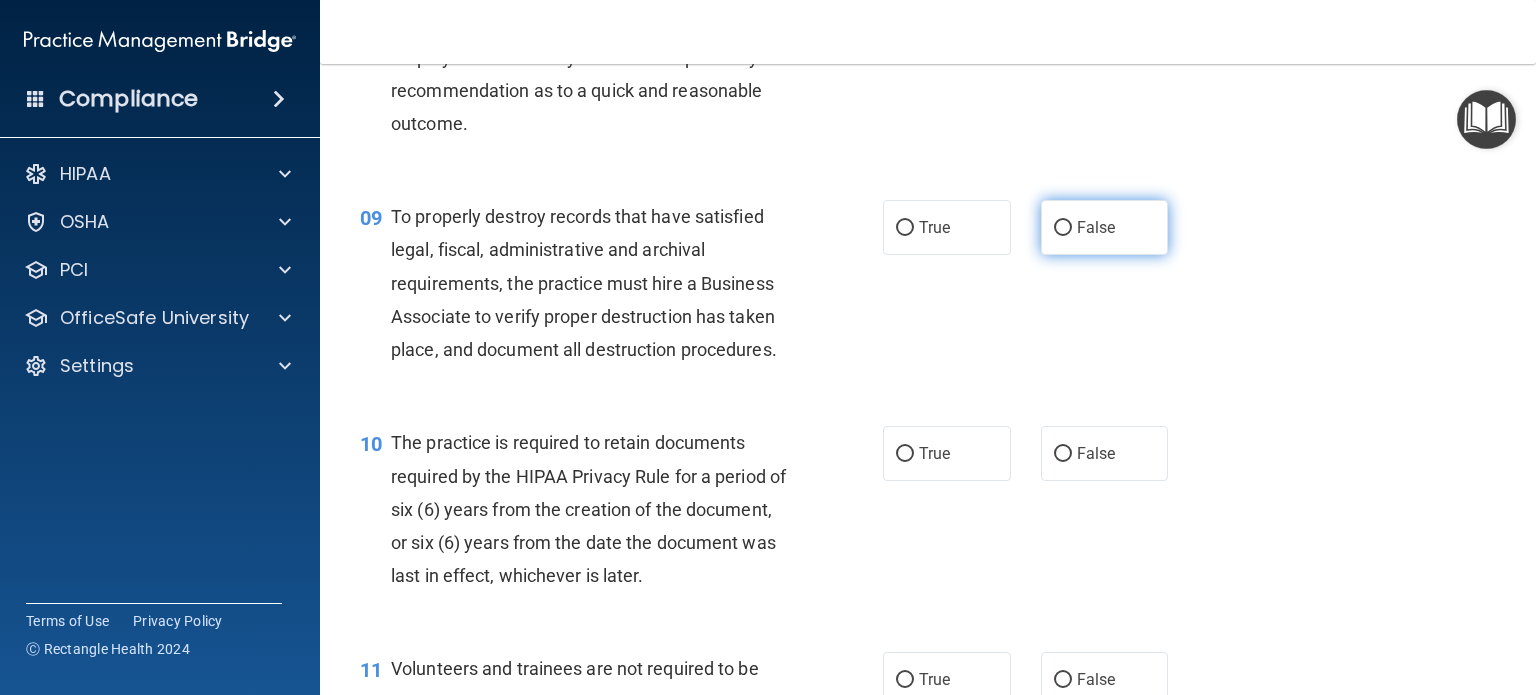 click on "False" at bounding box center (1063, 228) 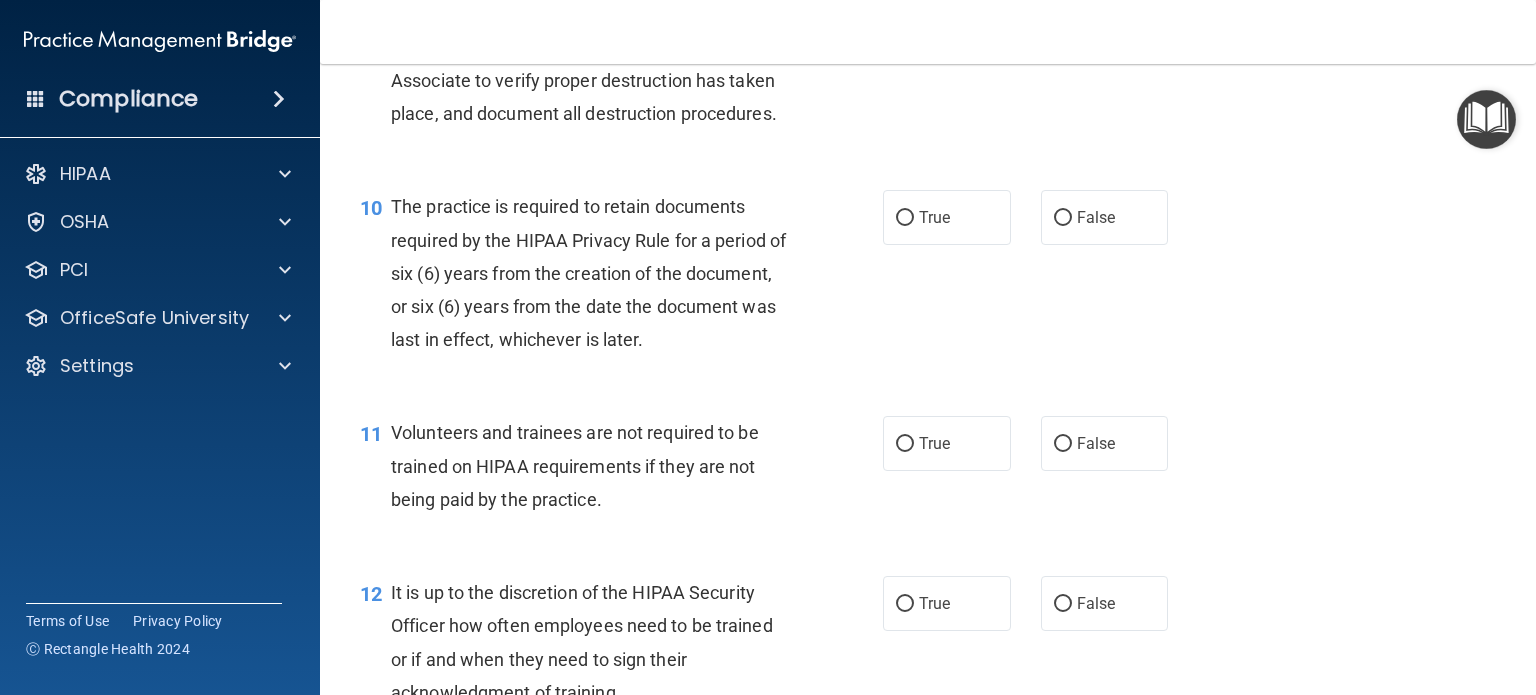 scroll, scrollTop: 1871, scrollLeft: 0, axis: vertical 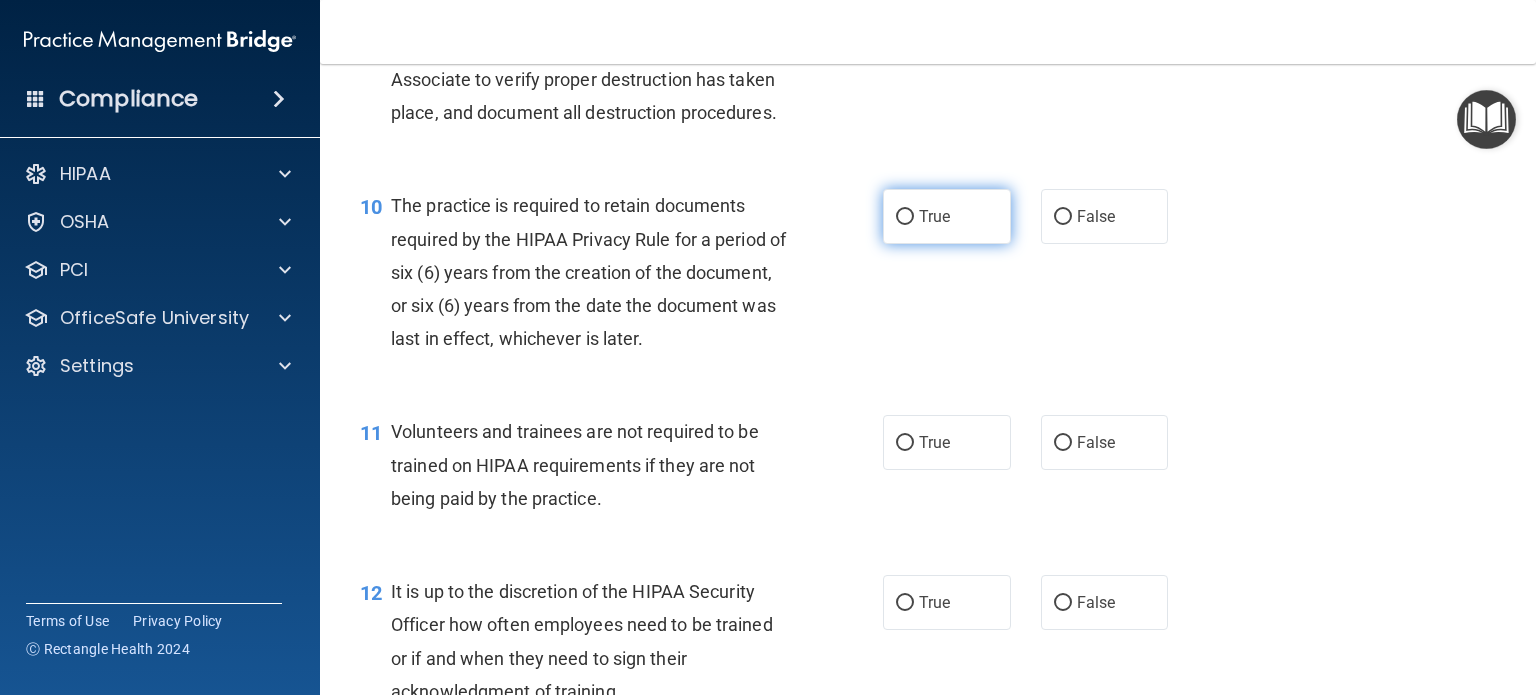 click on "True" at bounding box center (905, 217) 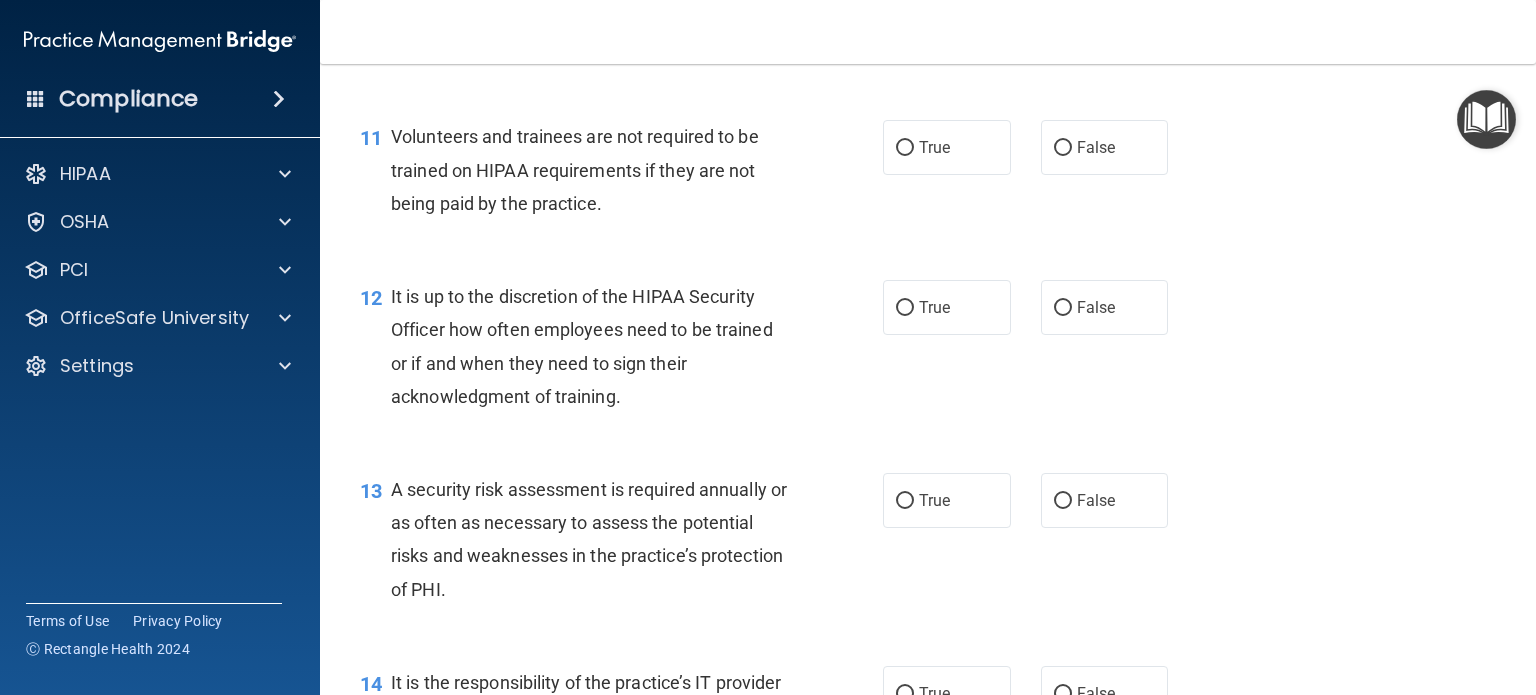 scroll, scrollTop: 2183, scrollLeft: 0, axis: vertical 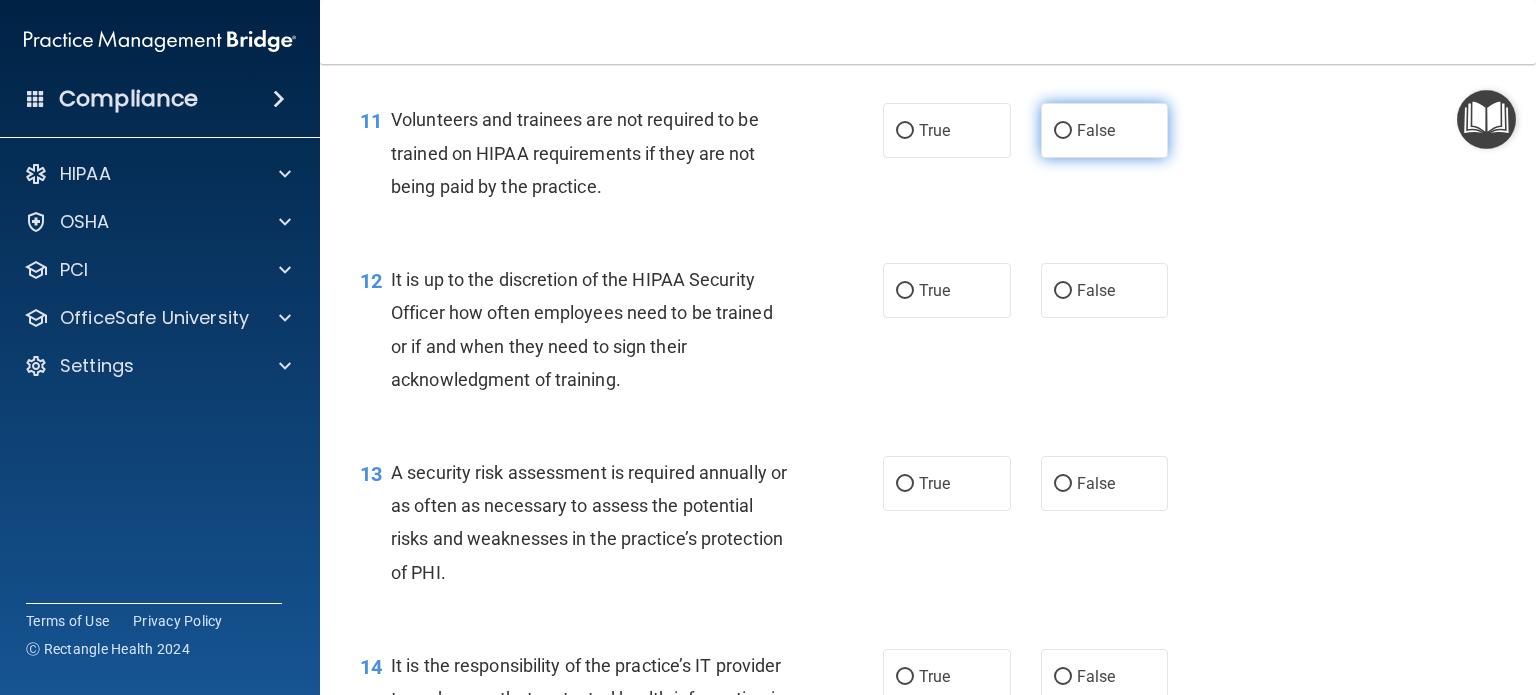click on "False" at bounding box center [1063, 131] 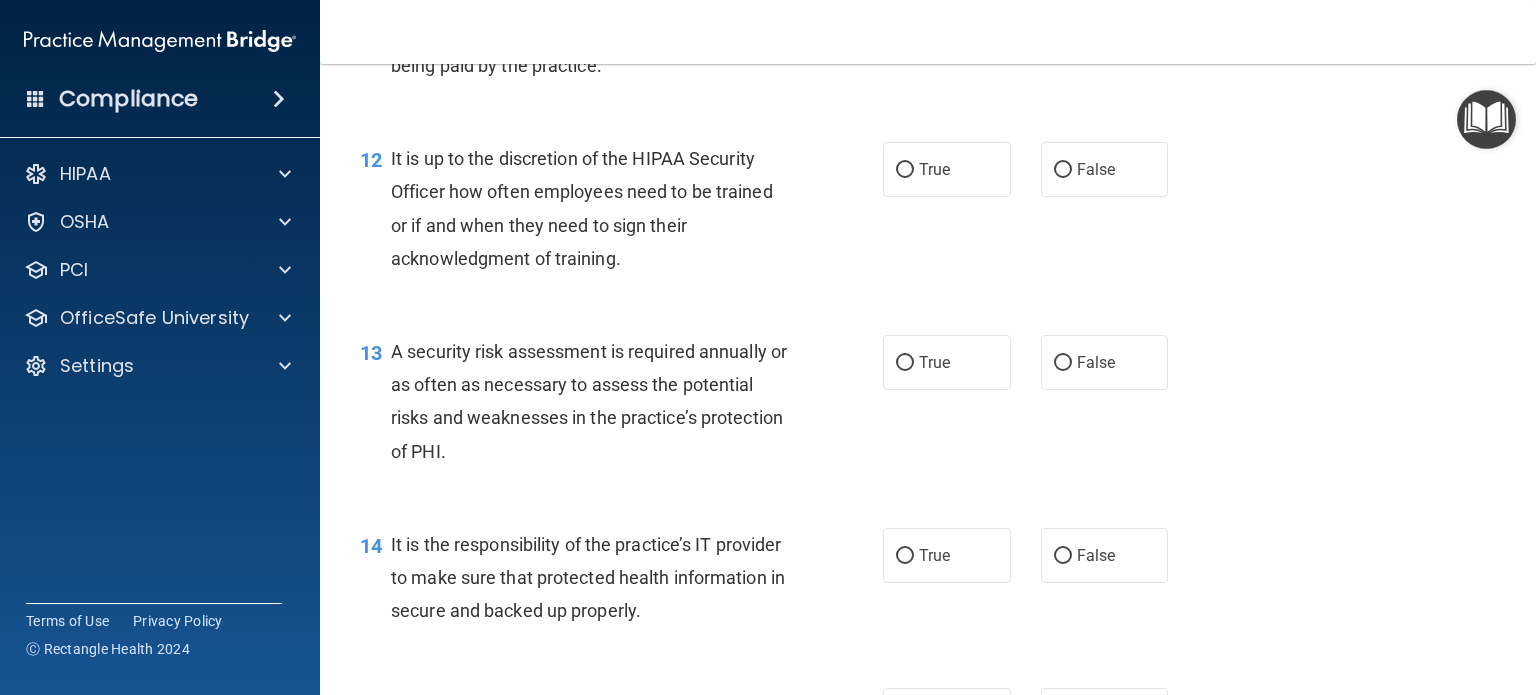 scroll, scrollTop: 2306, scrollLeft: 0, axis: vertical 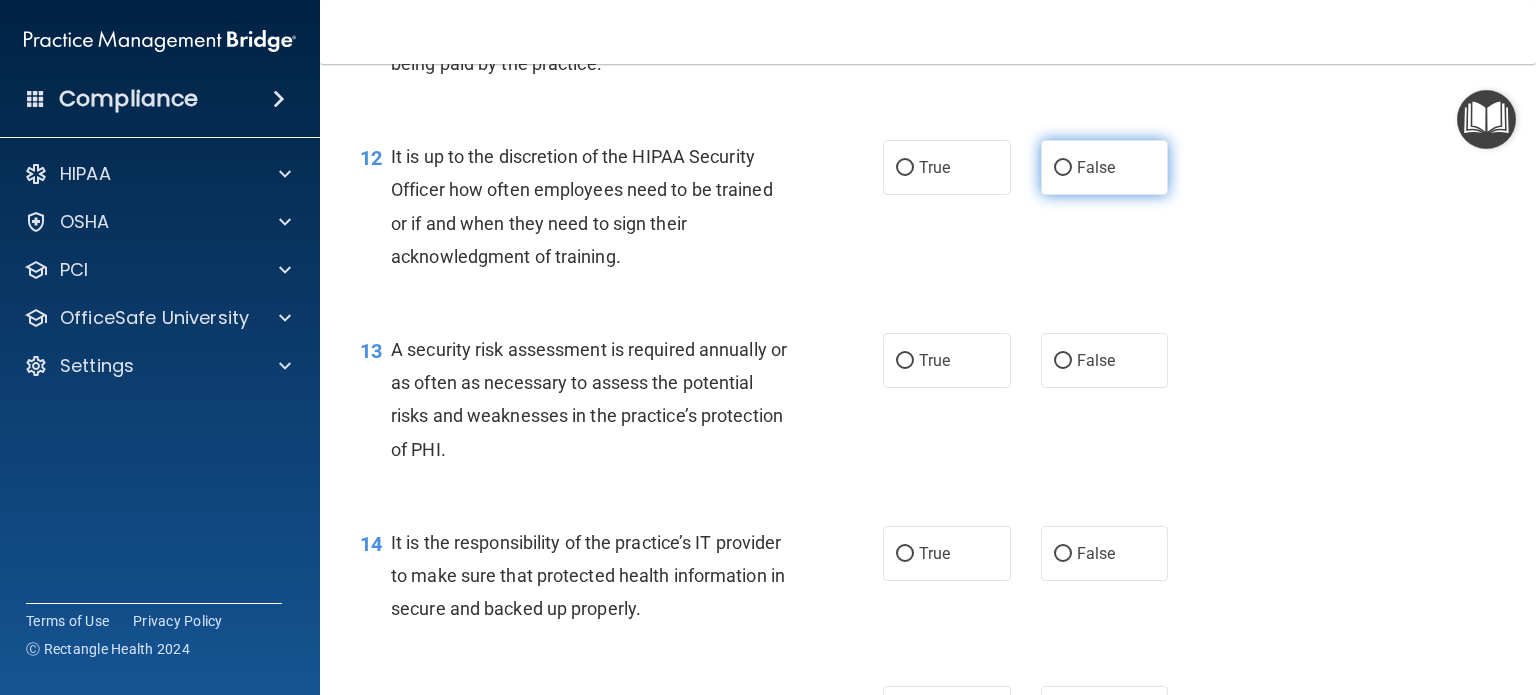 click on "False" at bounding box center (1063, 168) 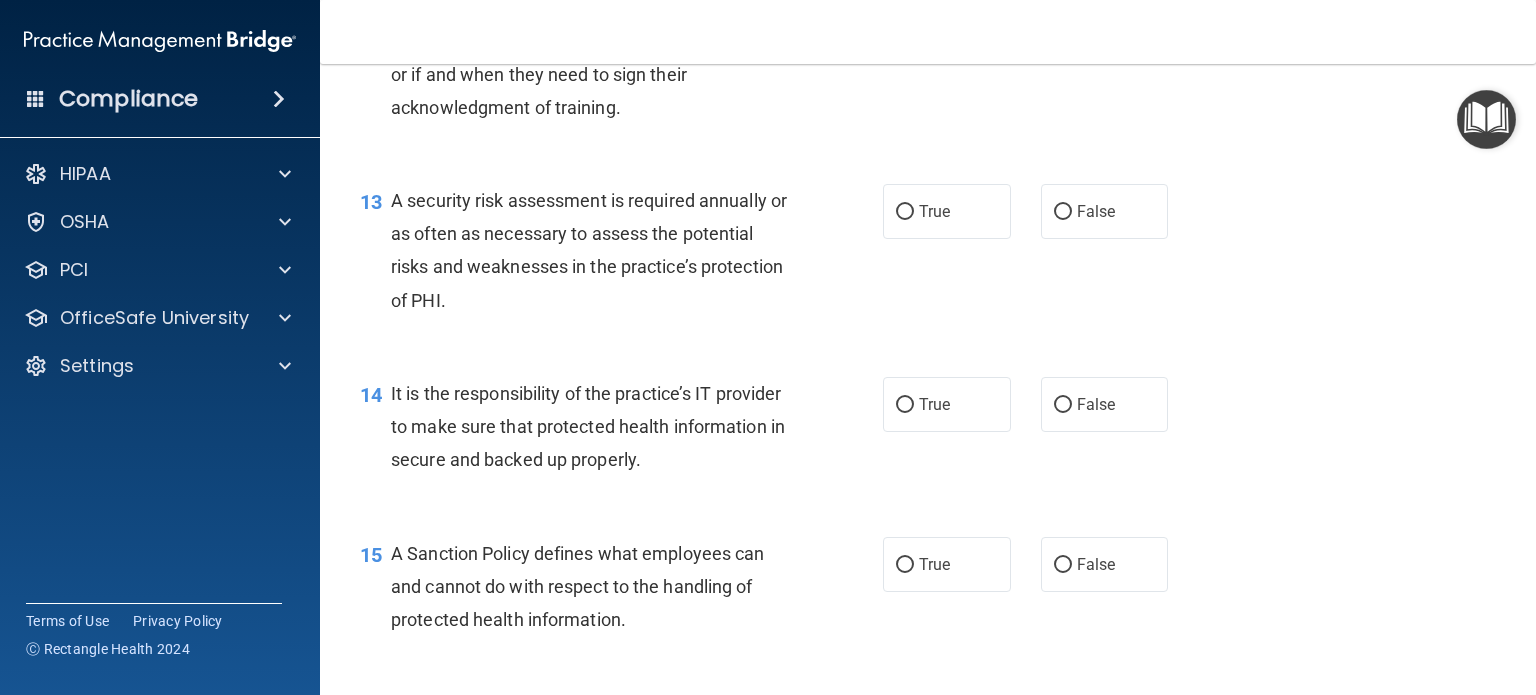 scroll, scrollTop: 2488, scrollLeft: 0, axis: vertical 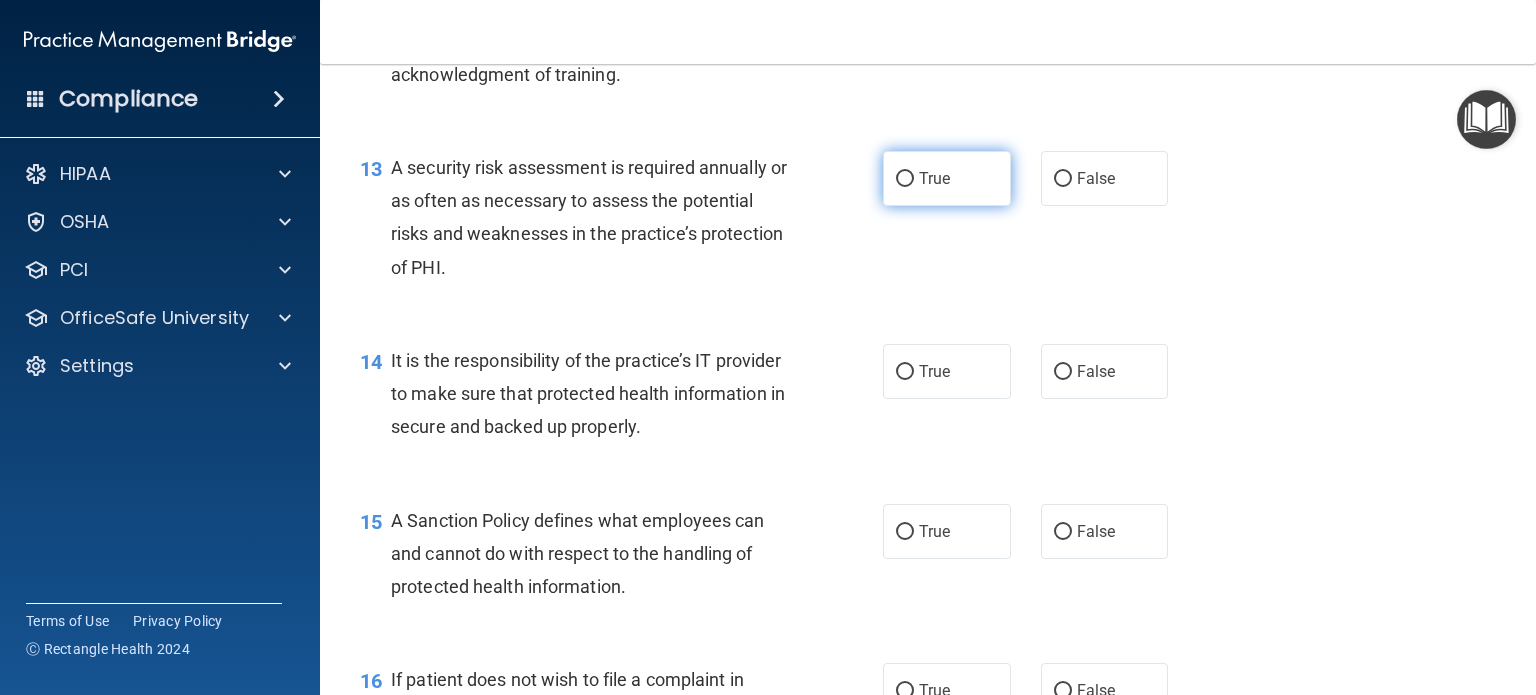 click on "True" at bounding box center (905, 179) 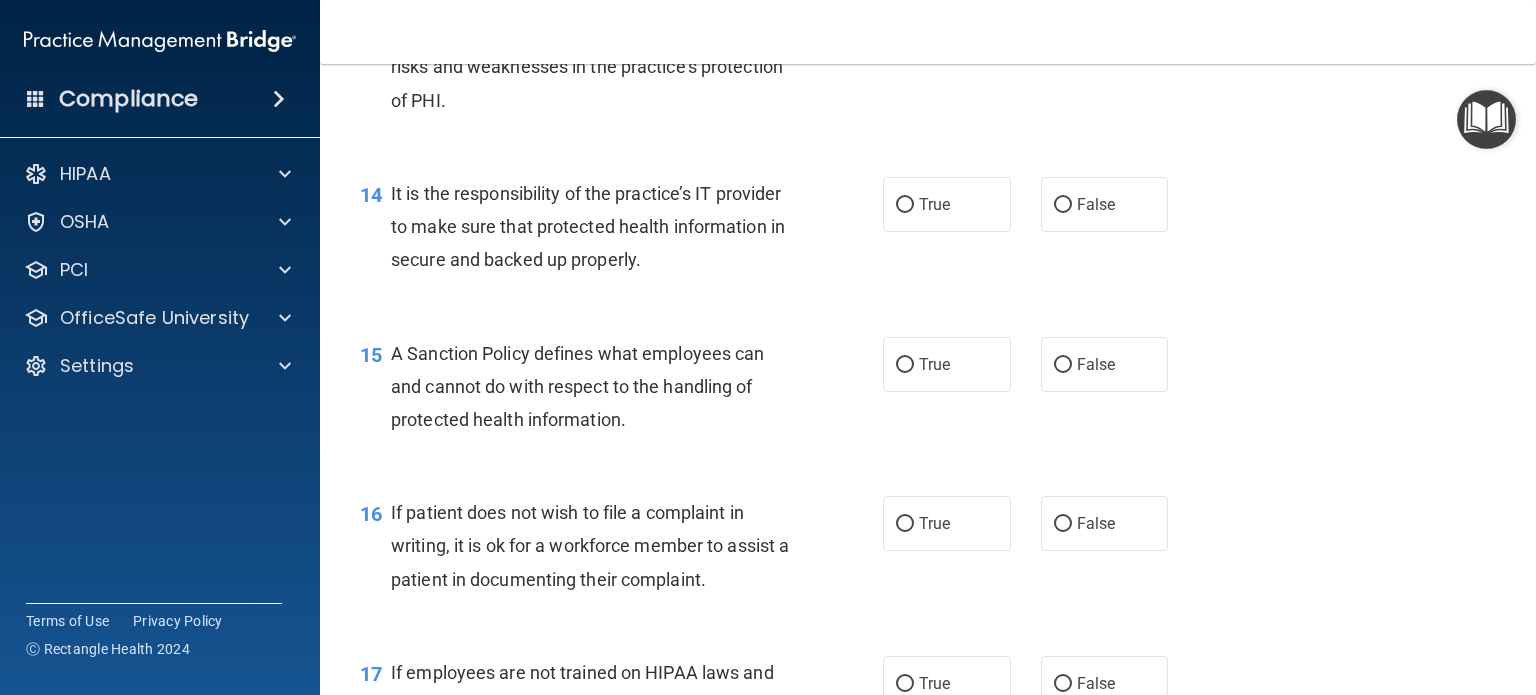 scroll, scrollTop: 2656, scrollLeft: 0, axis: vertical 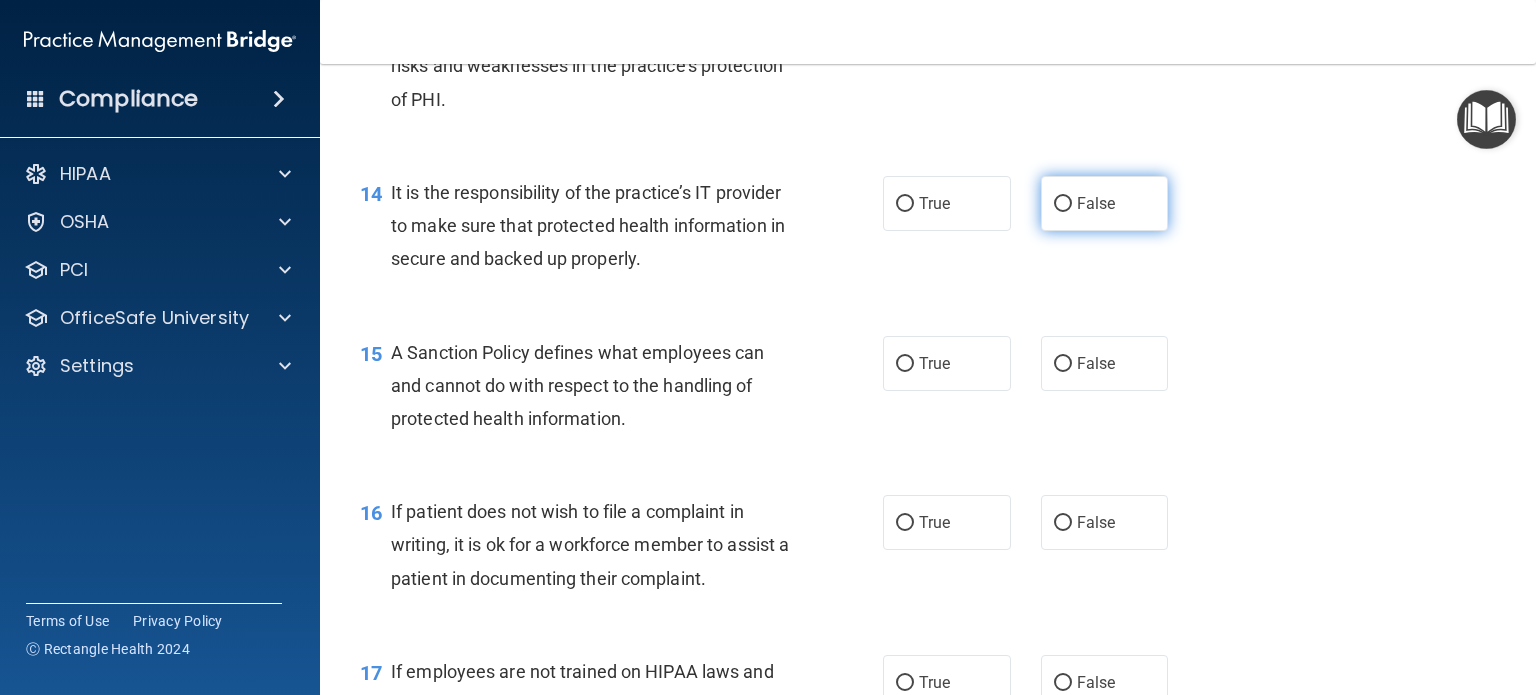 click on "False" at bounding box center [1063, 204] 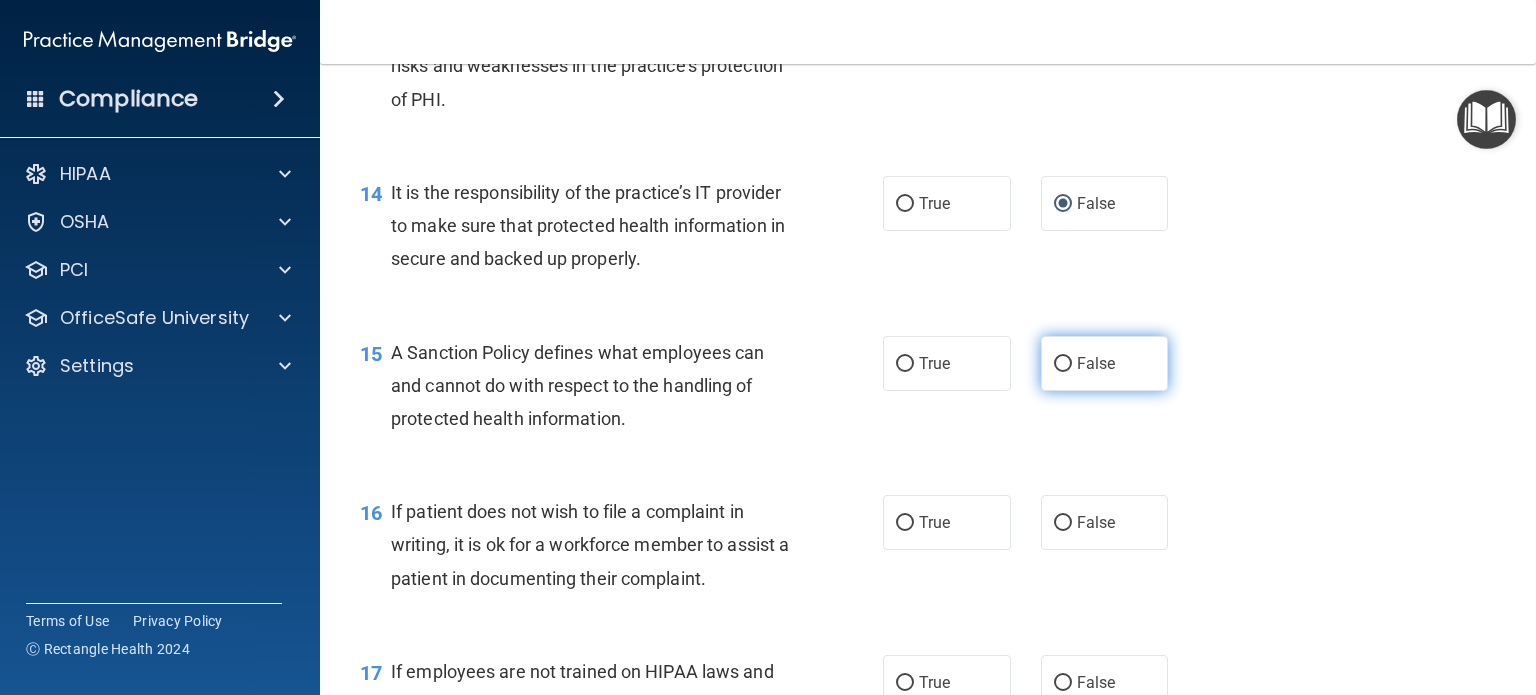 click on "False" at bounding box center (1063, 364) 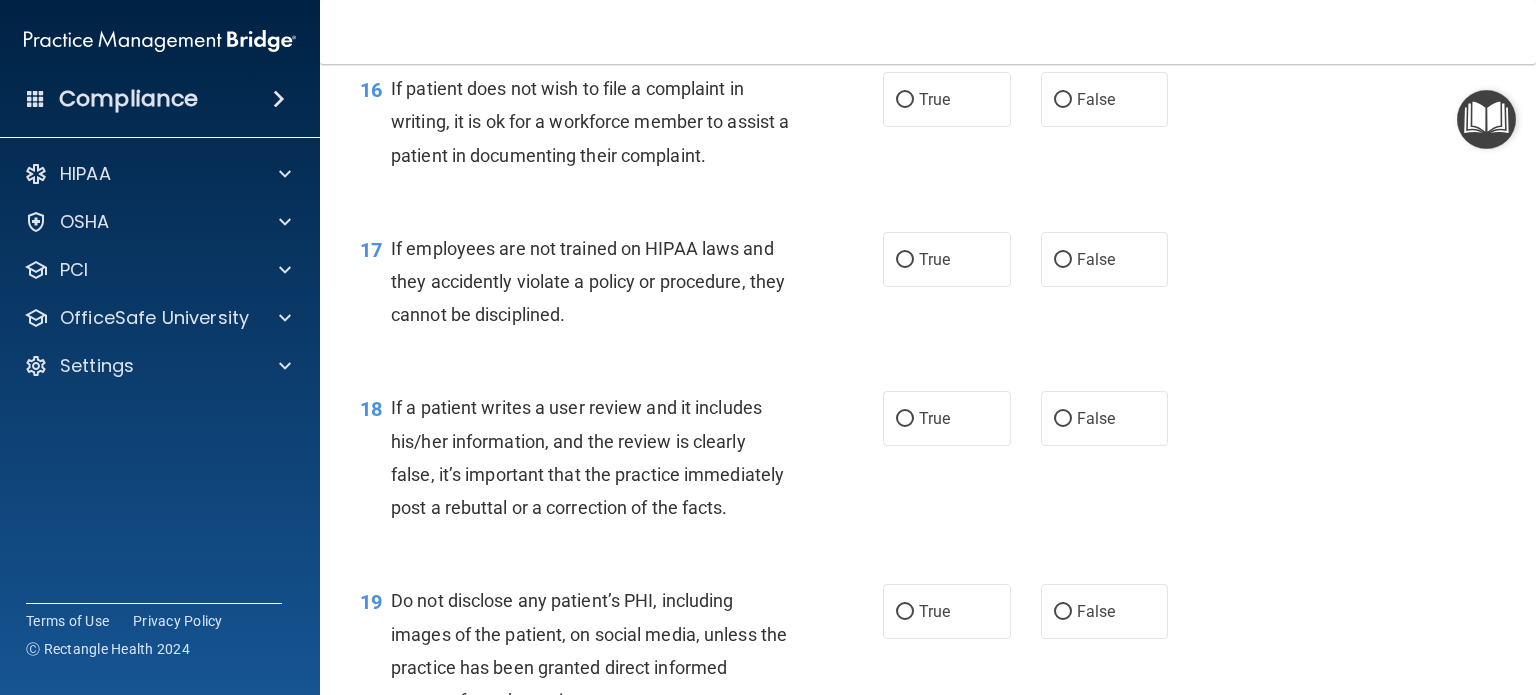 scroll, scrollTop: 3080, scrollLeft: 0, axis: vertical 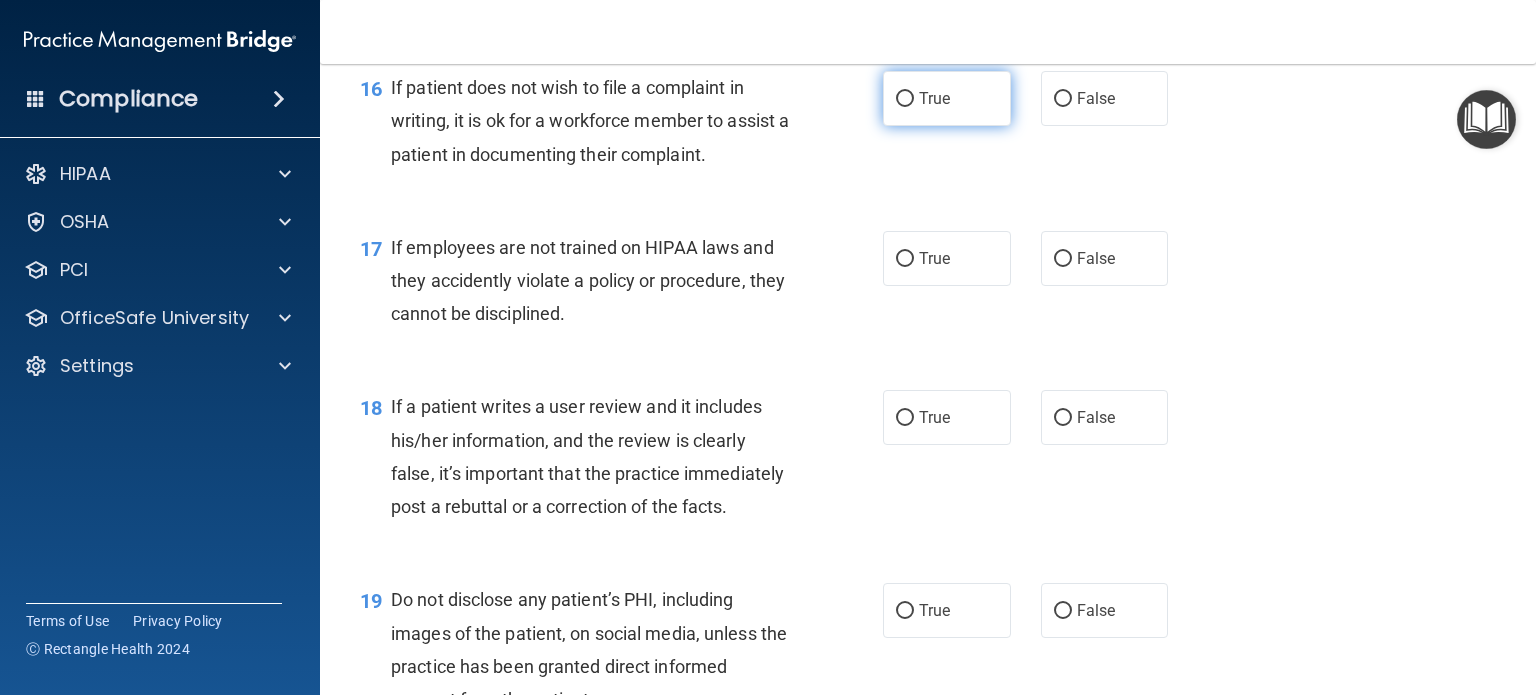 click on "True" at bounding box center (905, 99) 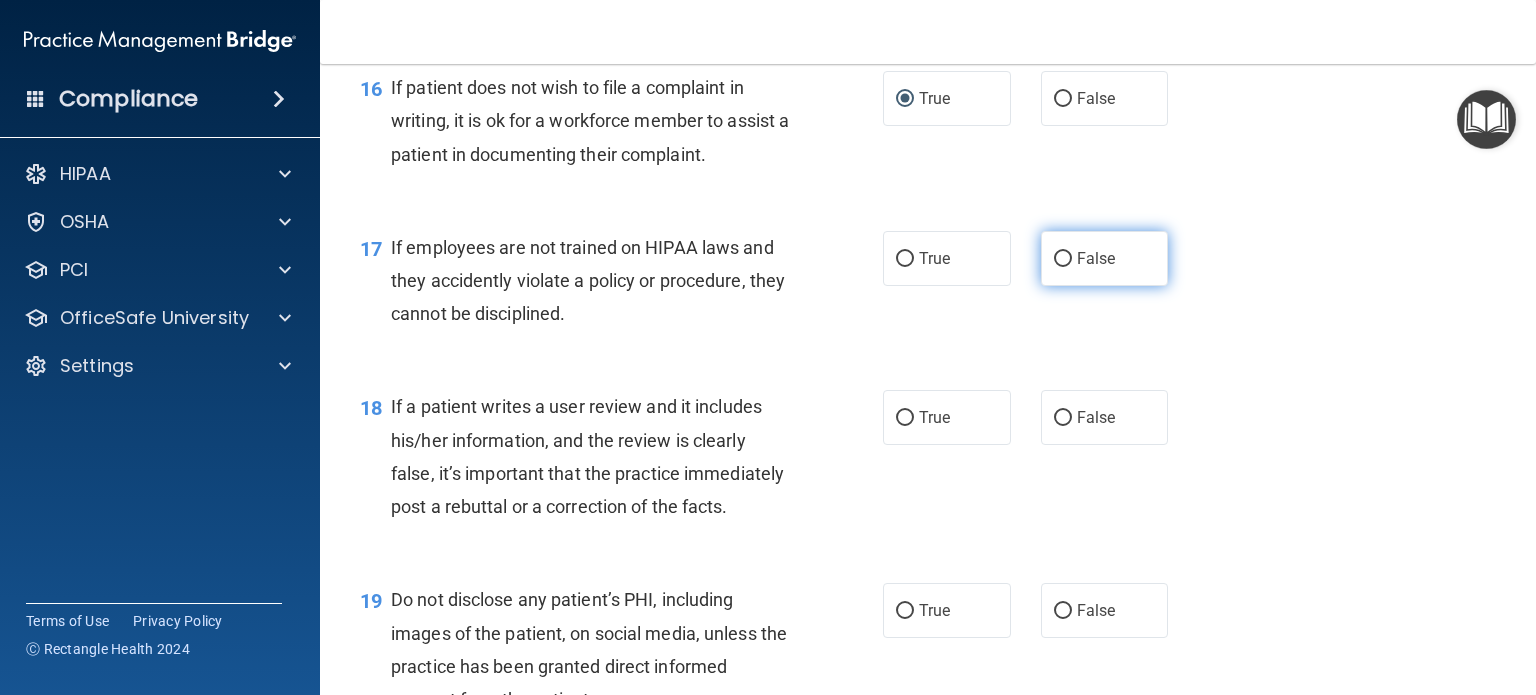 click on "False" at bounding box center [1063, 259] 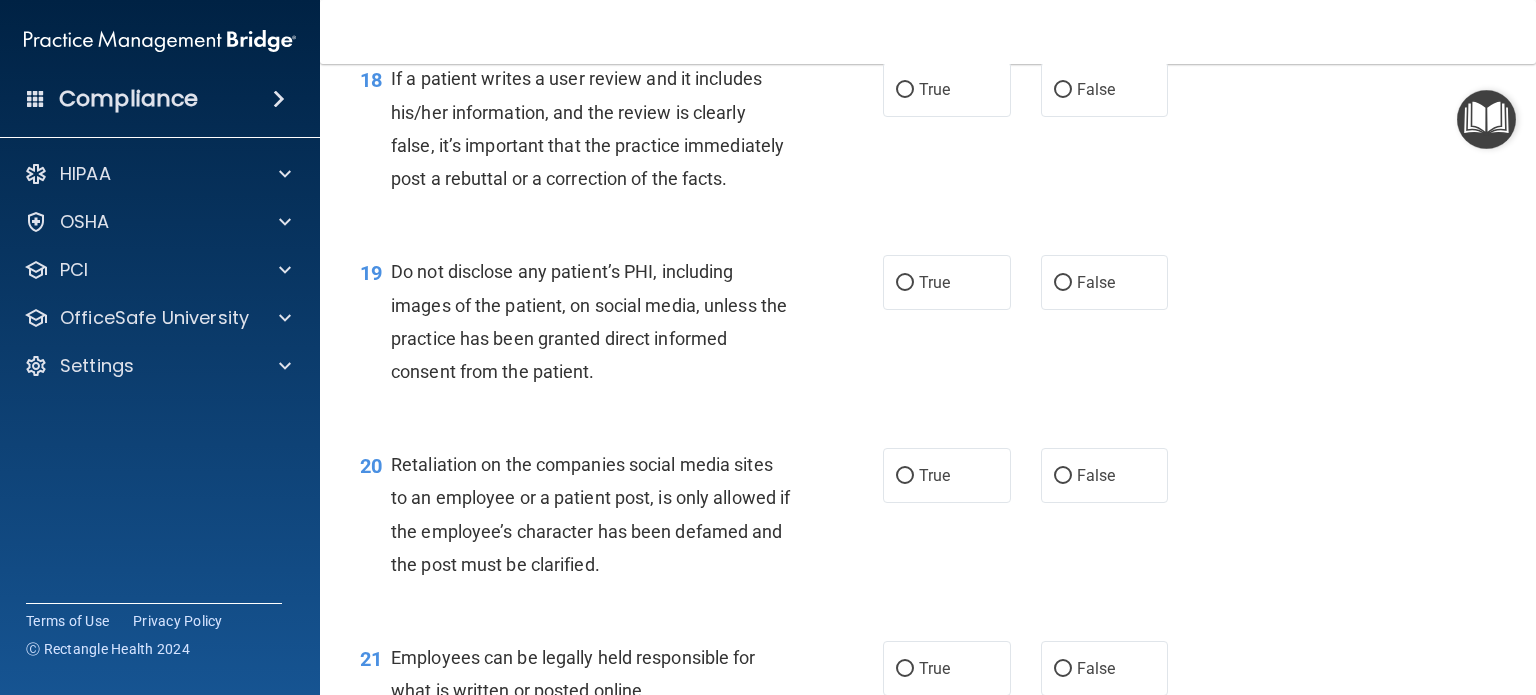 scroll, scrollTop: 3408, scrollLeft: 0, axis: vertical 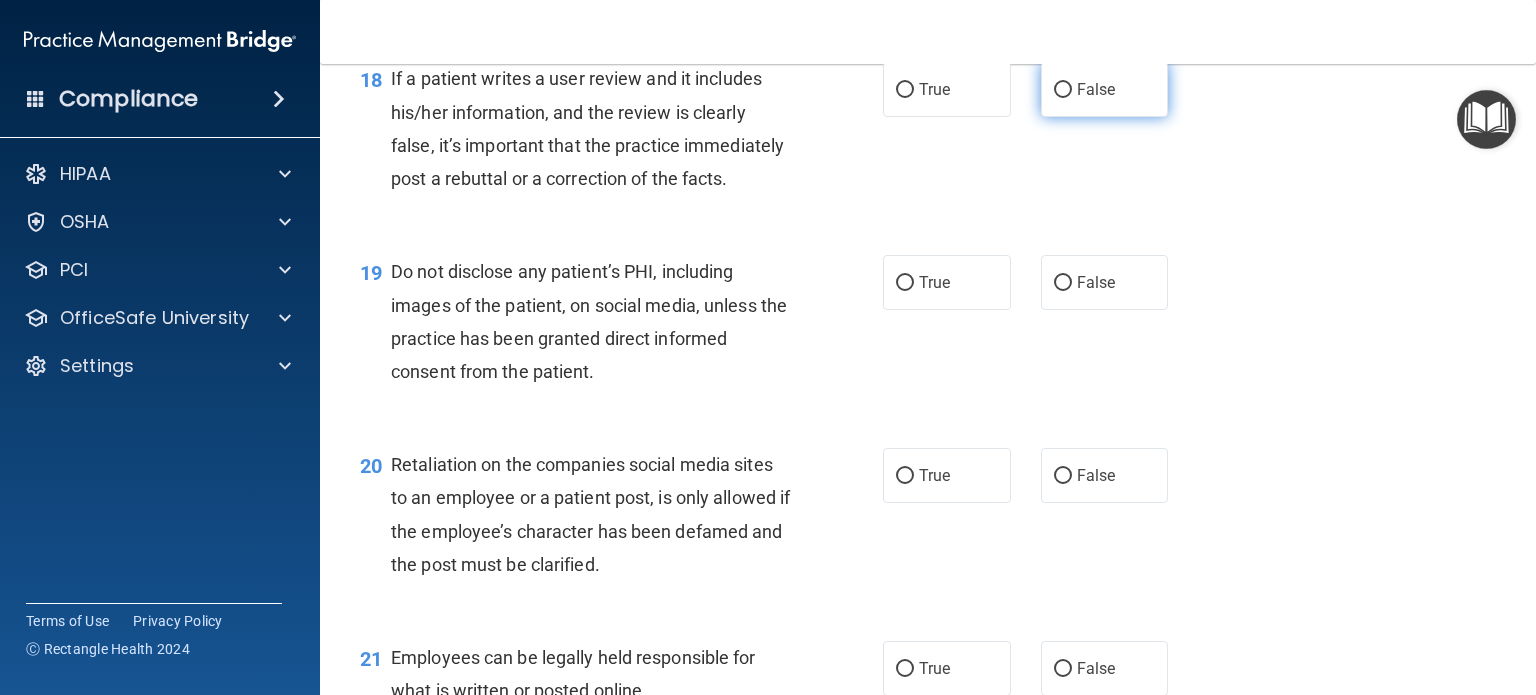 click on "False" at bounding box center [1063, 90] 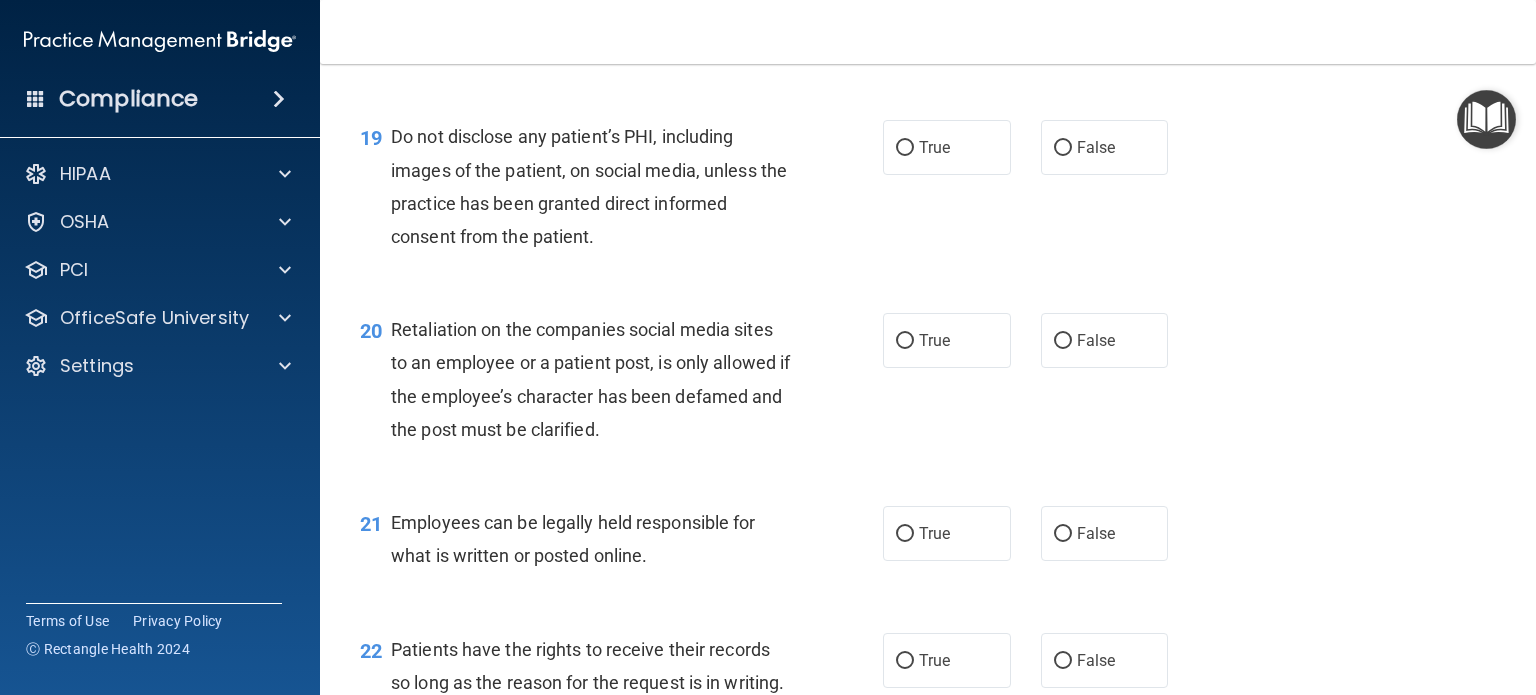scroll, scrollTop: 3544, scrollLeft: 0, axis: vertical 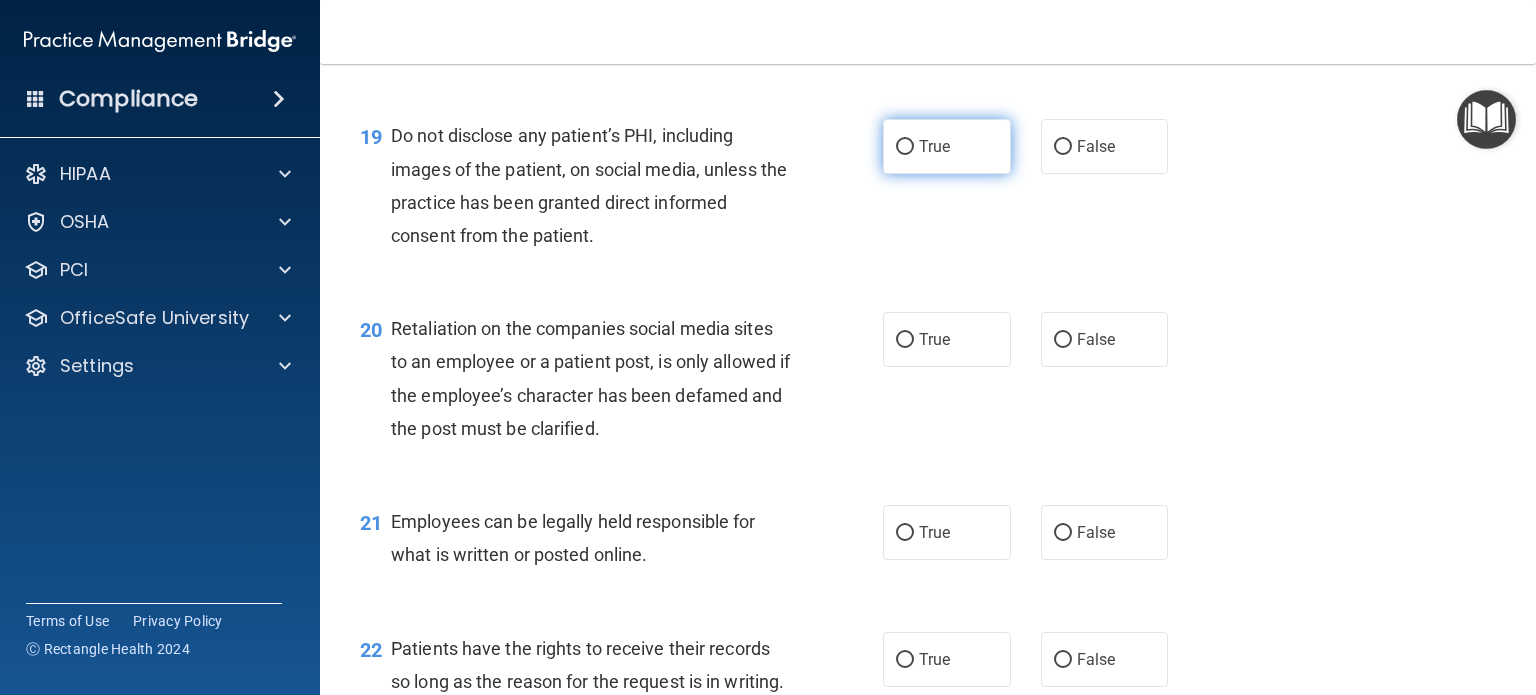 click on "True" at bounding box center (947, 146) 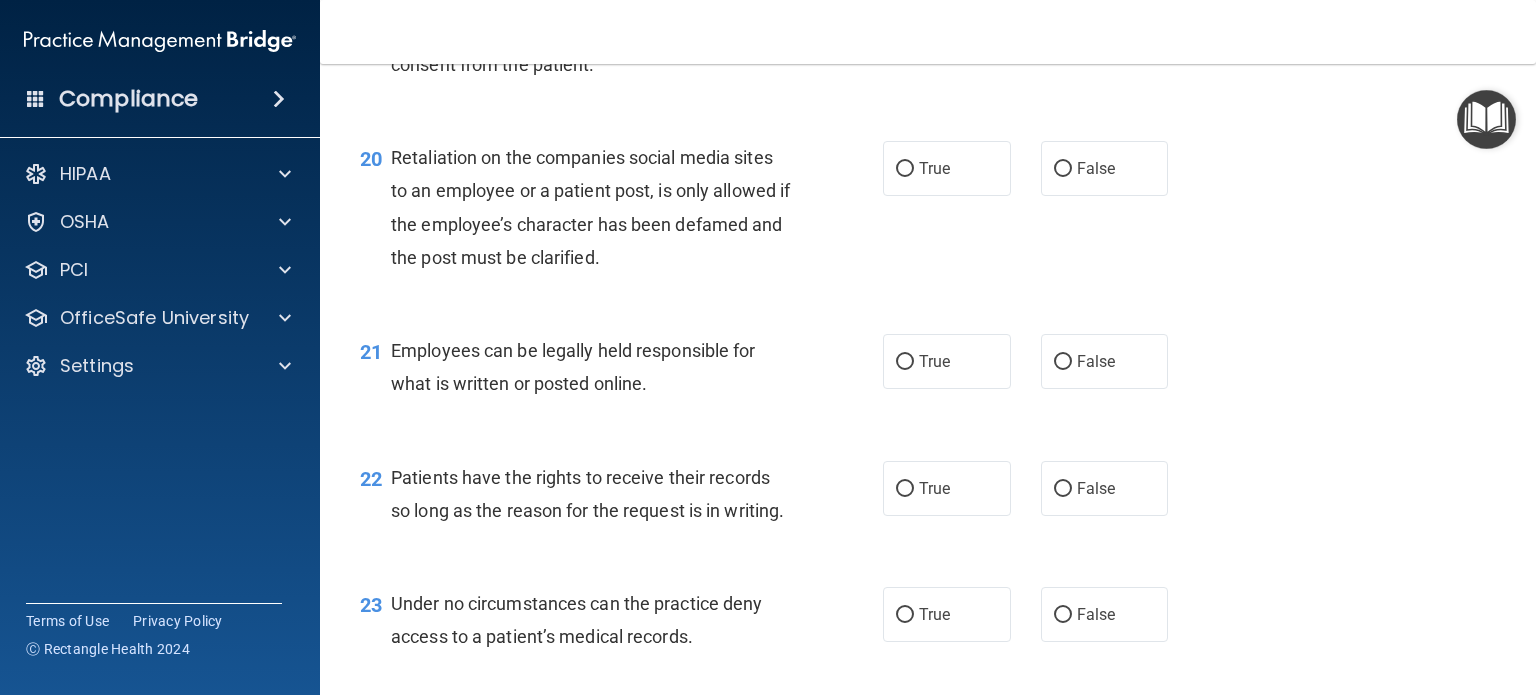 scroll, scrollTop: 3716, scrollLeft: 0, axis: vertical 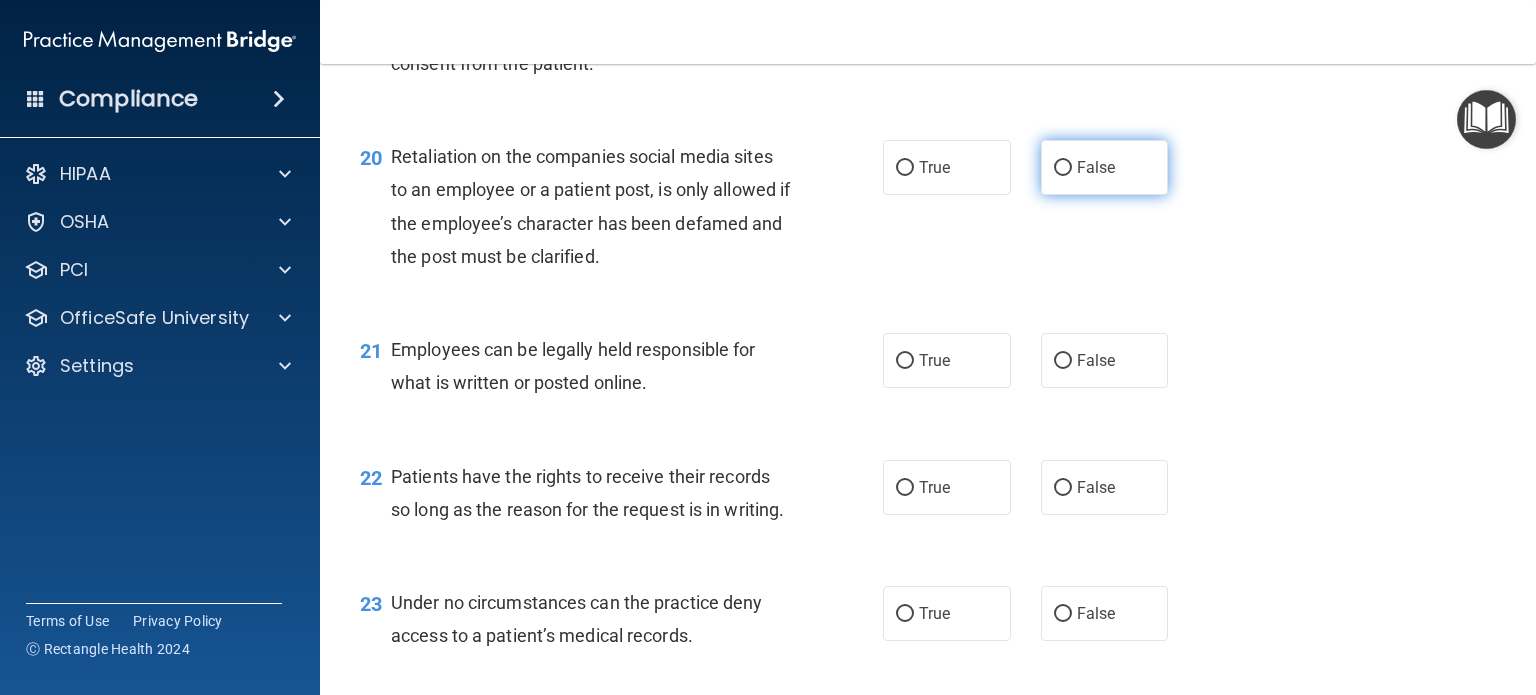 click on "False" at bounding box center [1063, 168] 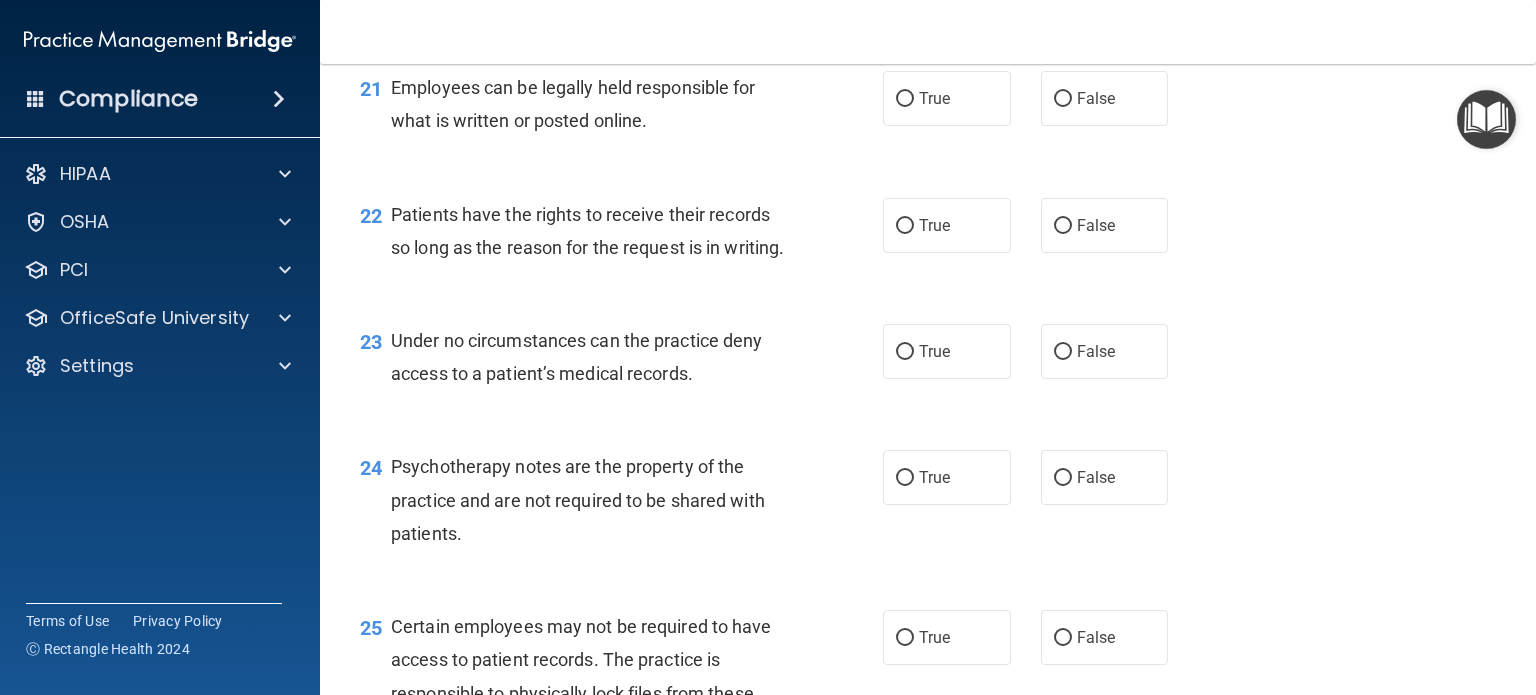 scroll, scrollTop: 3979, scrollLeft: 0, axis: vertical 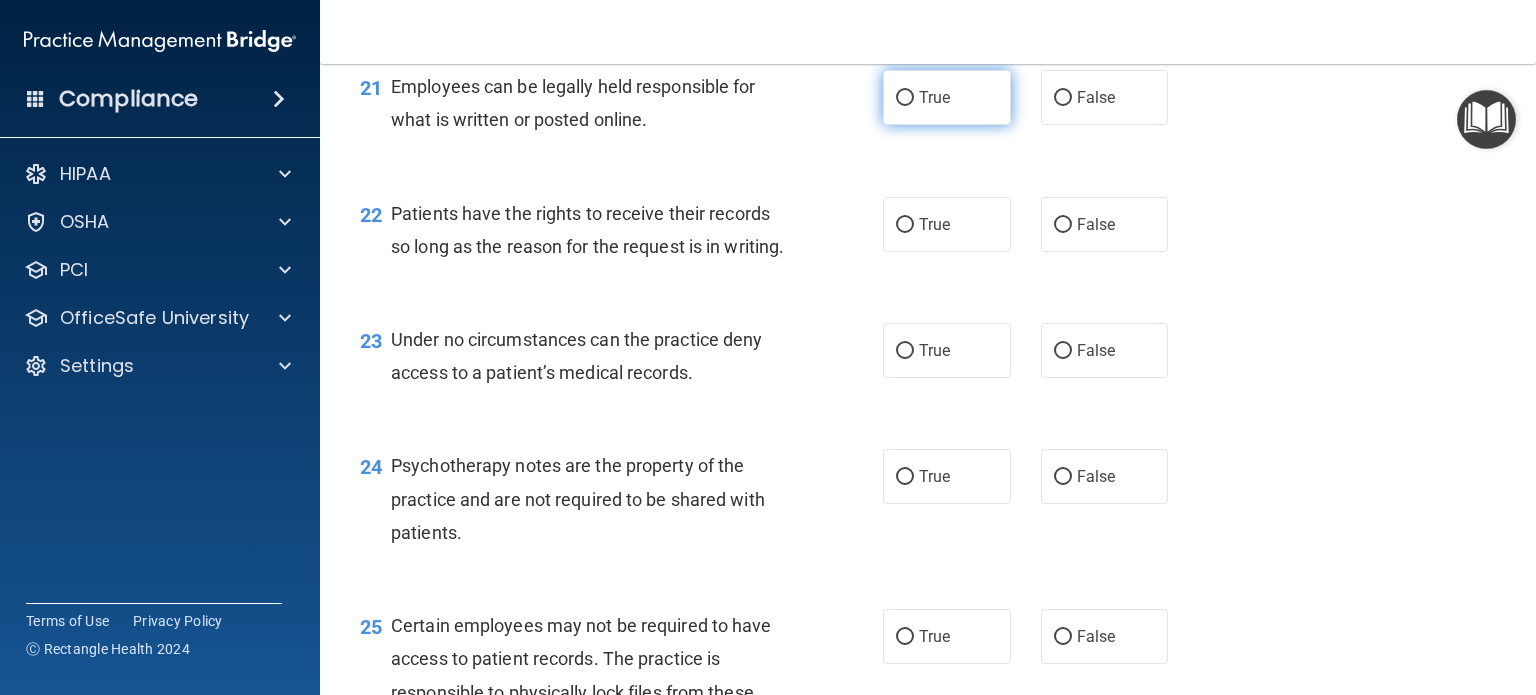click on "True" at bounding box center [905, 98] 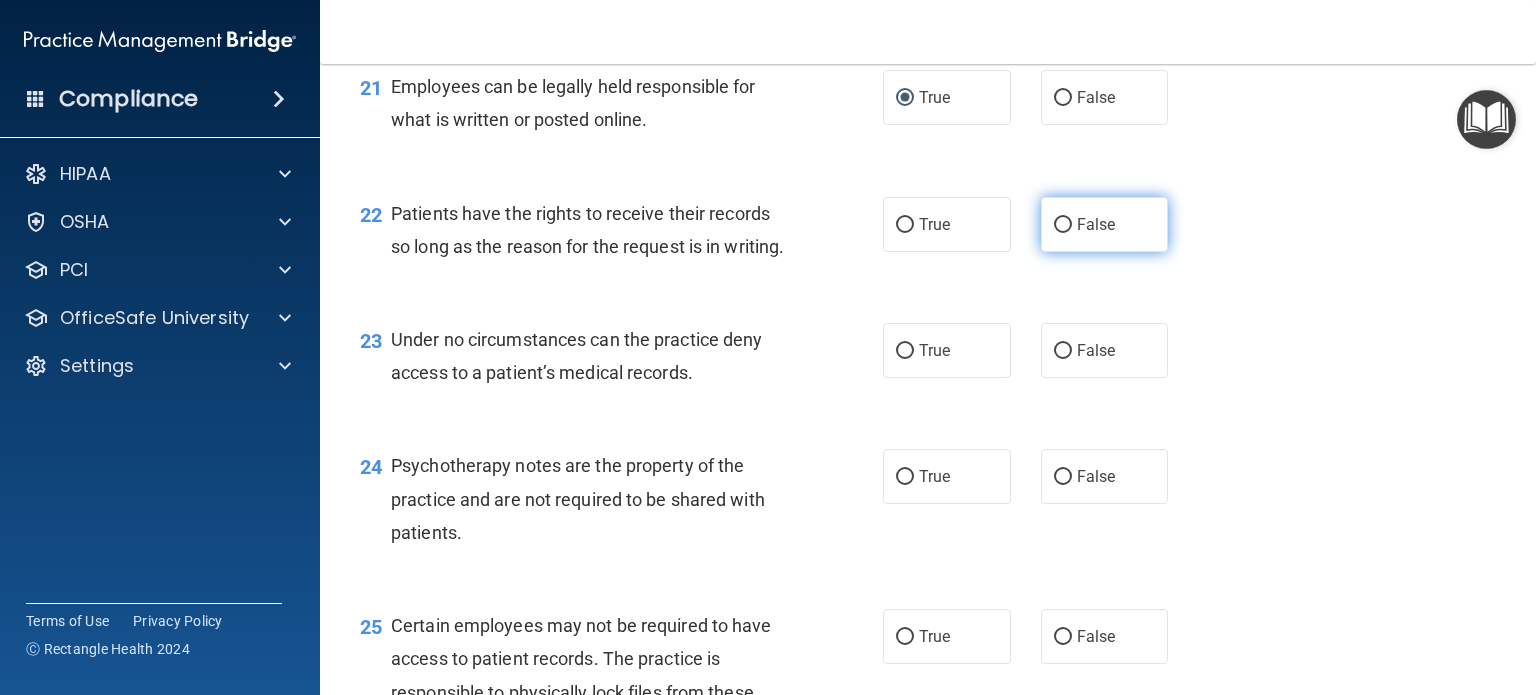 click on "False" at bounding box center (1096, 224) 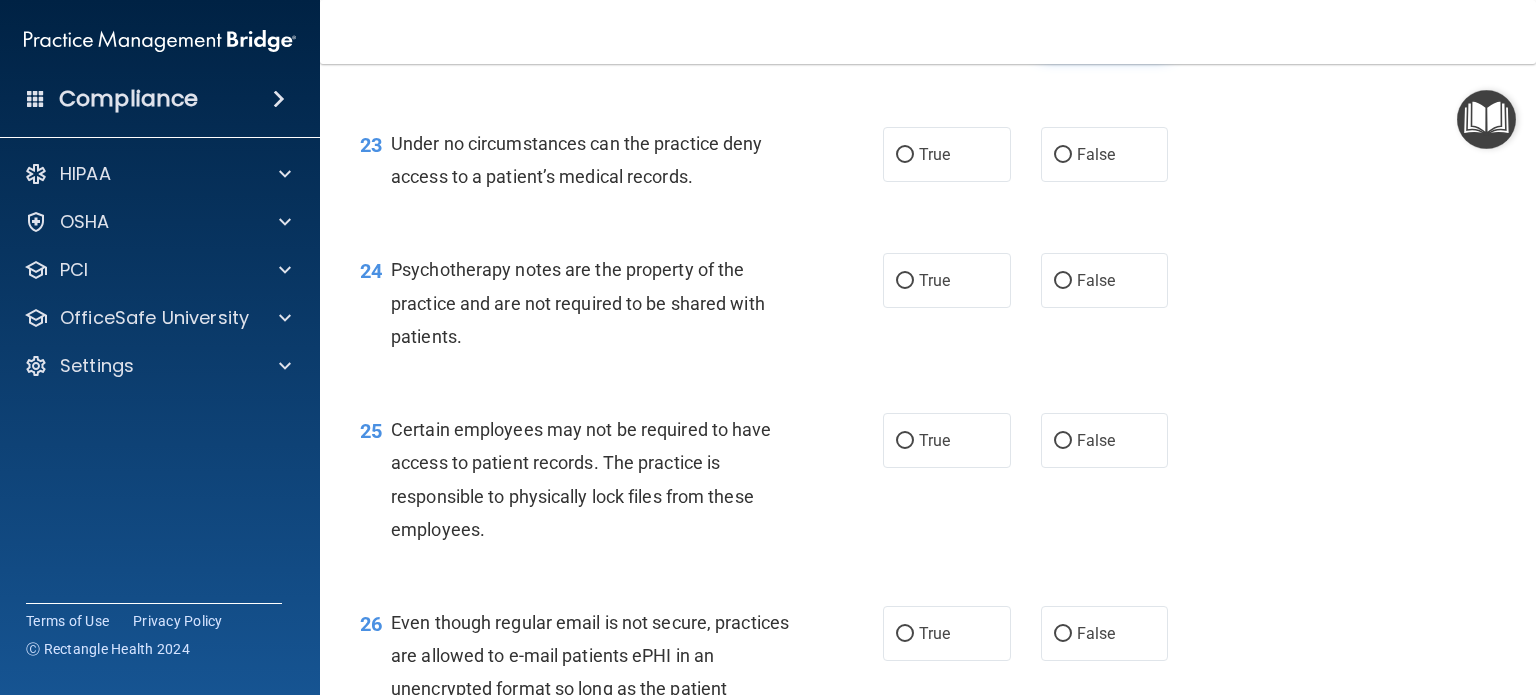 scroll, scrollTop: 4256, scrollLeft: 0, axis: vertical 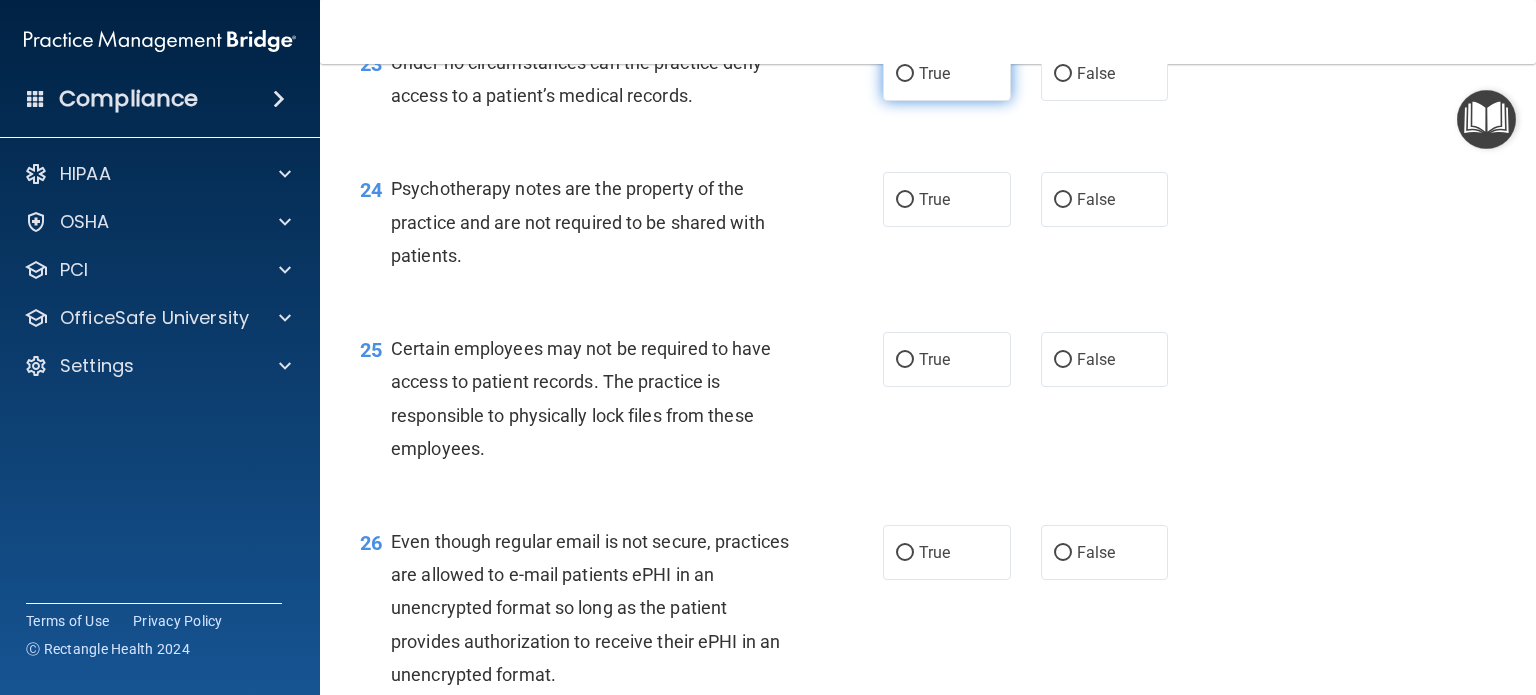 click on "True" at bounding box center (905, 74) 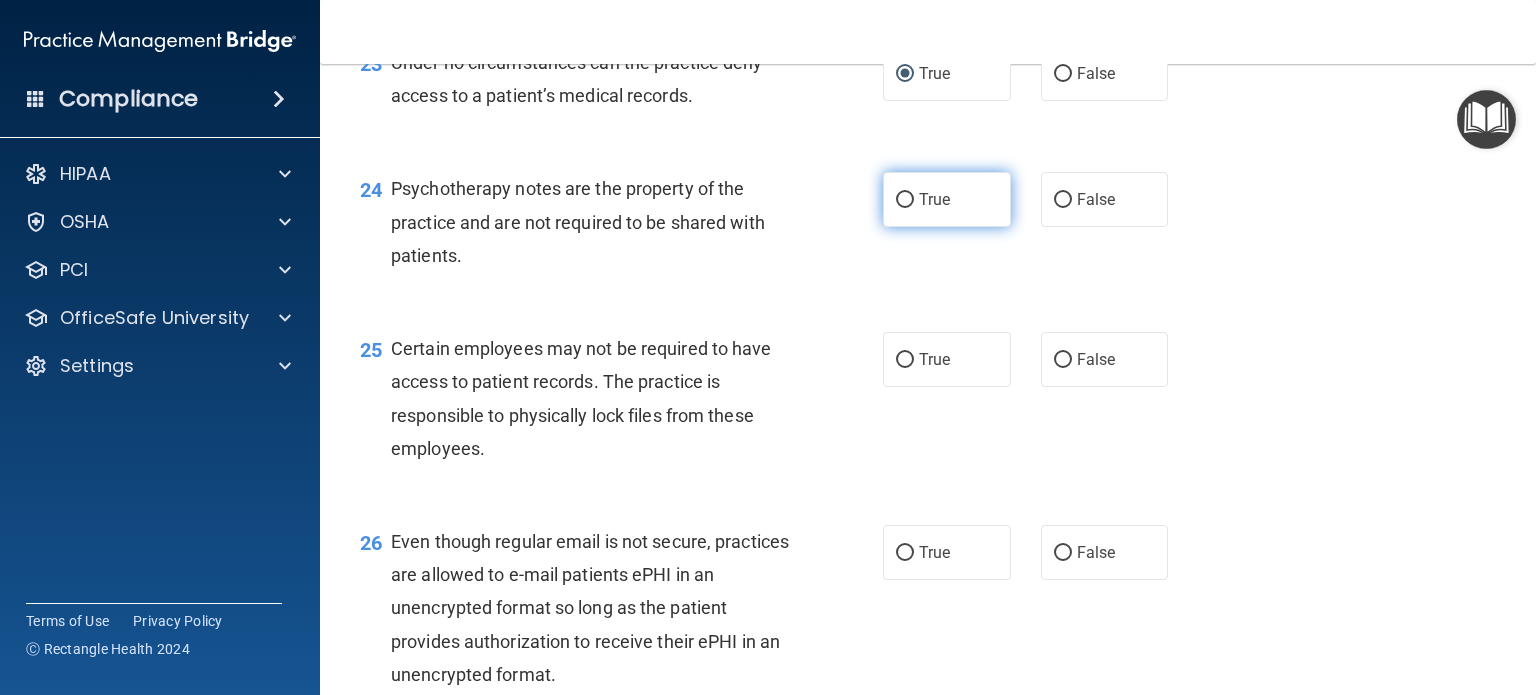 click on "True" at bounding box center [905, 200] 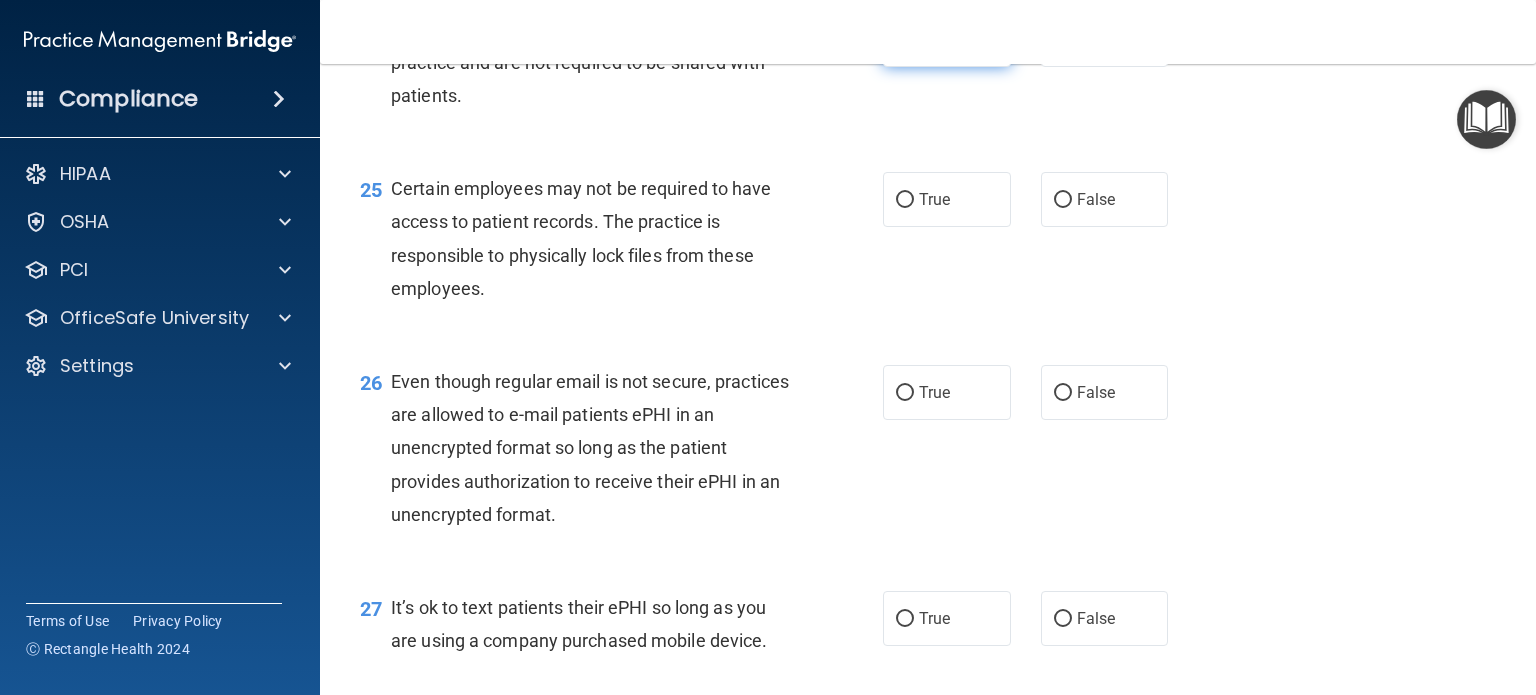 scroll, scrollTop: 4407, scrollLeft: 0, axis: vertical 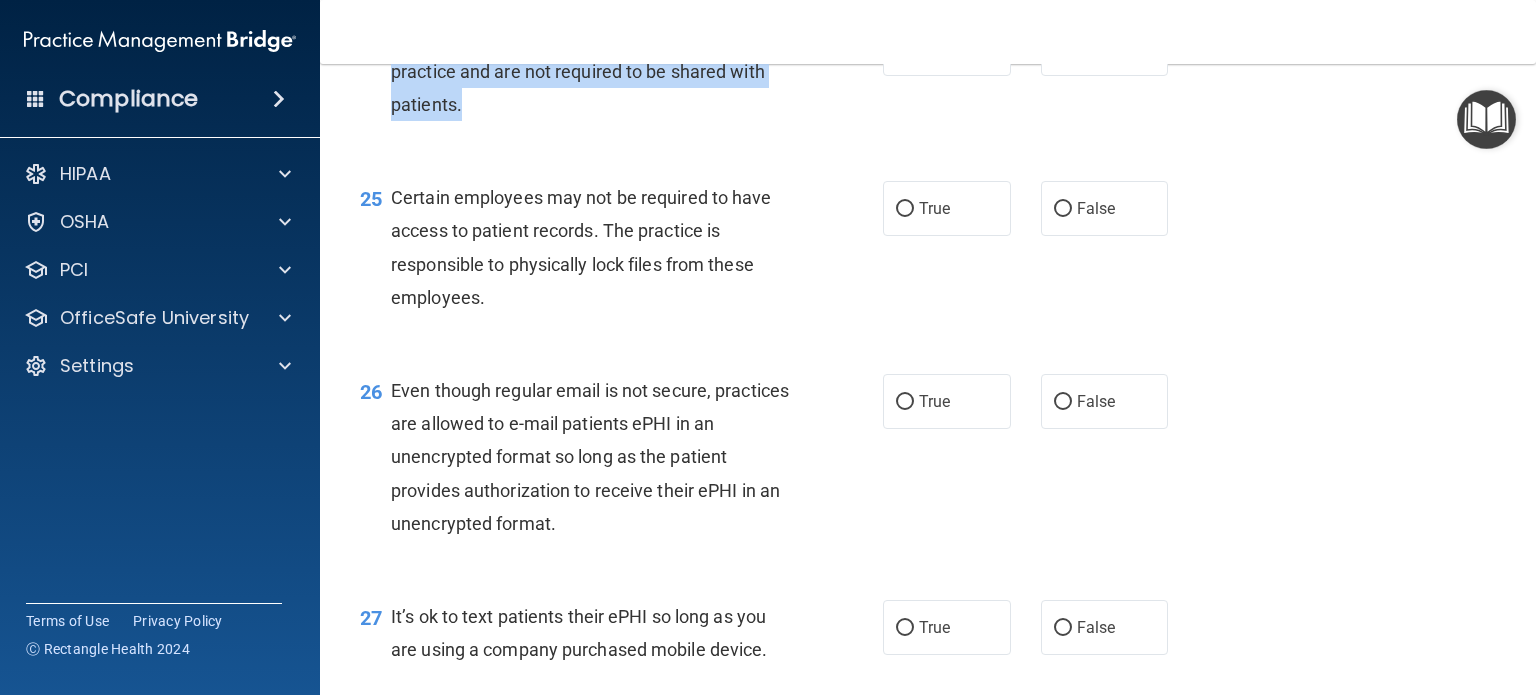 drag, startPoint x: 390, startPoint y: 133, endPoint x: 461, endPoint y: 209, distance: 104.00481 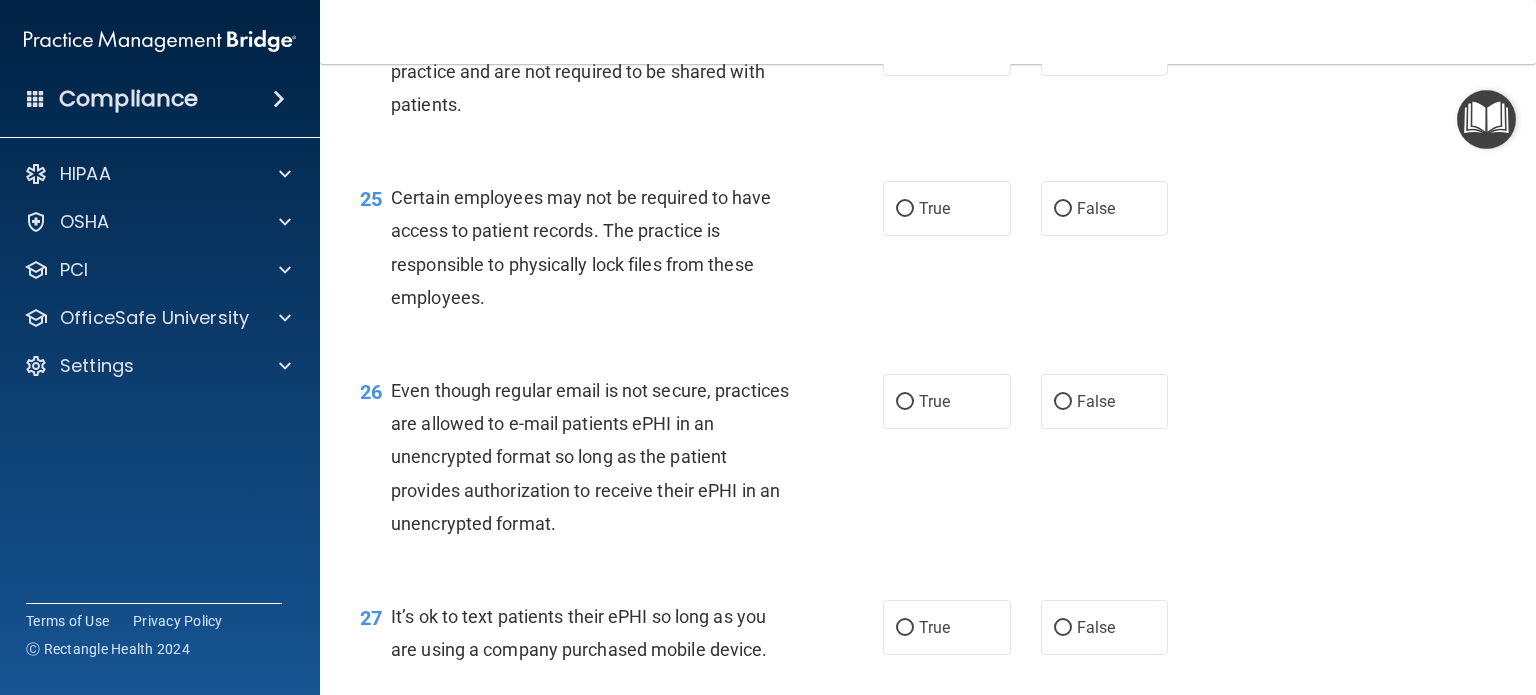 click on "Certain employees may not be required to have access to patient records.  The practice is responsible to physically lock files from these employees." at bounding box center [581, 247] 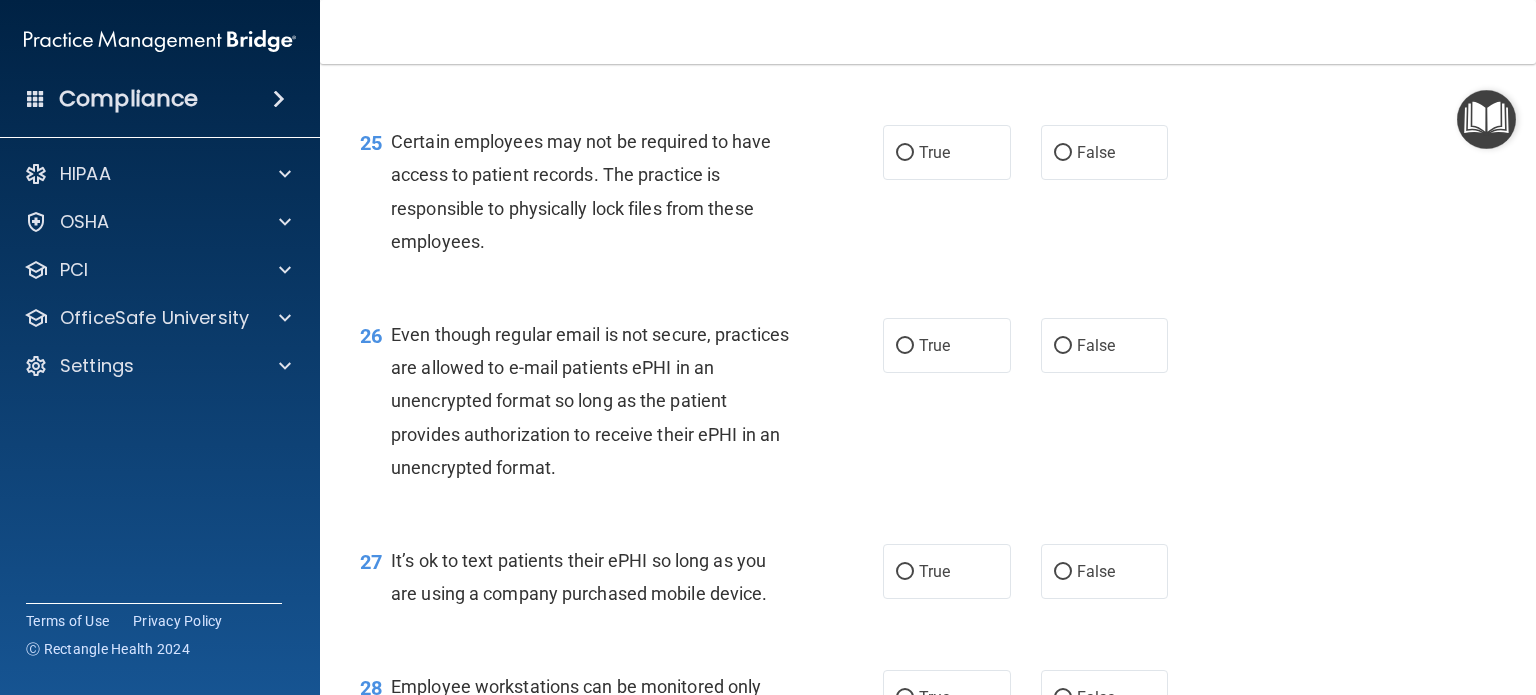 scroll, scrollTop: 4467, scrollLeft: 0, axis: vertical 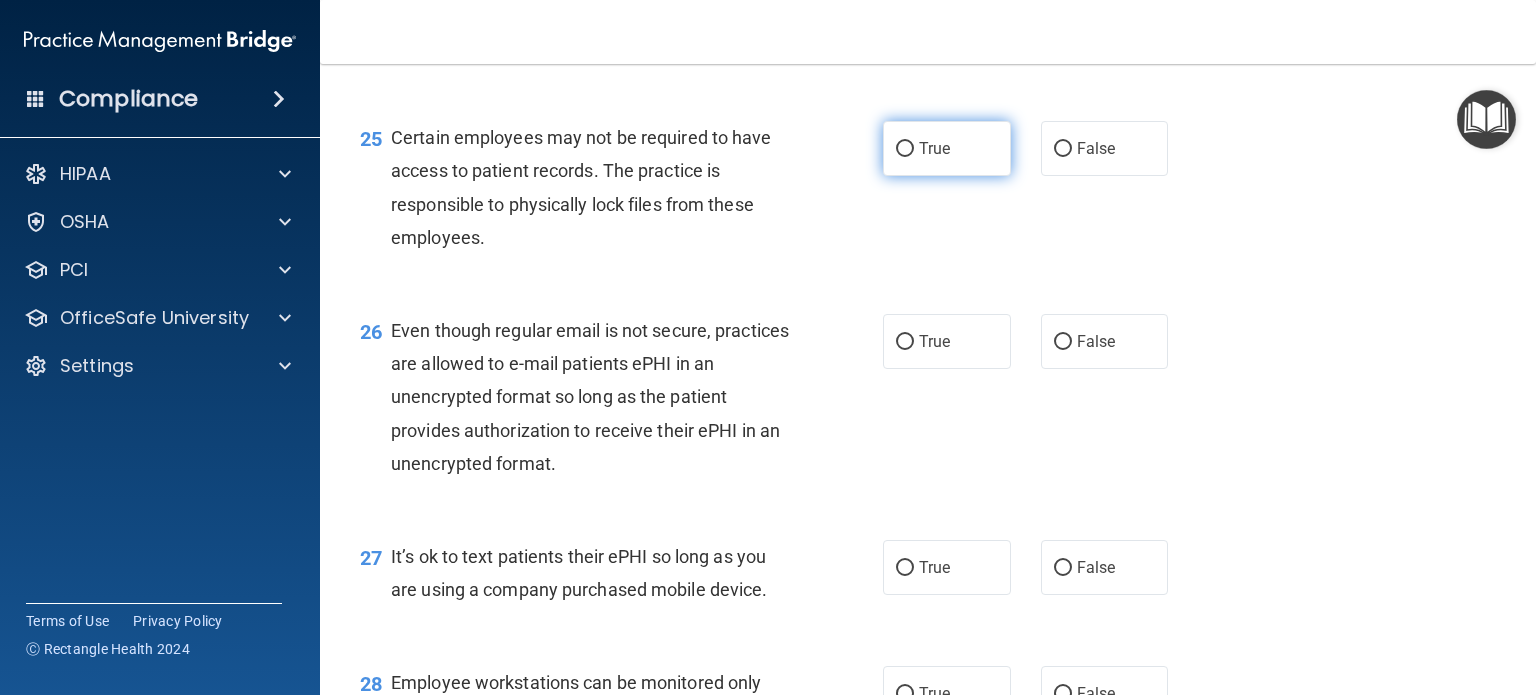 click on "True" at bounding box center (905, 149) 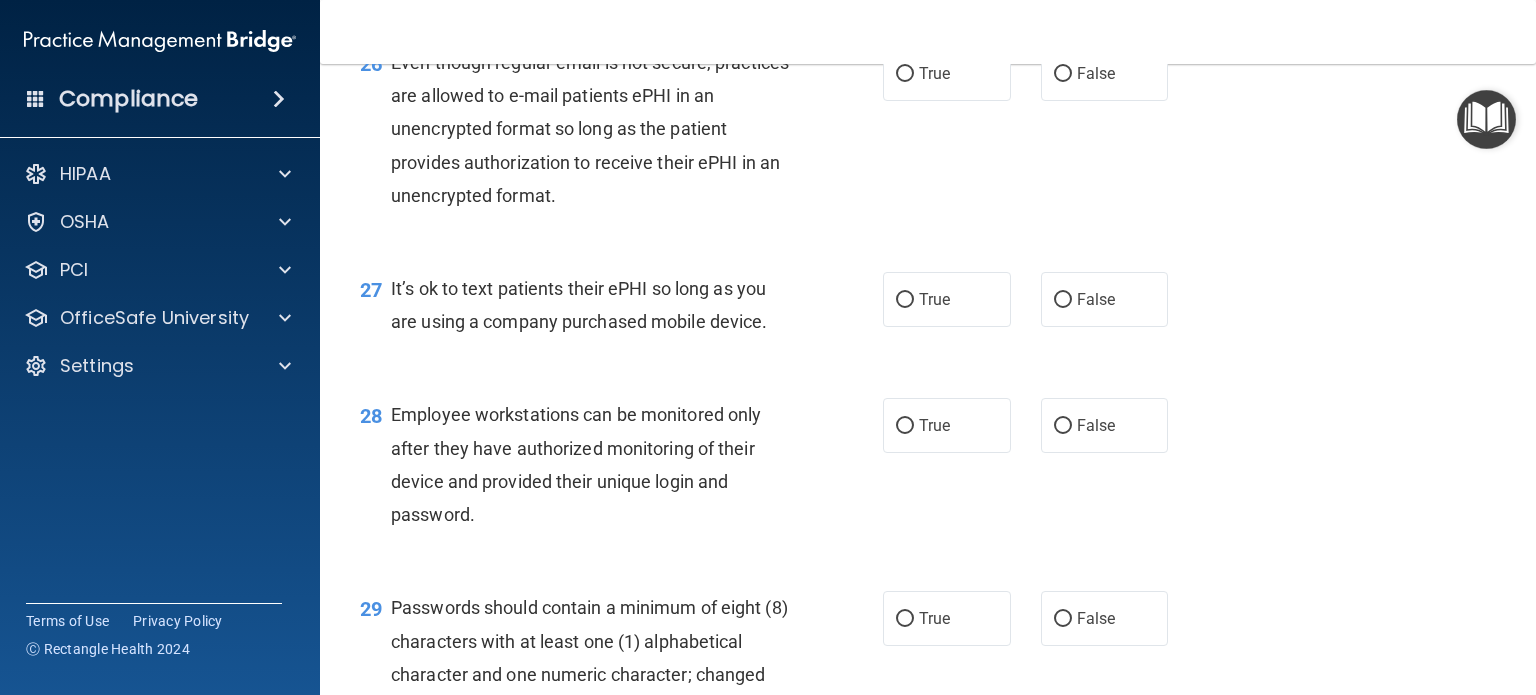 scroll, scrollTop: 4736, scrollLeft: 0, axis: vertical 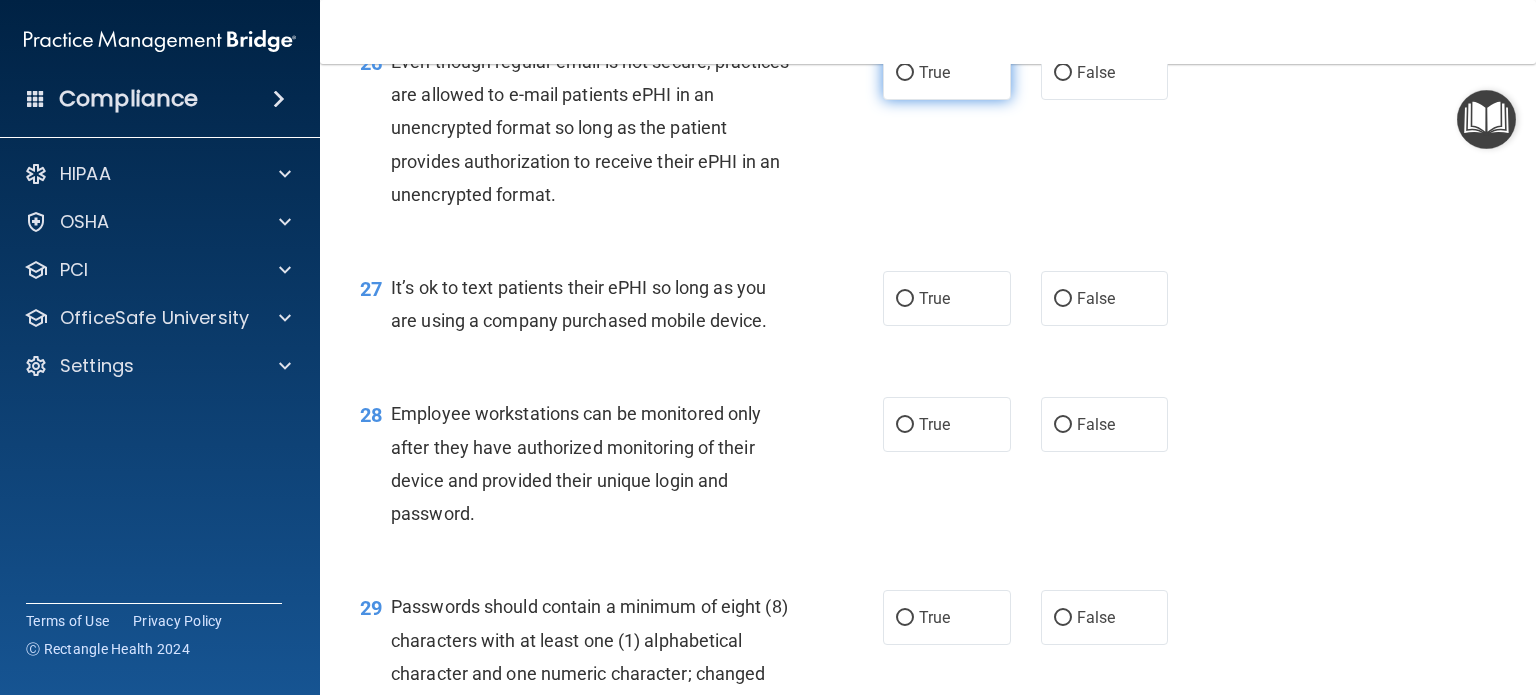 click on "True" at bounding box center (905, 73) 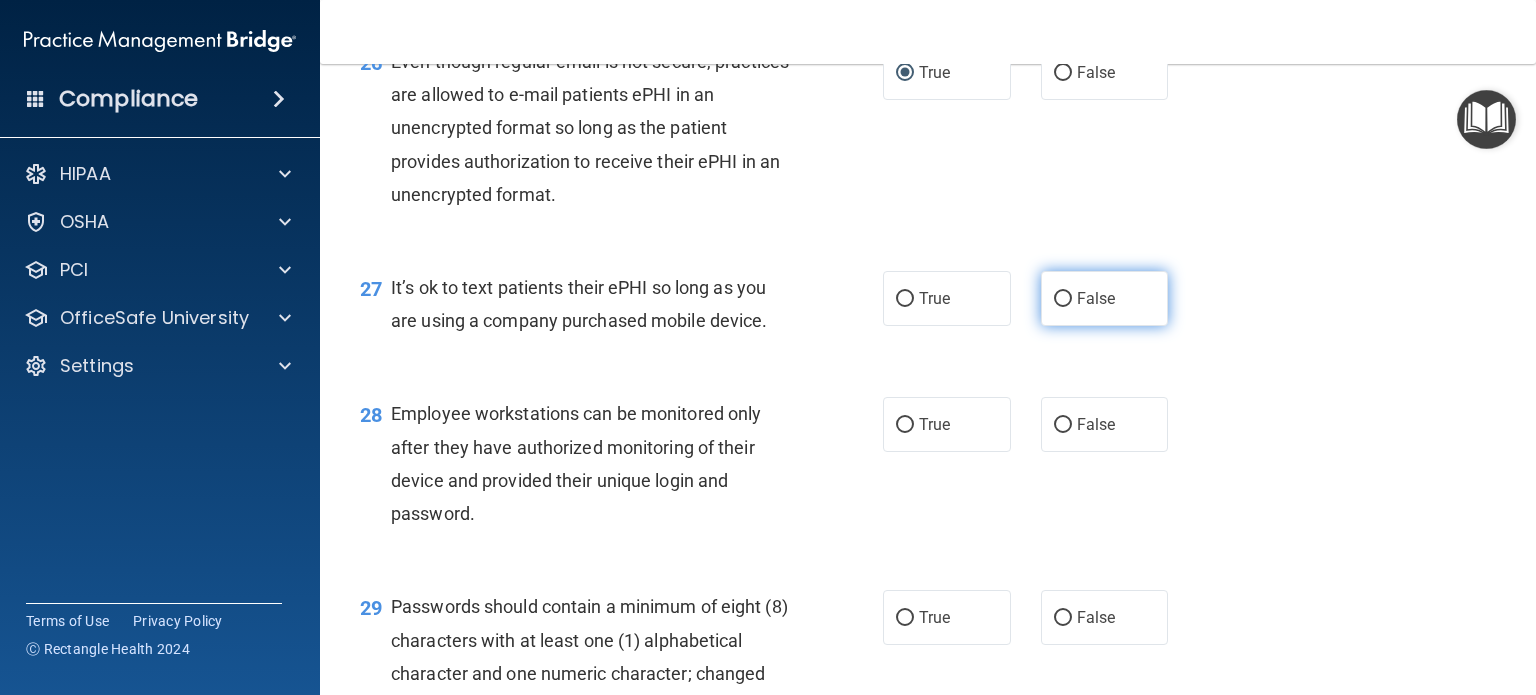click on "False" at bounding box center (1063, 299) 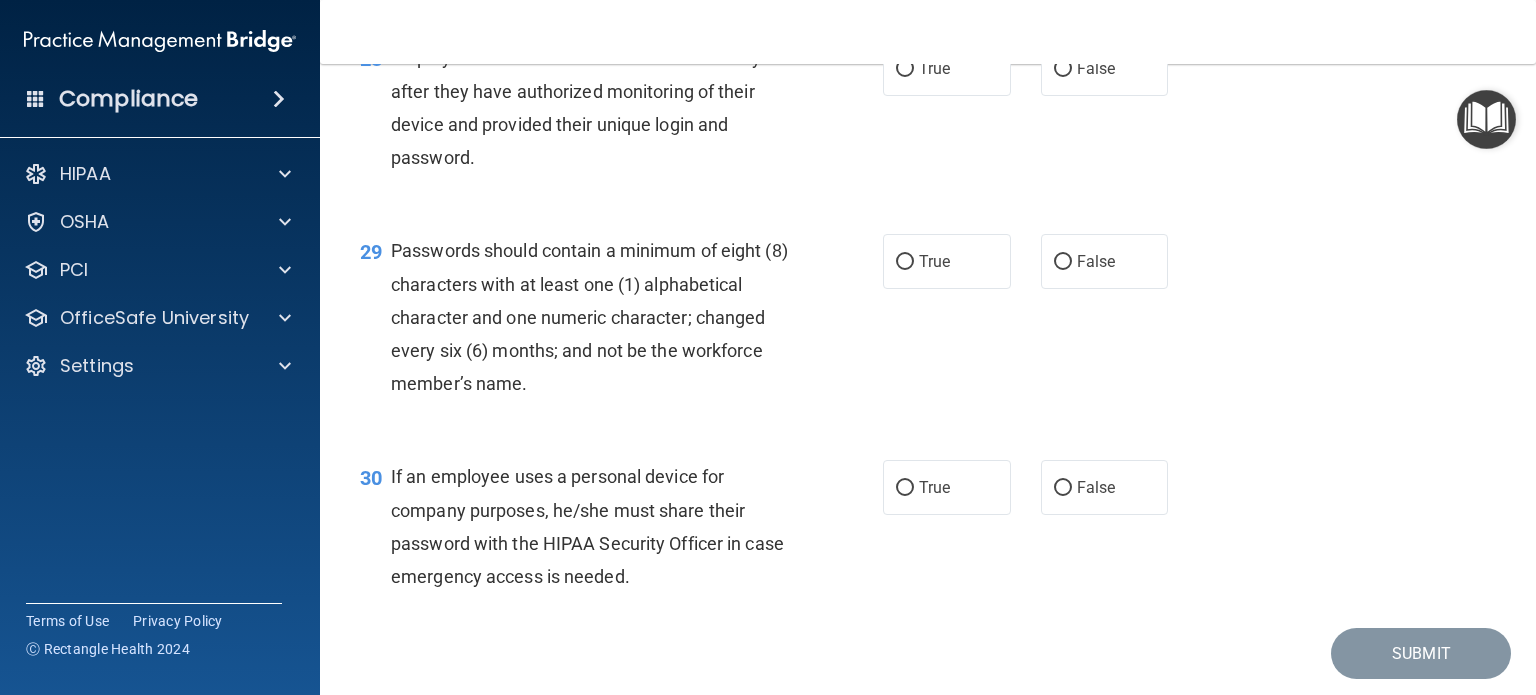 scroll, scrollTop: 5094, scrollLeft: 0, axis: vertical 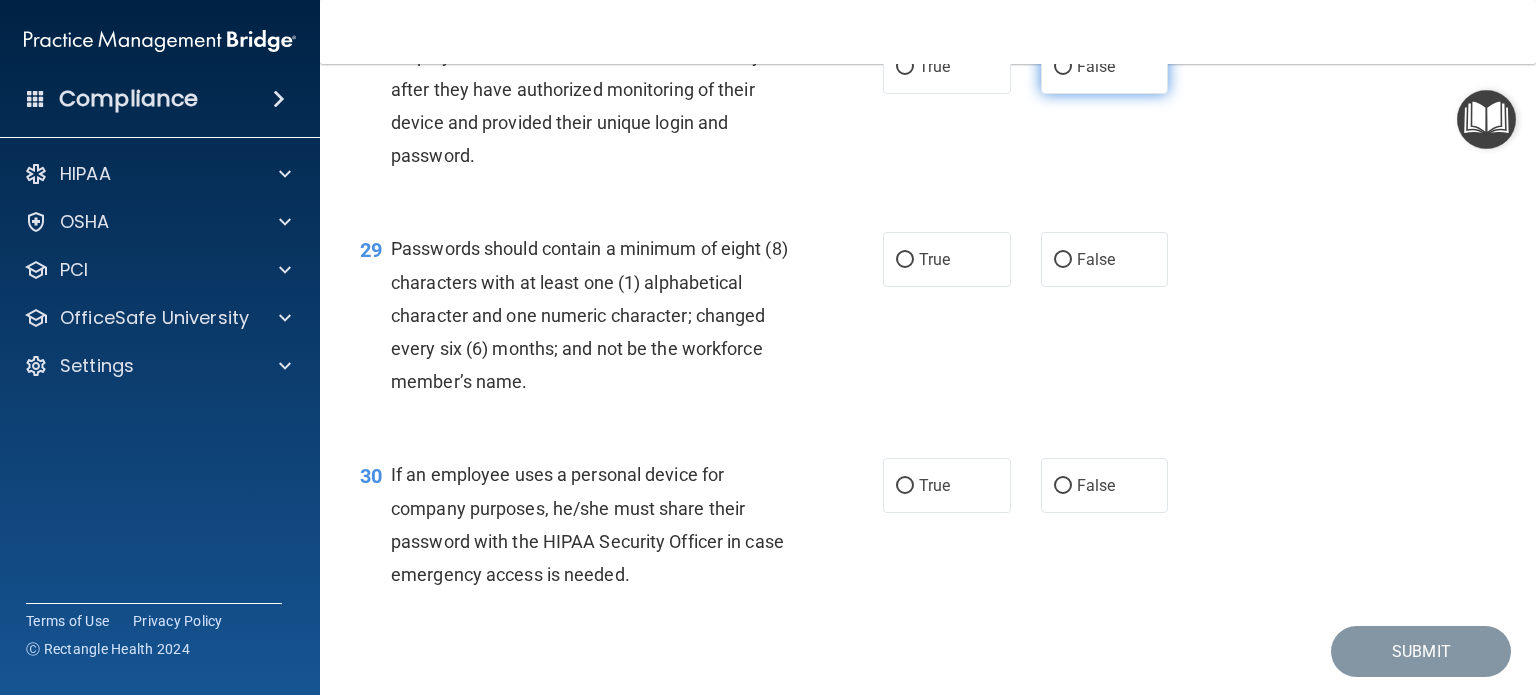 click on "False" at bounding box center (1063, 67) 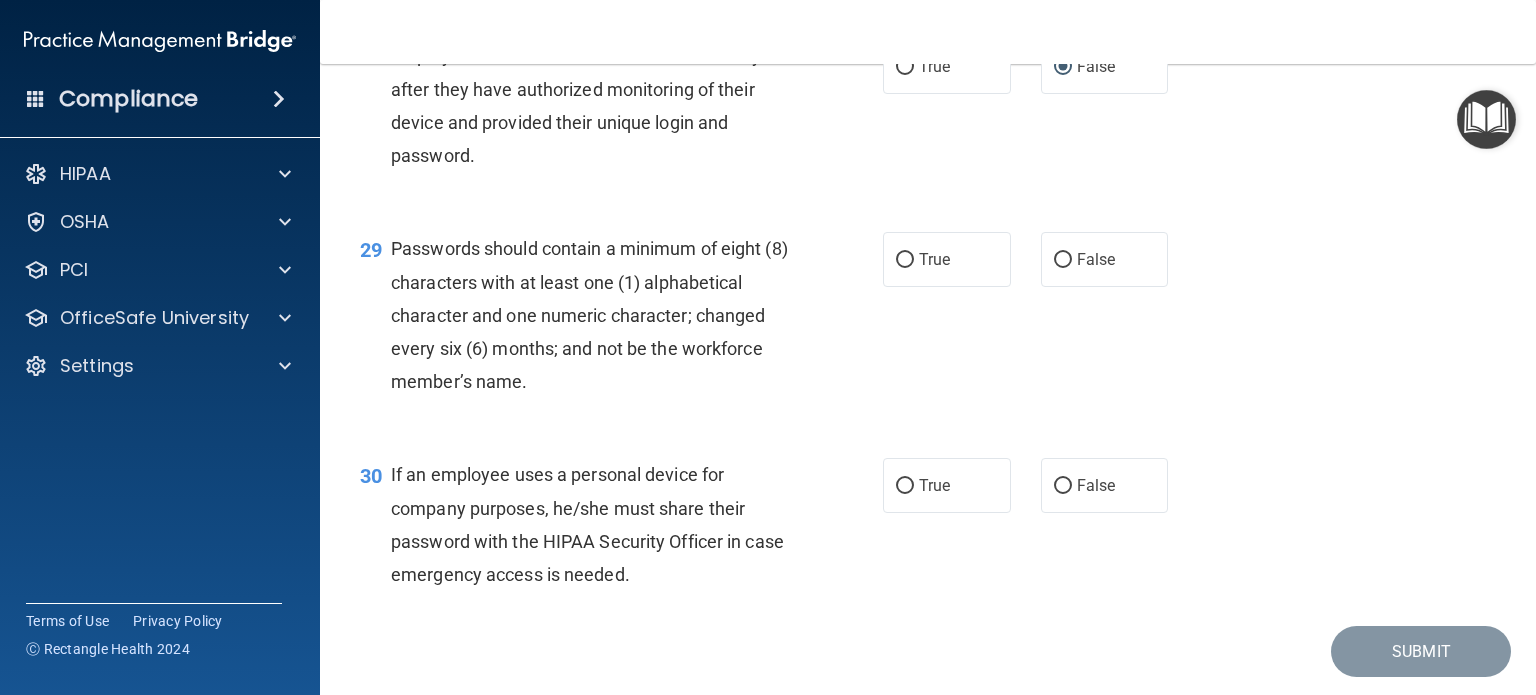 scroll, scrollTop: 5256, scrollLeft: 0, axis: vertical 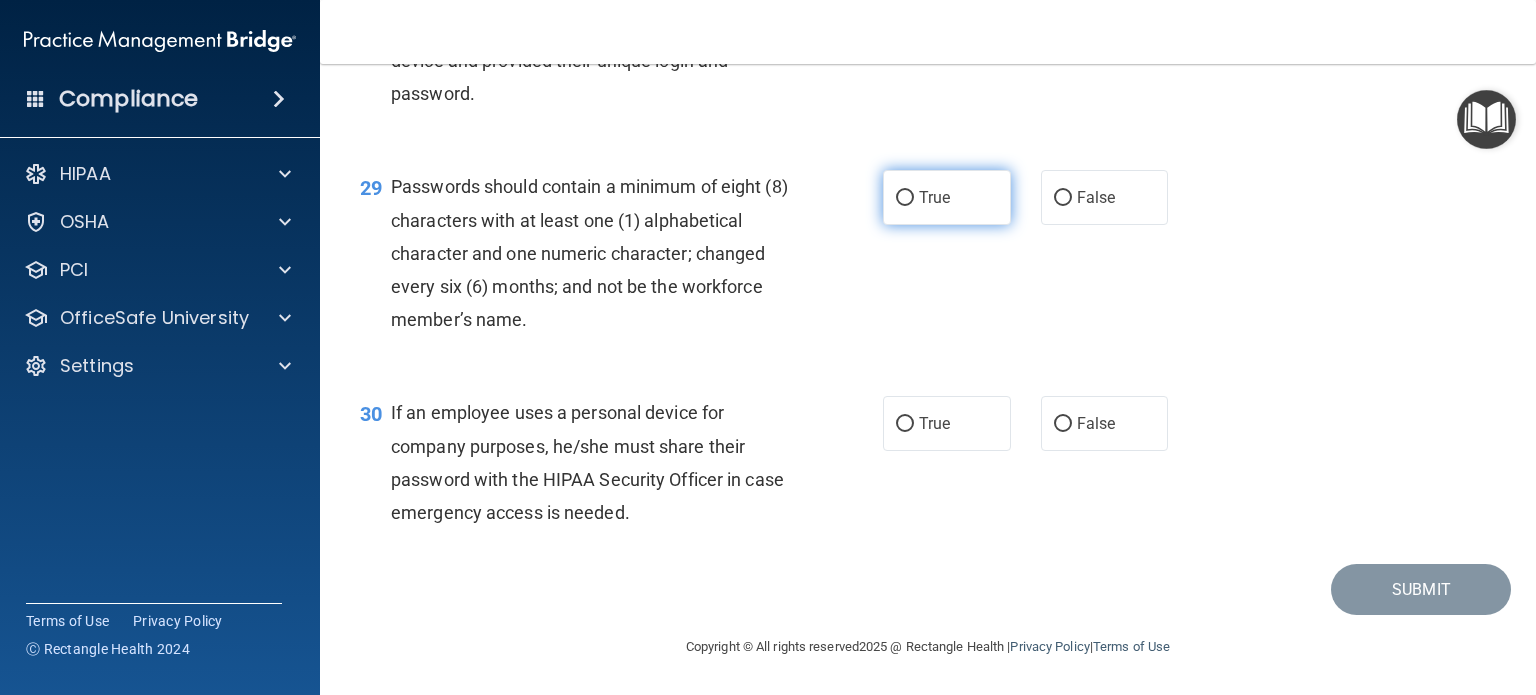 click on "True" at bounding box center (905, 198) 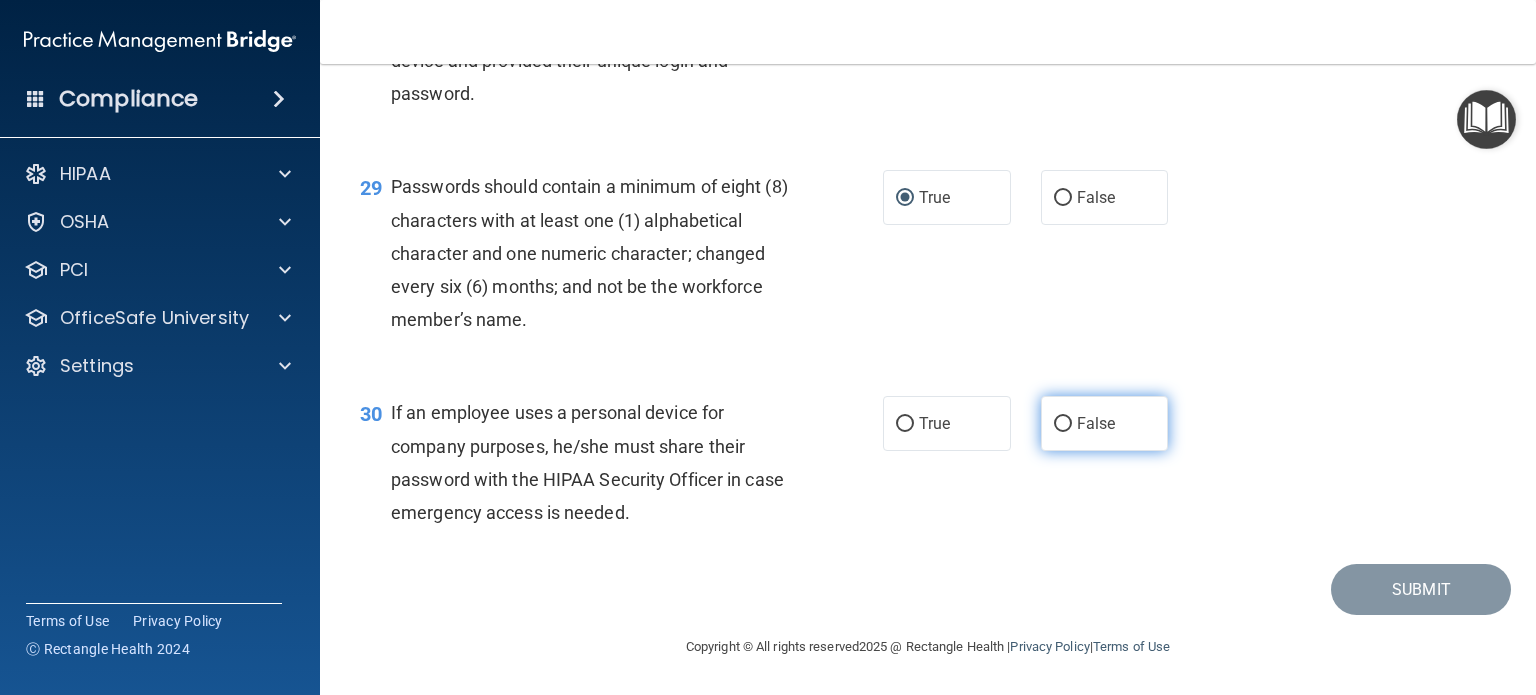 click on "False" at bounding box center (1063, 424) 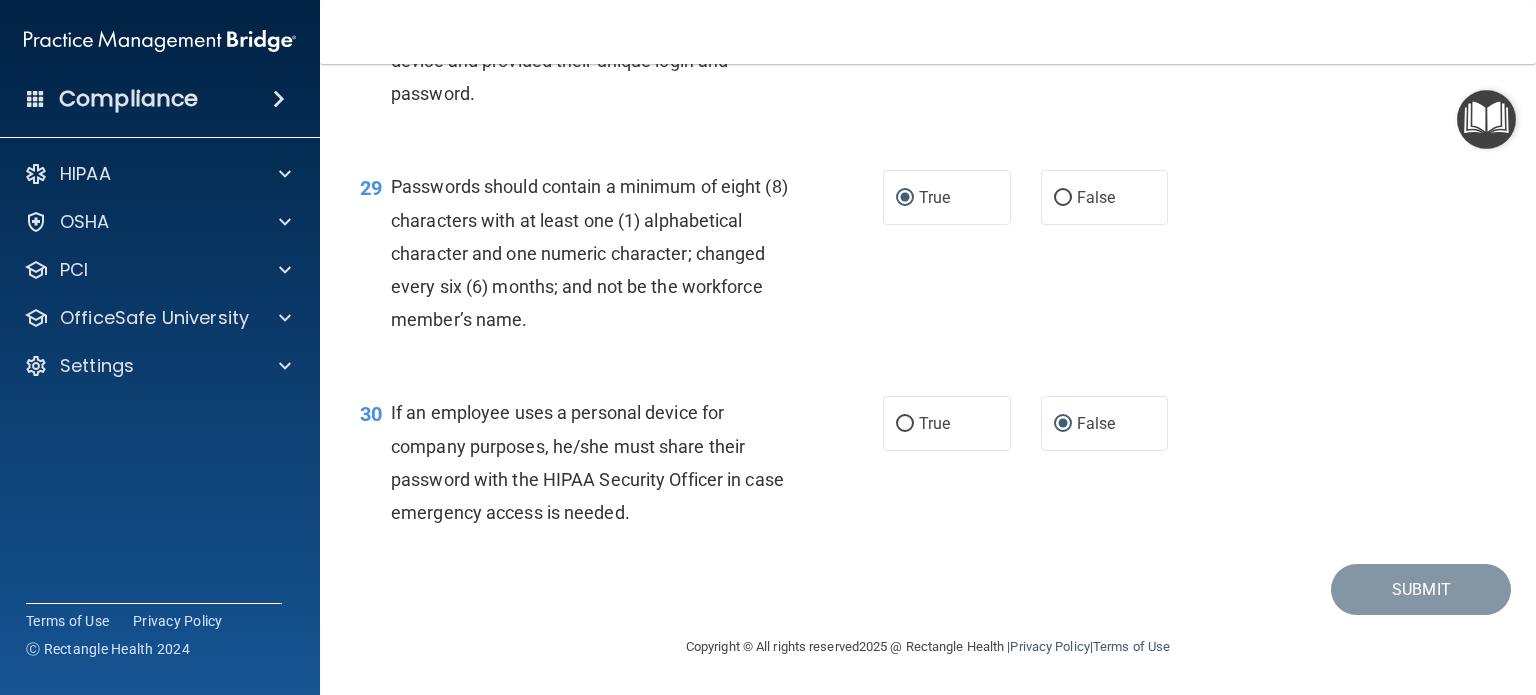 click on "Submit" at bounding box center (928, 589) 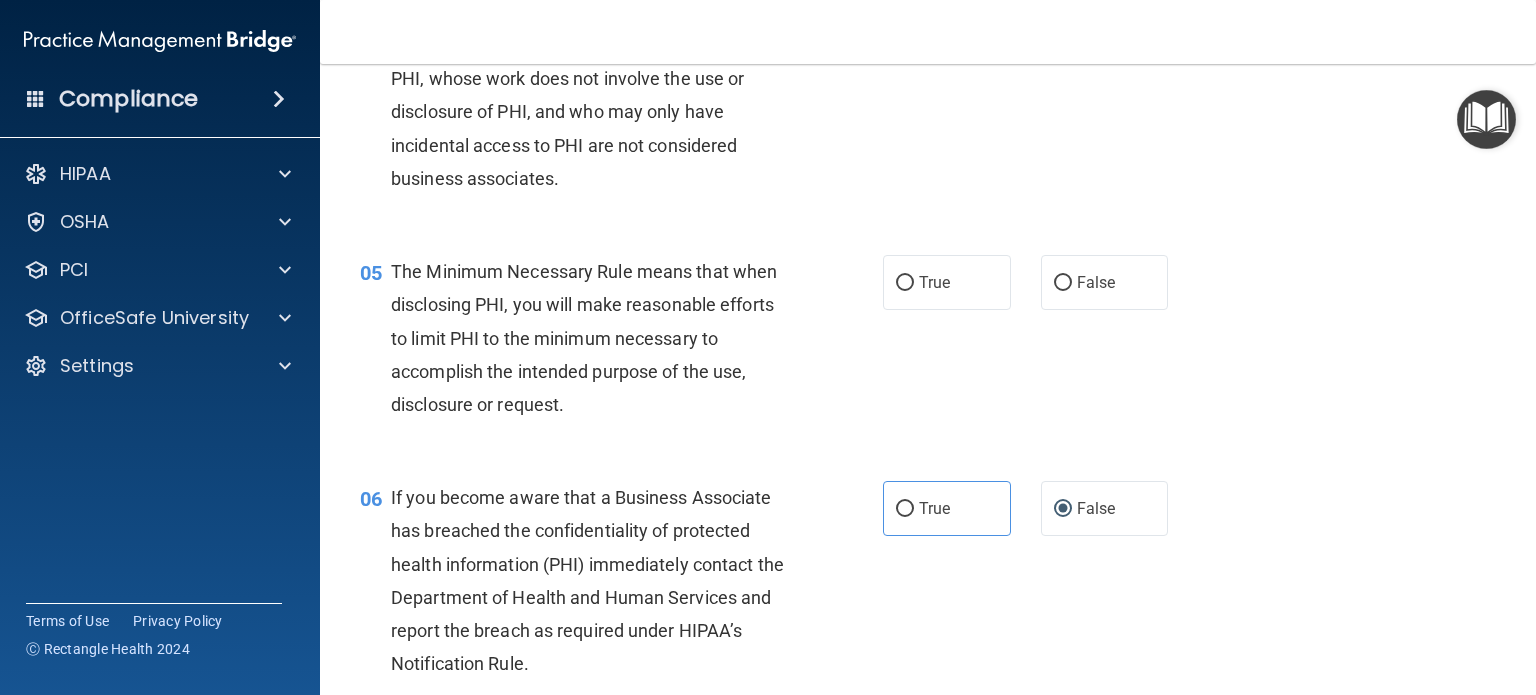 scroll, scrollTop: 699, scrollLeft: 0, axis: vertical 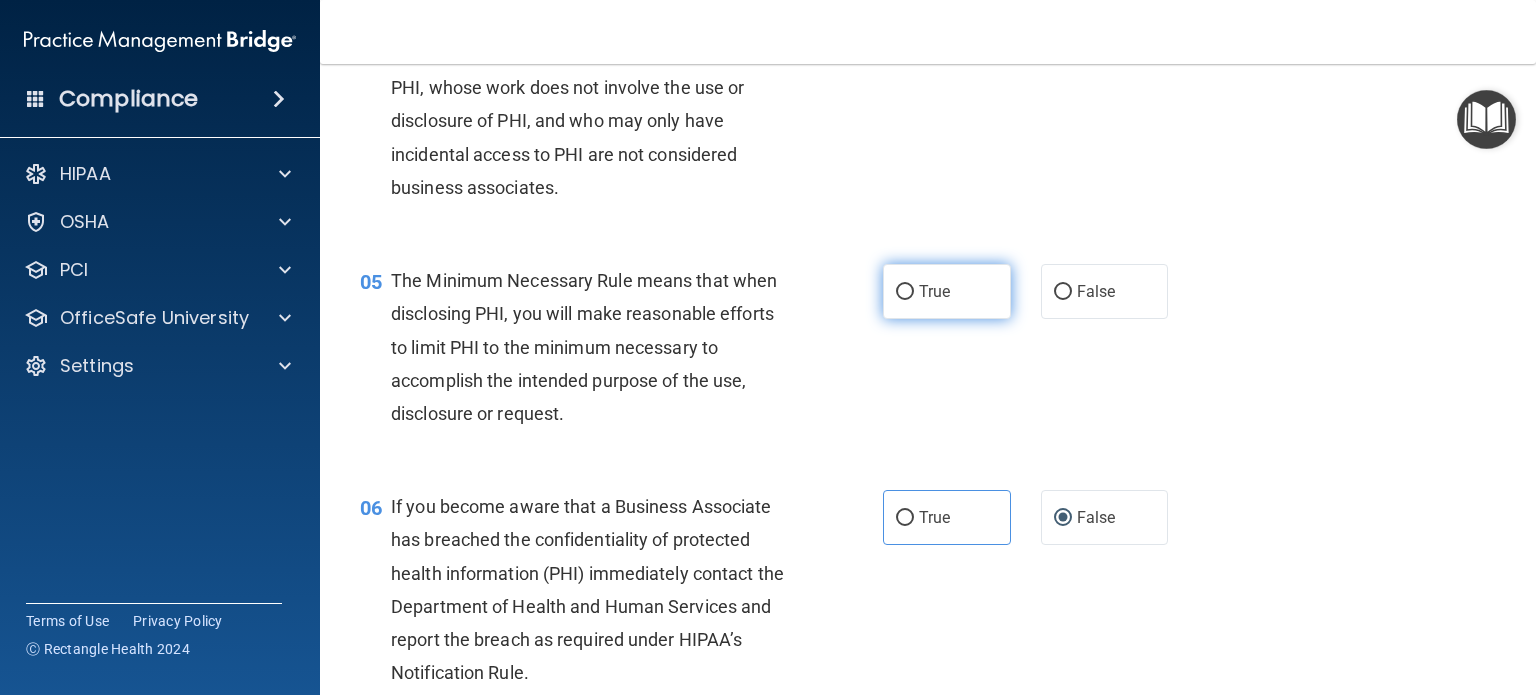click on "True" at bounding box center (947, 291) 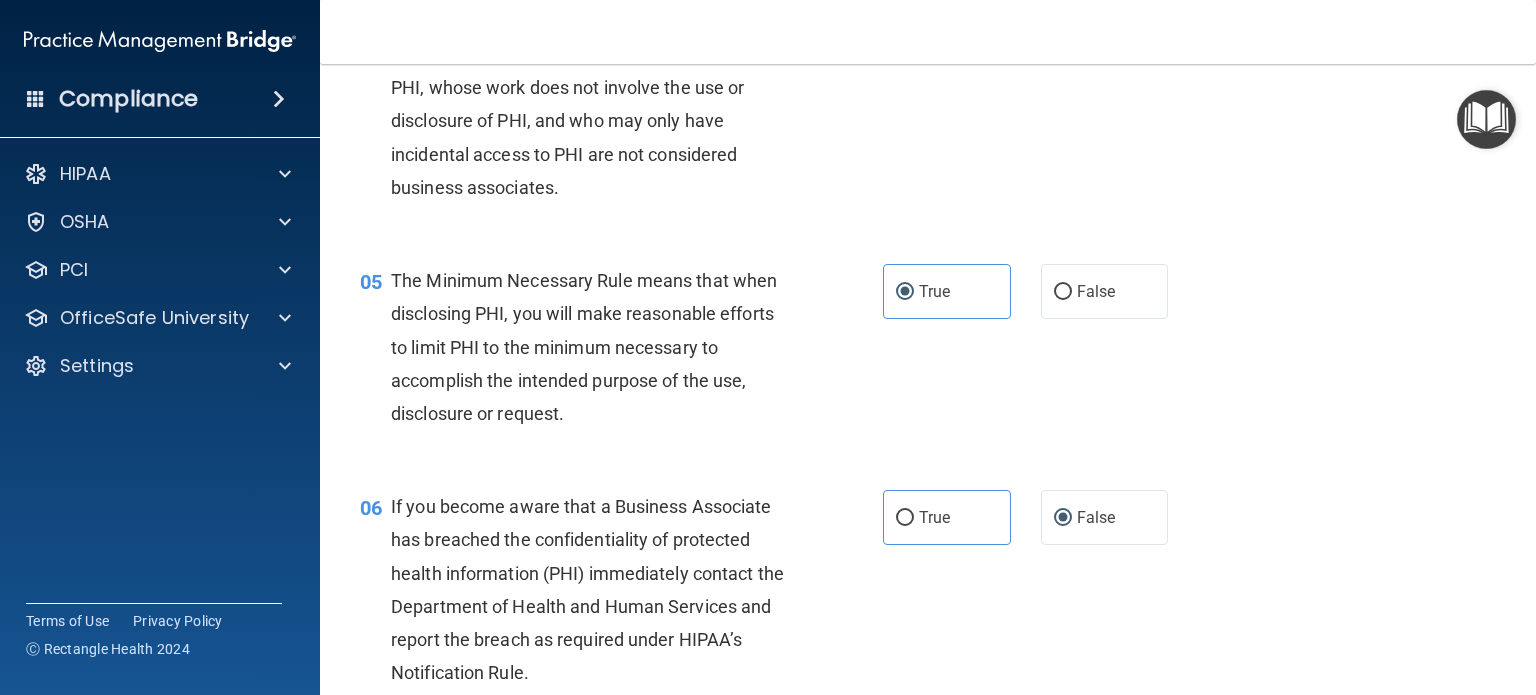 click on "05       The Minimum Necessary Rule means that when disclosing PHI, you will make reasonable efforts to limit PHI to the minimum necessary to accomplish the intended purpose of the use, disclosure or request.                  True           False" at bounding box center [928, 352] 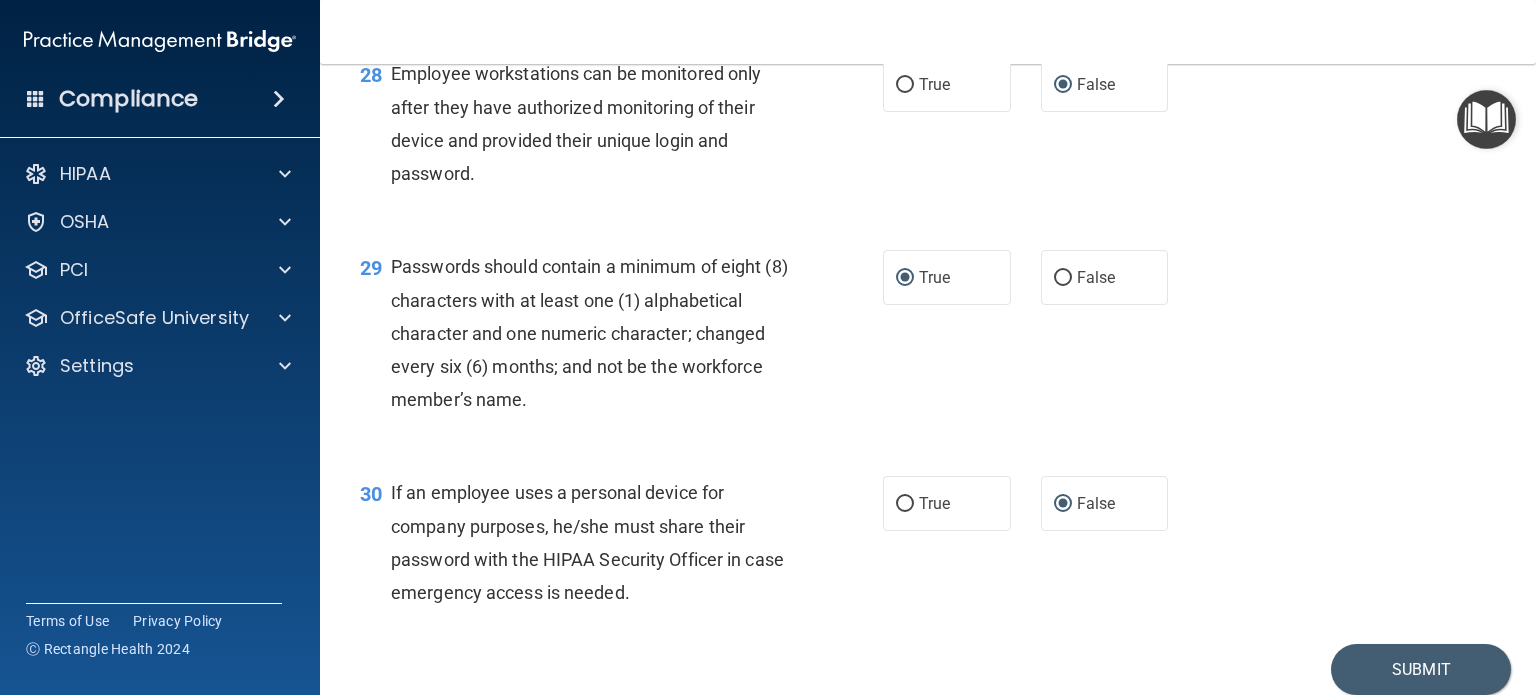 scroll, scrollTop: 5256, scrollLeft: 0, axis: vertical 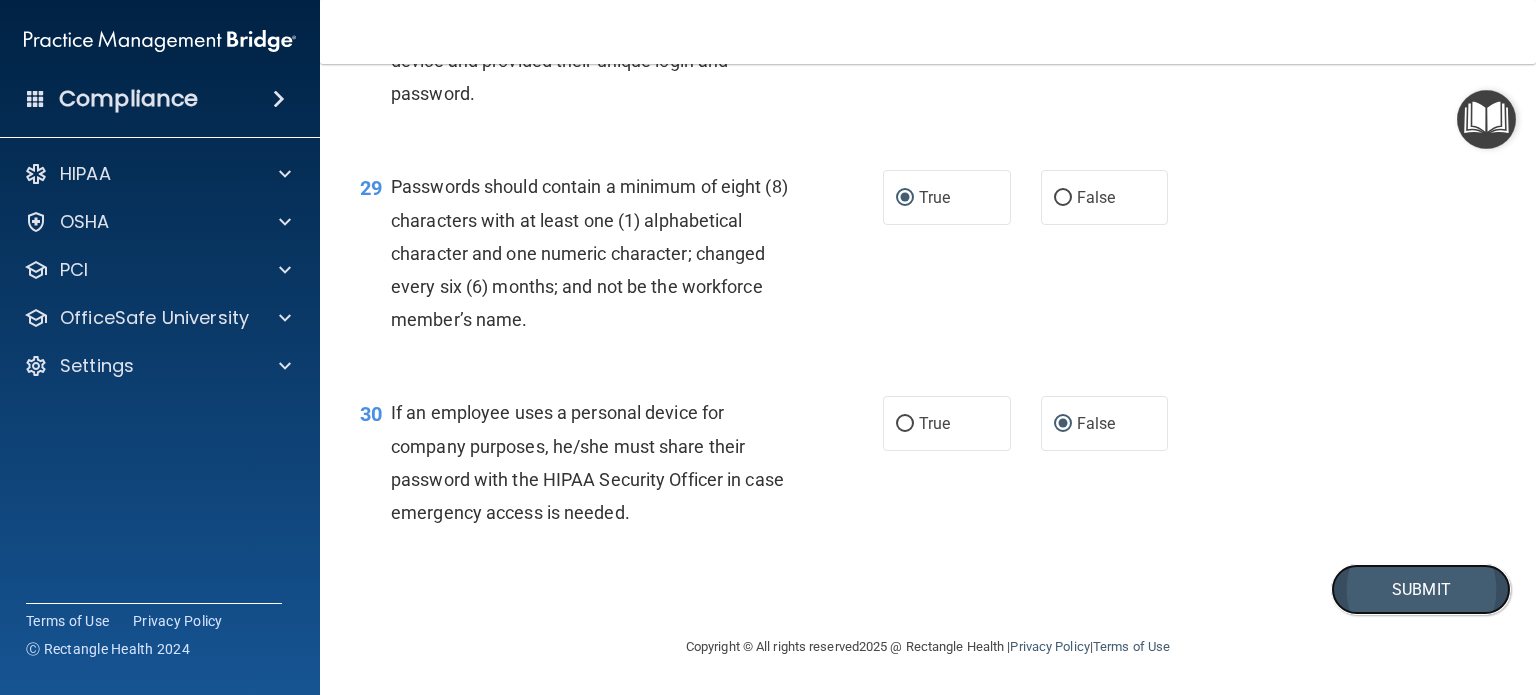click on "Submit" at bounding box center [1421, 589] 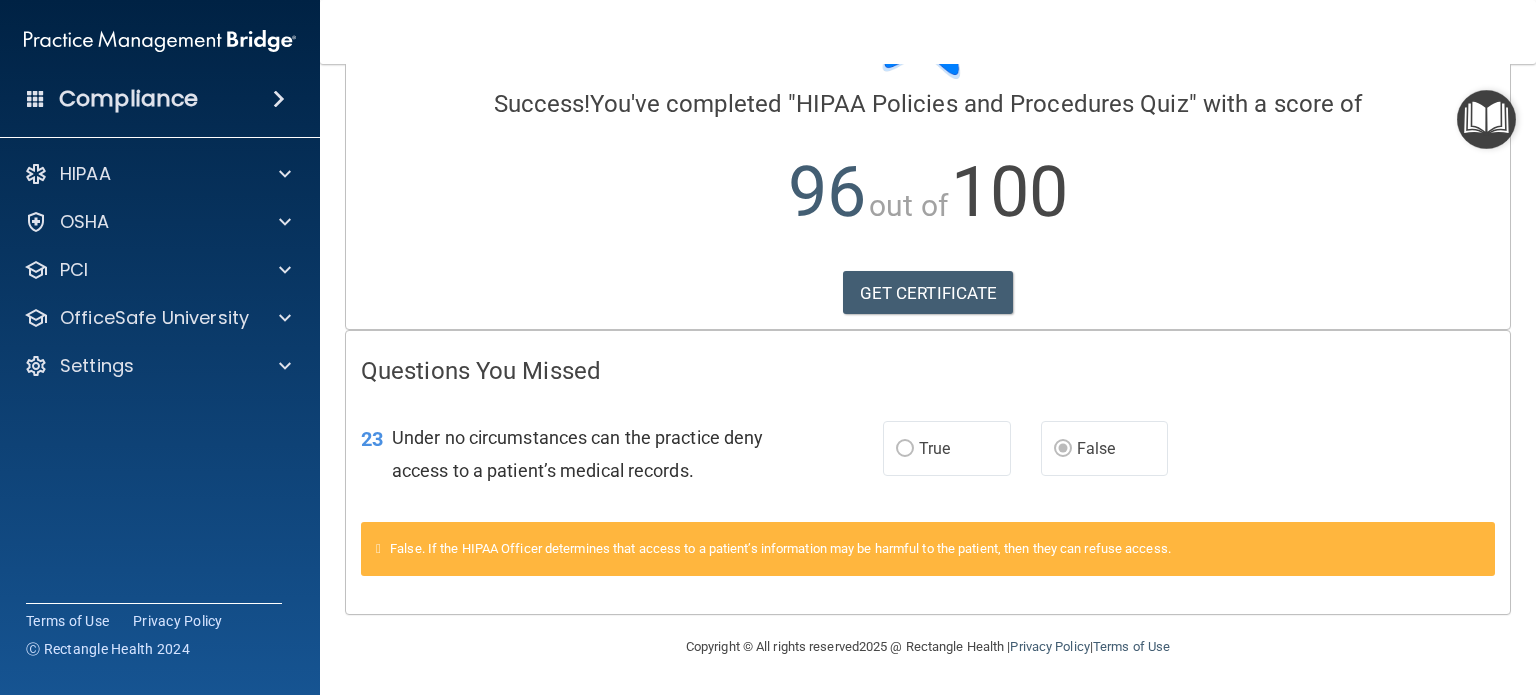 scroll, scrollTop: 0, scrollLeft: 0, axis: both 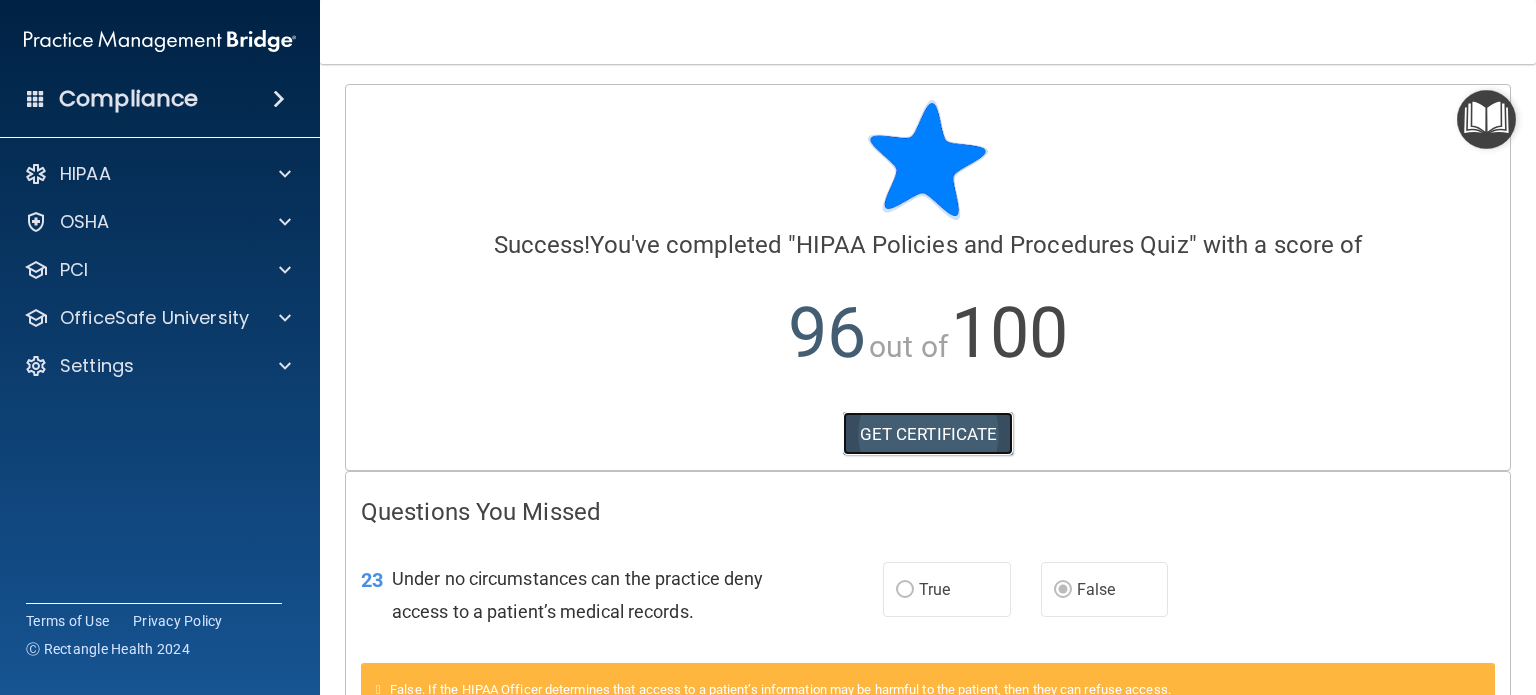 click on "GET CERTIFICATE" at bounding box center [928, 434] 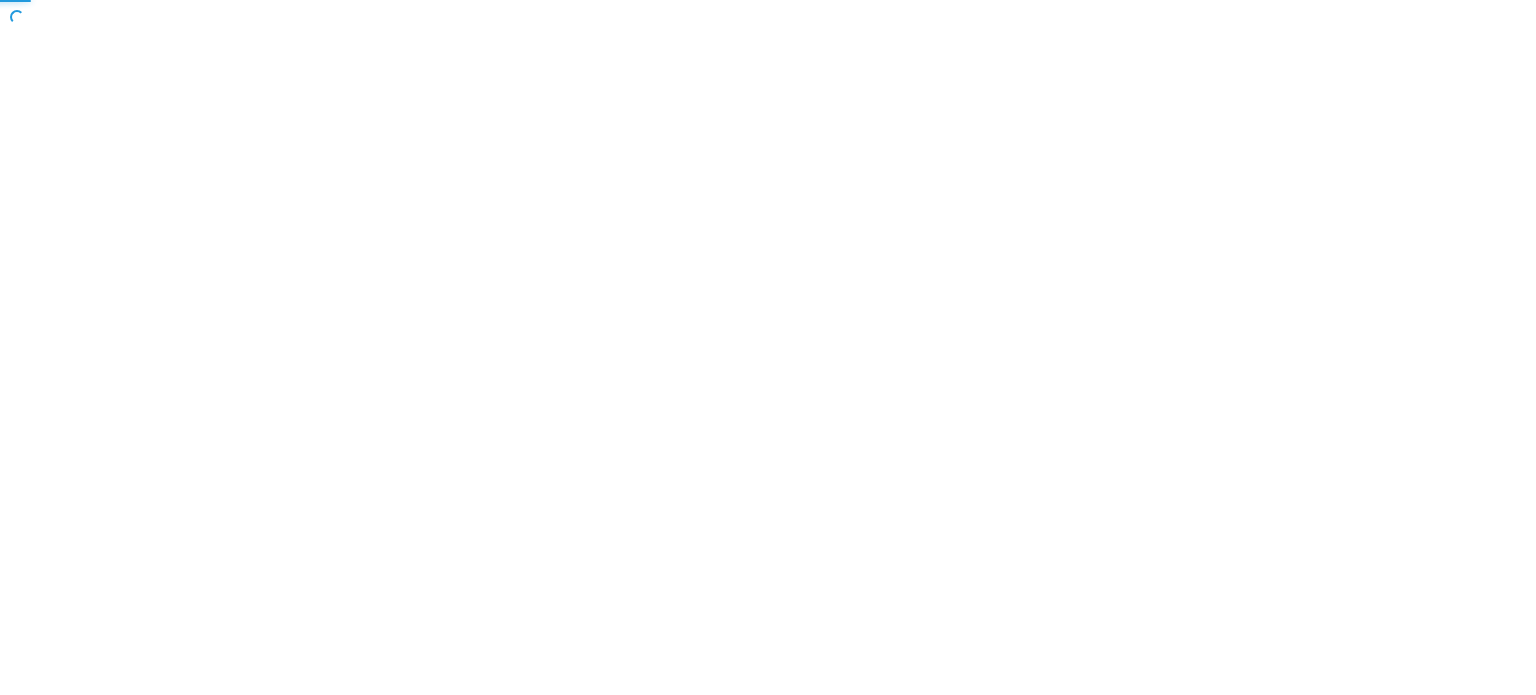 scroll, scrollTop: 0, scrollLeft: 0, axis: both 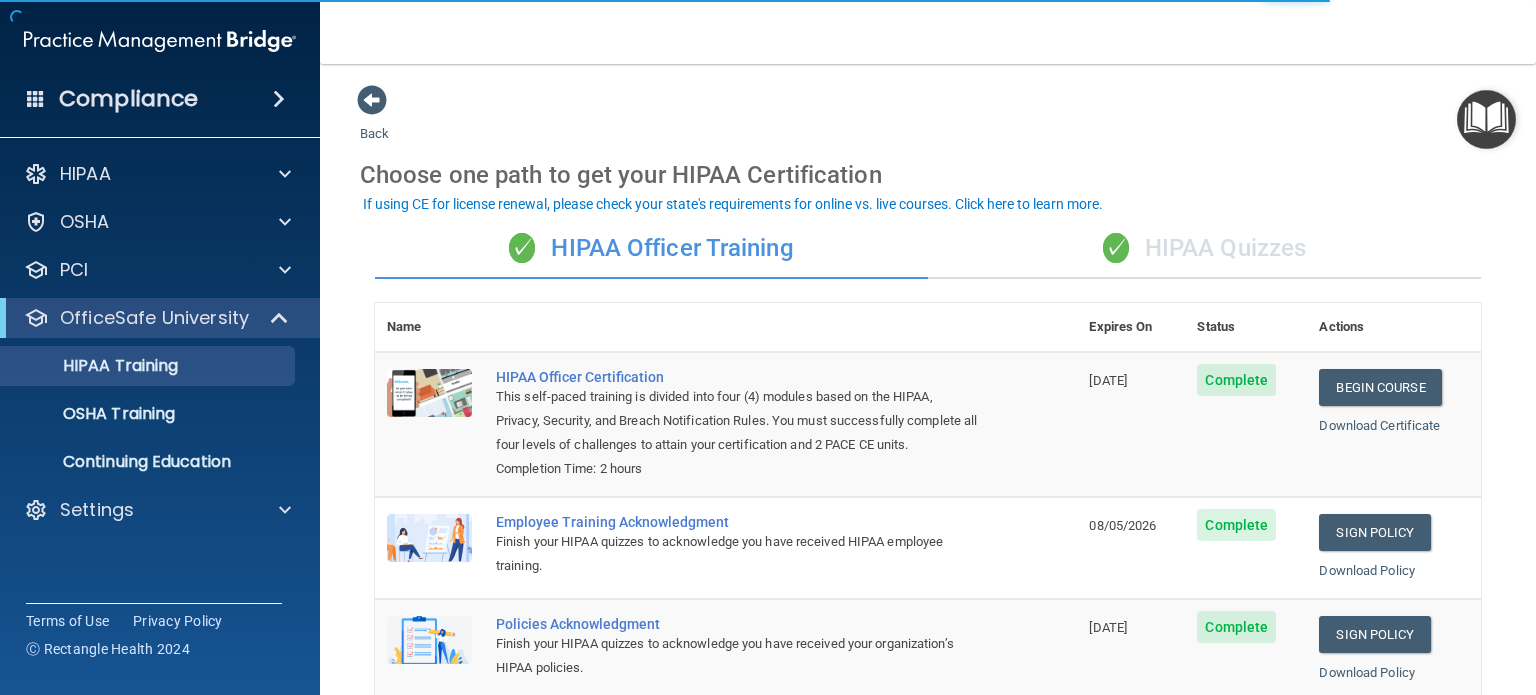 click on "✓   HIPAA Officer Training       ✓   HIPAA Quizzes                  Name    Expires On  Status  Actions                     HIPAA Officer Certification     This self-paced training is divided into four (4) modules based on the HIPAA, Privacy, Security, and Breach Notification Rules. You must successfully complete all four levels of challenges to attain your certification and 2 PACE CE units.    Completion Time: 2 hours    [DATE]           Complete        Begin Course       Download Certificate                Employee Training Acknowledgment   Finish your HIPAA quizzes to acknowledge you have received HIPAA employee training.    [DATE]           Complete        Sign Policy       Sign Policy       Download Policy            Policies Acknowledgment   Finish your HIPAA quizzes to acknowledge you have received your organization’s HIPAA policies.    [DATE]           Complete        Sign Policy       Sign Policy       Download Policy                     Training Videos" at bounding box center (928, 734) 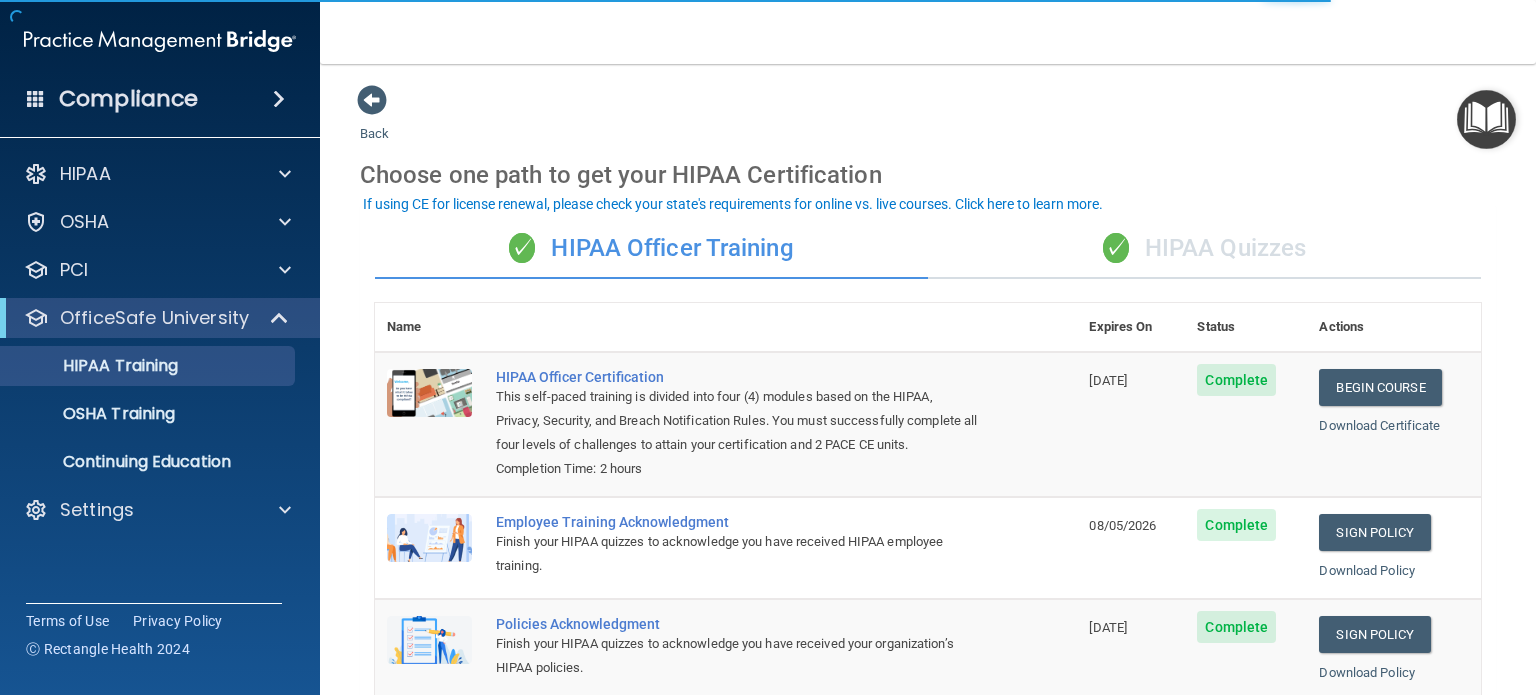 click on "✓   HIPAA Quizzes" at bounding box center [1204, 249] 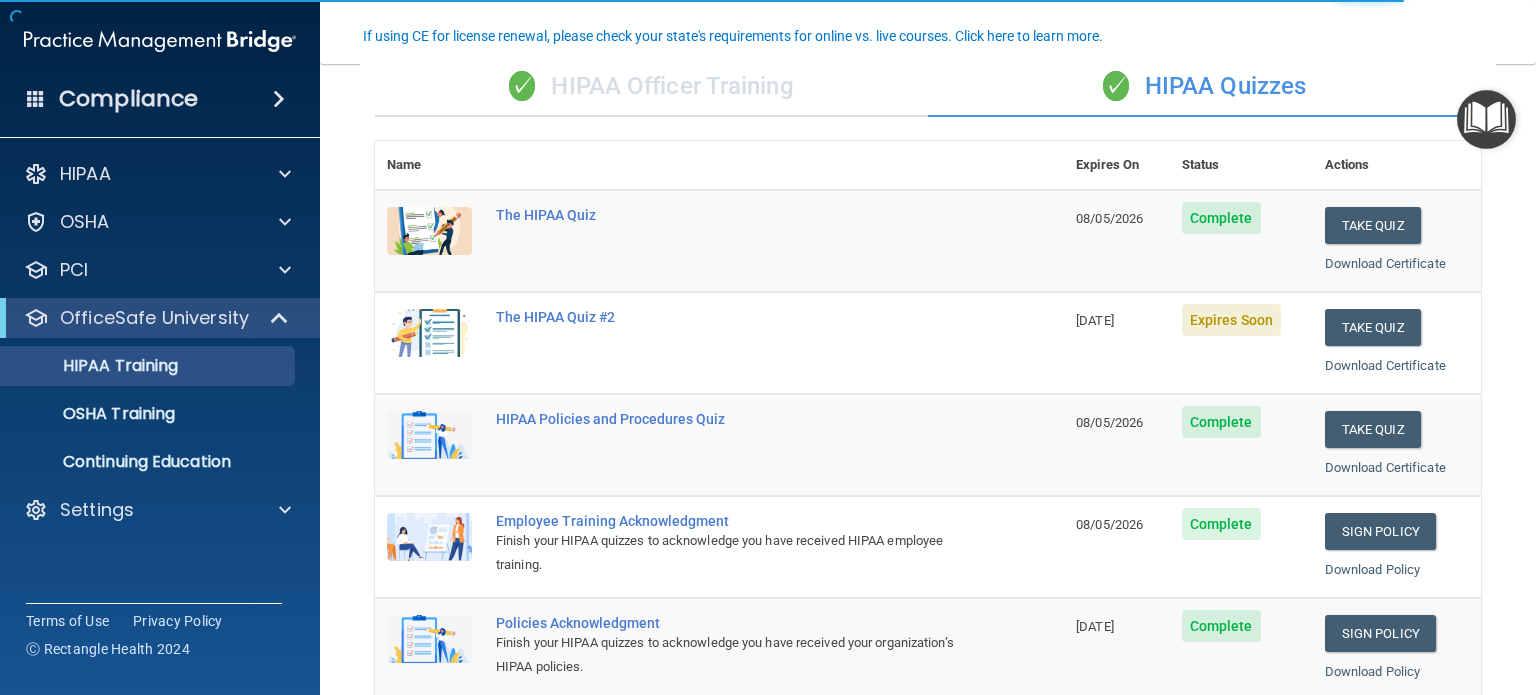 scroll, scrollTop: 168, scrollLeft: 0, axis: vertical 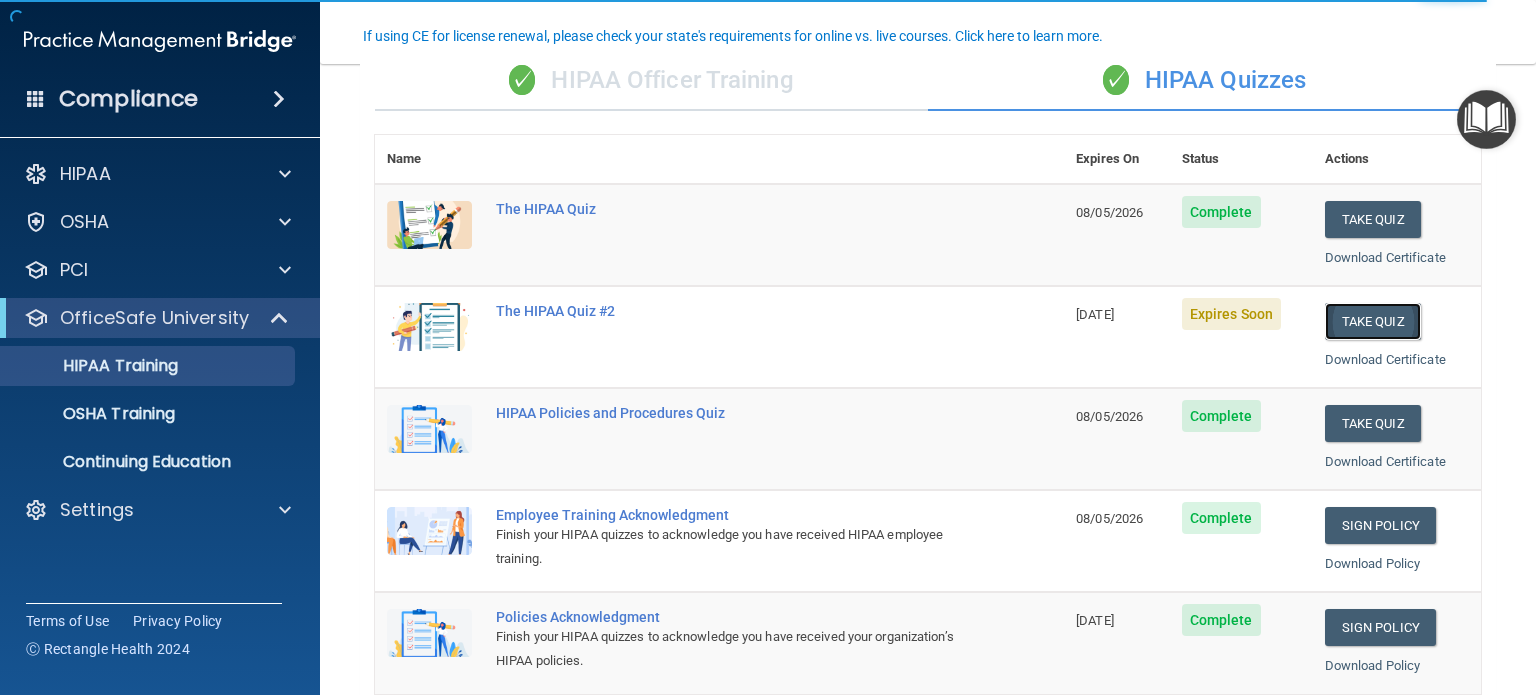 click on "Take Quiz" at bounding box center [1373, 321] 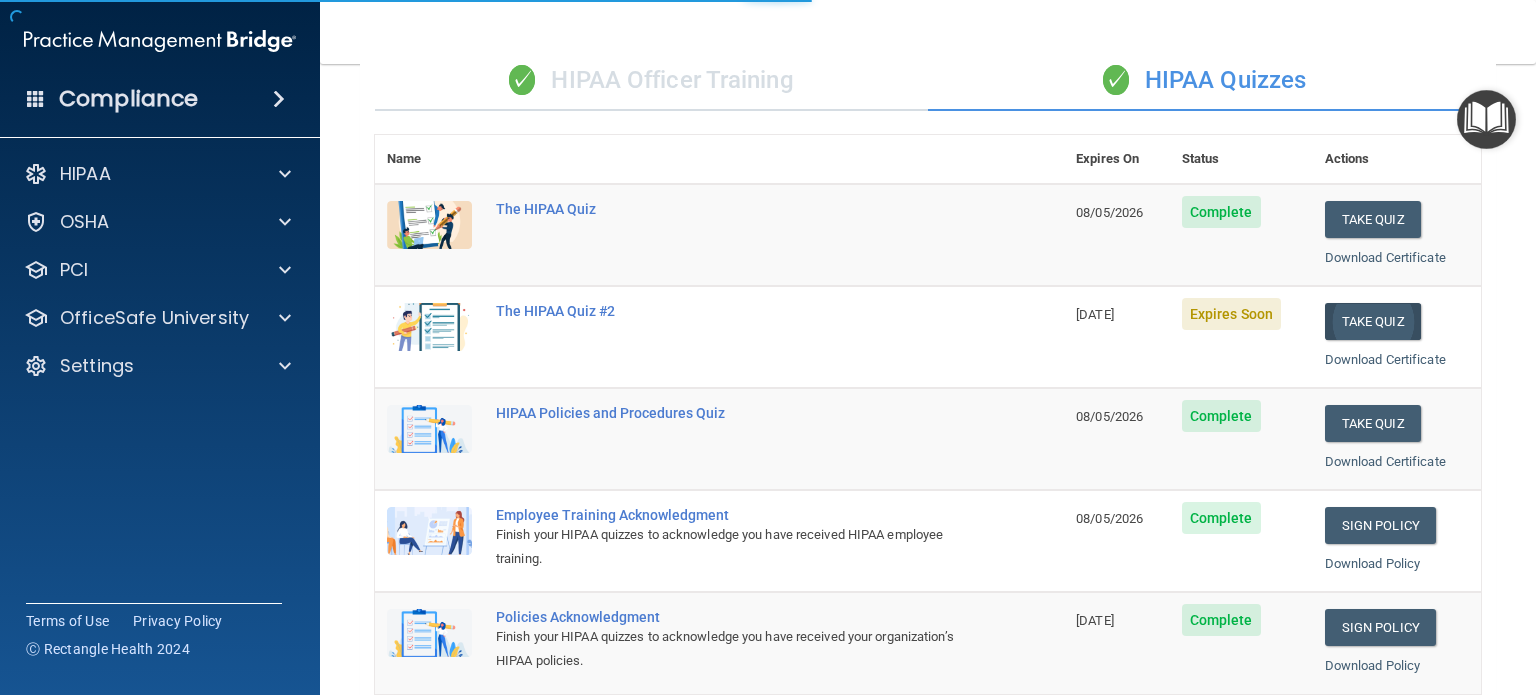 scroll, scrollTop: 0, scrollLeft: 0, axis: both 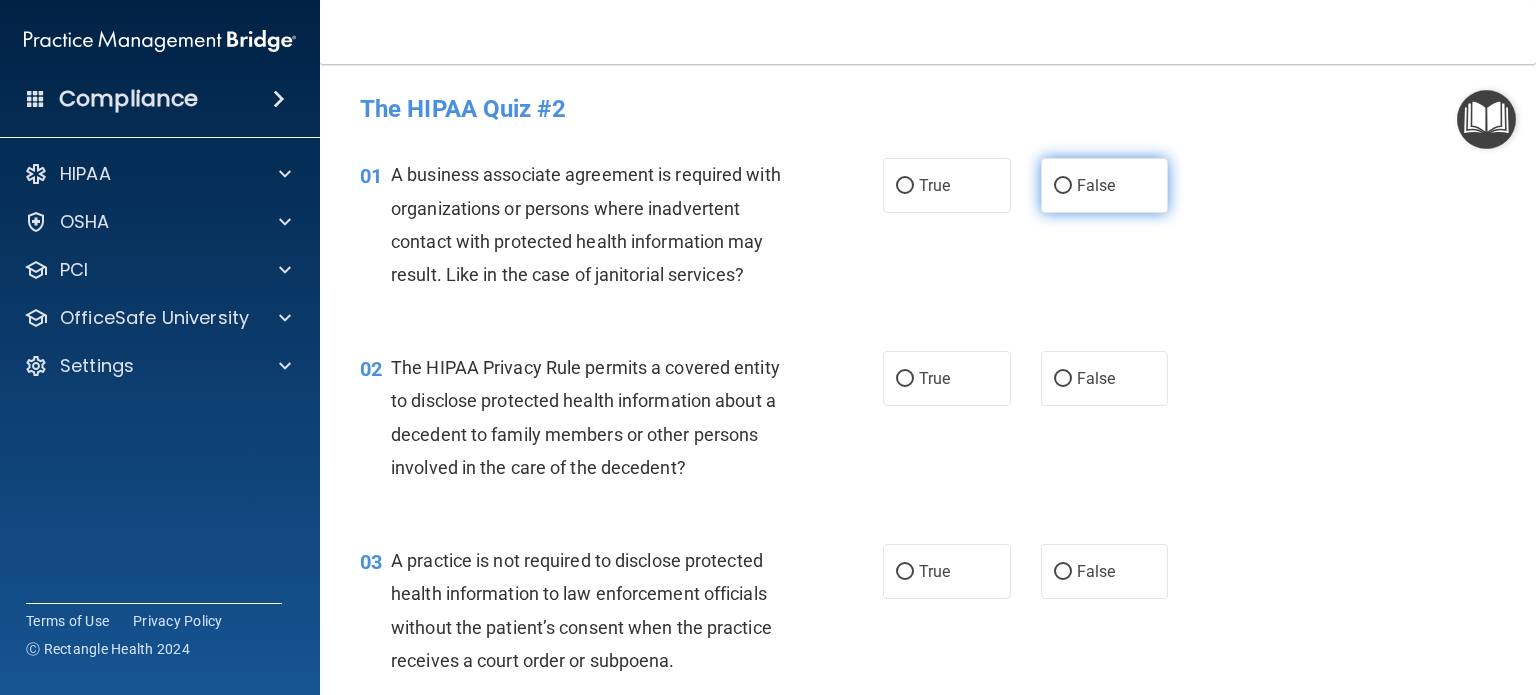 click on "False" at bounding box center [1105, 185] 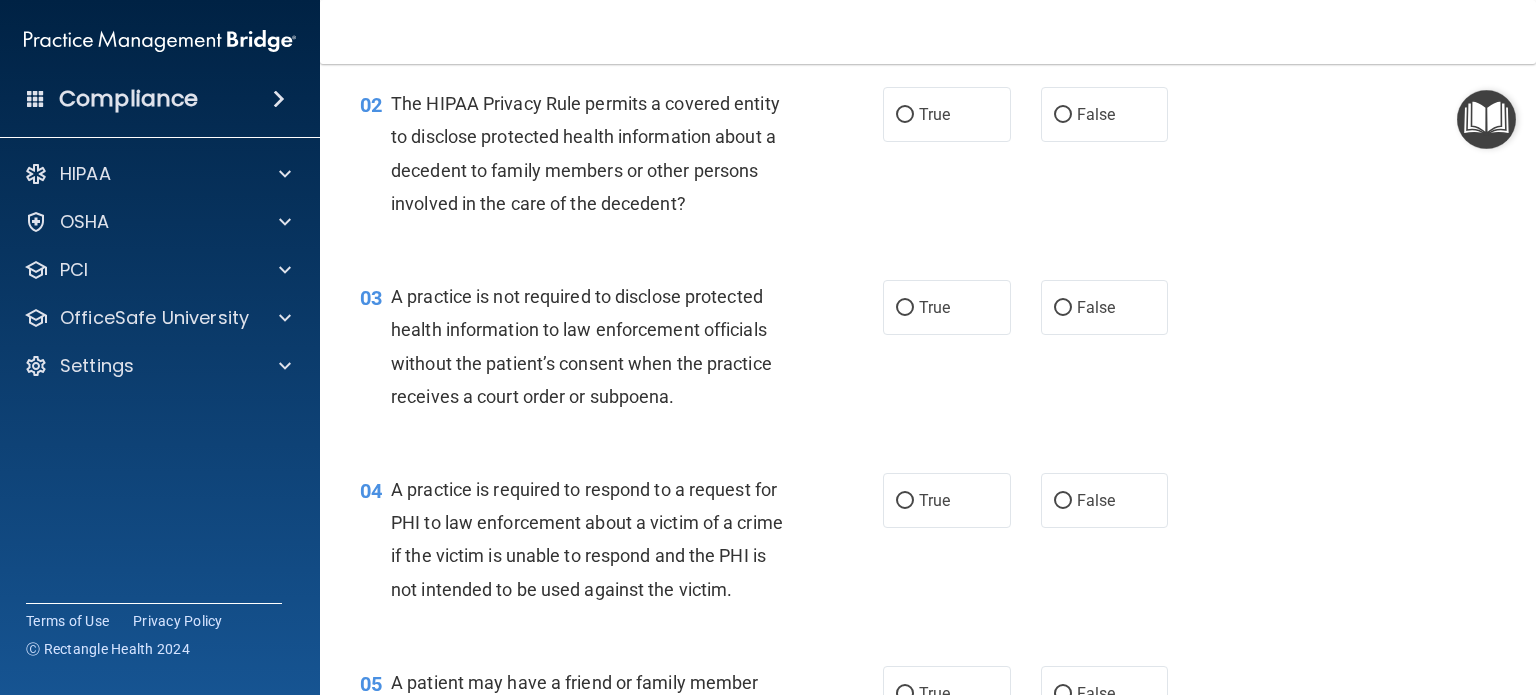 scroll, scrollTop: 266, scrollLeft: 0, axis: vertical 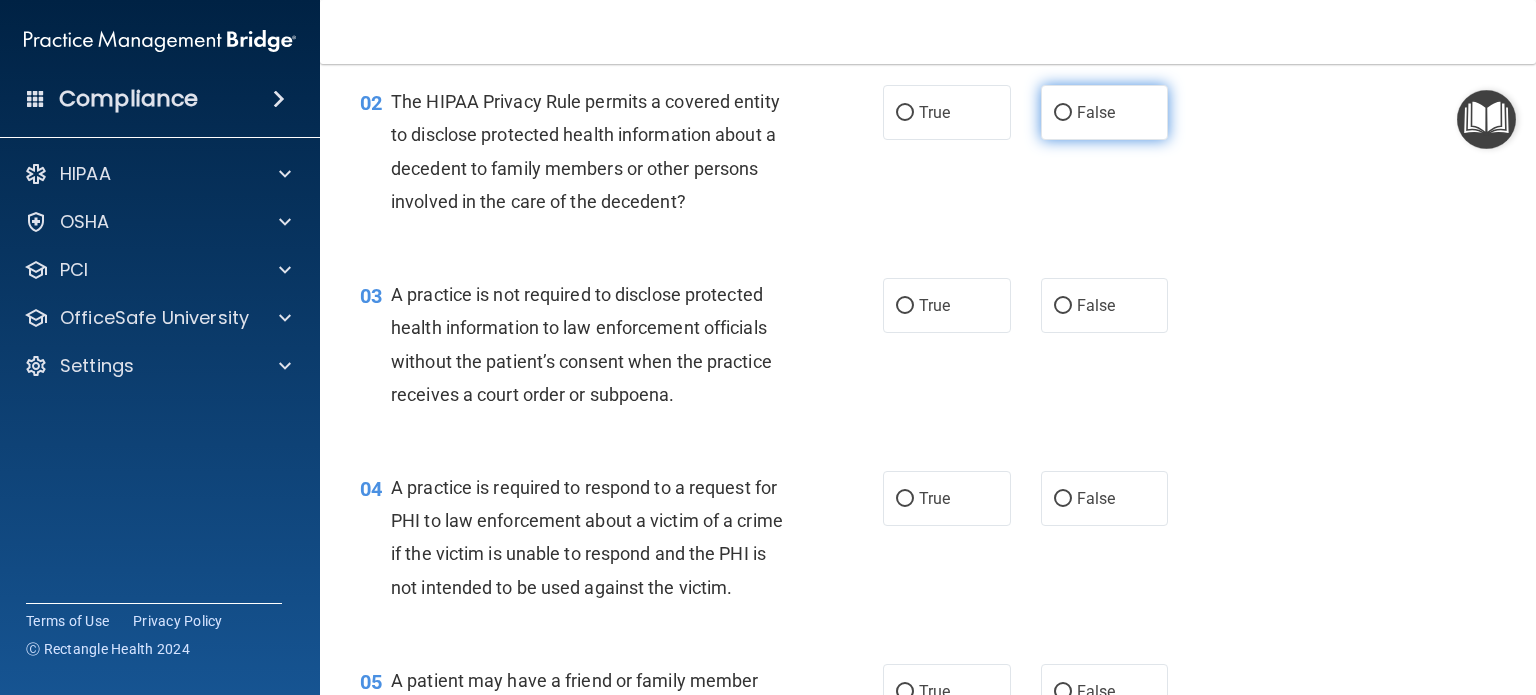 click on "False" at bounding box center [1105, 112] 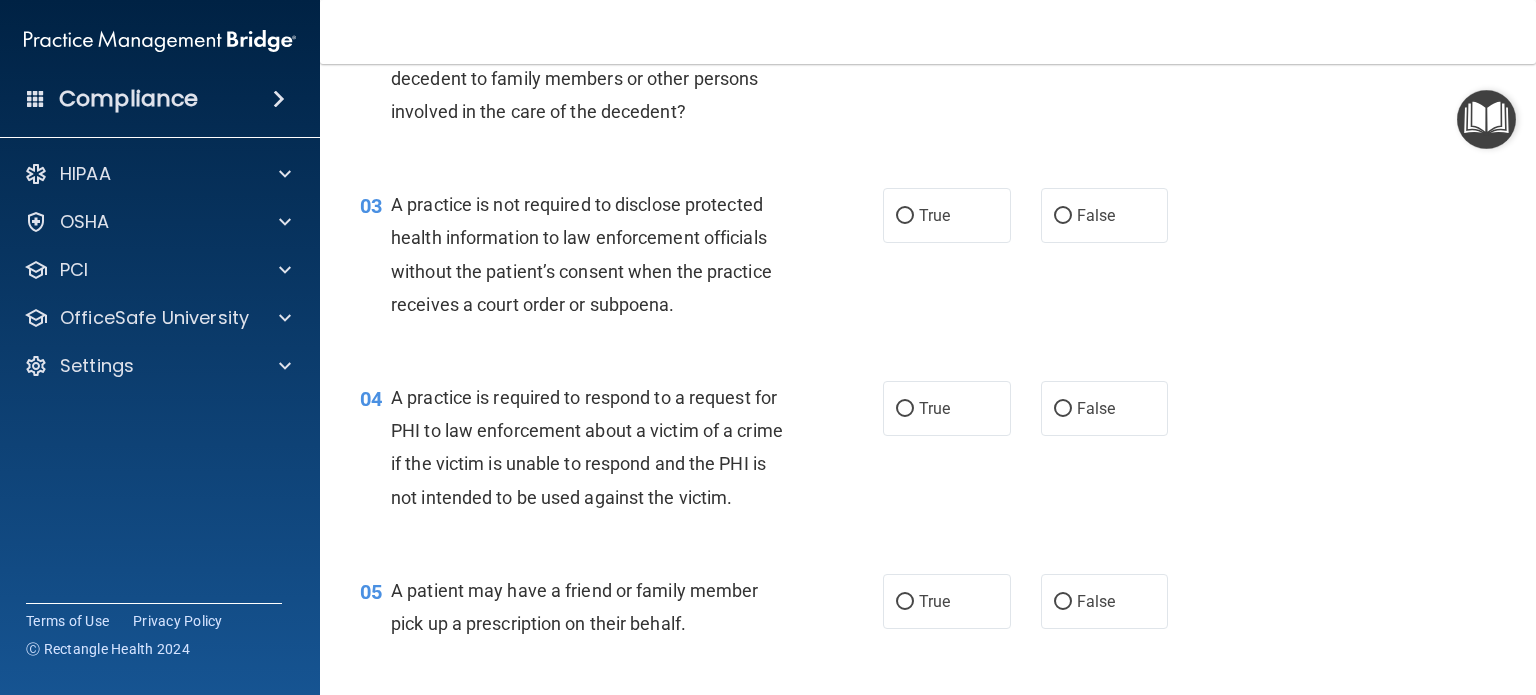 scroll, scrollTop: 356, scrollLeft: 0, axis: vertical 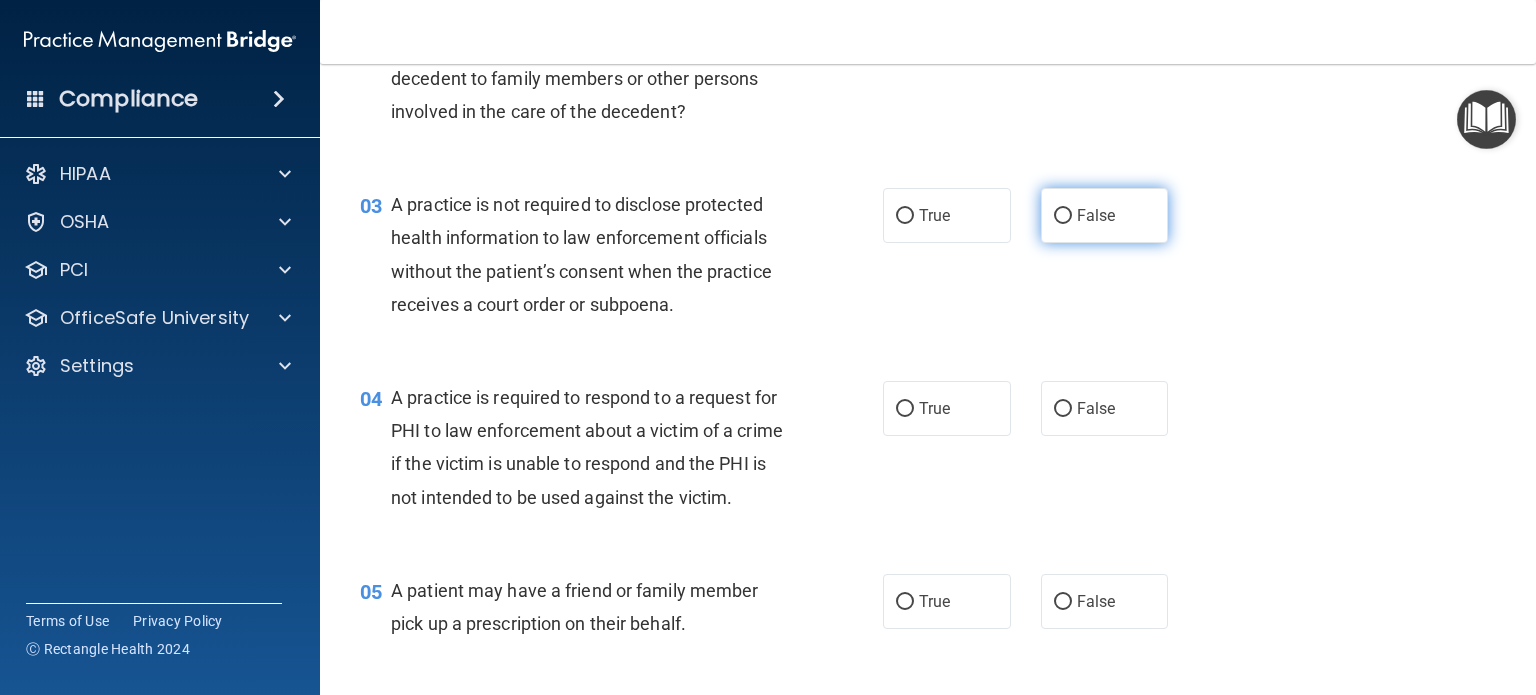 click on "False" at bounding box center (1096, 215) 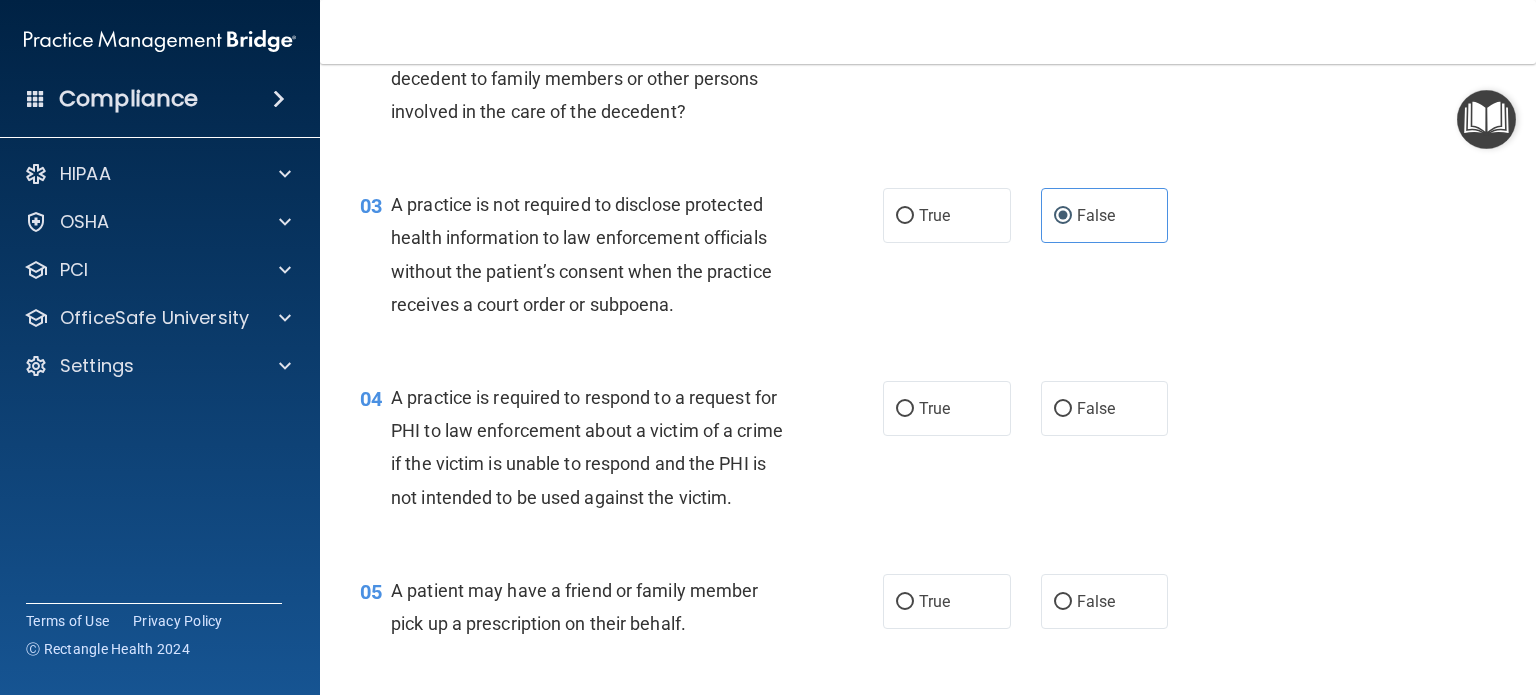 scroll, scrollTop: 522, scrollLeft: 0, axis: vertical 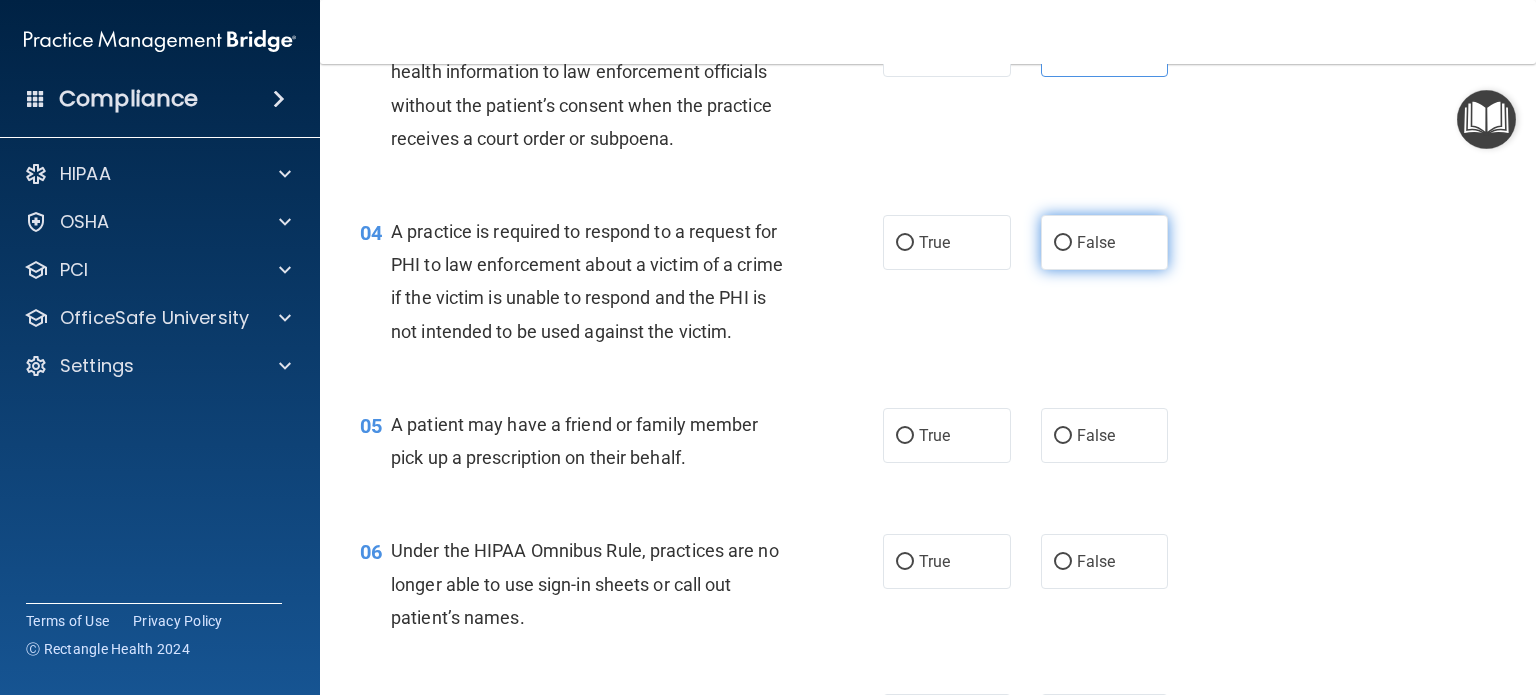 click on "False" at bounding box center (1063, 243) 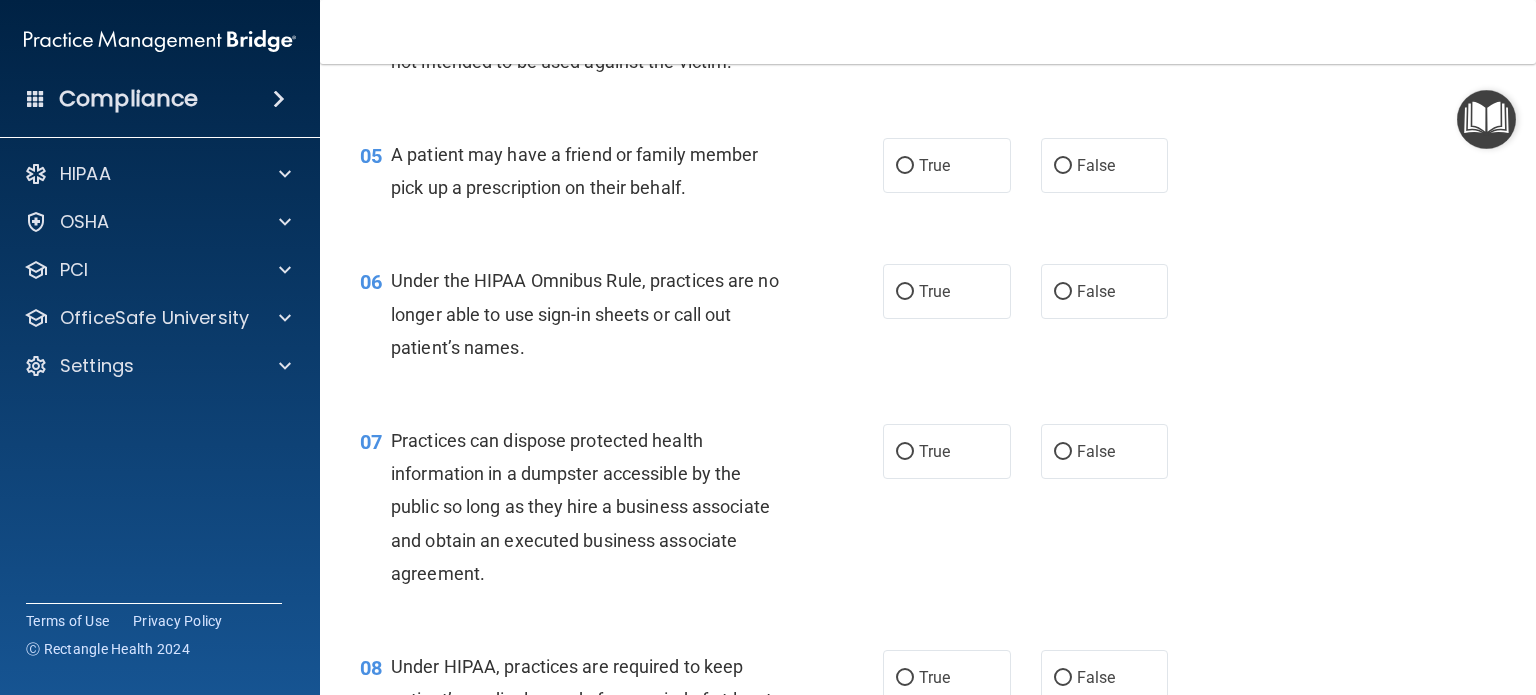 scroll, scrollTop: 858, scrollLeft: 0, axis: vertical 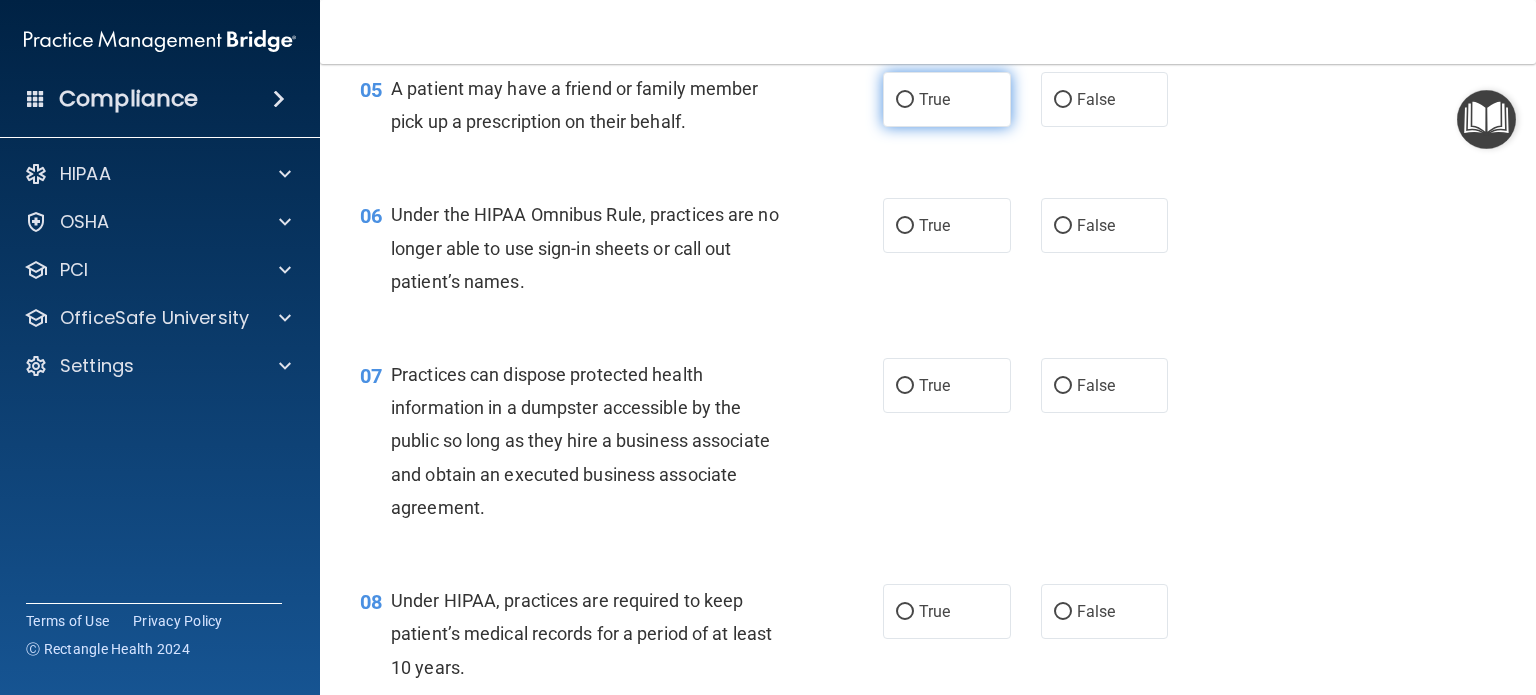 click on "True" at bounding box center (947, 99) 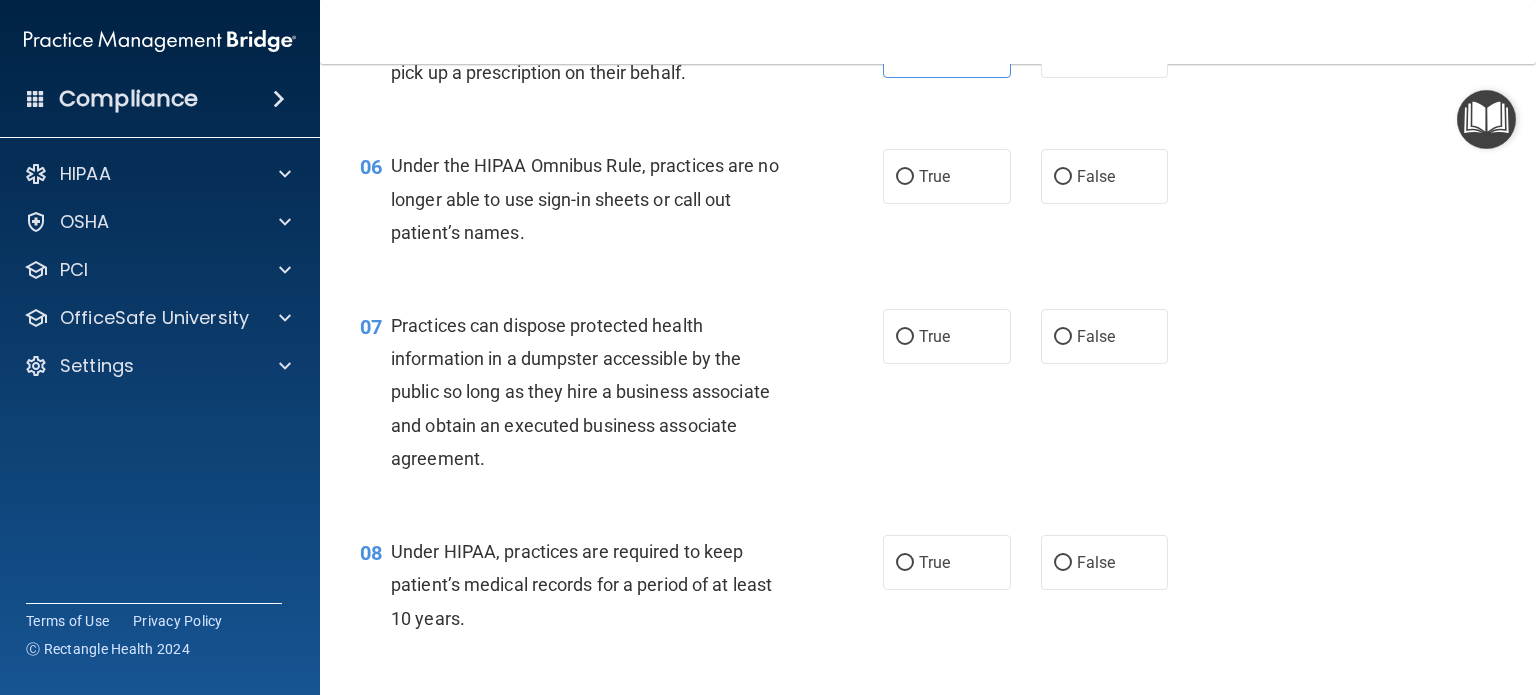scroll, scrollTop: 906, scrollLeft: 0, axis: vertical 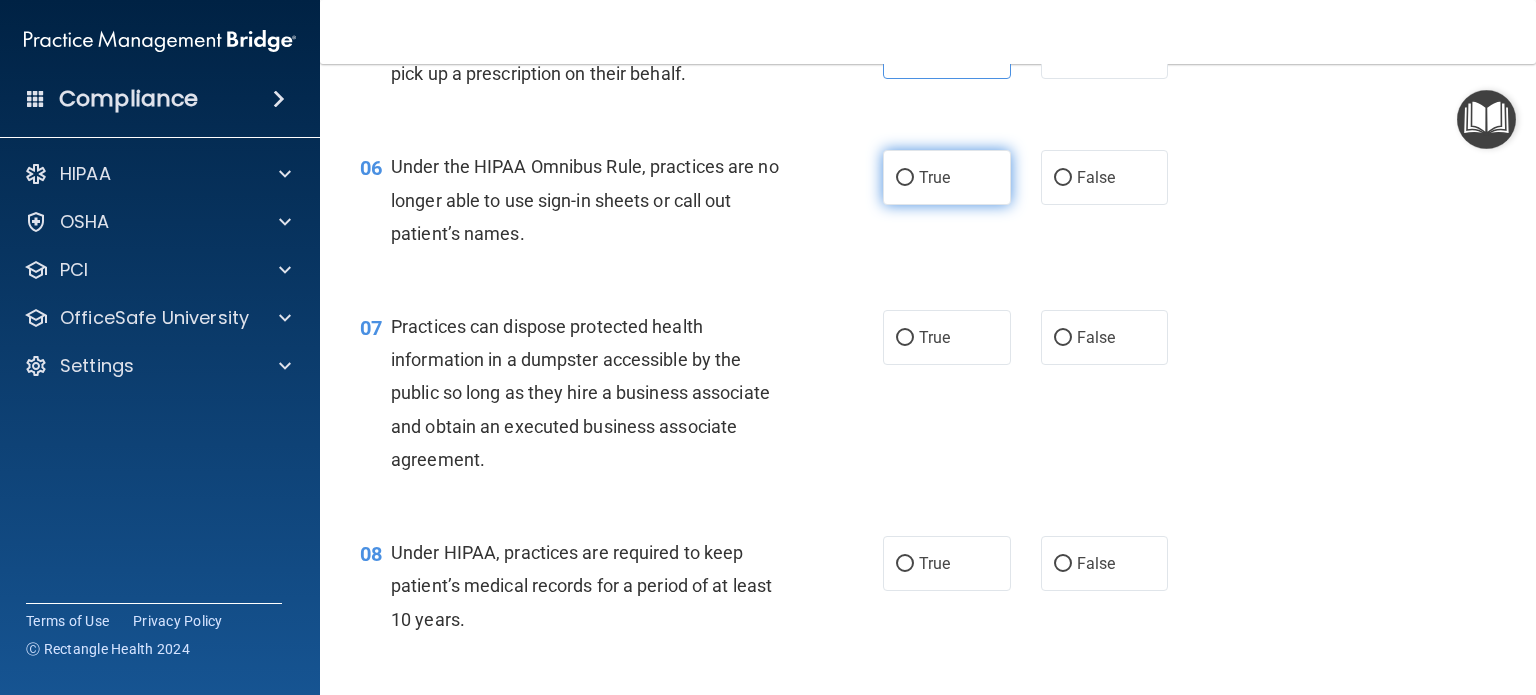 click on "True" at bounding box center (947, 177) 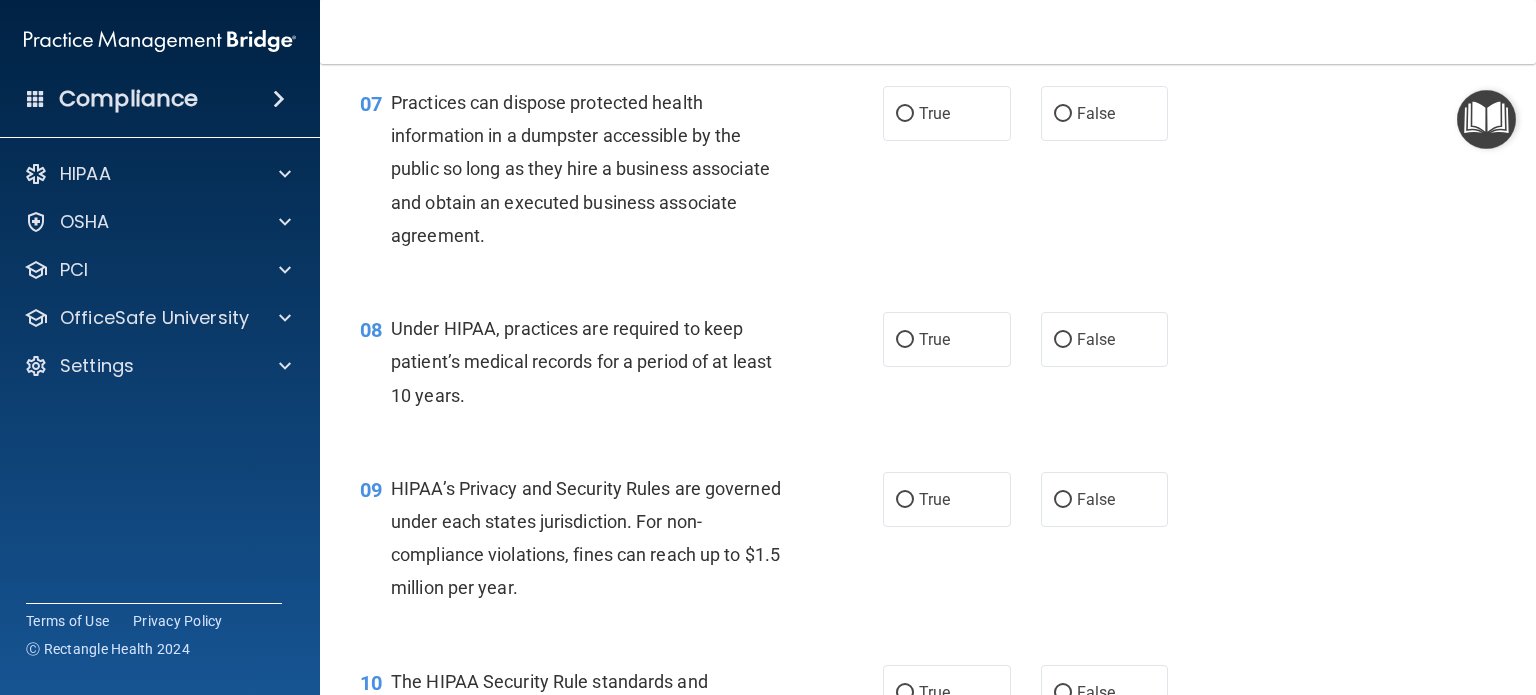 scroll, scrollTop: 1131, scrollLeft: 0, axis: vertical 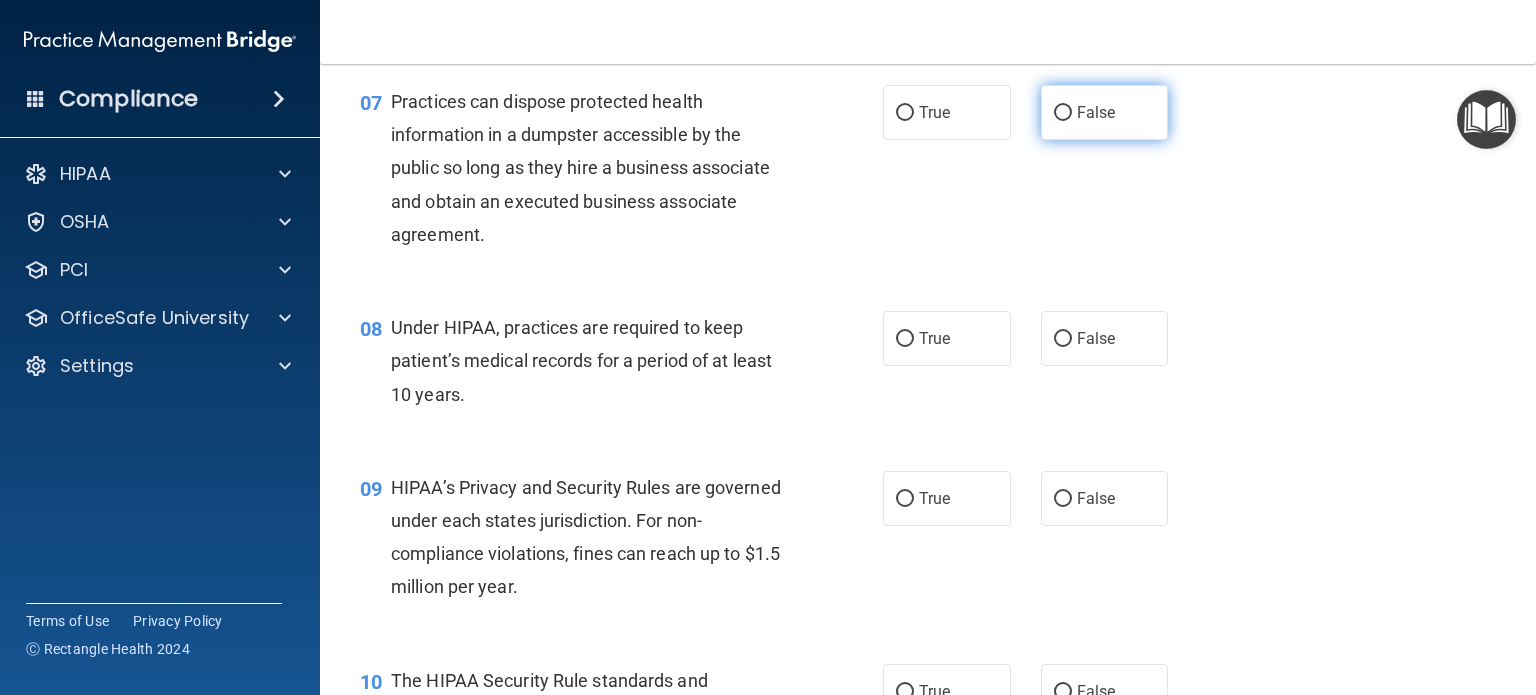 click on "False" at bounding box center (1063, 113) 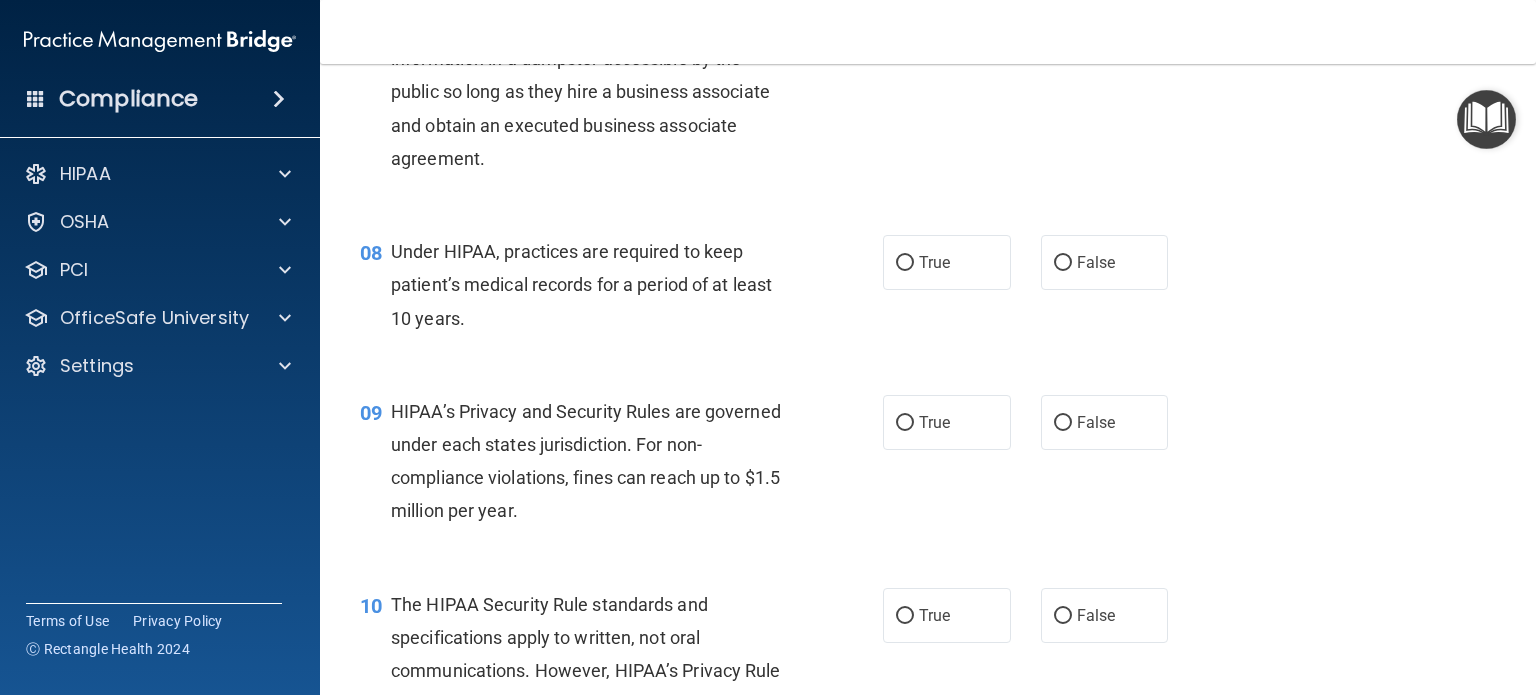 scroll, scrollTop: 1208, scrollLeft: 0, axis: vertical 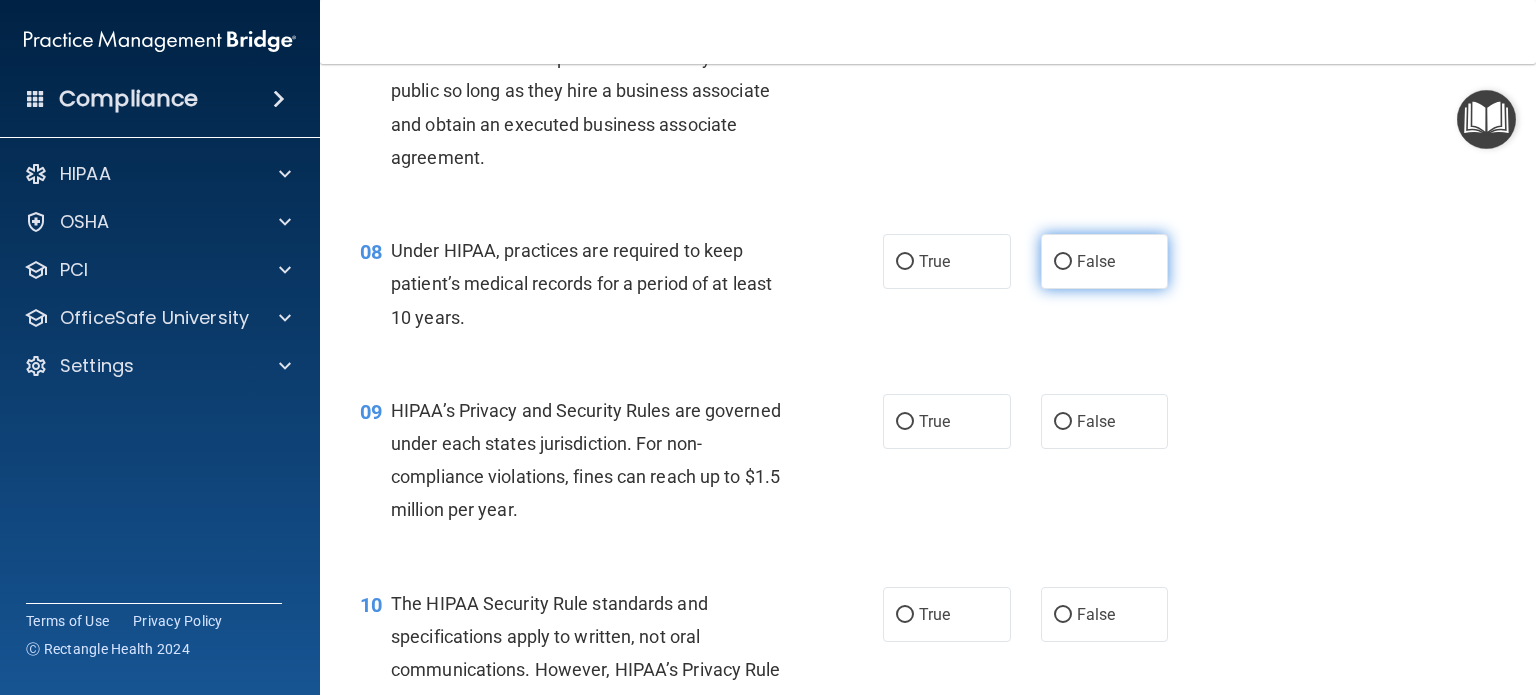click on "False" at bounding box center [1063, 262] 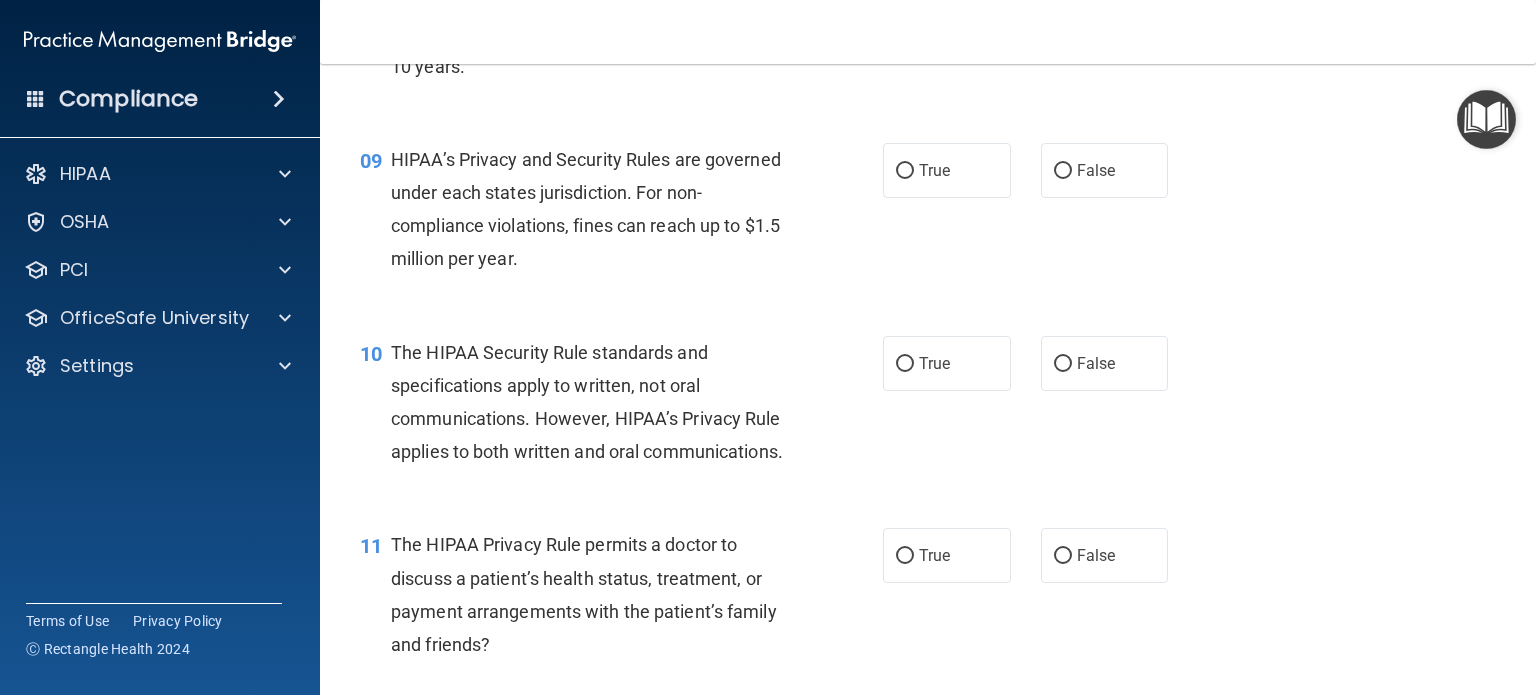 scroll, scrollTop: 1460, scrollLeft: 0, axis: vertical 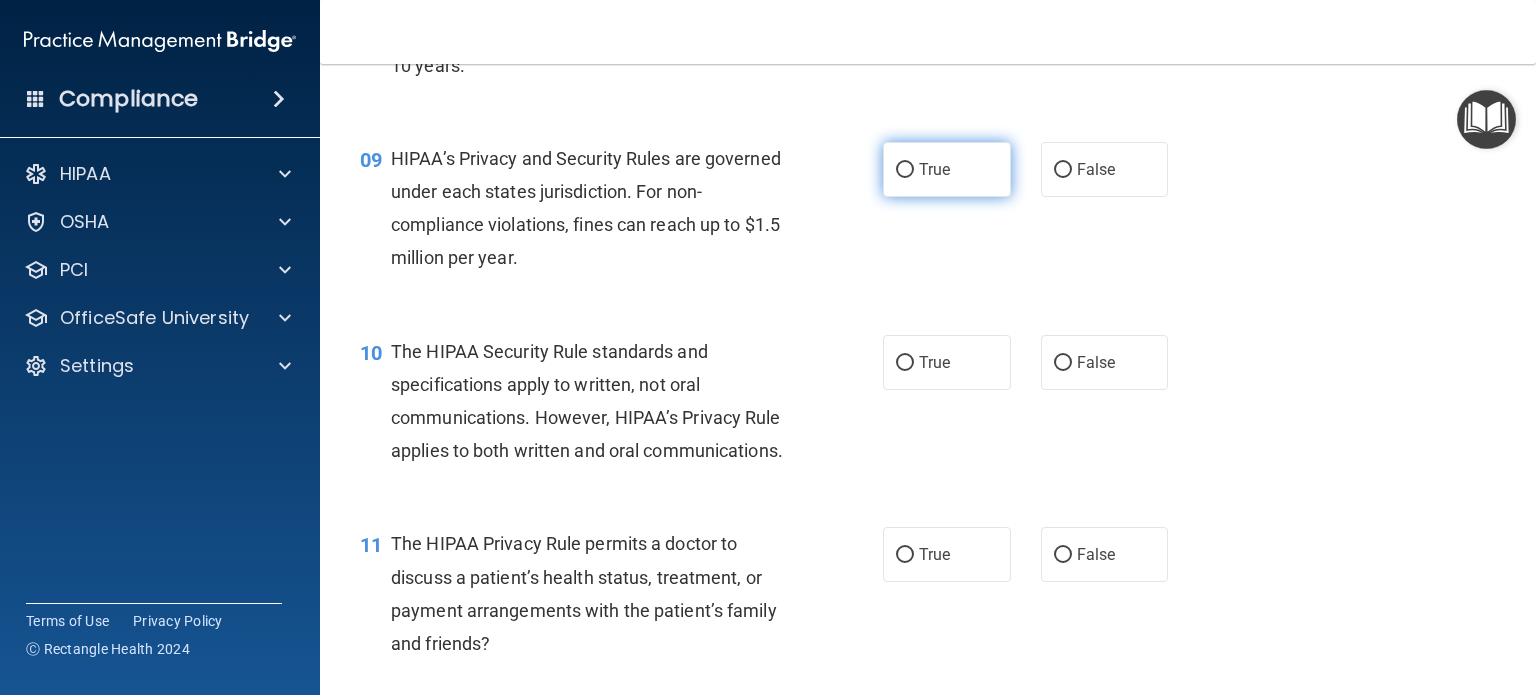 click on "True" at bounding box center [905, 170] 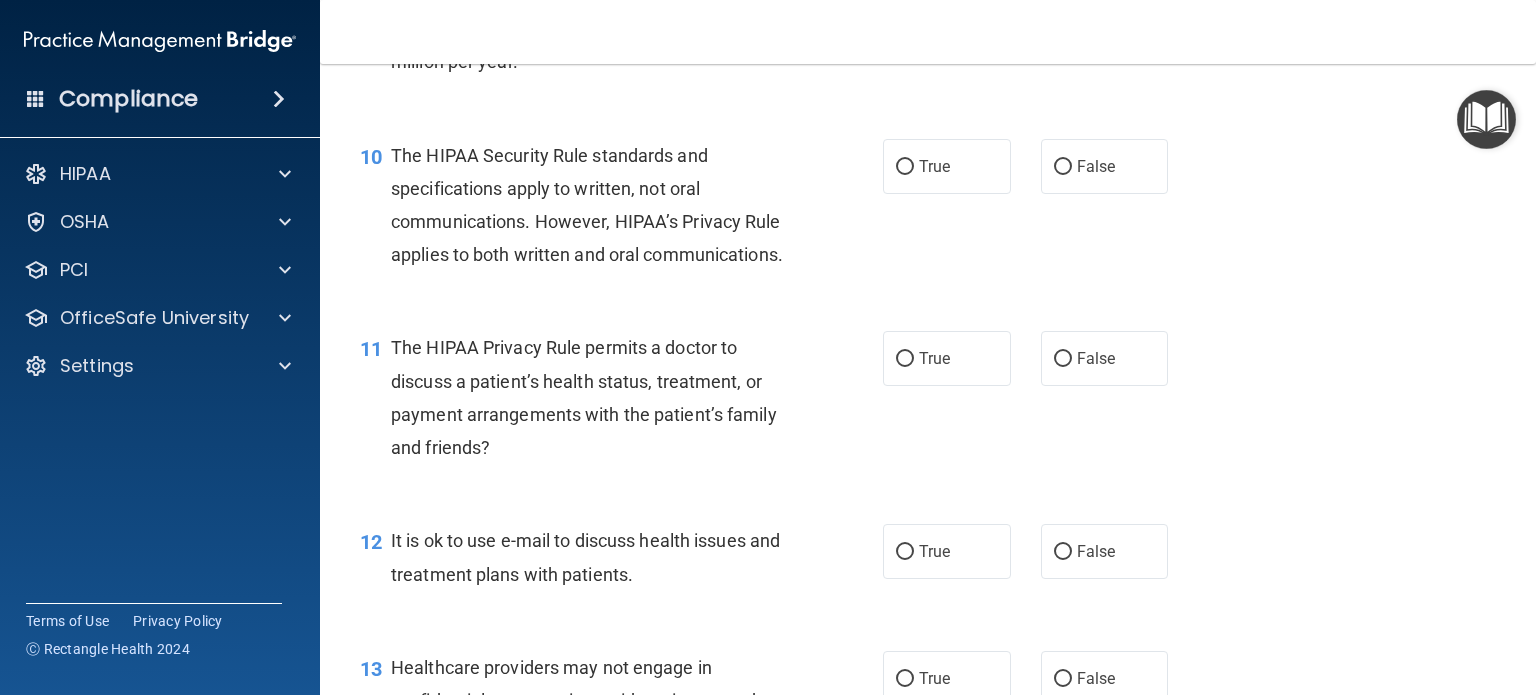 scroll, scrollTop: 1659, scrollLeft: 0, axis: vertical 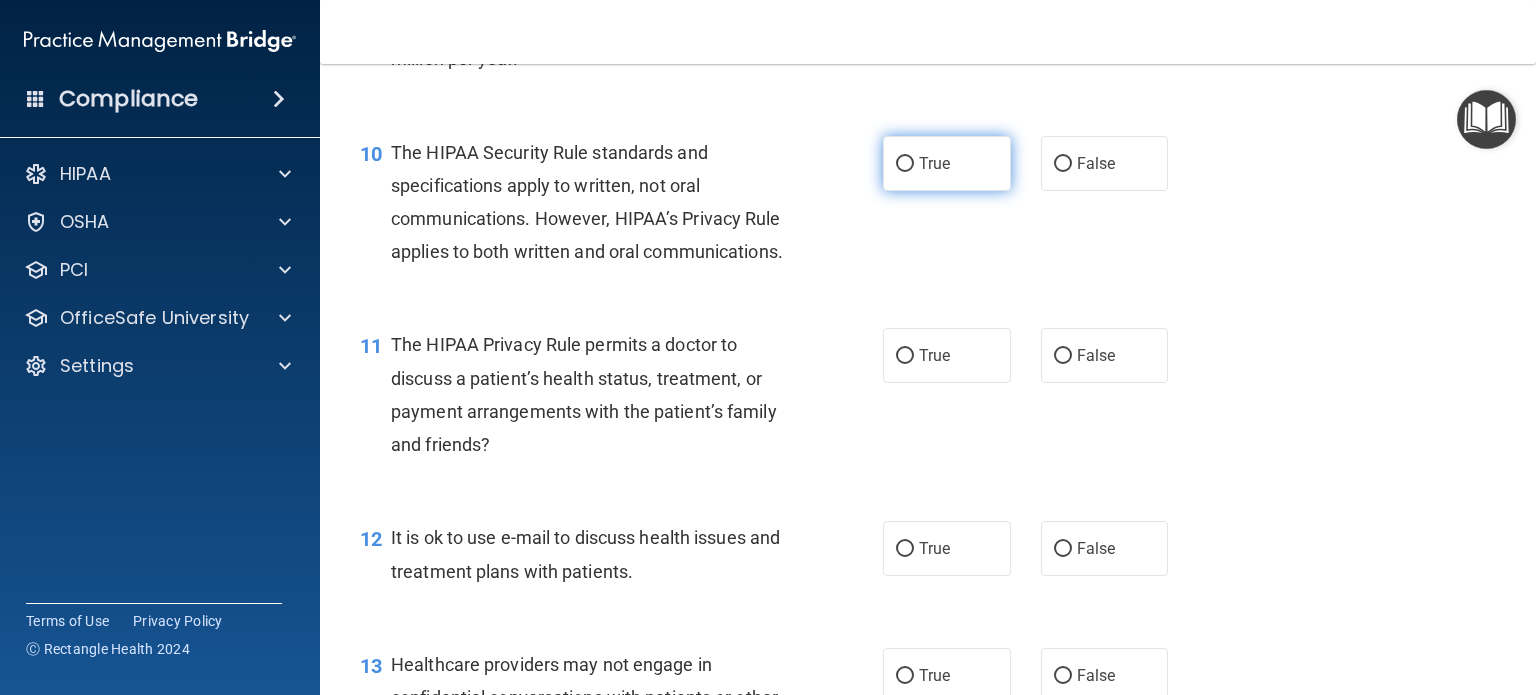 click on "True" at bounding box center [934, 163] 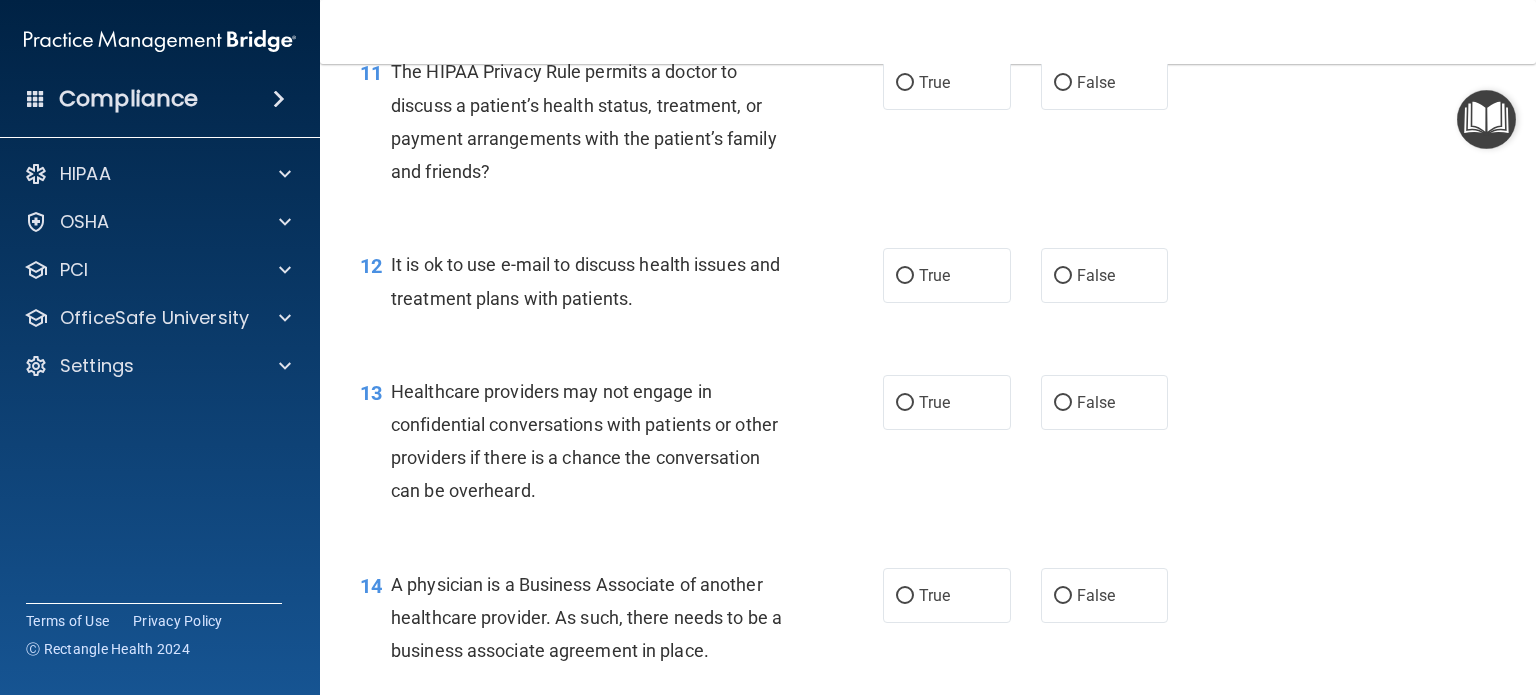 scroll, scrollTop: 1934, scrollLeft: 0, axis: vertical 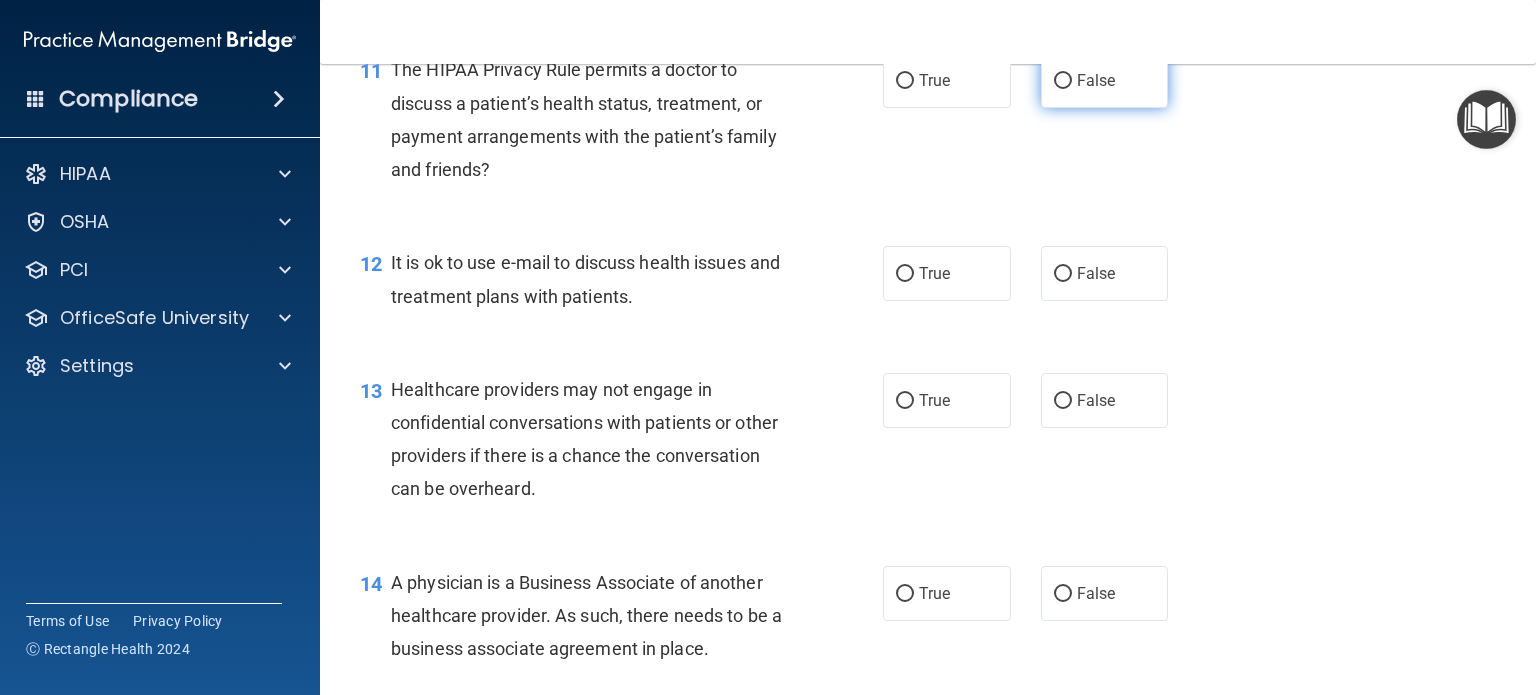 click on "False" at bounding box center [1063, 81] 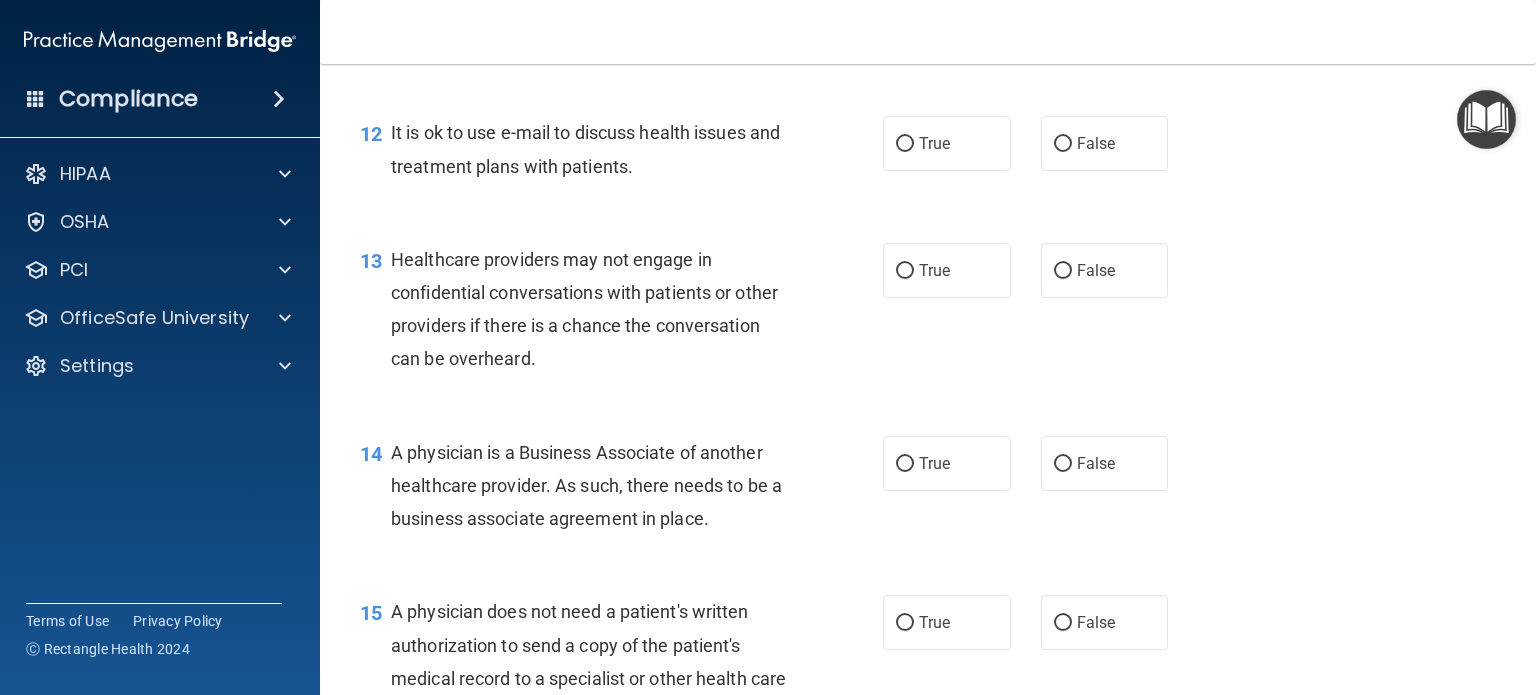 scroll, scrollTop: 2122, scrollLeft: 0, axis: vertical 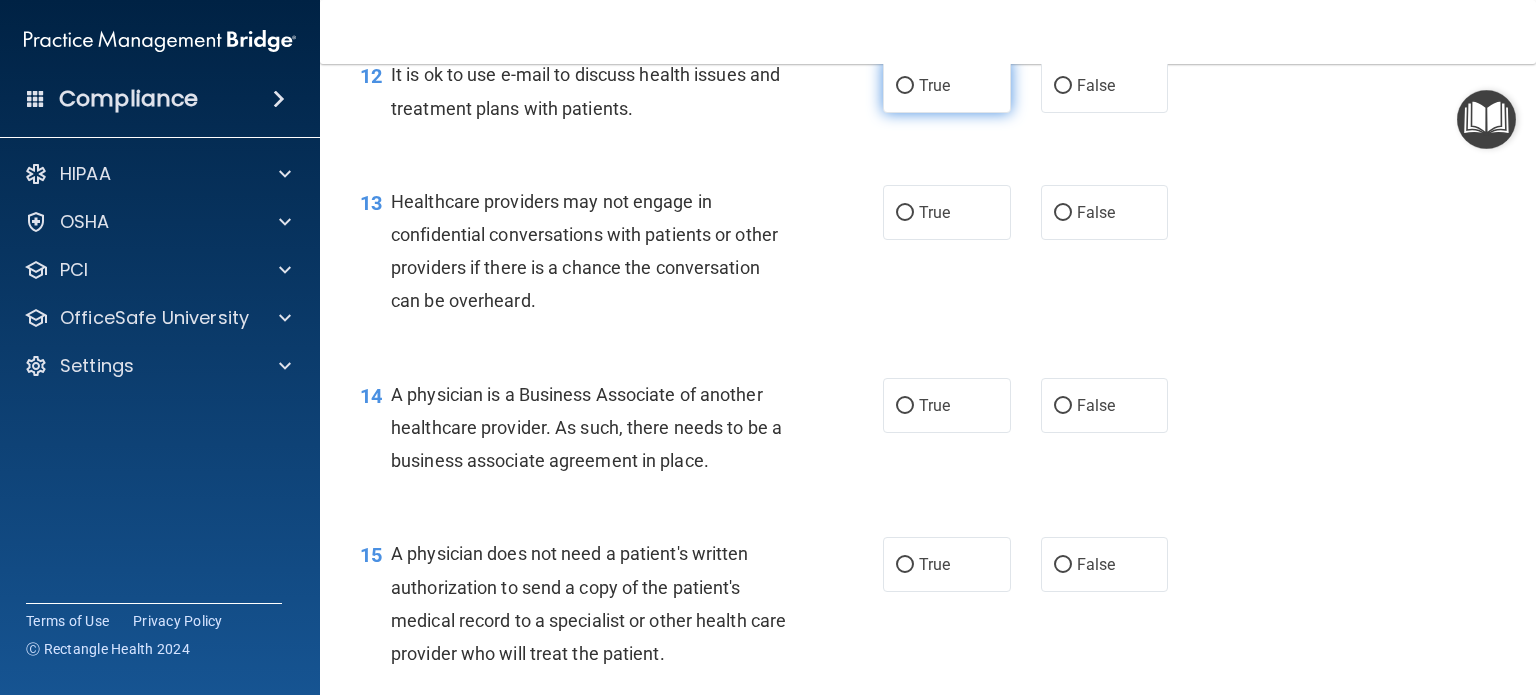click on "True" at bounding box center (905, 86) 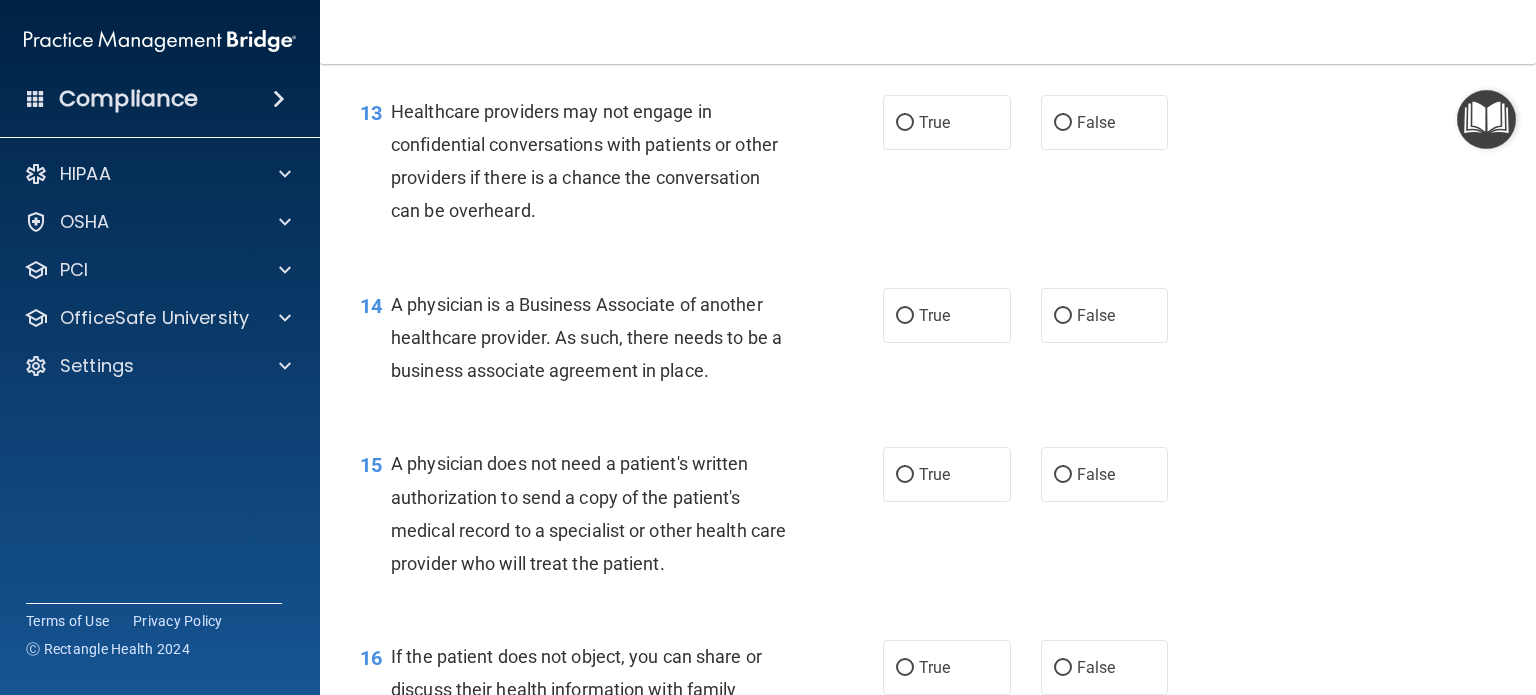 scroll, scrollTop: 2214, scrollLeft: 0, axis: vertical 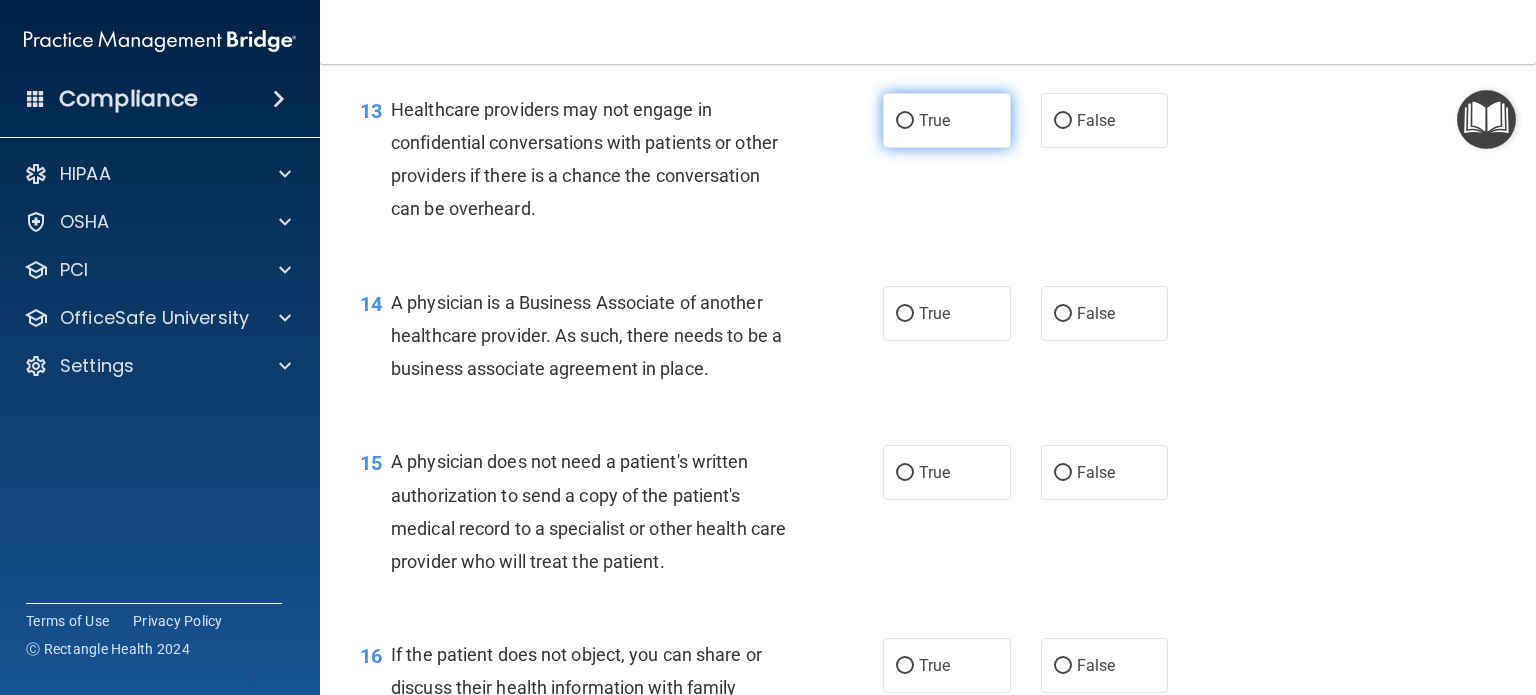 click on "True" at bounding box center [905, 121] 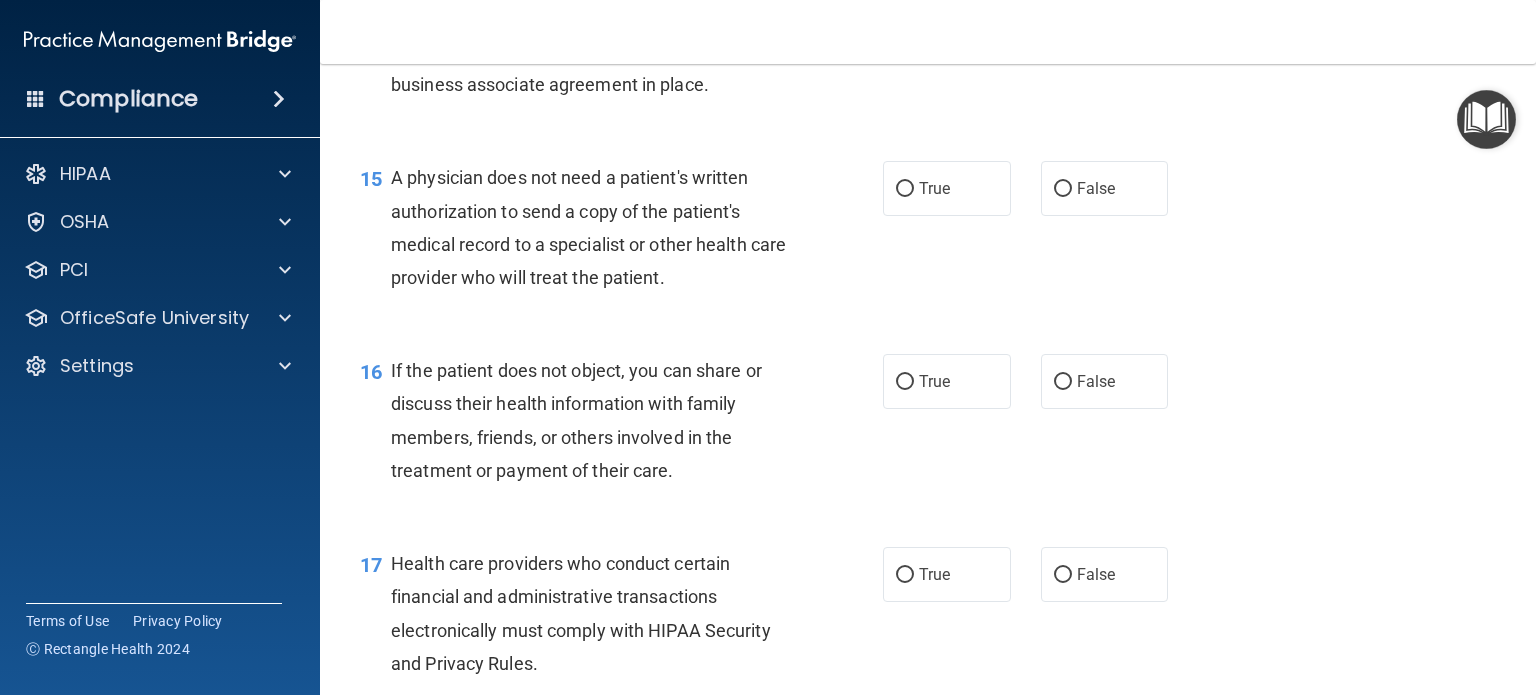 scroll, scrollTop: 2498, scrollLeft: 0, axis: vertical 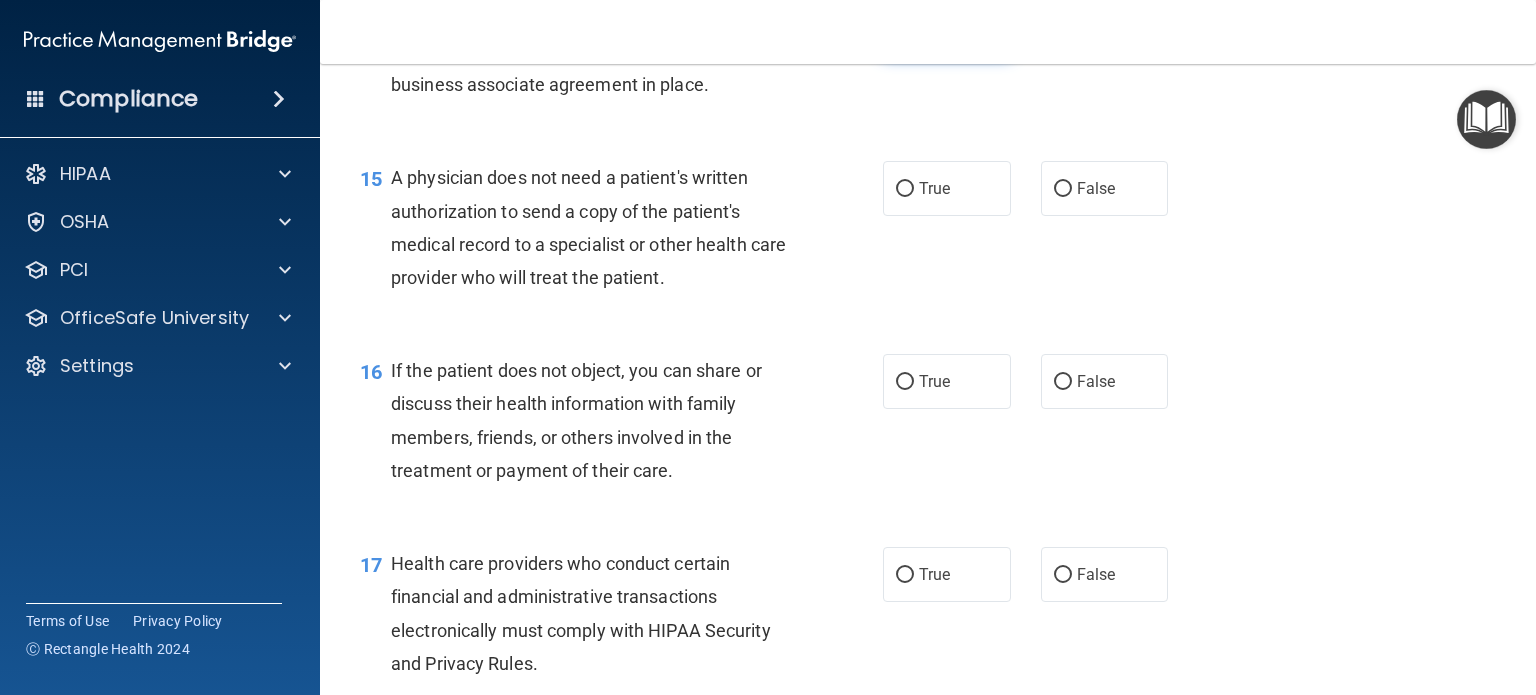 click on "True" at bounding box center [905, 30] 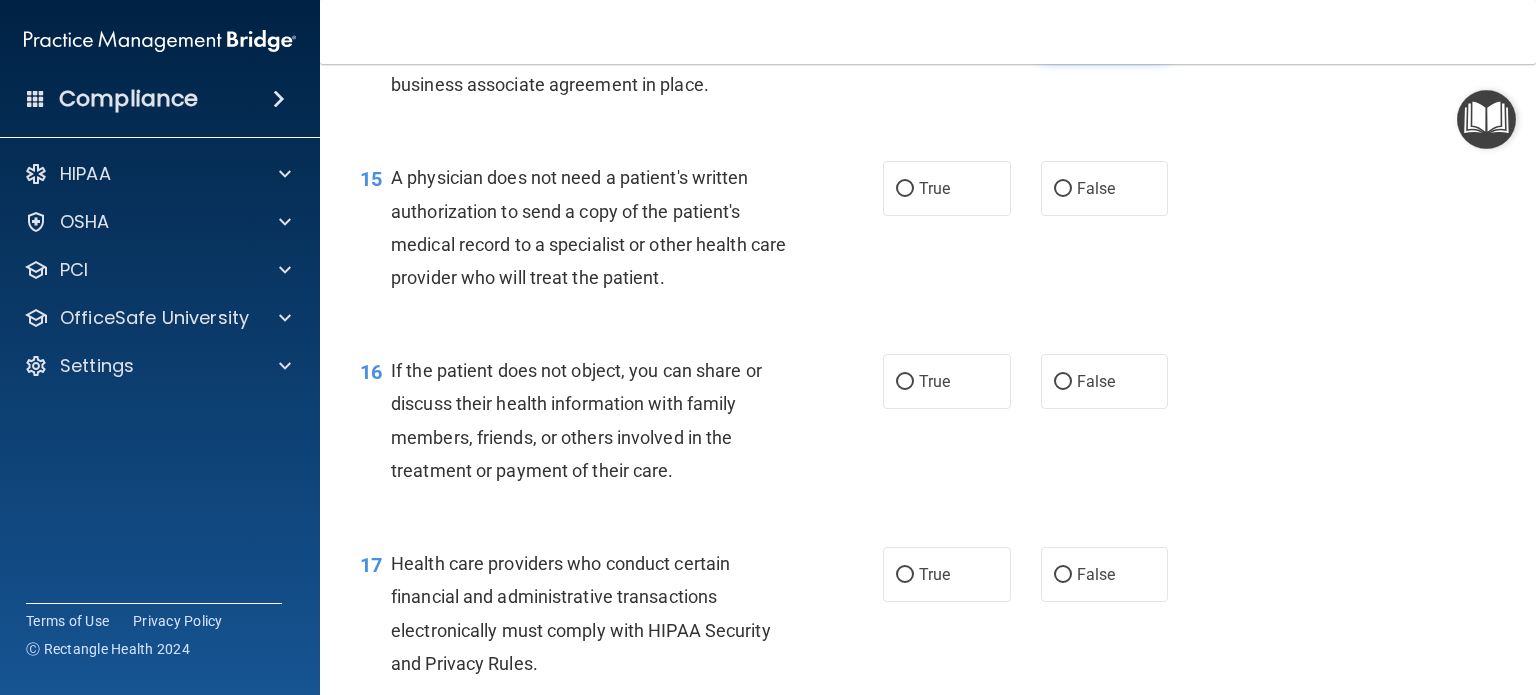 click on "False" at bounding box center [1063, 30] 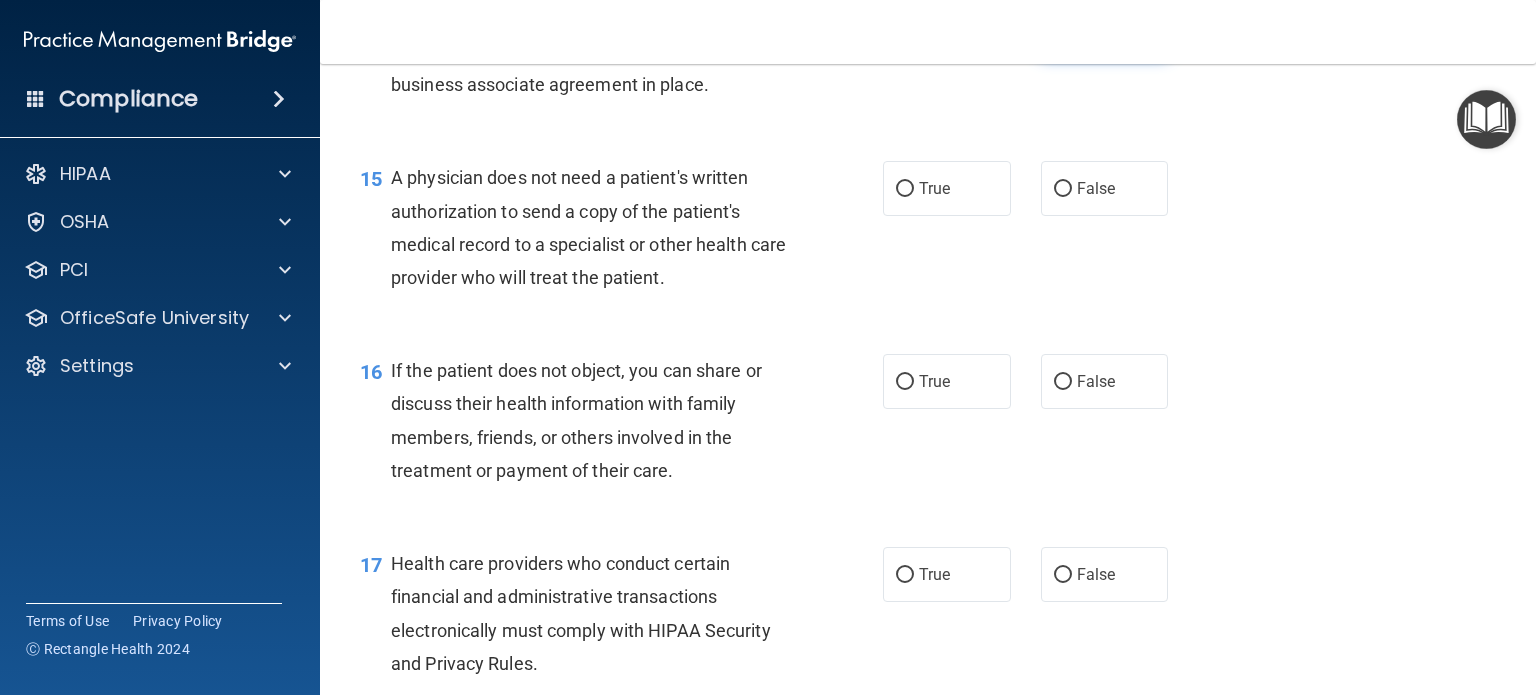 radio on "false" 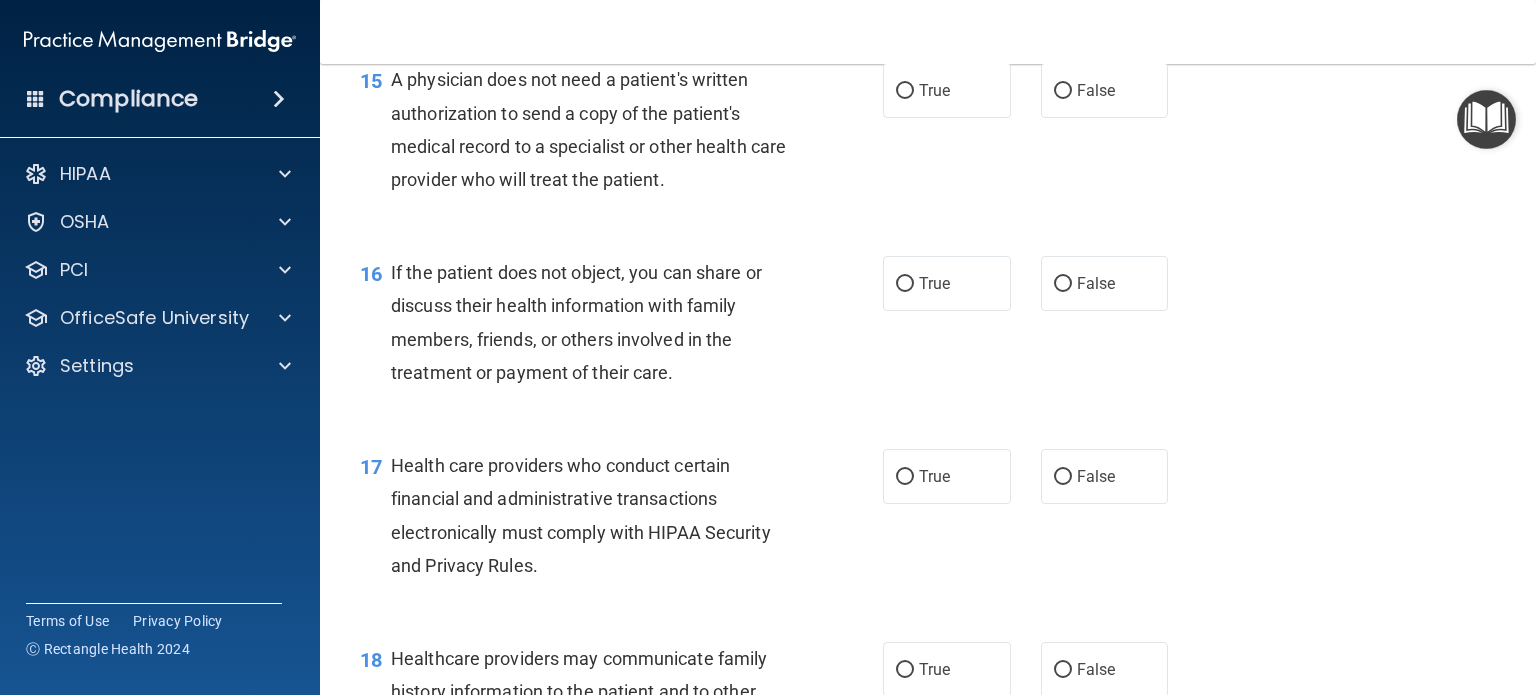 scroll, scrollTop: 2596, scrollLeft: 0, axis: vertical 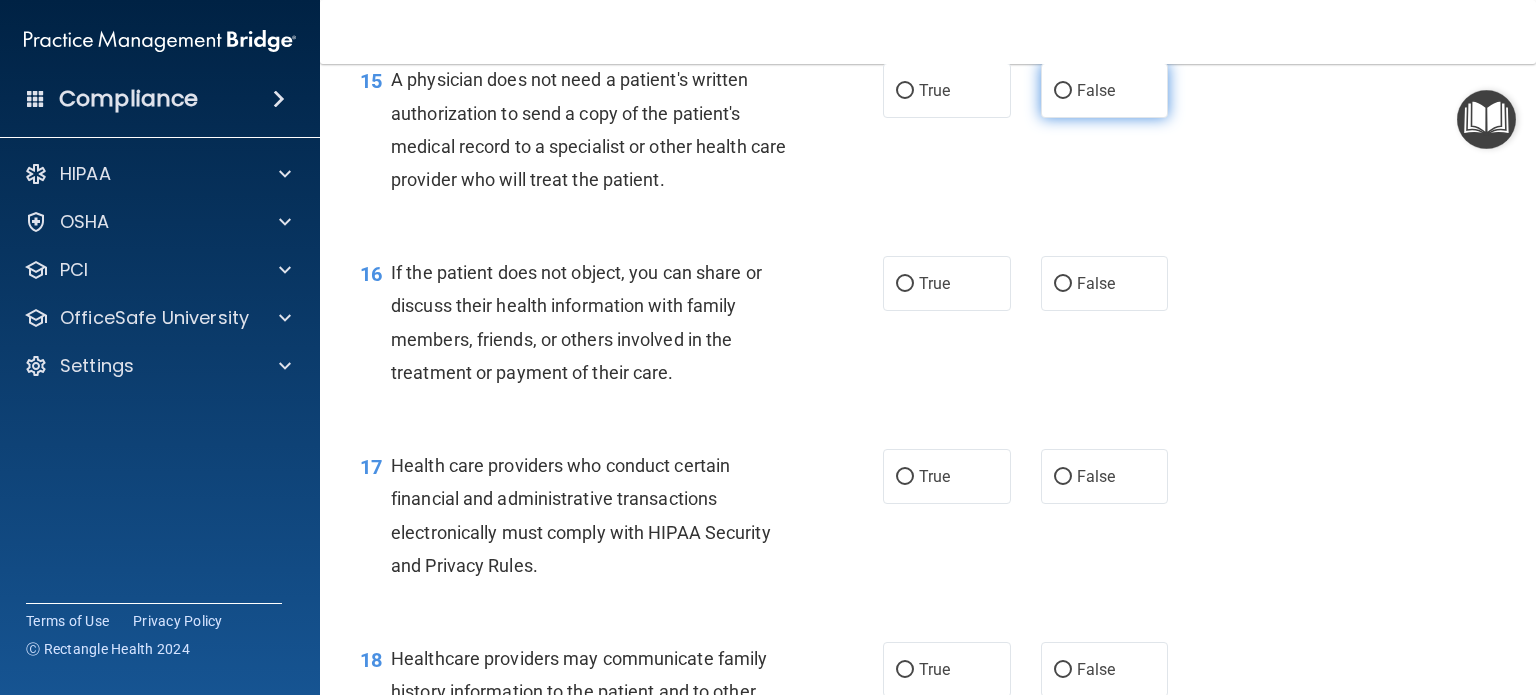 click on "False" at bounding box center [1105, 90] 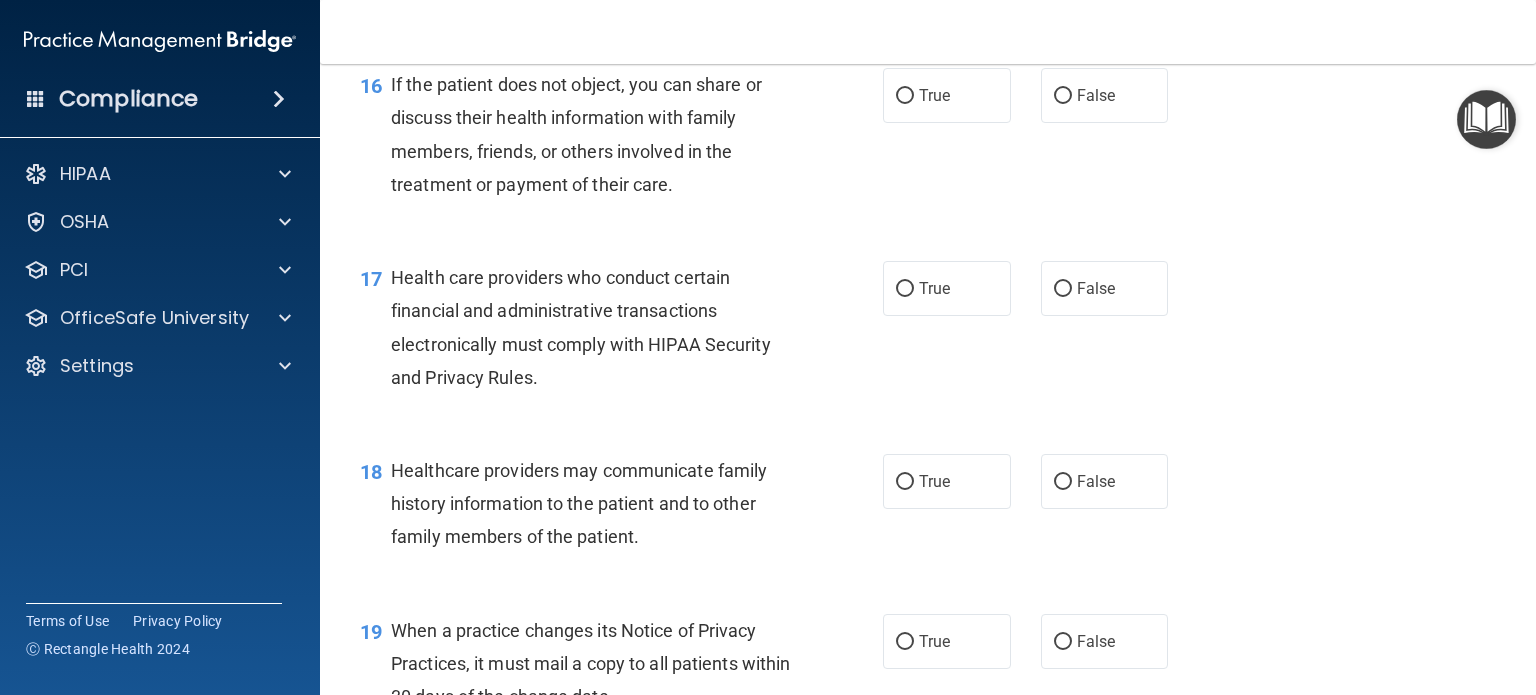 scroll, scrollTop: 2784, scrollLeft: 0, axis: vertical 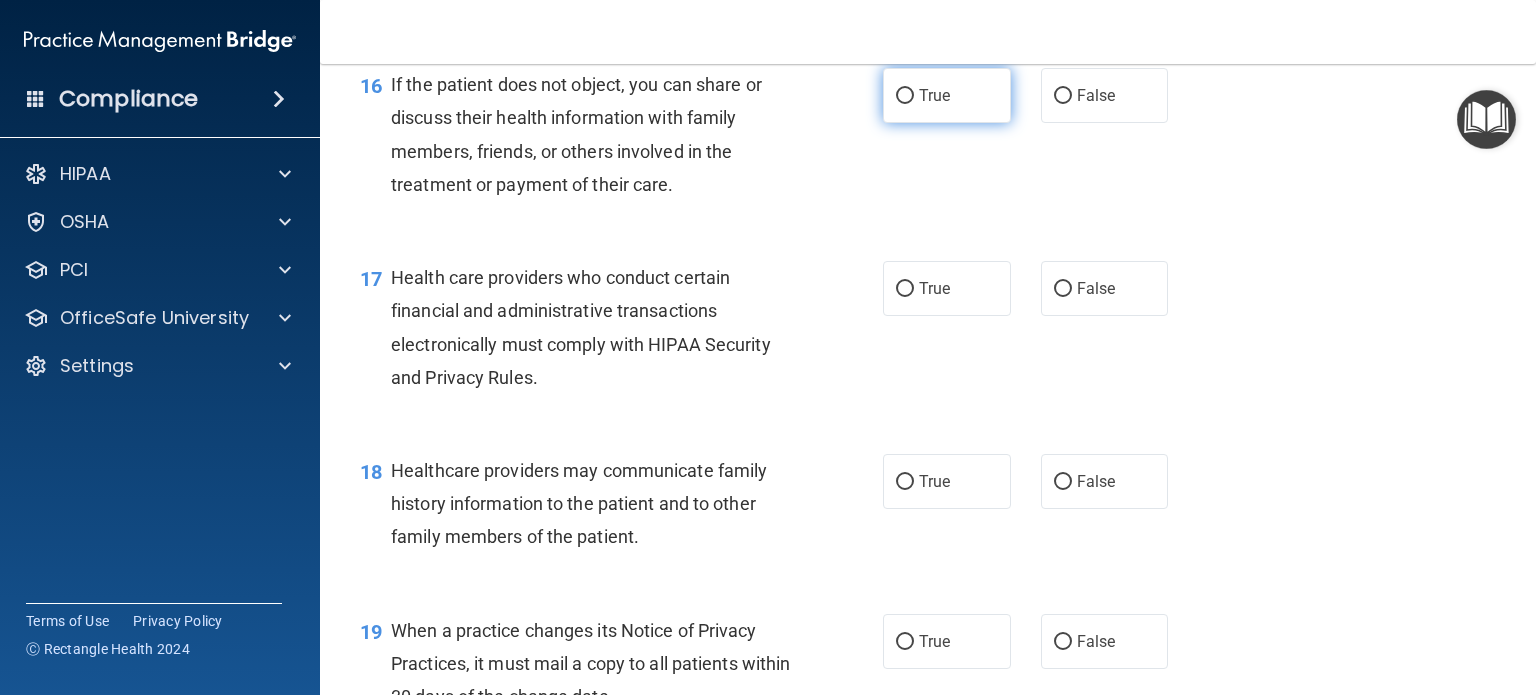 click on "True" at bounding box center [947, 95] 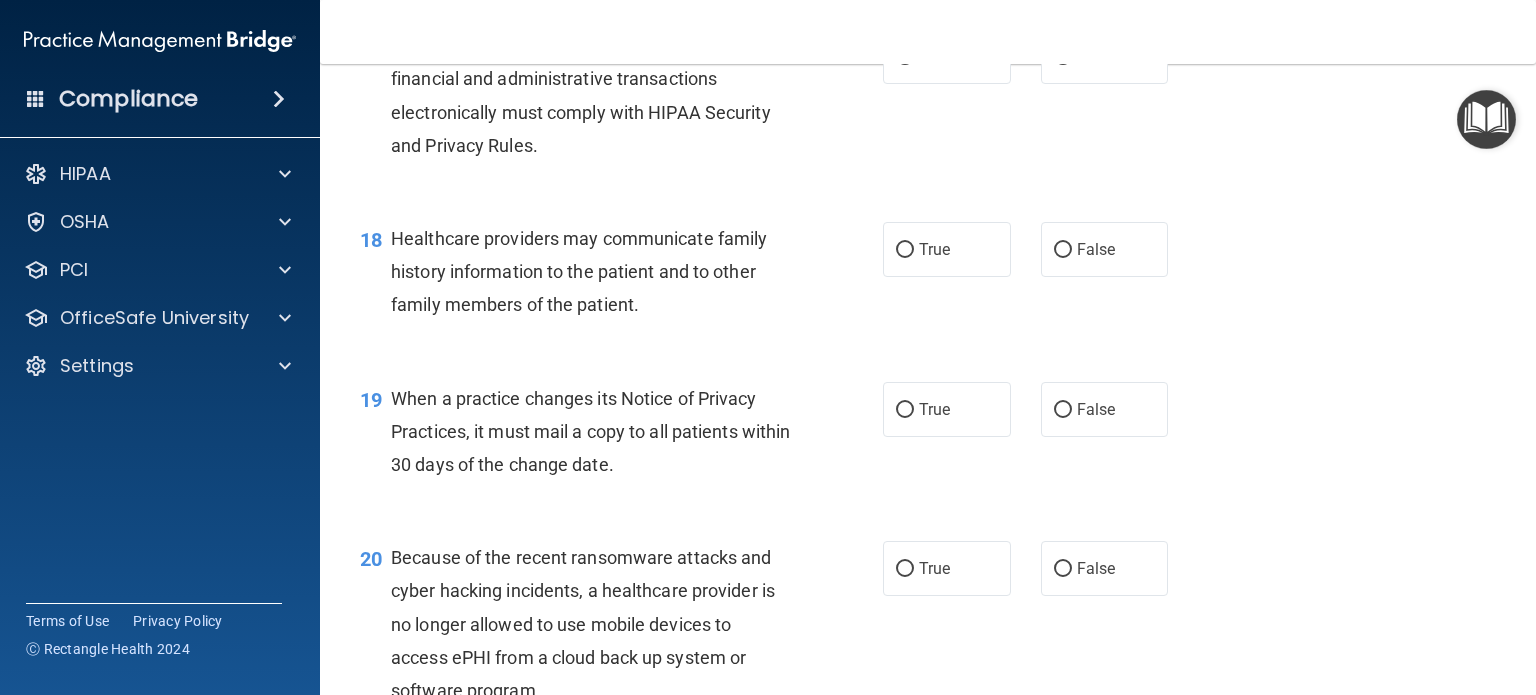 scroll, scrollTop: 3016, scrollLeft: 0, axis: vertical 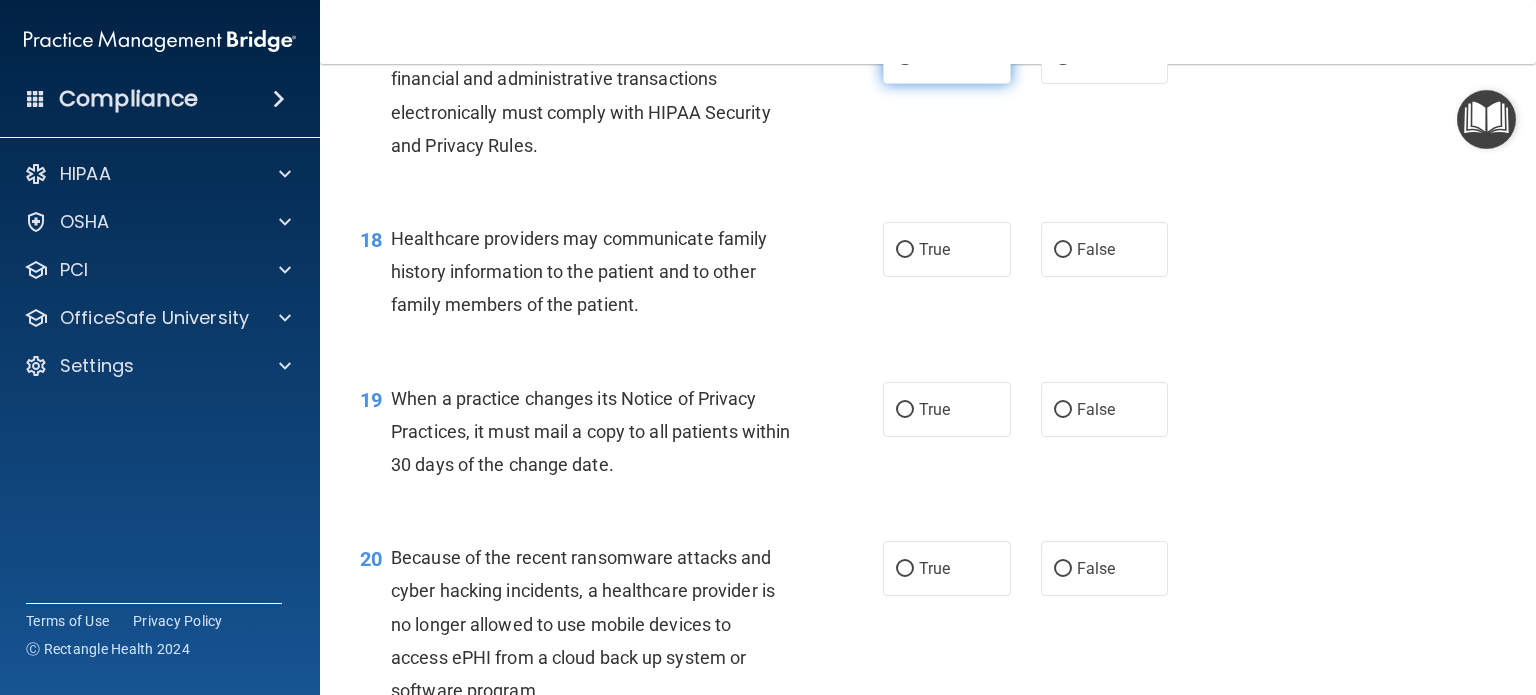 click on "True" at bounding box center (905, 57) 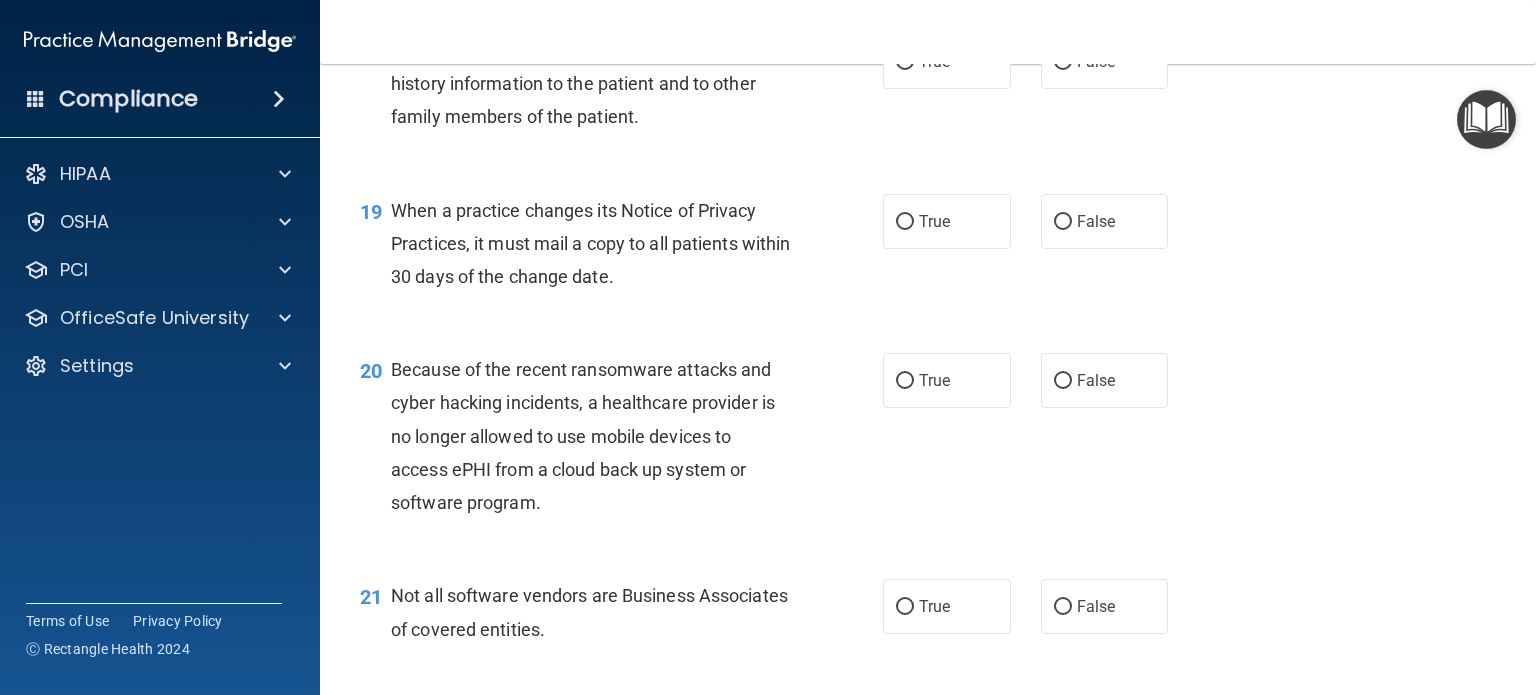 scroll, scrollTop: 3204, scrollLeft: 0, axis: vertical 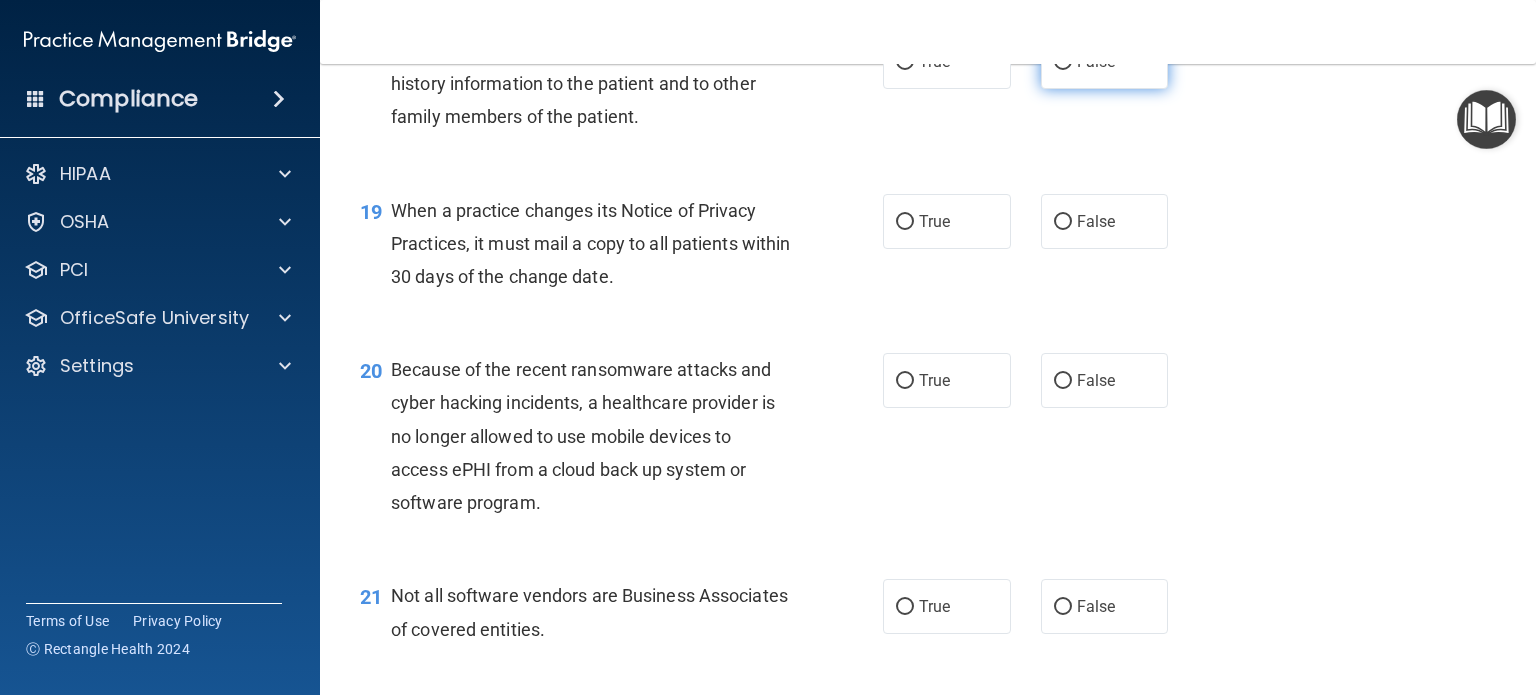 click on "False" at bounding box center (1063, 62) 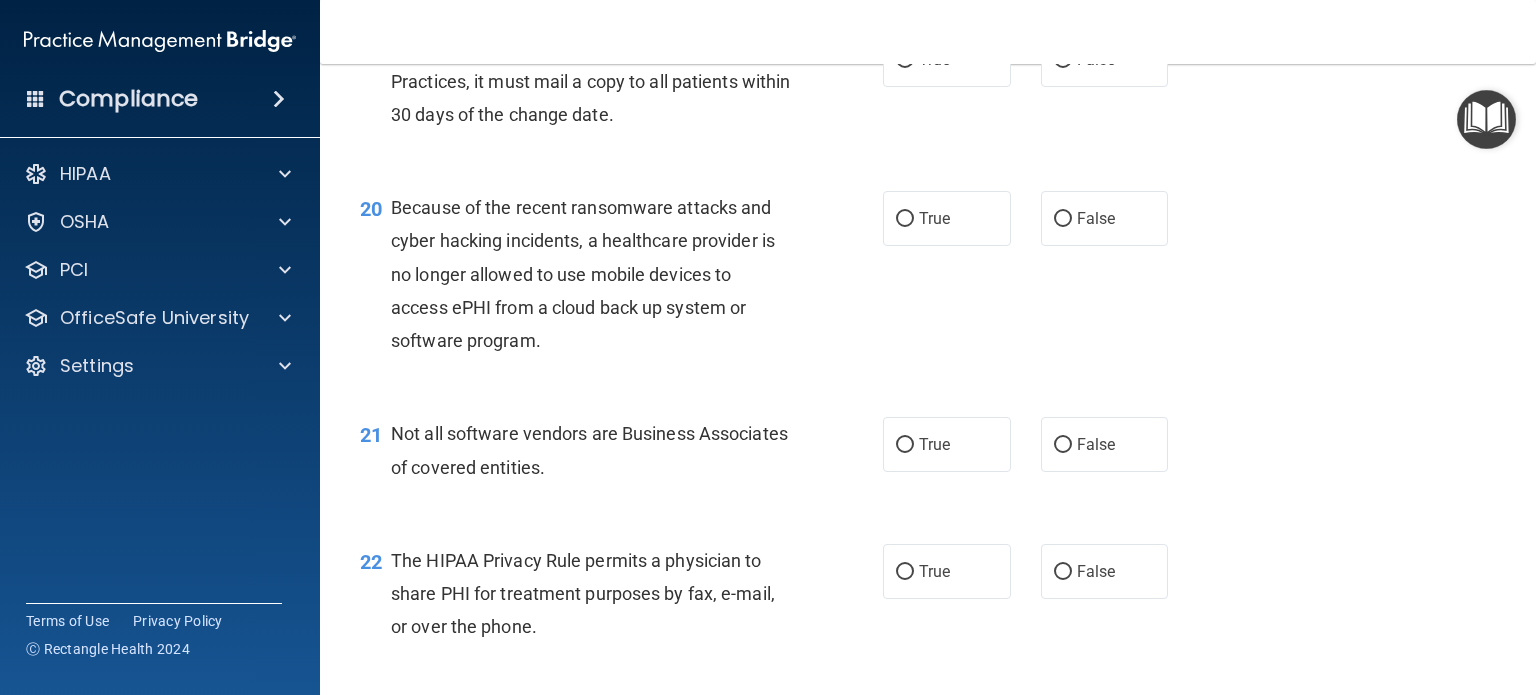 scroll, scrollTop: 3367, scrollLeft: 0, axis: vertical 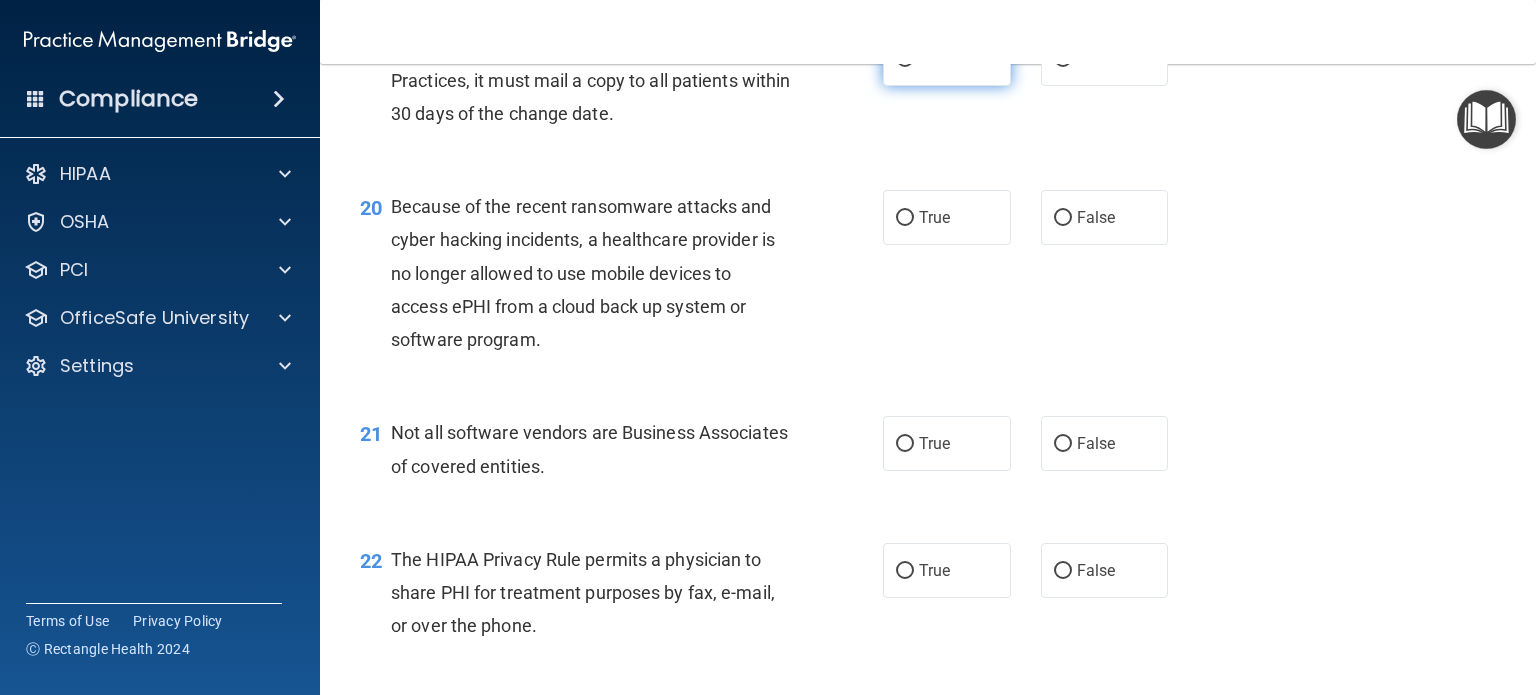 click on "True" at bounding box center [905, 59] 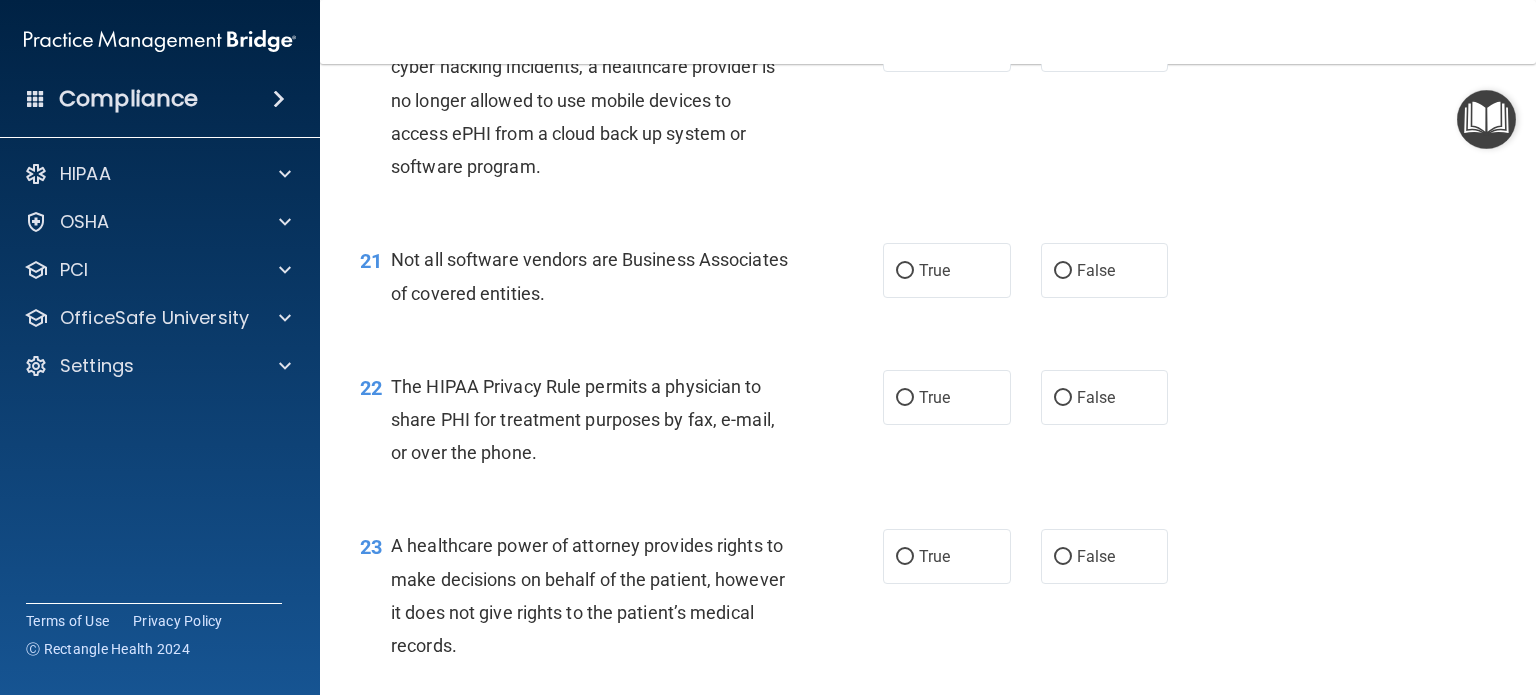 scroll, scrollTop: 3542, scrollLeft: 0, axis: vertical 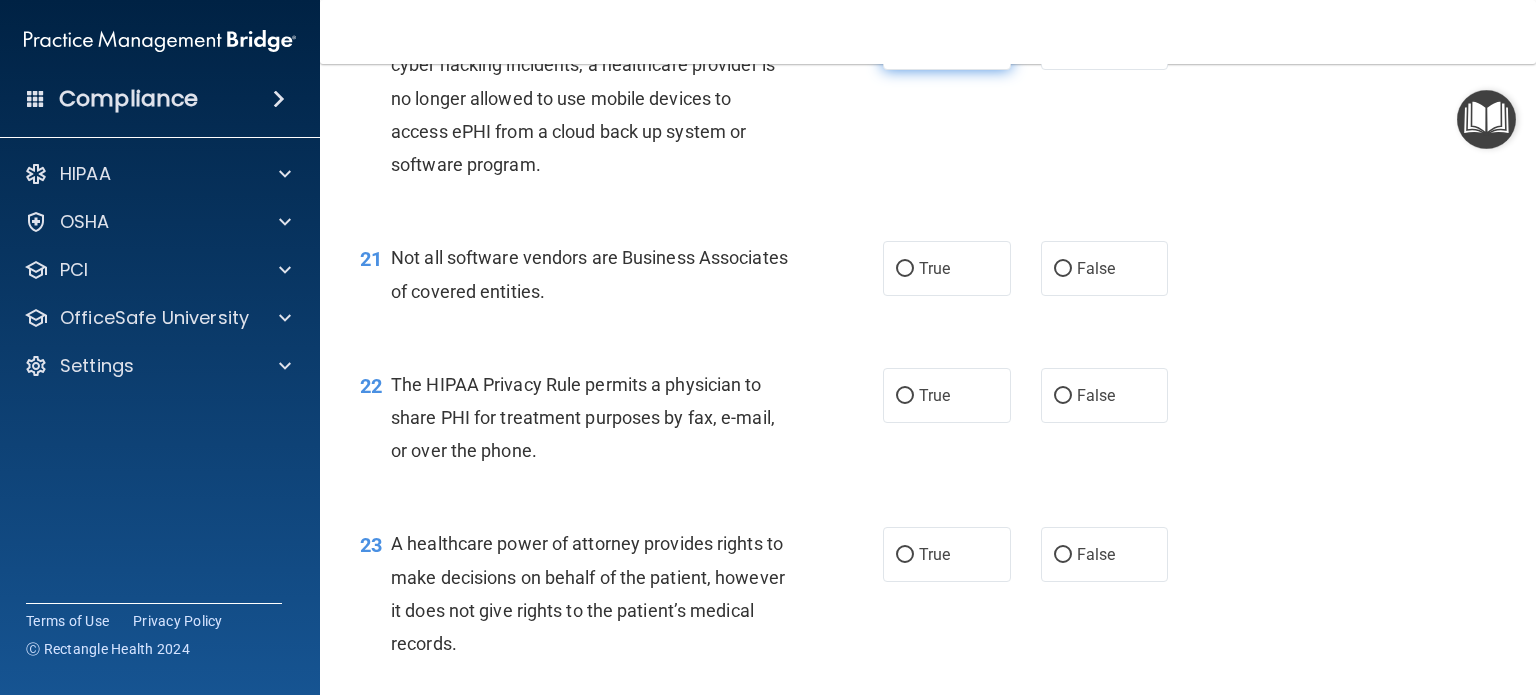 click on "True" at bounding box center [934, 42] 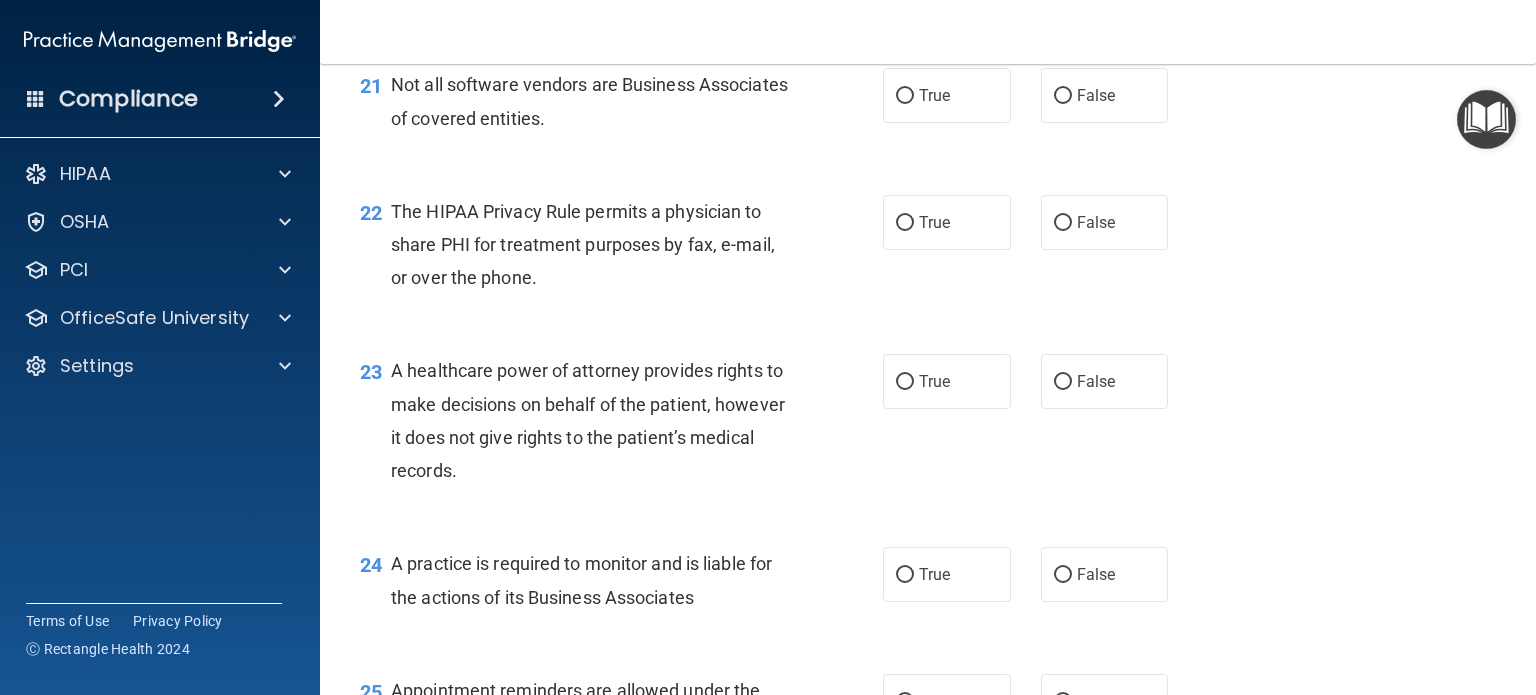 scroll, scrollTop: 3718, scrollLeft: 0, axis: vertical 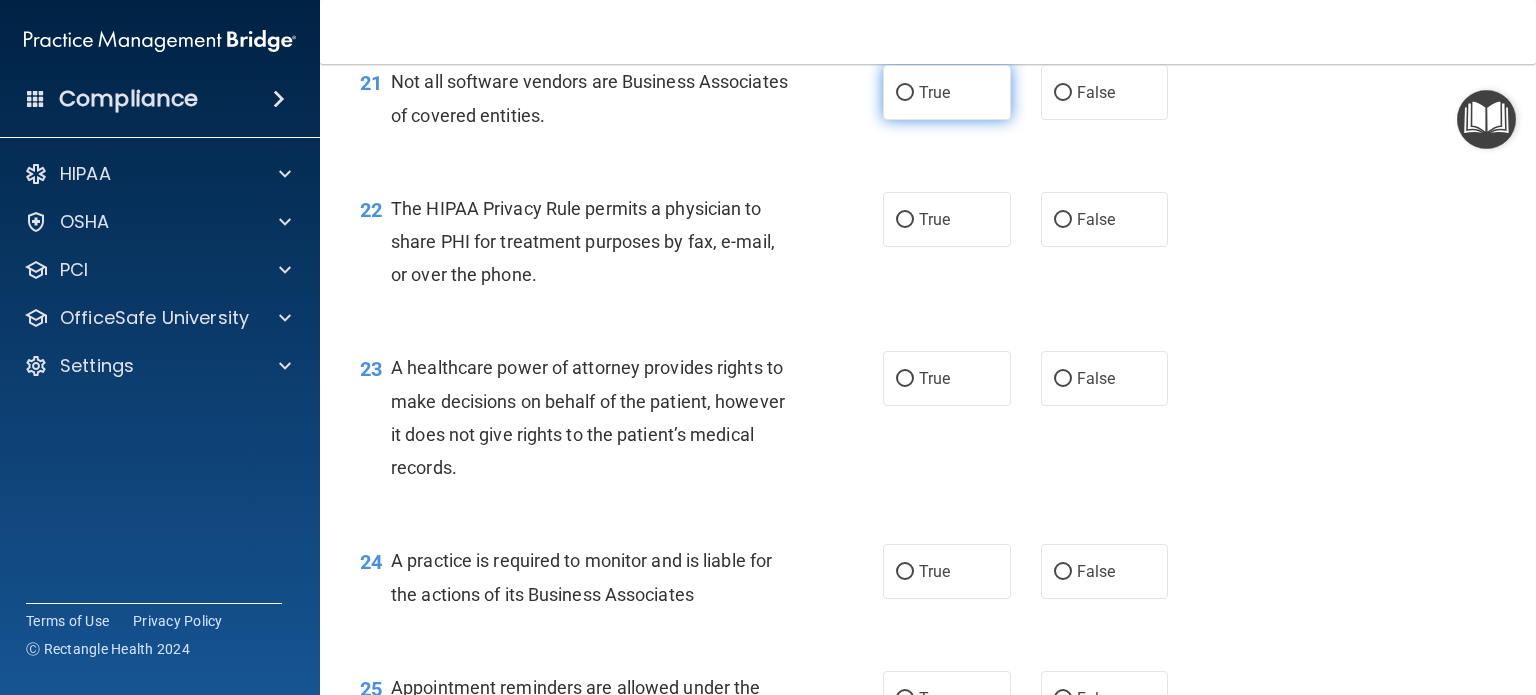 click on "True" at bounding box center (905, 93) 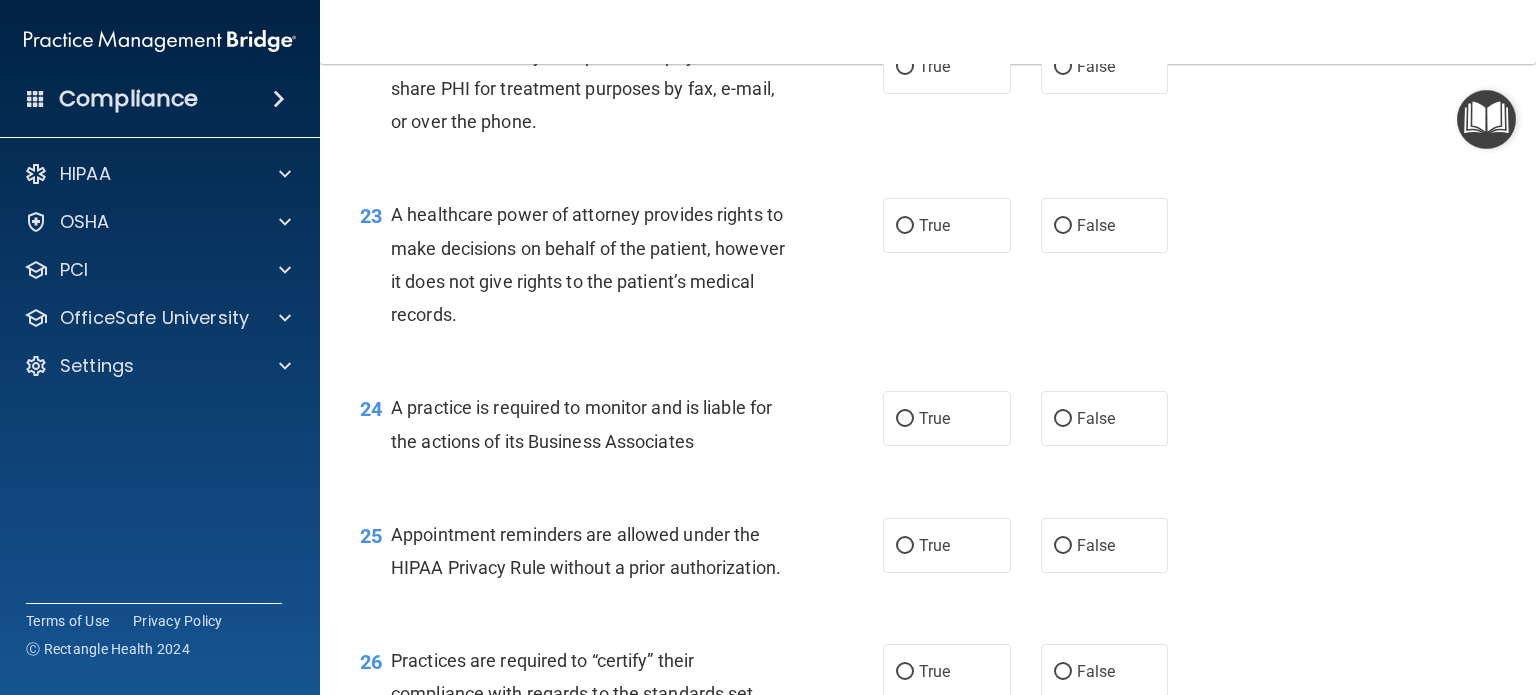 scroll, scrollTop: 3872, scrollLeft: 0, axis: vertical 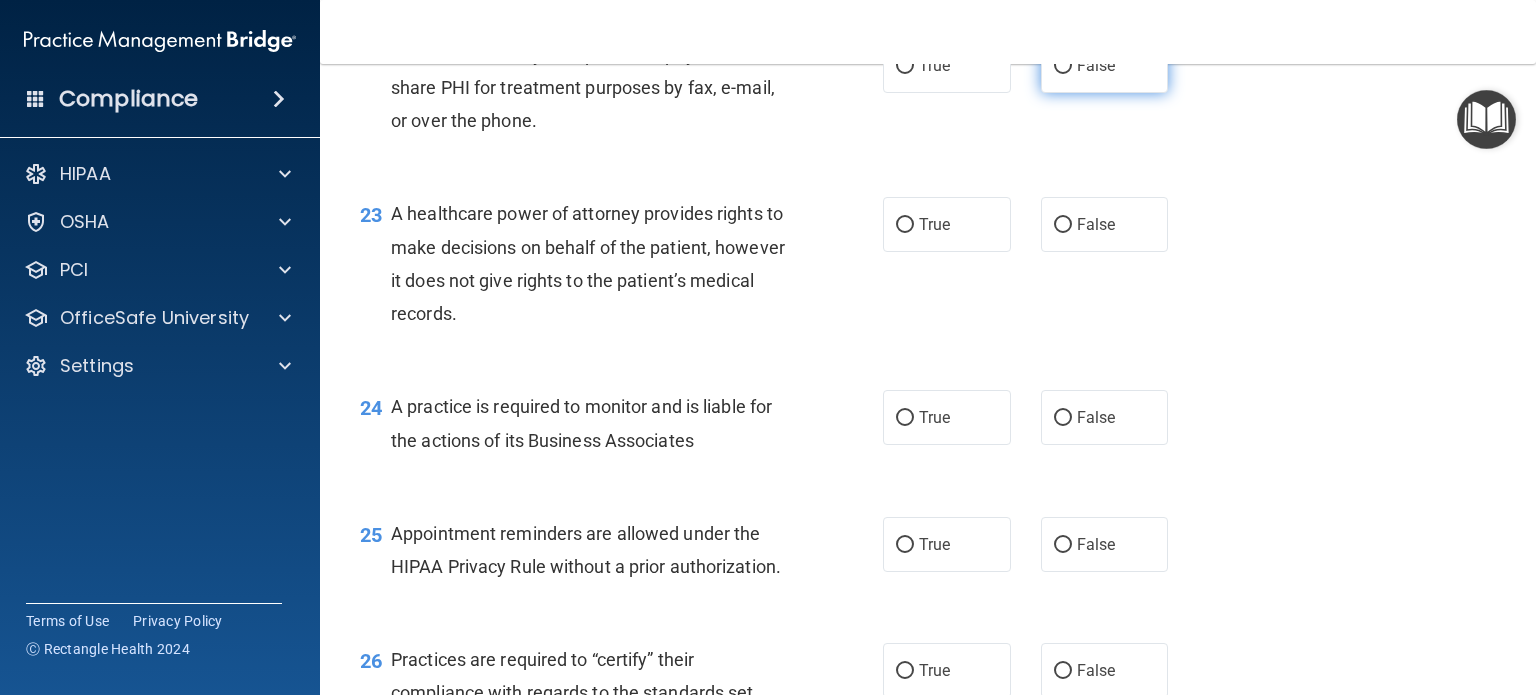 click on "False" at bounding box center (1063, 66) 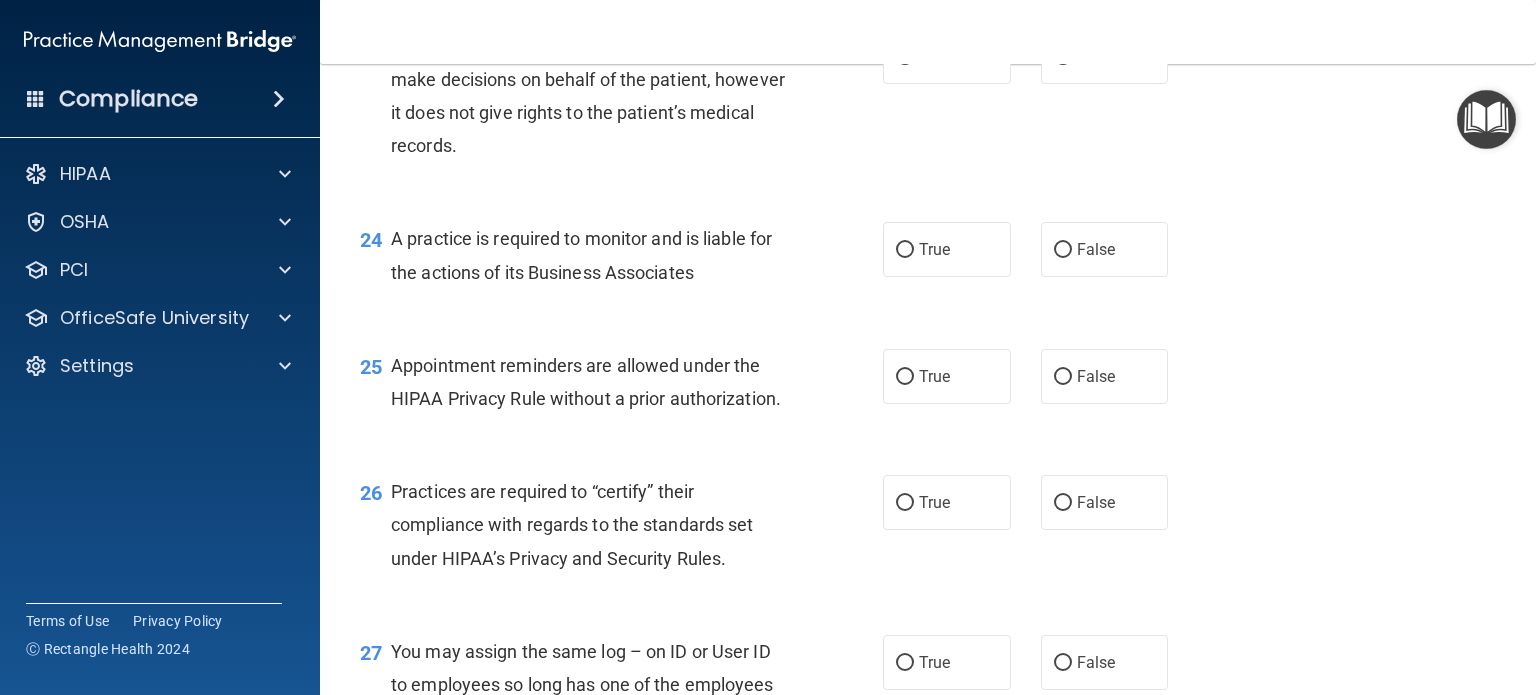 scroll, scrollTop: 4040, scrollLeft: 0, axis: vertical 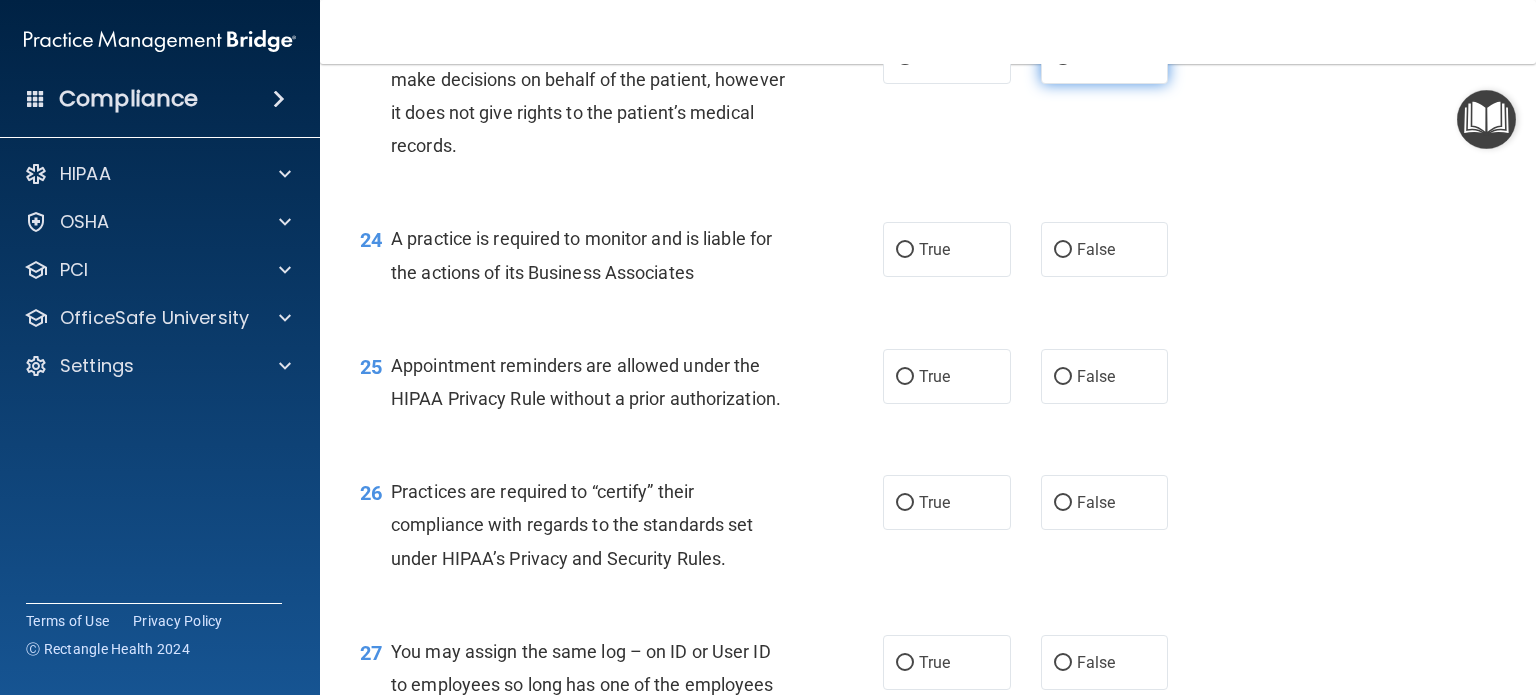 click on "False" at bounding box center (1105, 56) 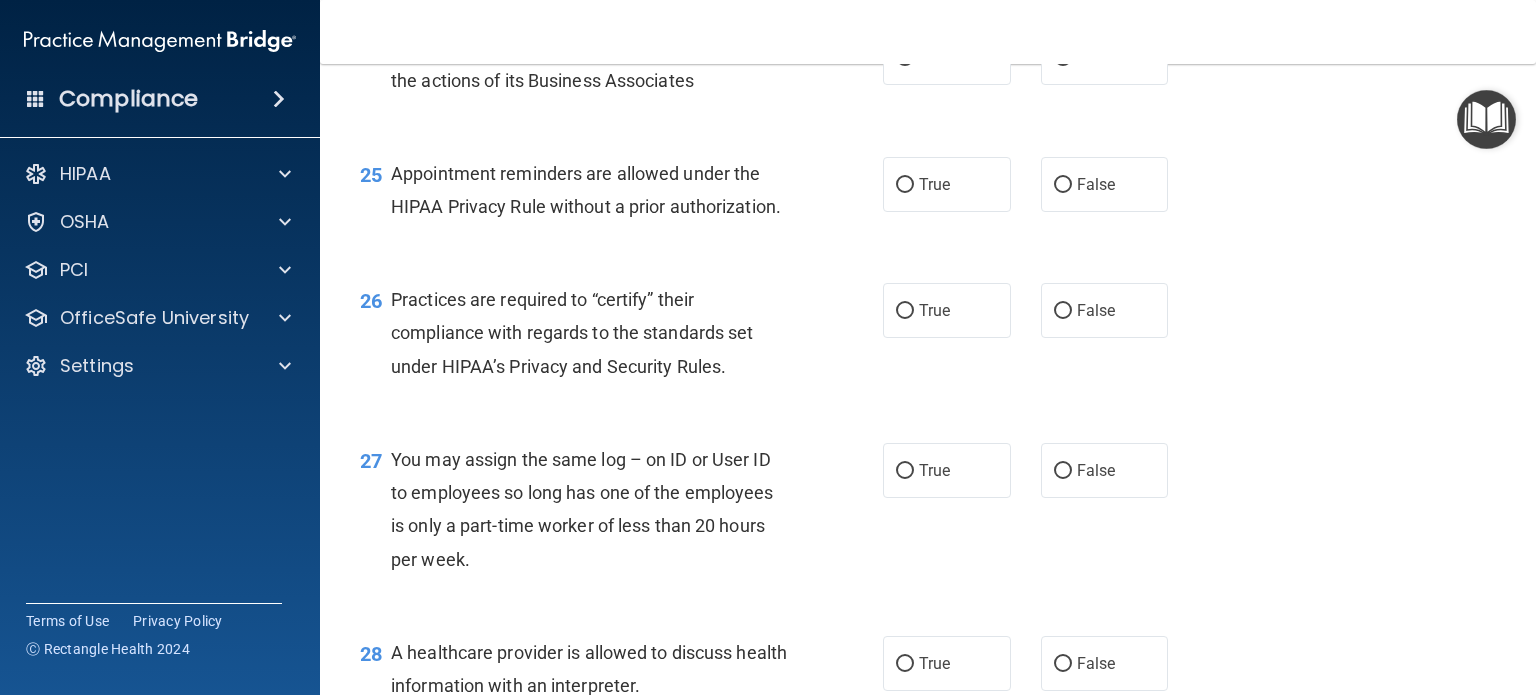 scroll, scrollTop: 4234, scrollLeft: 0, axis: vertical 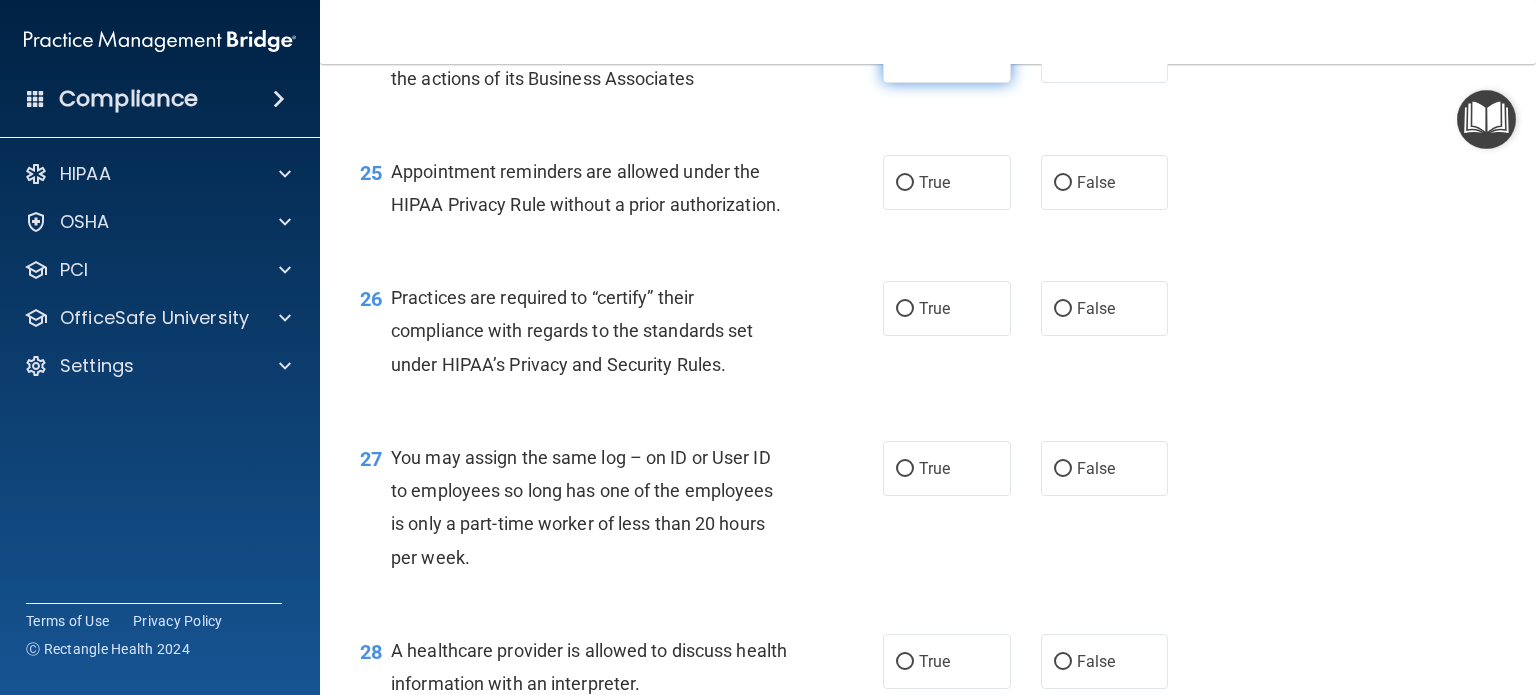 click on "True" at bounding box center (905, 56) 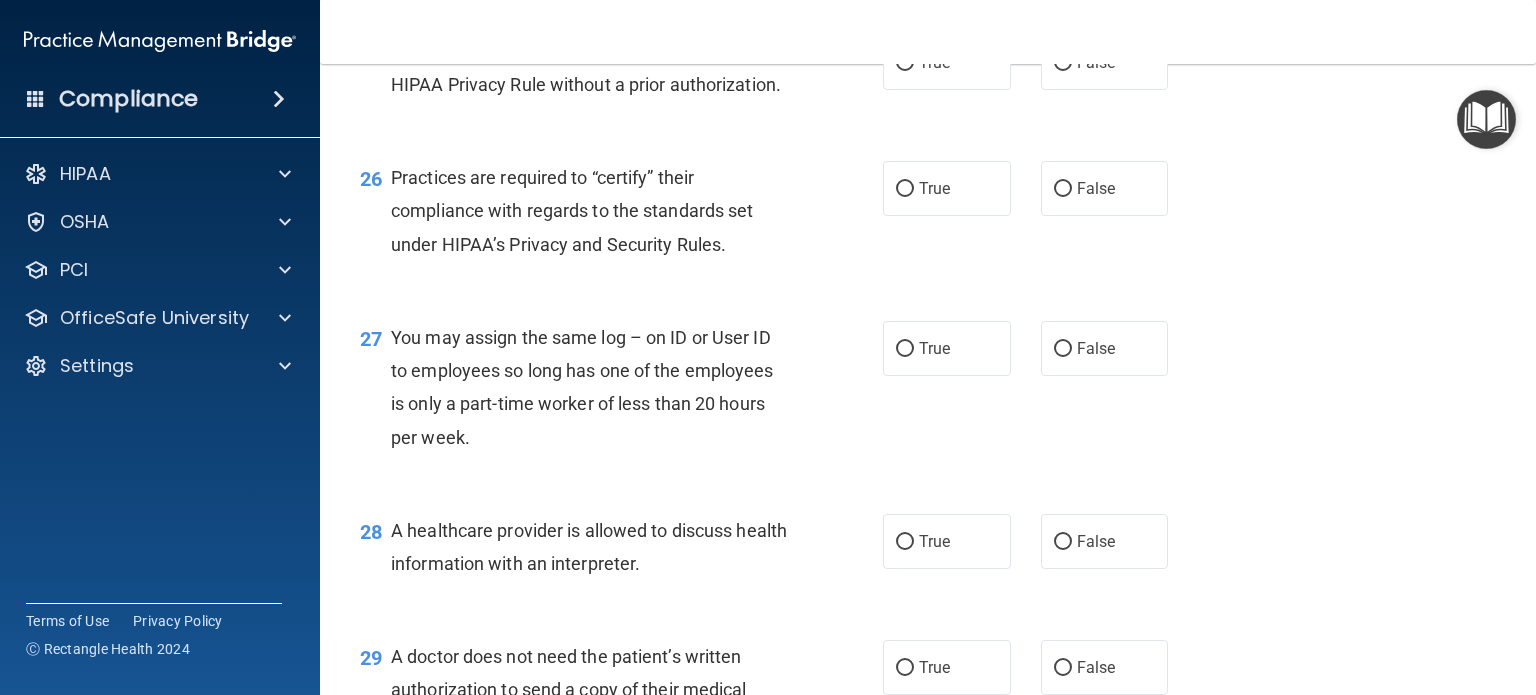 scroll, scrollTop: 4355, scrollLeft: 0, axis: vertical 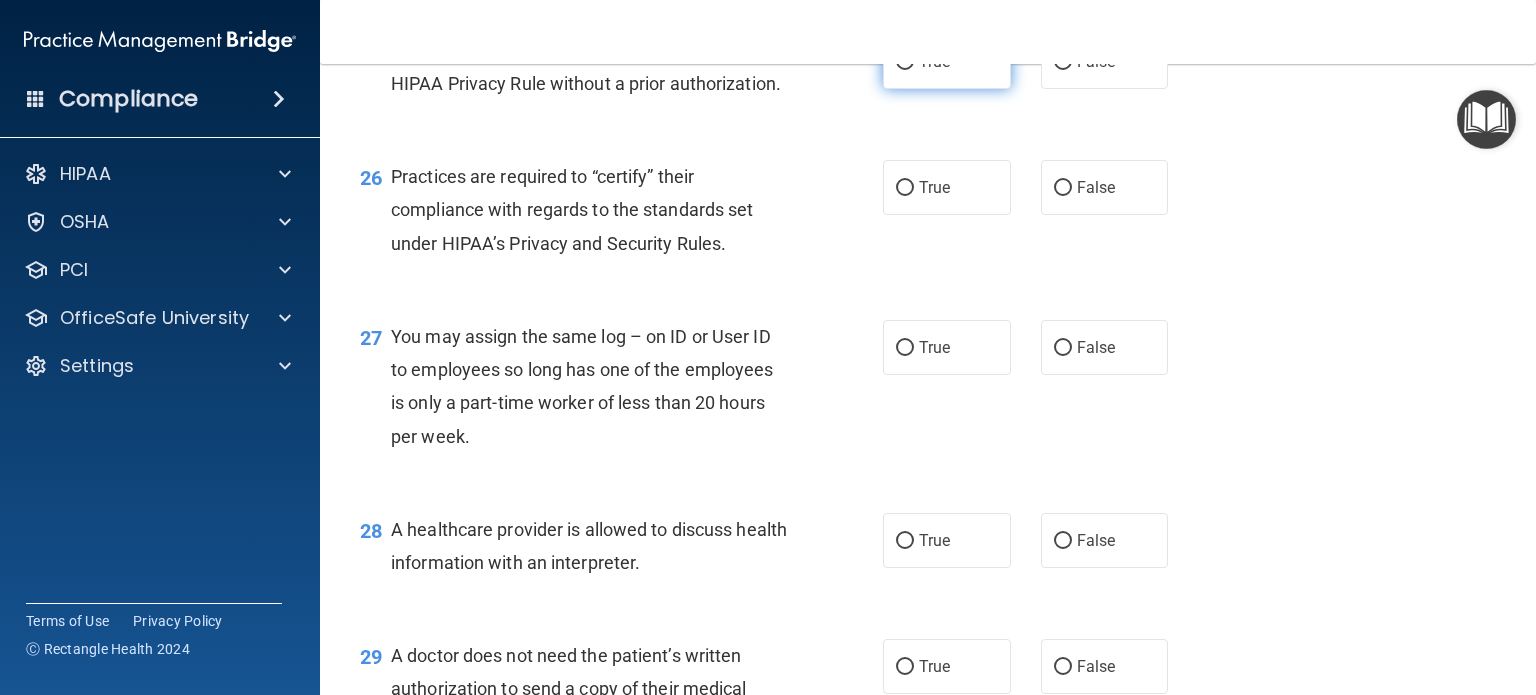click on "True" at bounding box center [905, 62] 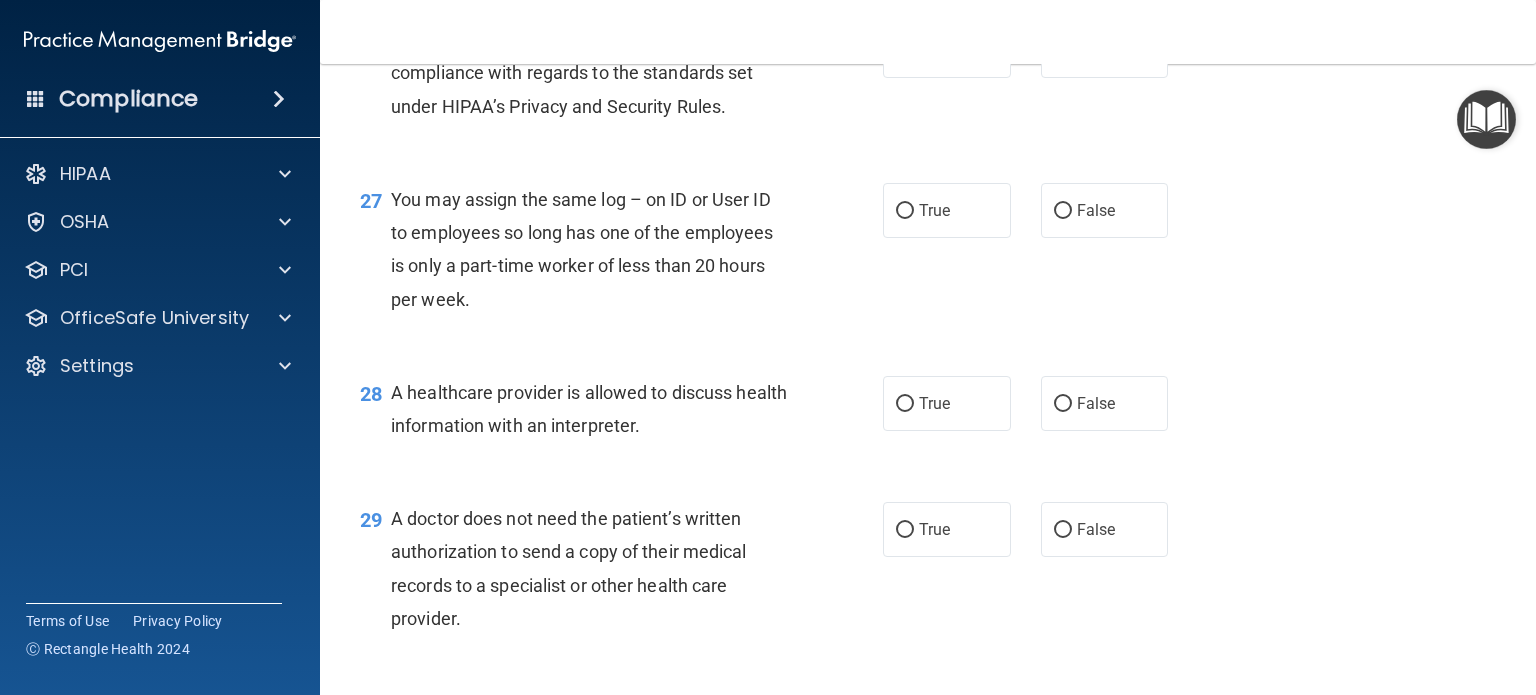 scroll, scrollTop: 4492, scrollLeft: 0, axis: vertical 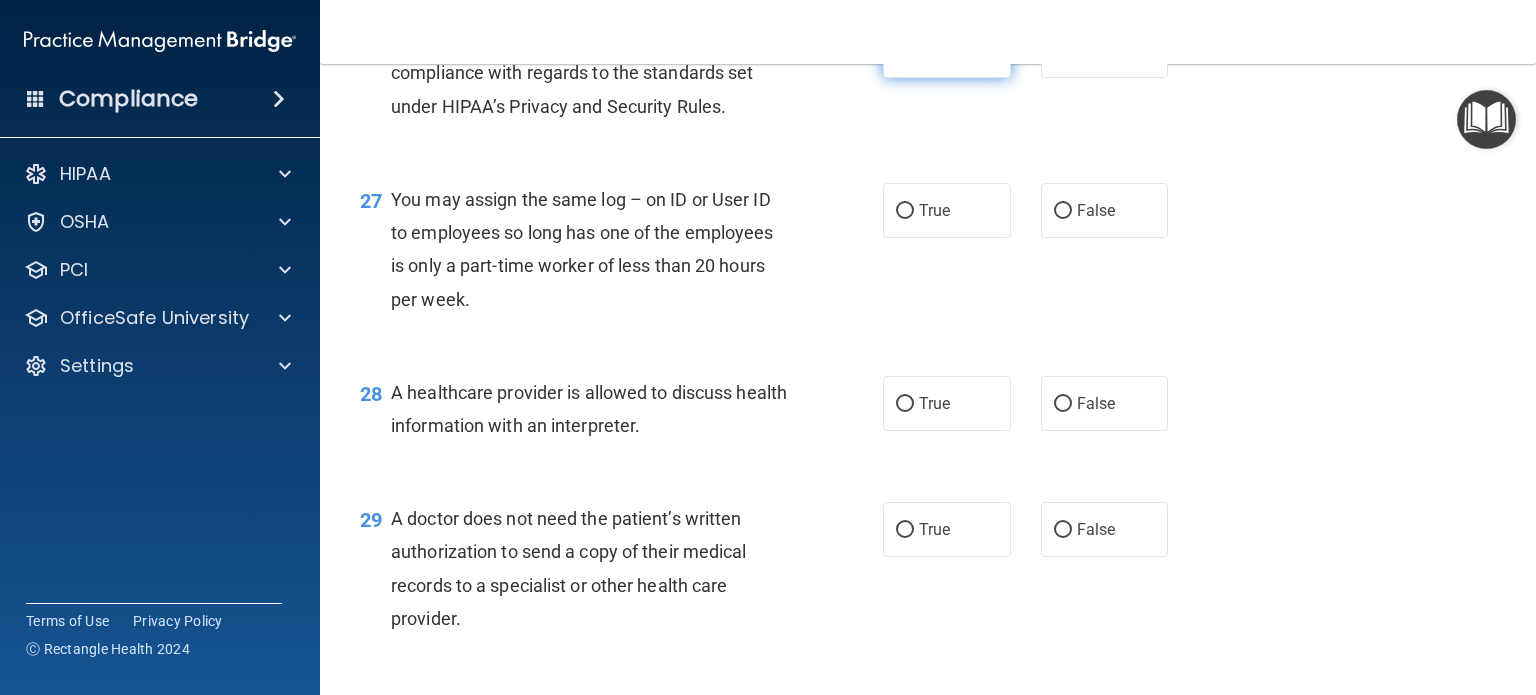 click on "True" at bounding box center [905, 51] 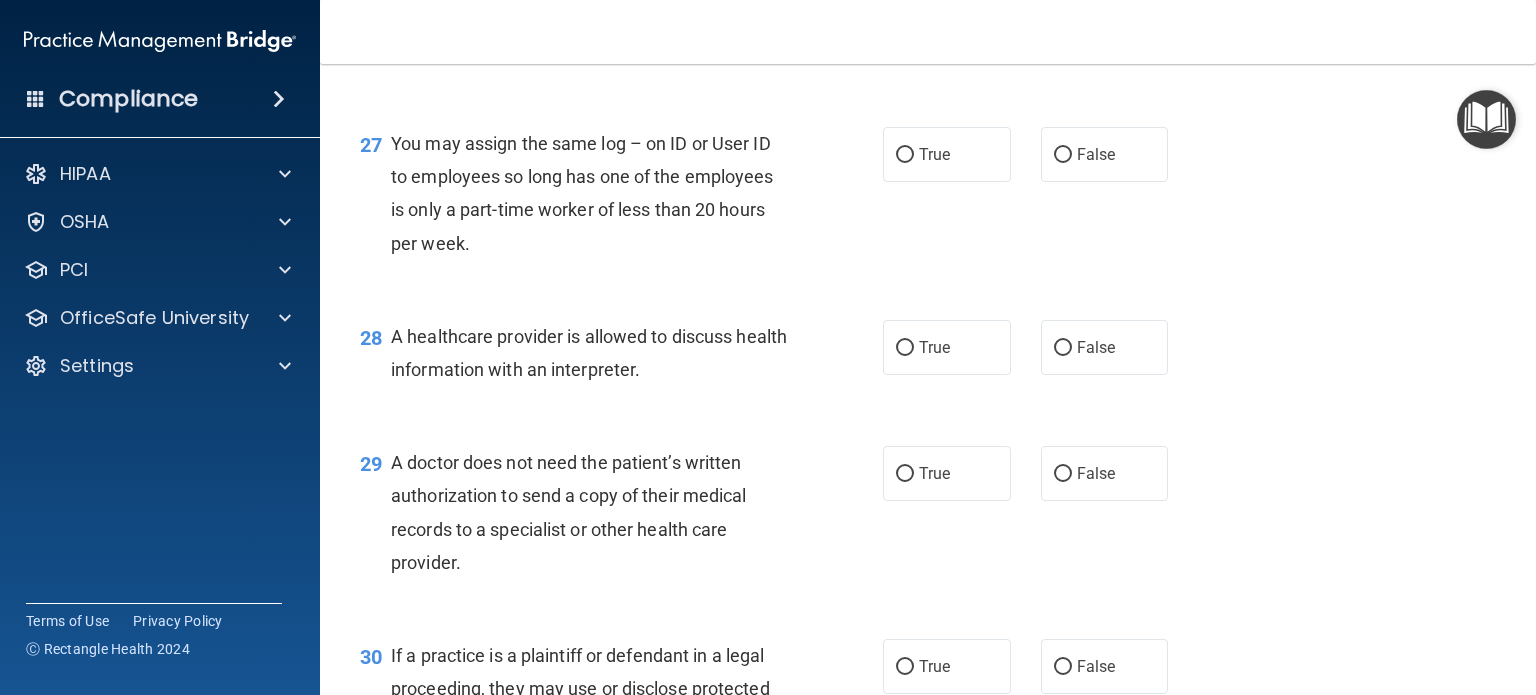 scroll, scrollTop: 4548, scrollLeft: 0, axis: vertical 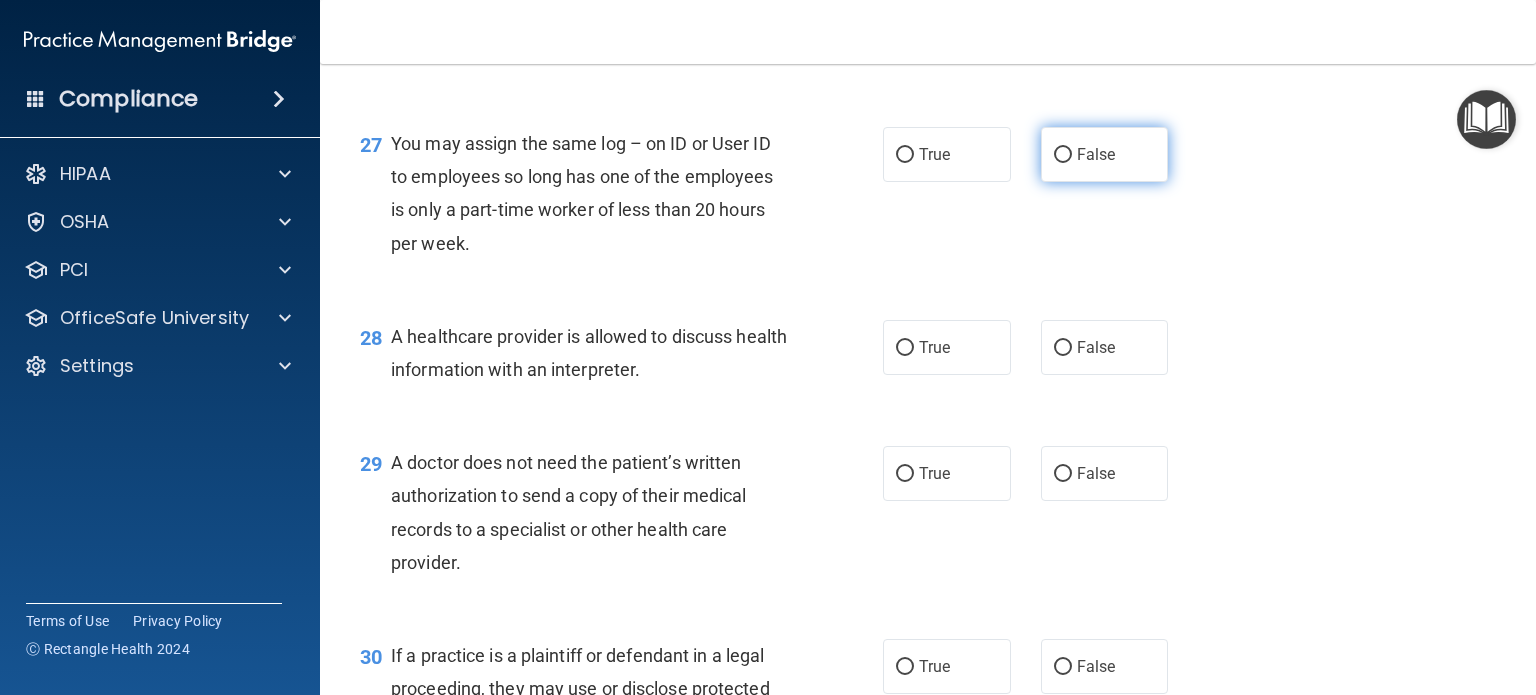 click on "False" at bounding box center (1063, 155) 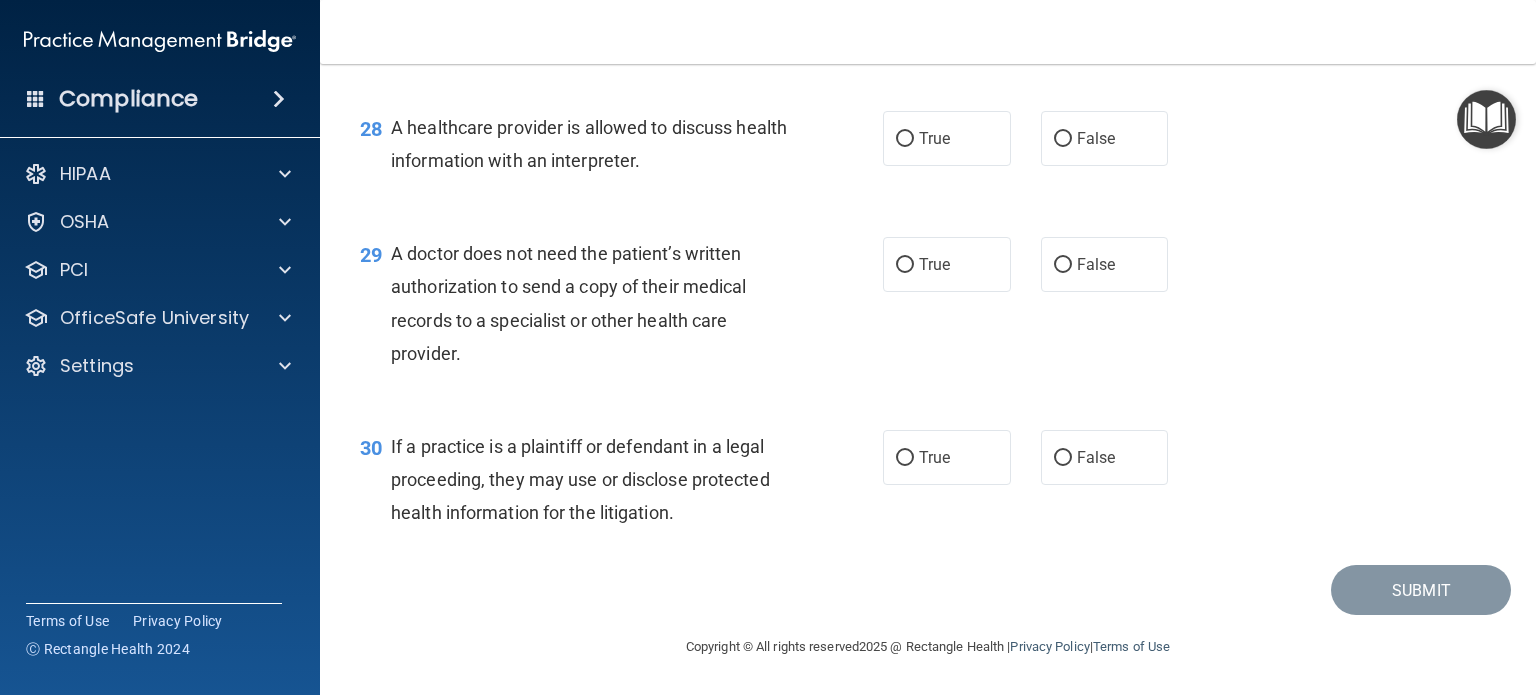 scroll, scrollTop: 4816, scrollLeft: 0, axis: vertical 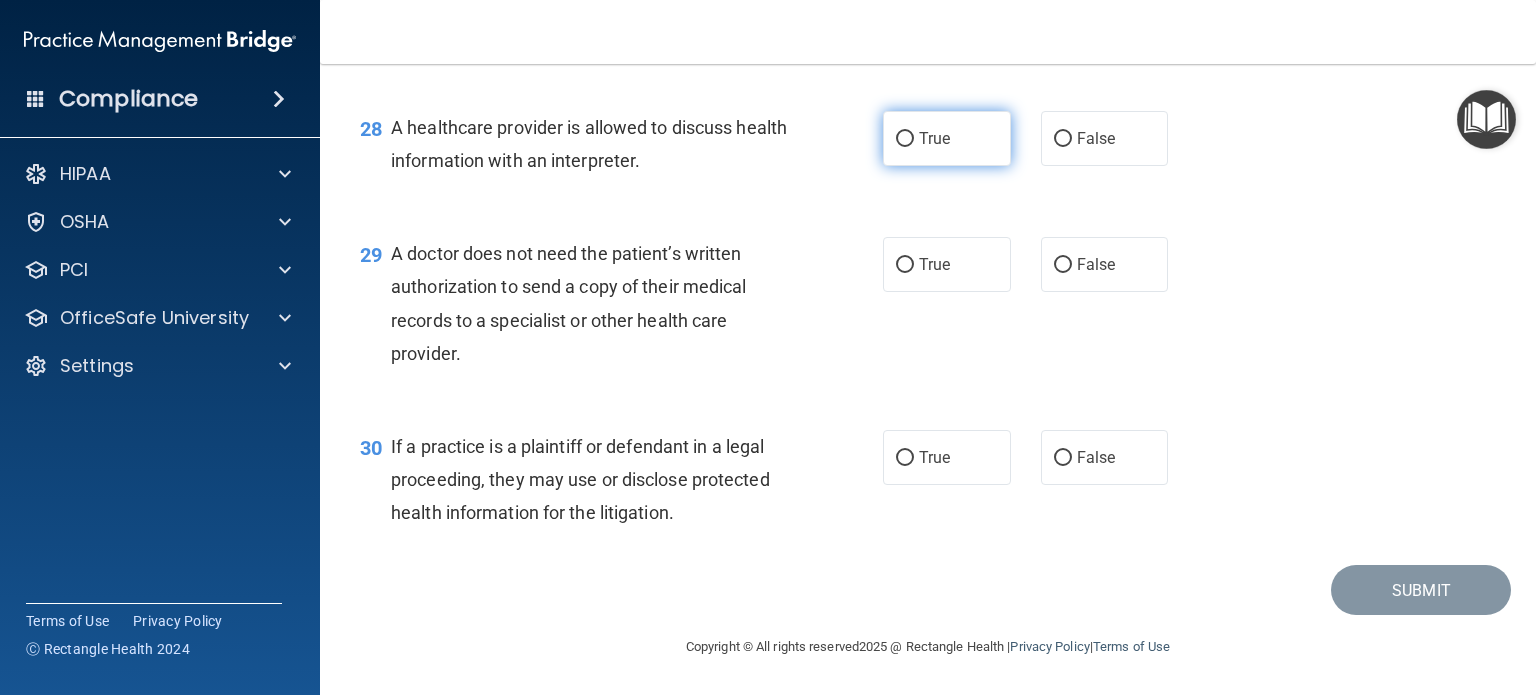 click on "True" at bounding box center [905, 139] 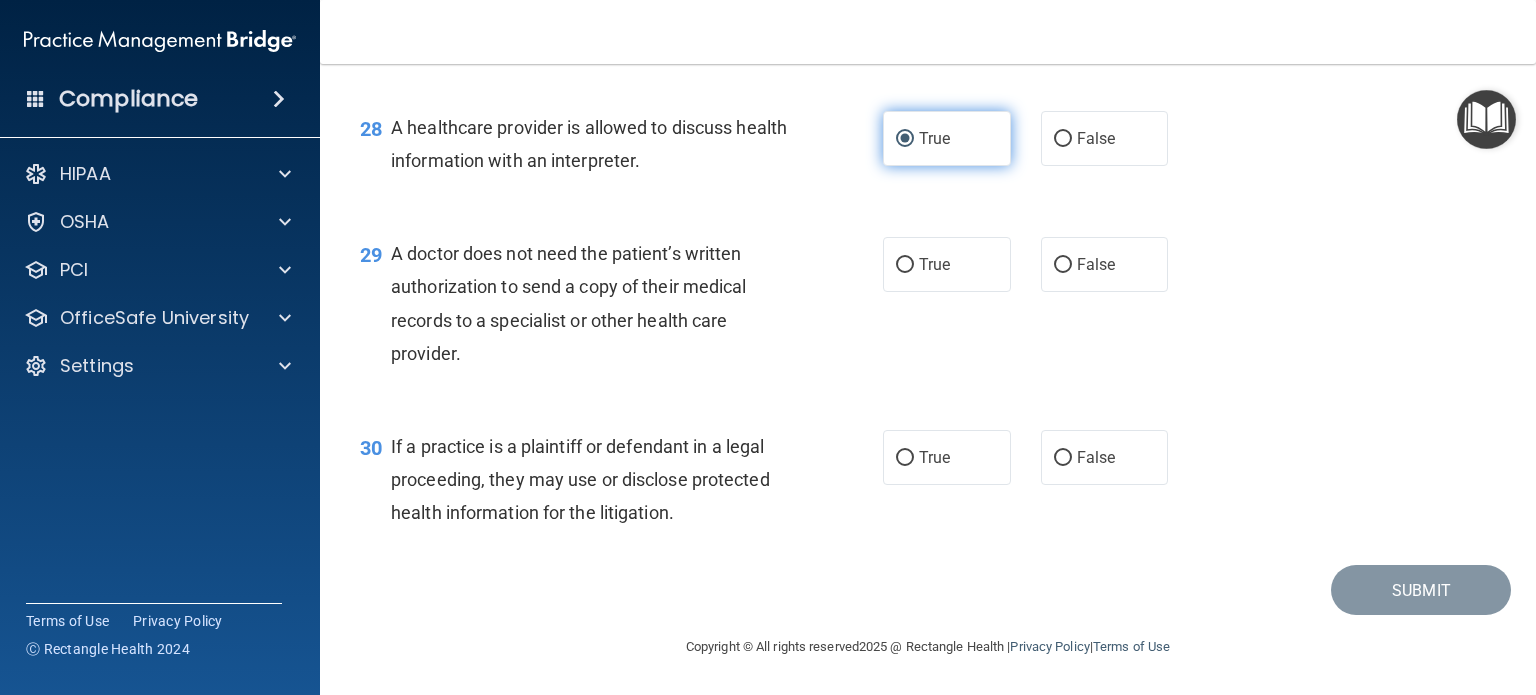 click on "True" at bounding box center [905, 139] 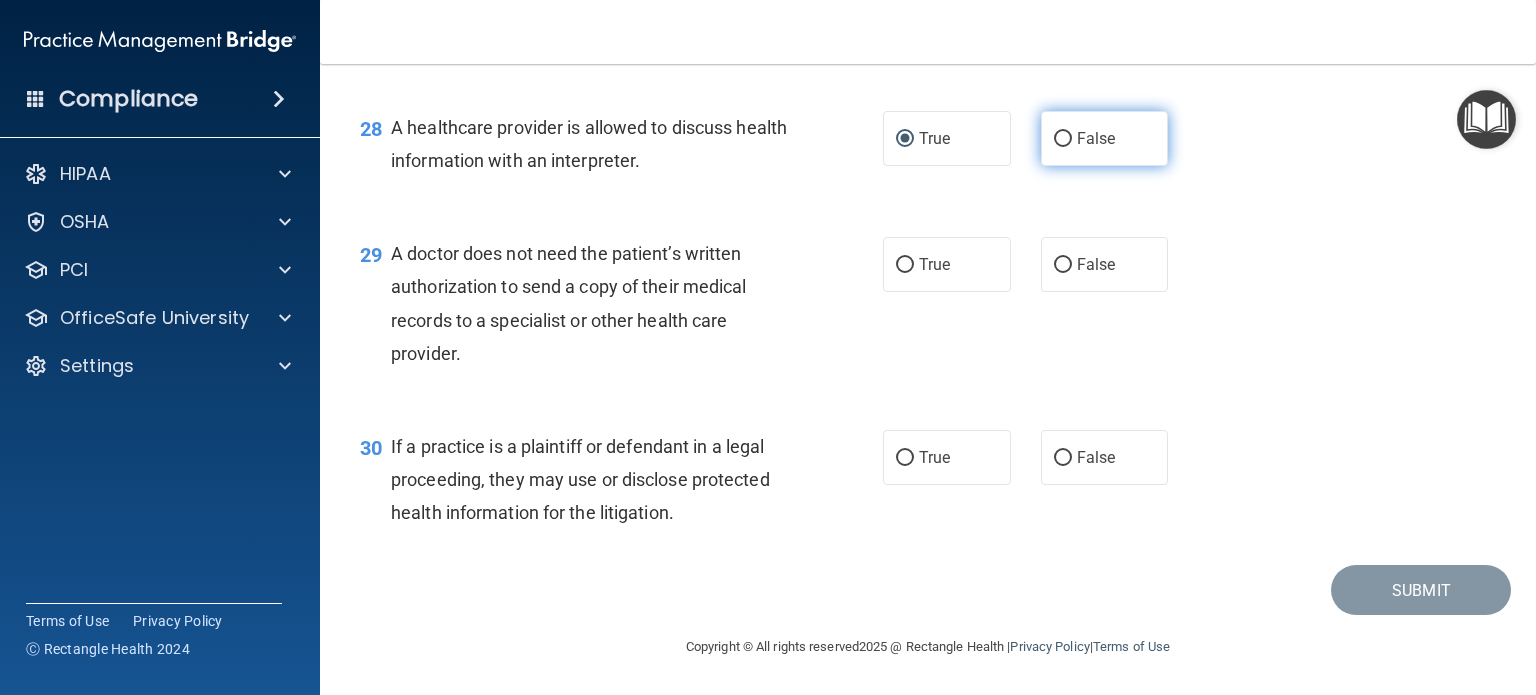 click on "False" at bounding box center [1105, 138] 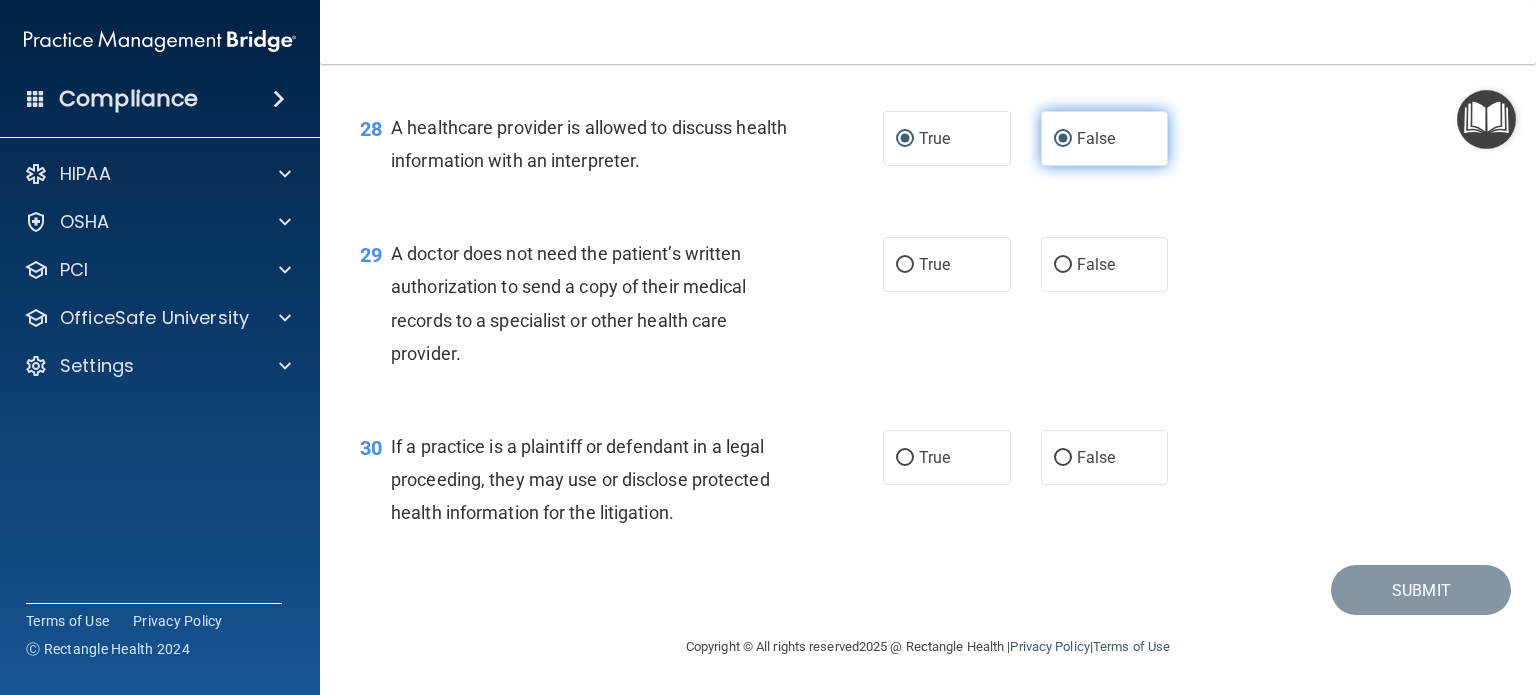 radio on "false" 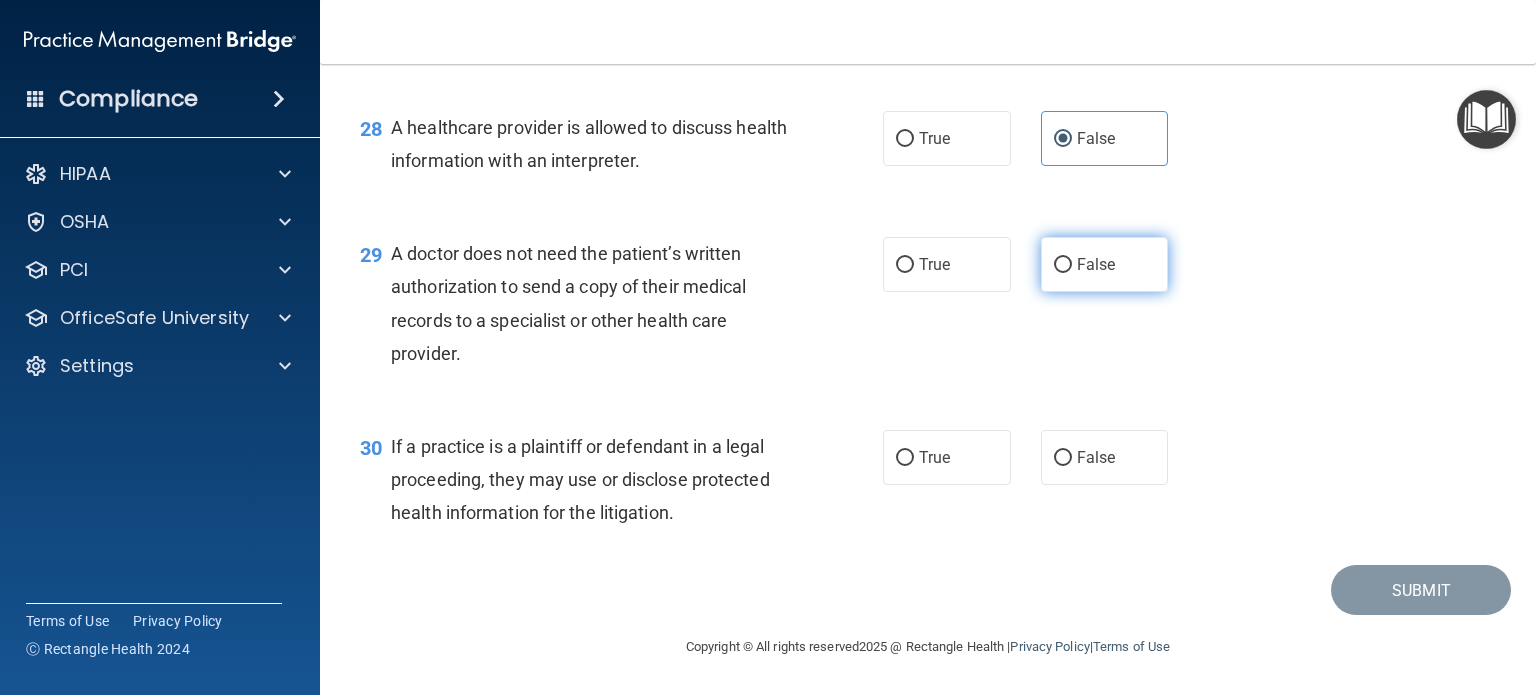 click on "False" at bounding box center [1063, 265] 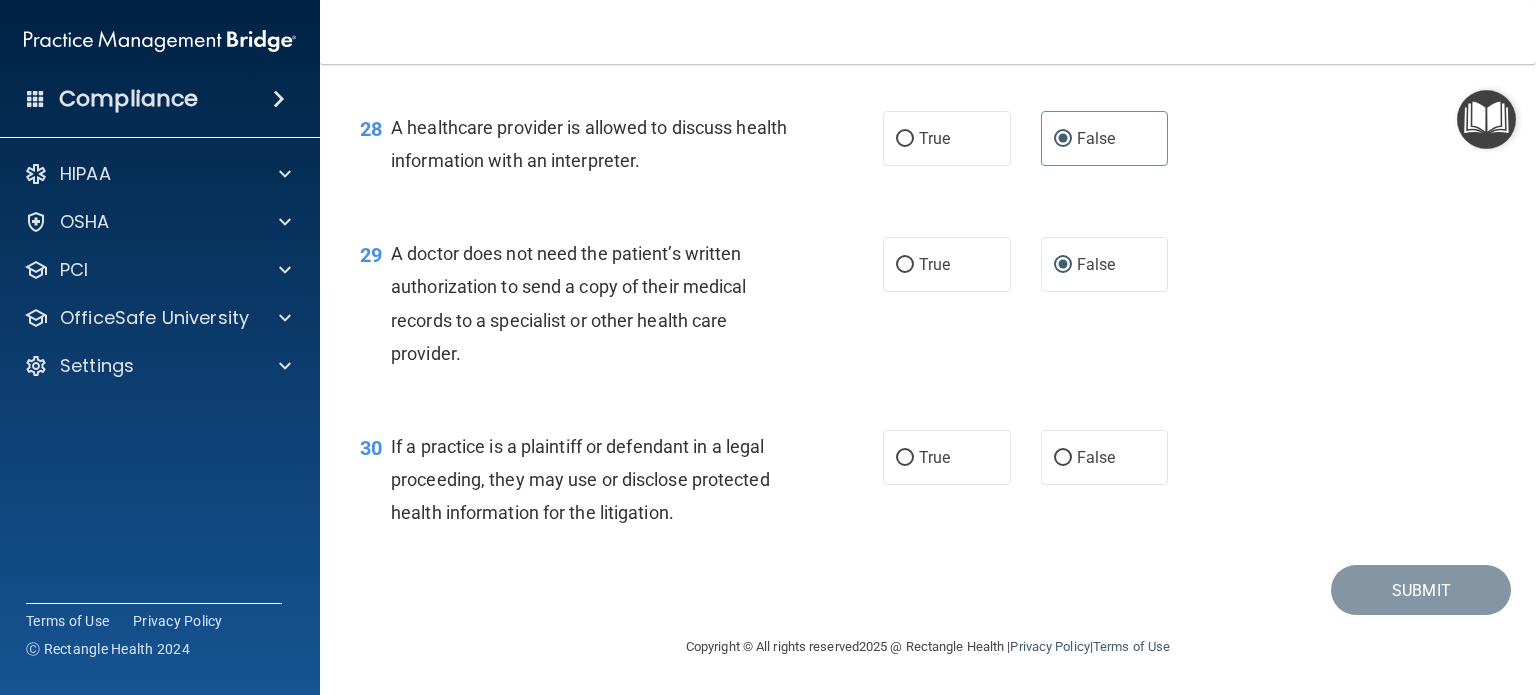 scroll, scrollTop: 4824, scrollLeft: 0, axis: vertical 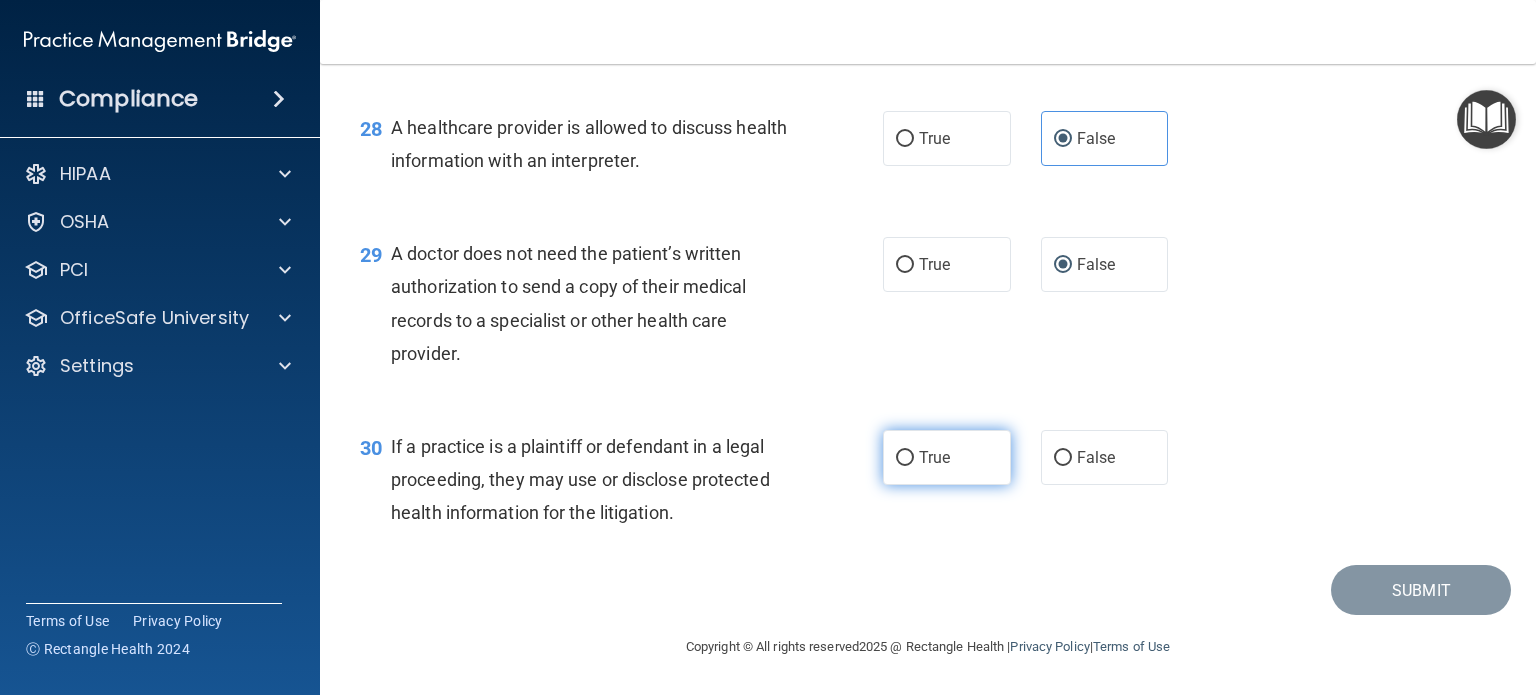 click on "True" at bounding box center [905, 458] 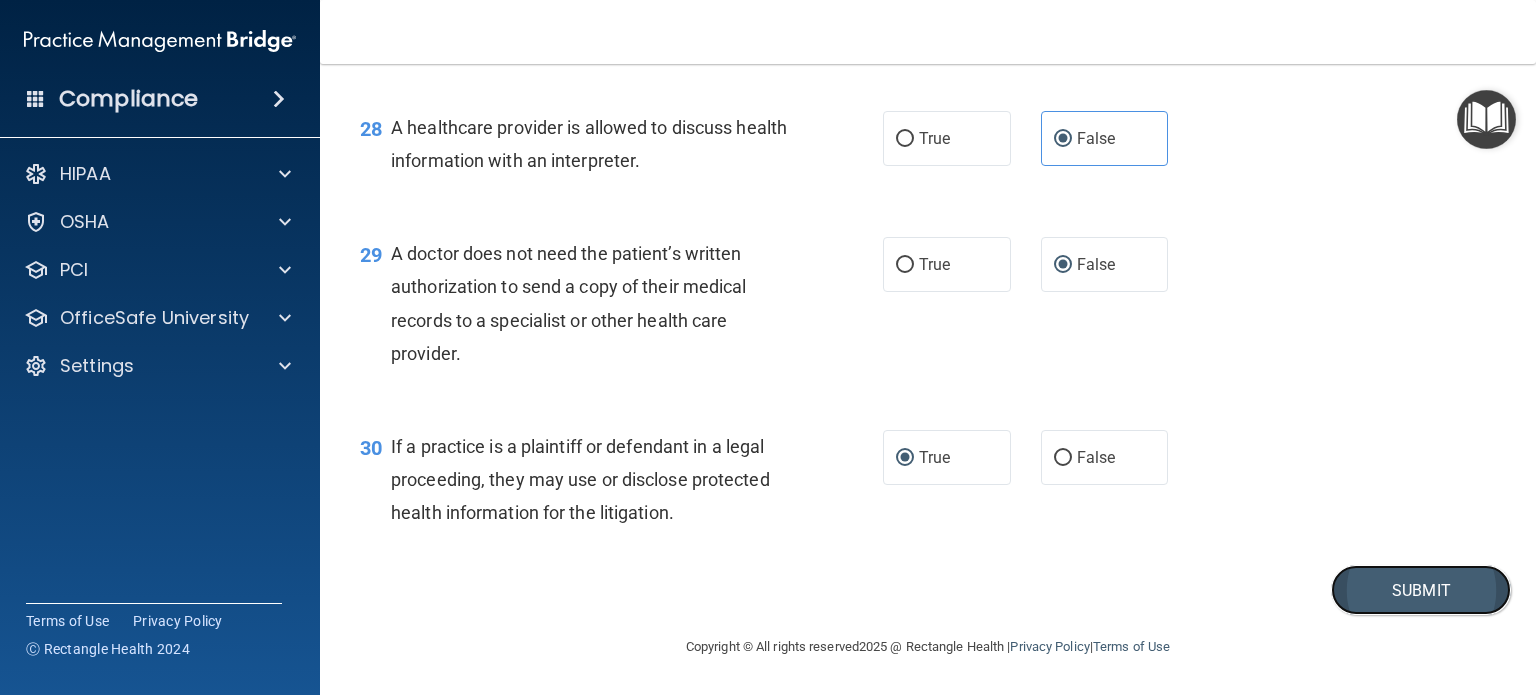 click on "Submit" at bounding box center (1421, 590) 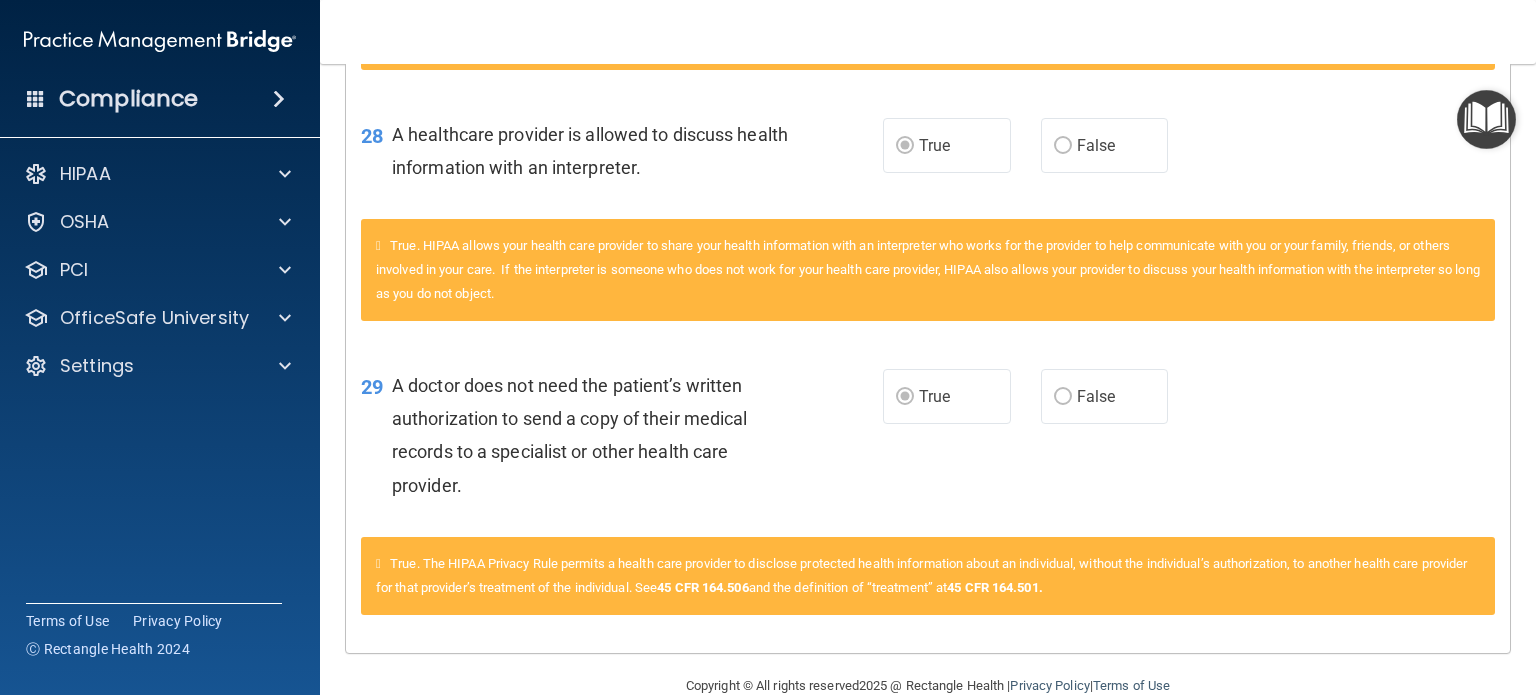 scroll, scrollTop: 3995, scrollLeft: 0, axis: vertical 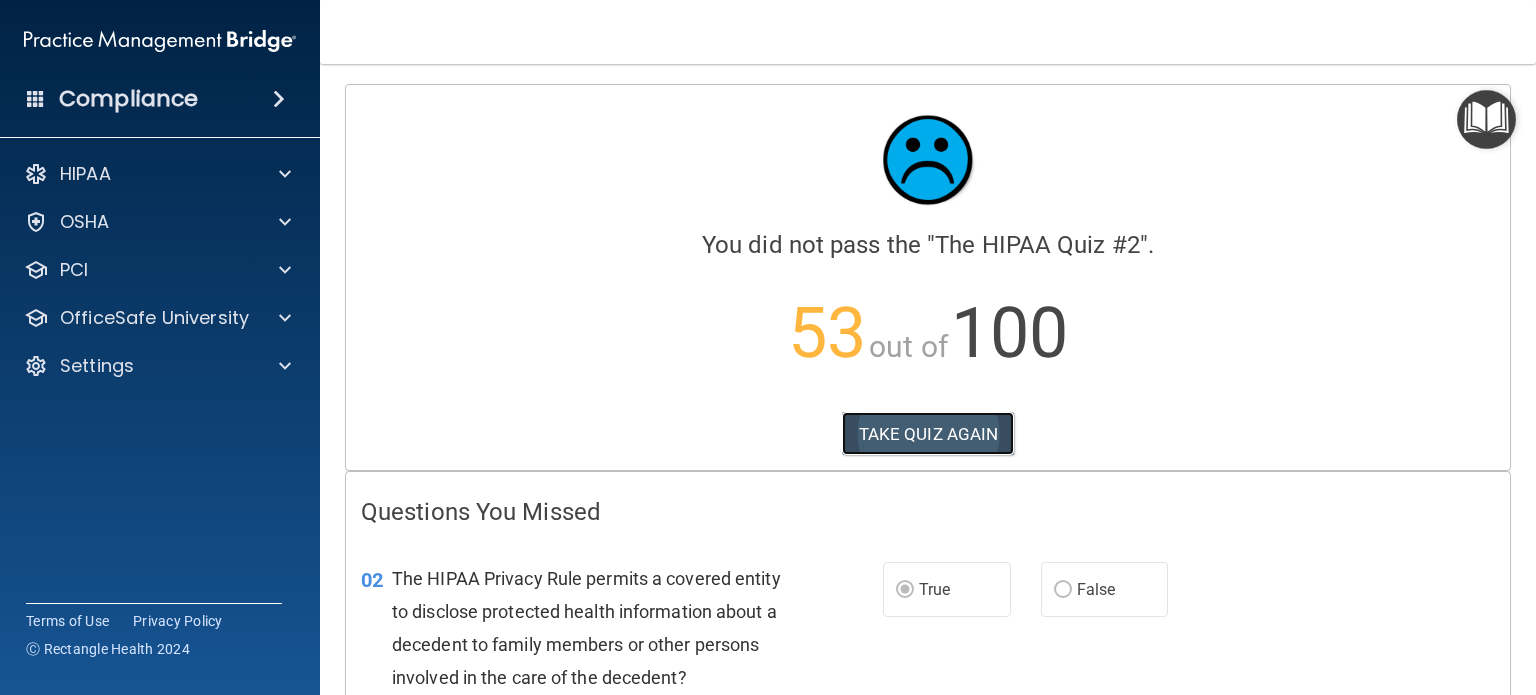 click on "TAKE QUIZ AGAIN" at bounding box center [928, 434] 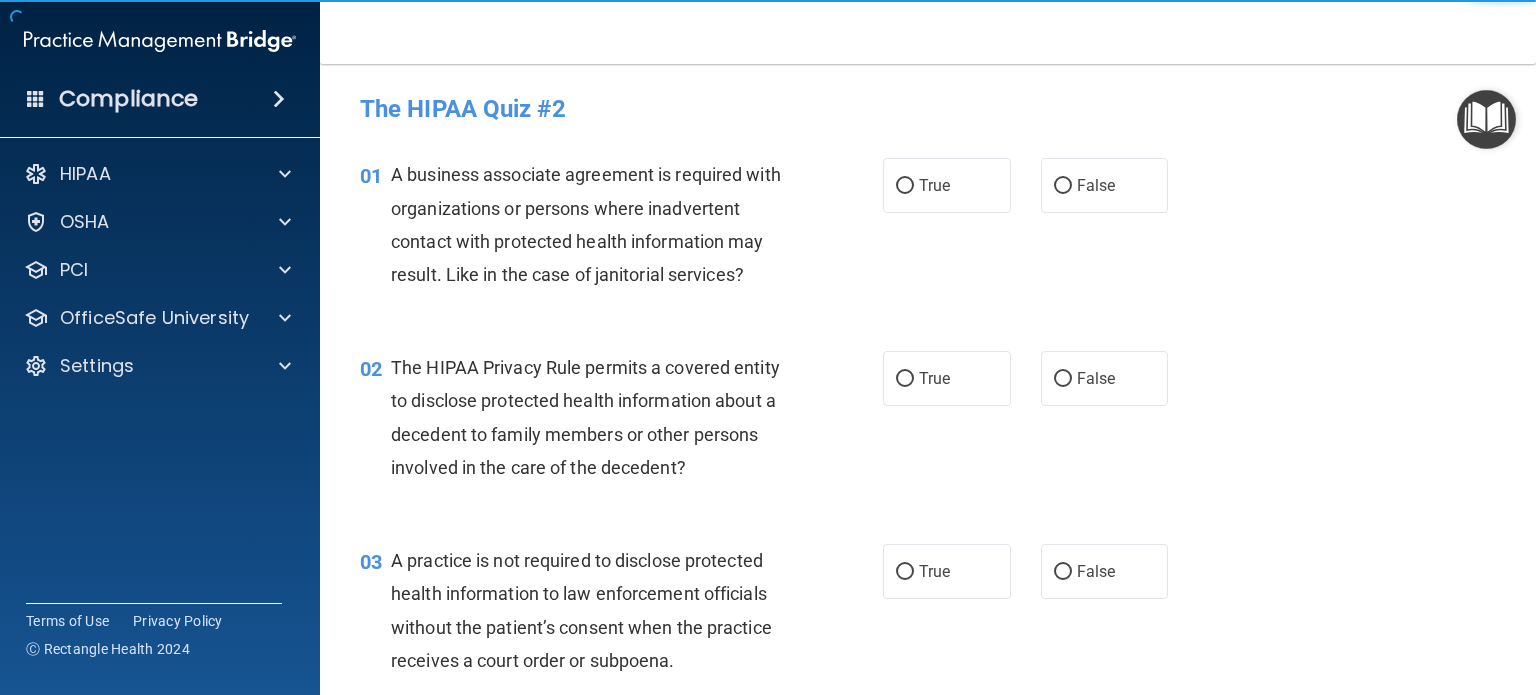 click on "A business associate agreement is required with organizations or persons where inadvertent contact with protected health information may result.  Like in the case of janitorial services?" at bounding box center [586, 224] 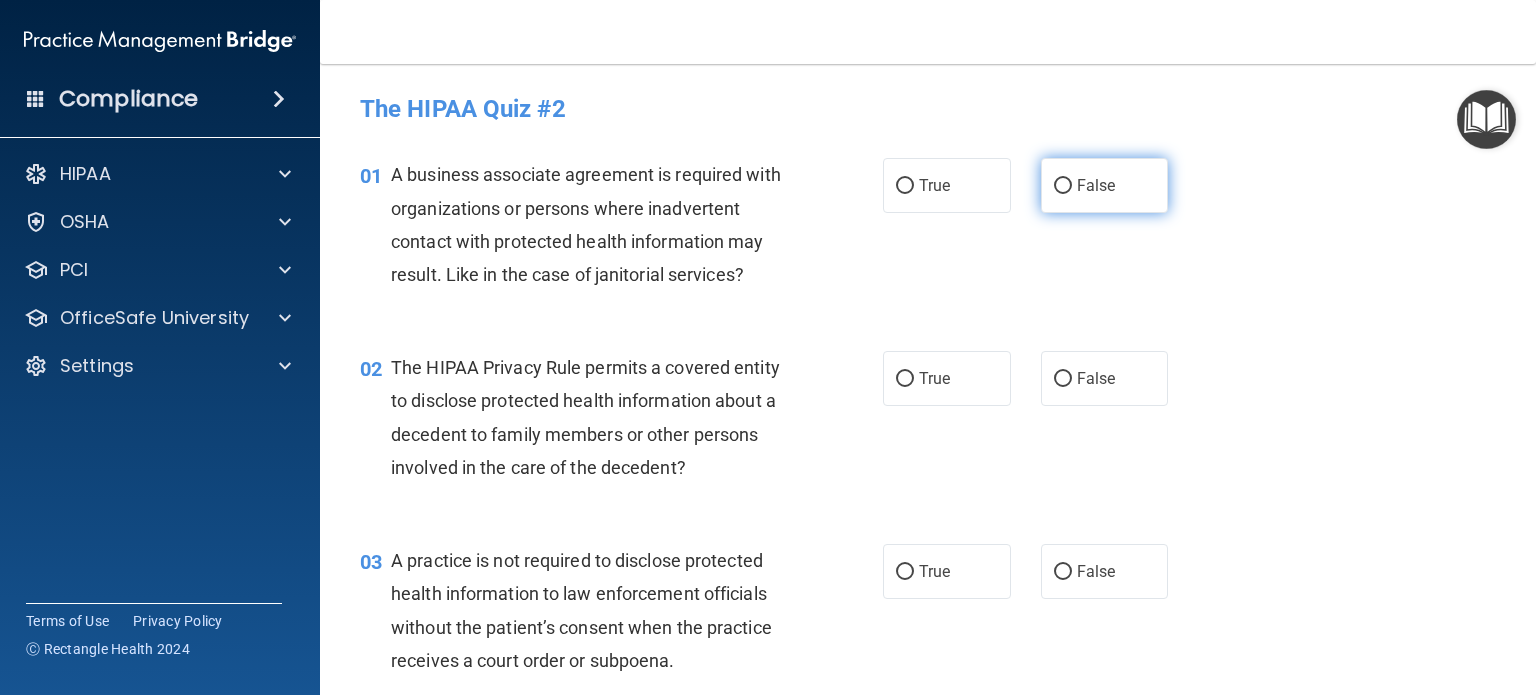 click on "False" at bounding box center (1105, 185) 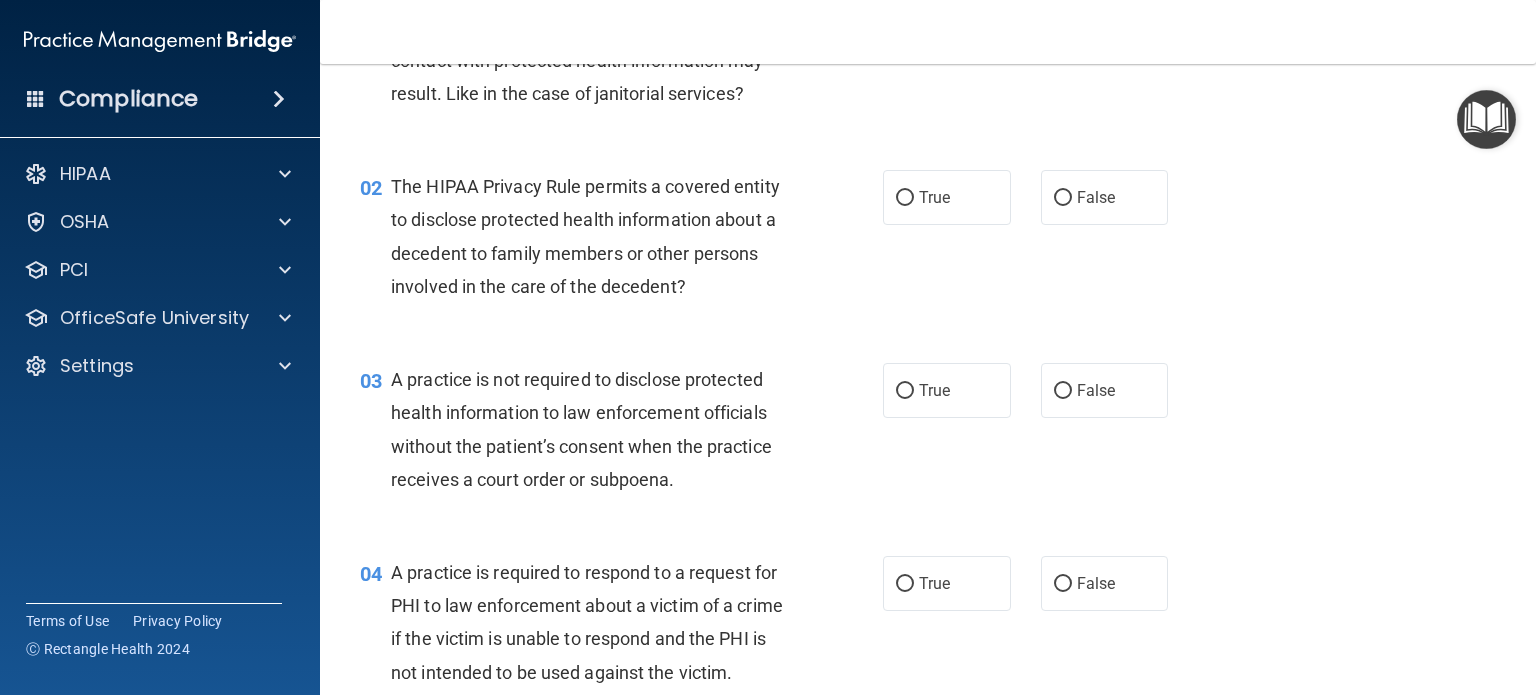 scroll, scrollTop: 200, scrollLeft: 0, axis: vertical 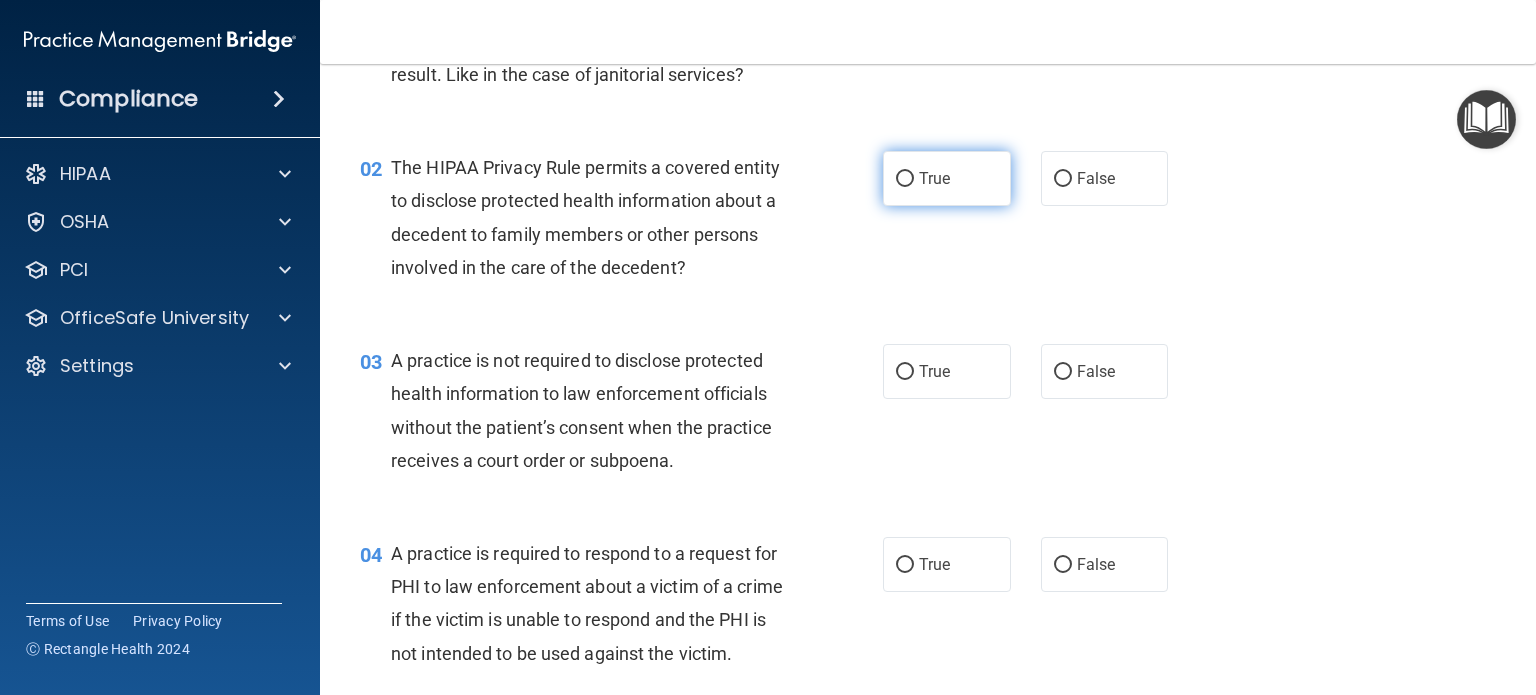 click on "True" at bounding box center [947, 178] 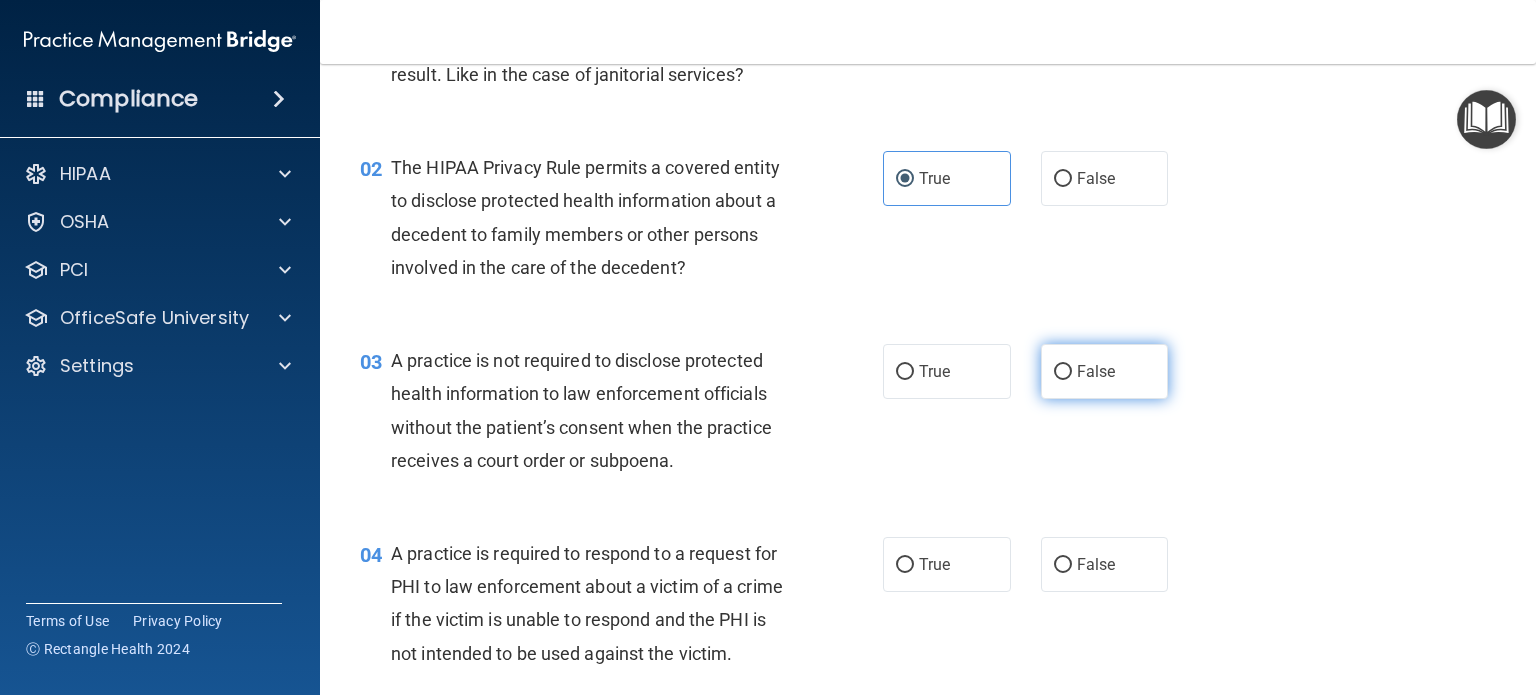 click on "False" at bounding box center [1063, 372] 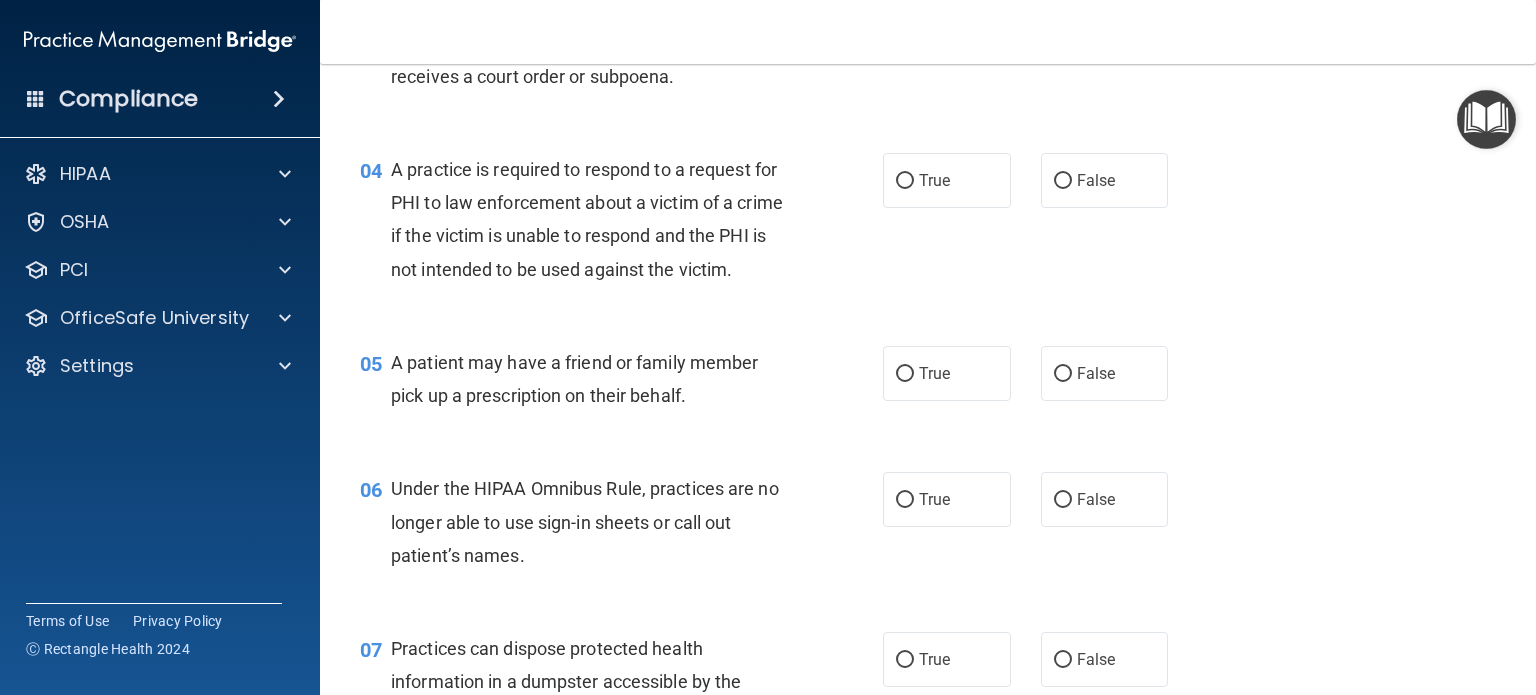 scroll, scrollTop: 600, scrollLeft: 0, axis: vertical 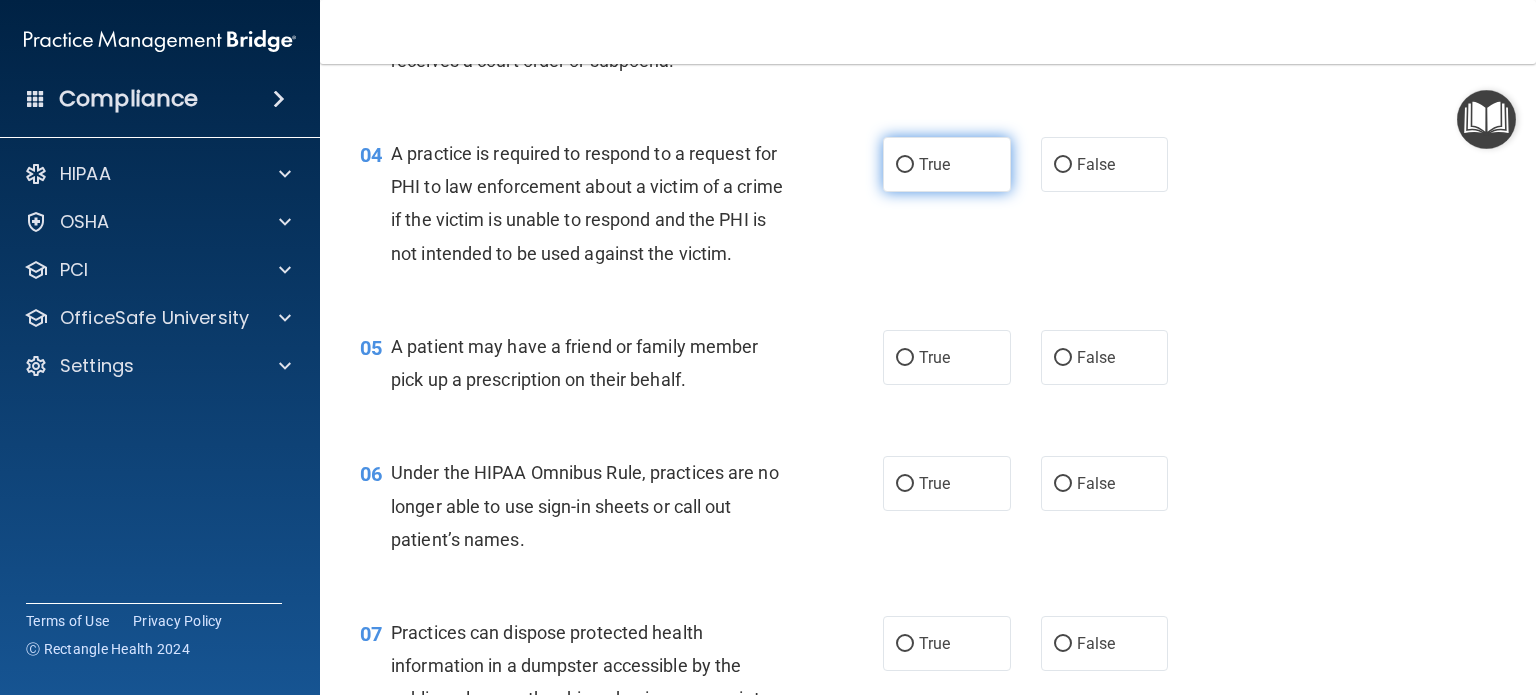 click on "True" at bounding box center [905, 165] 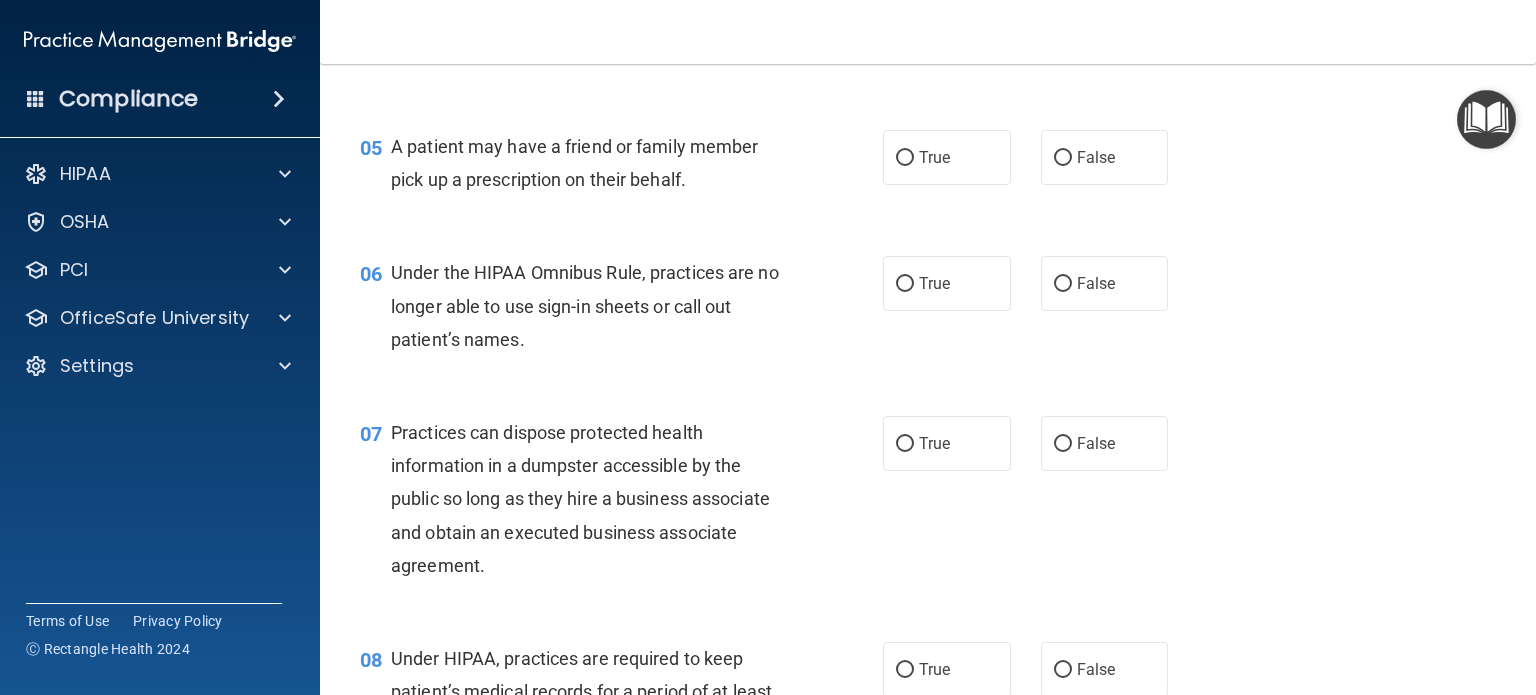 scroll, scrollTop: 900, scrollLeft: 0, axis: vertical 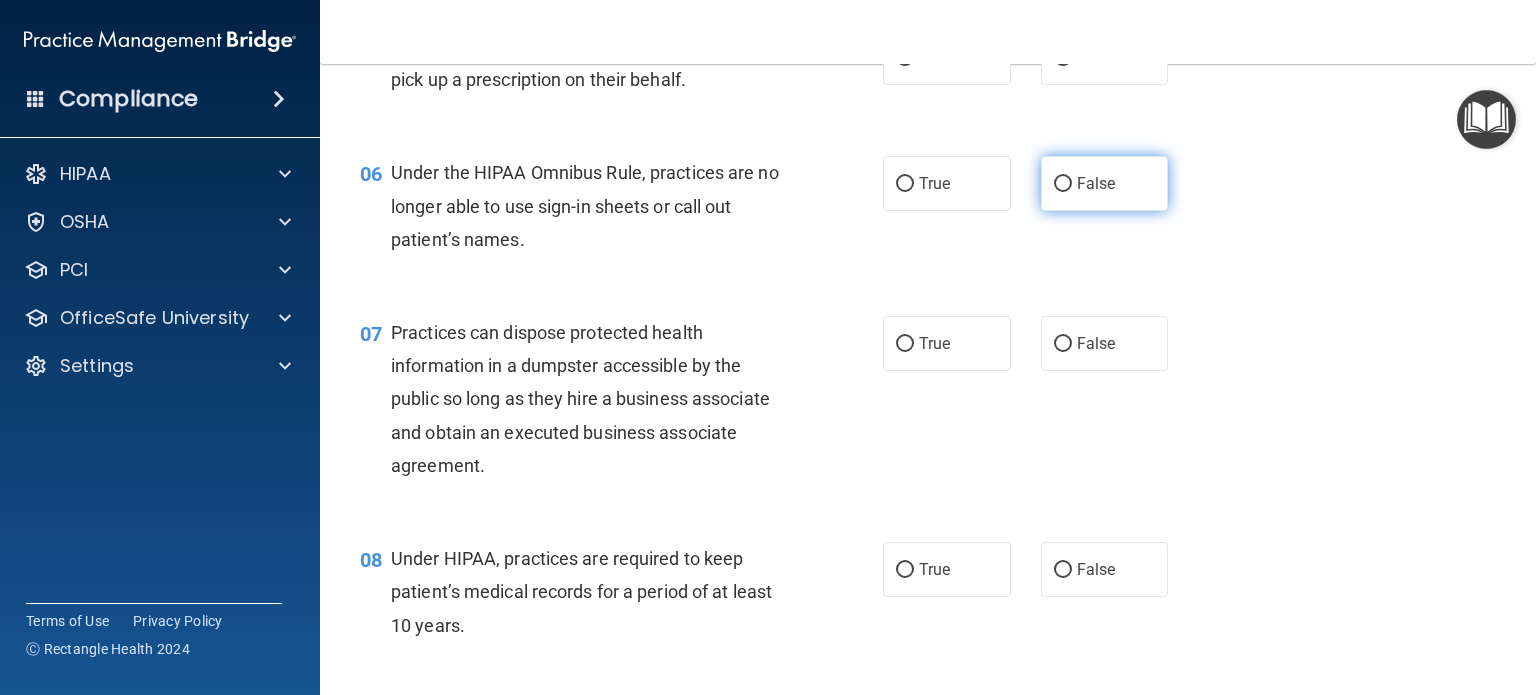 click on "False" at bounding box center (1105, 183) 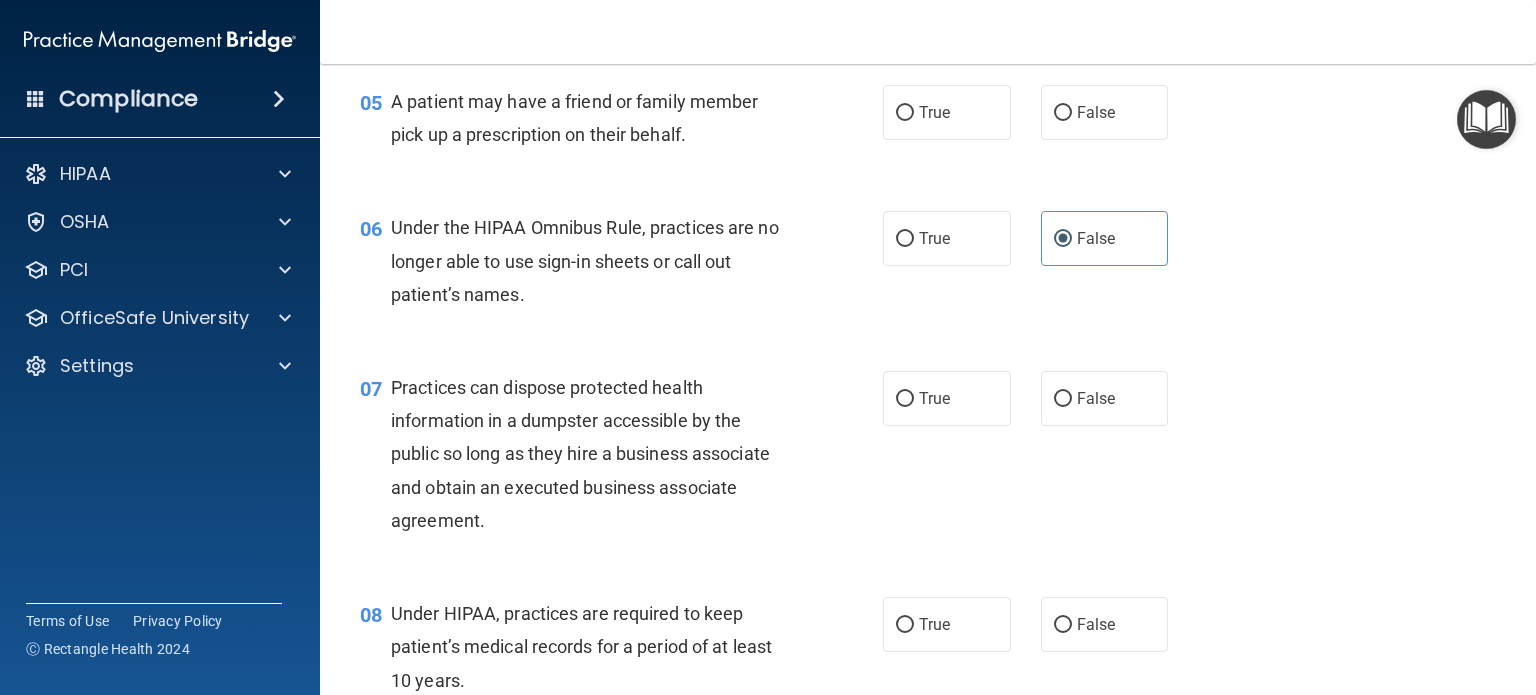 scroll, scrollTop: 800, scrollLeft: 0, axis: vertical 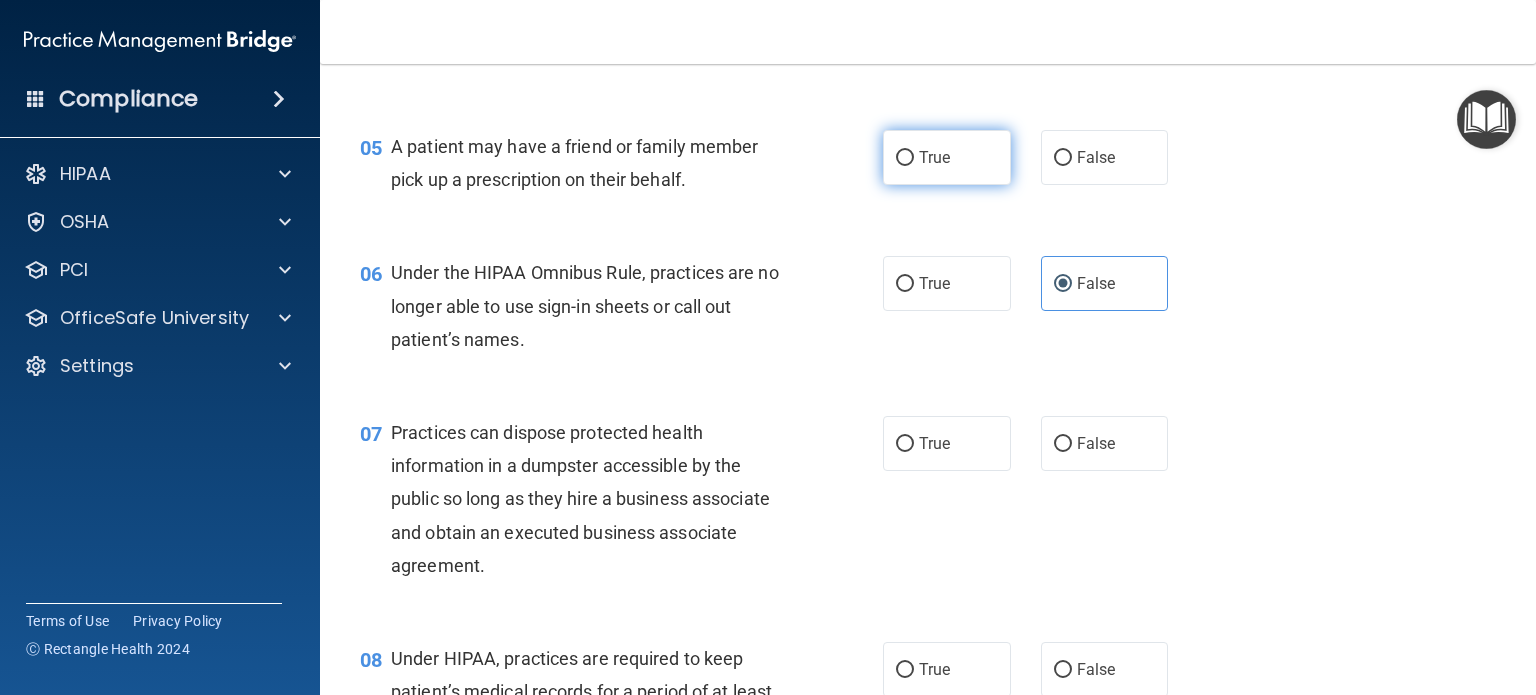 click on "True" at bounding box center [905, 158] 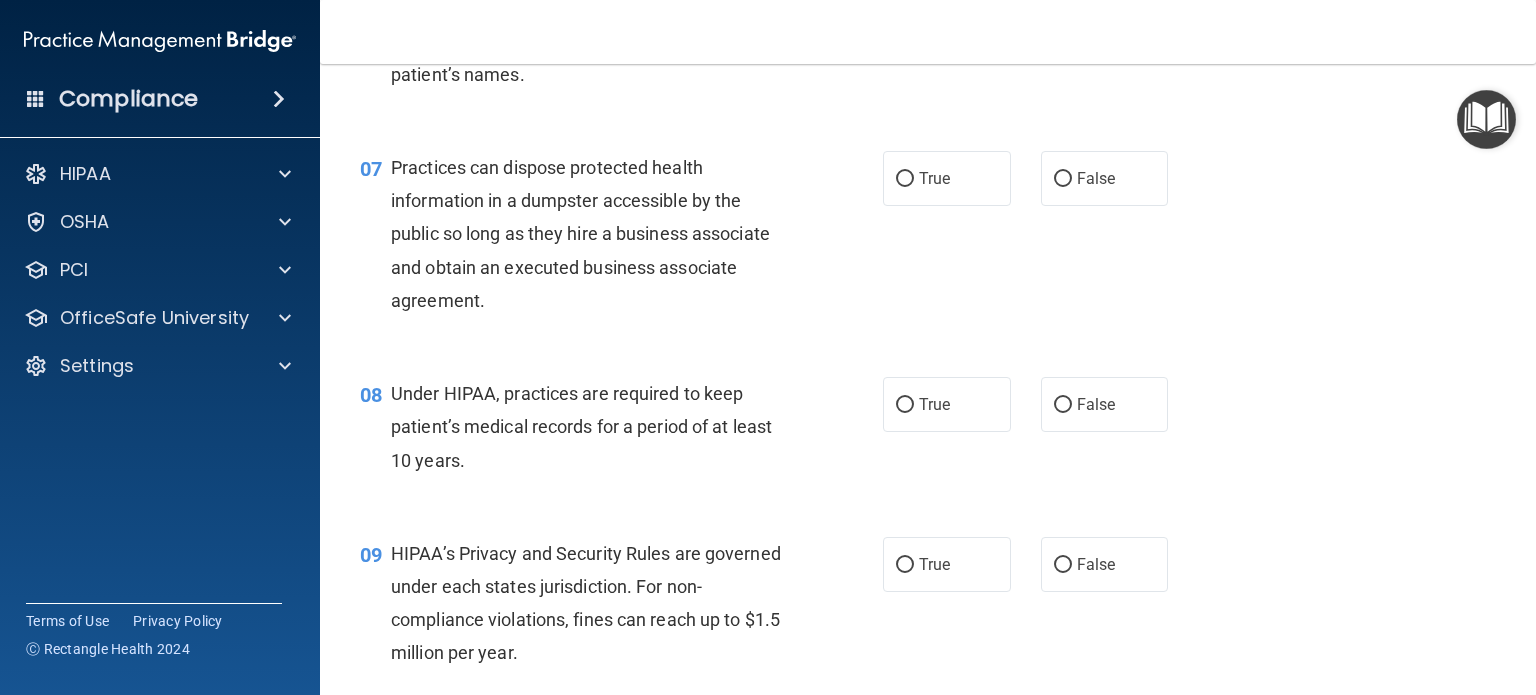 scroll, scrollTop: 1100, scrollLeft: 0, axis: vertical 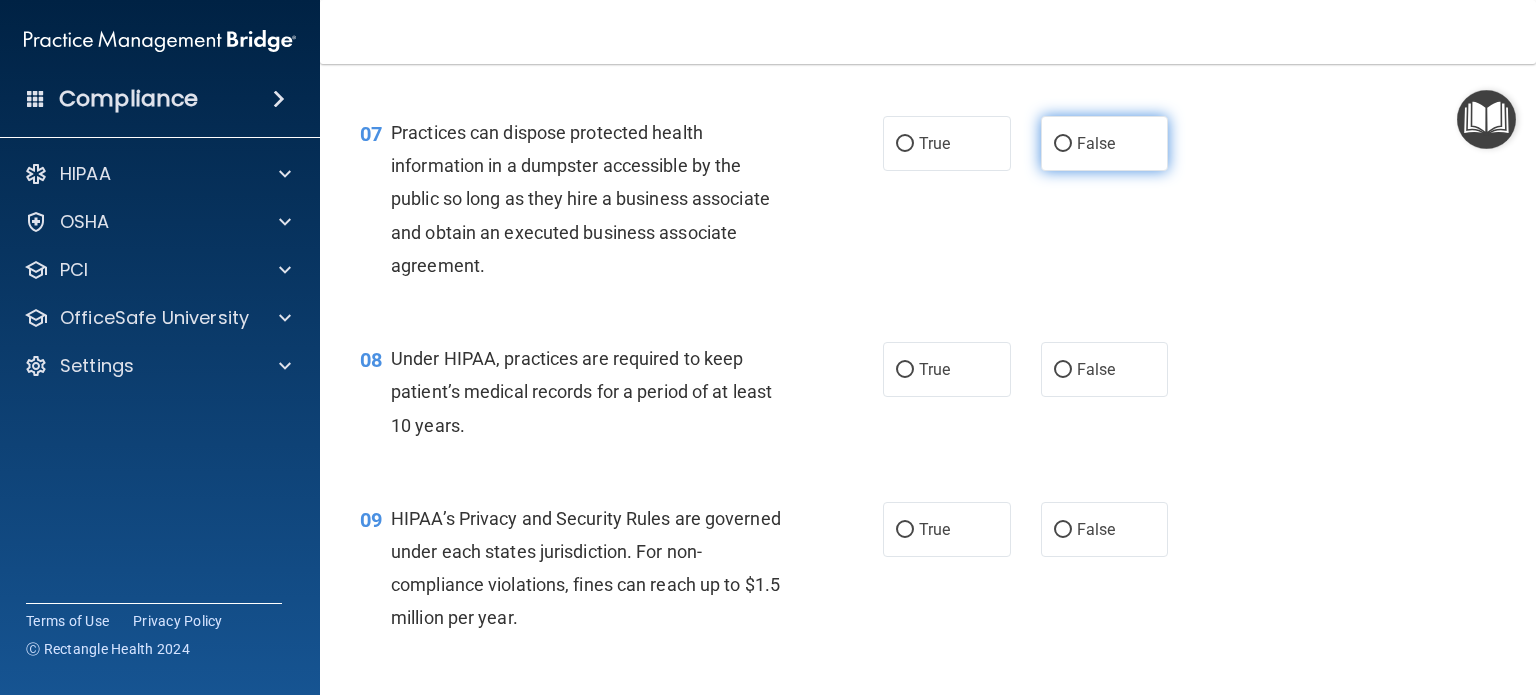 click on "False" at bounding box center (1063, 144) 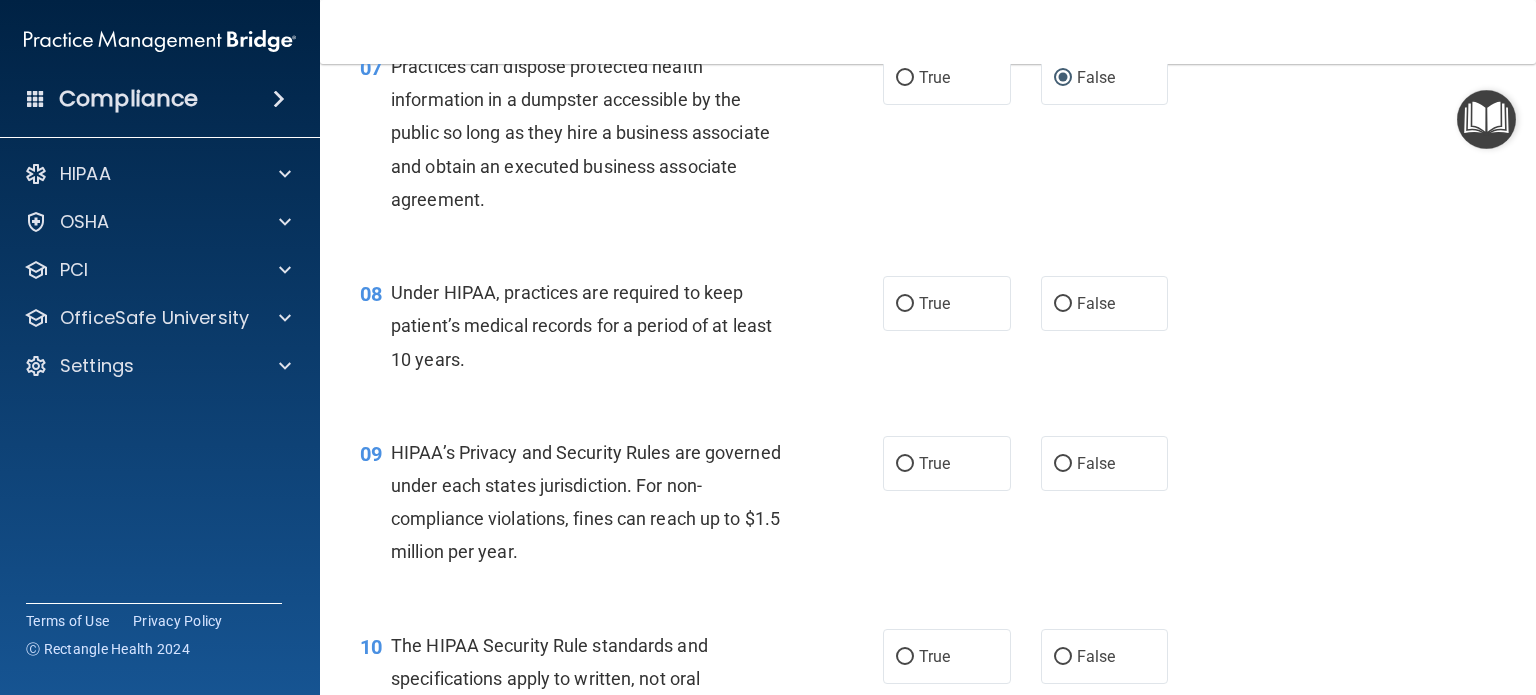 scroll, scrollTop: 1200, scrollLeft: 0, axis: vertical 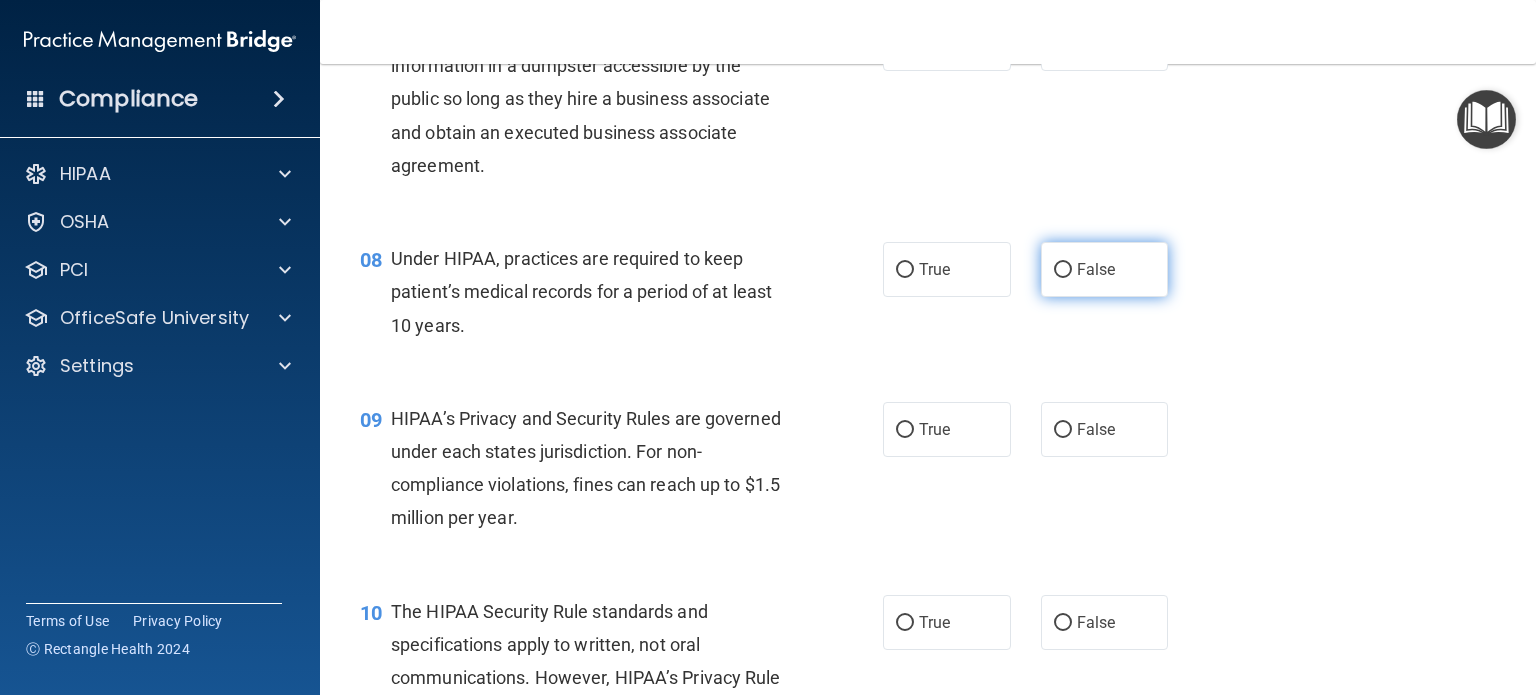 click on "False" at bounding box center (1063, 270) 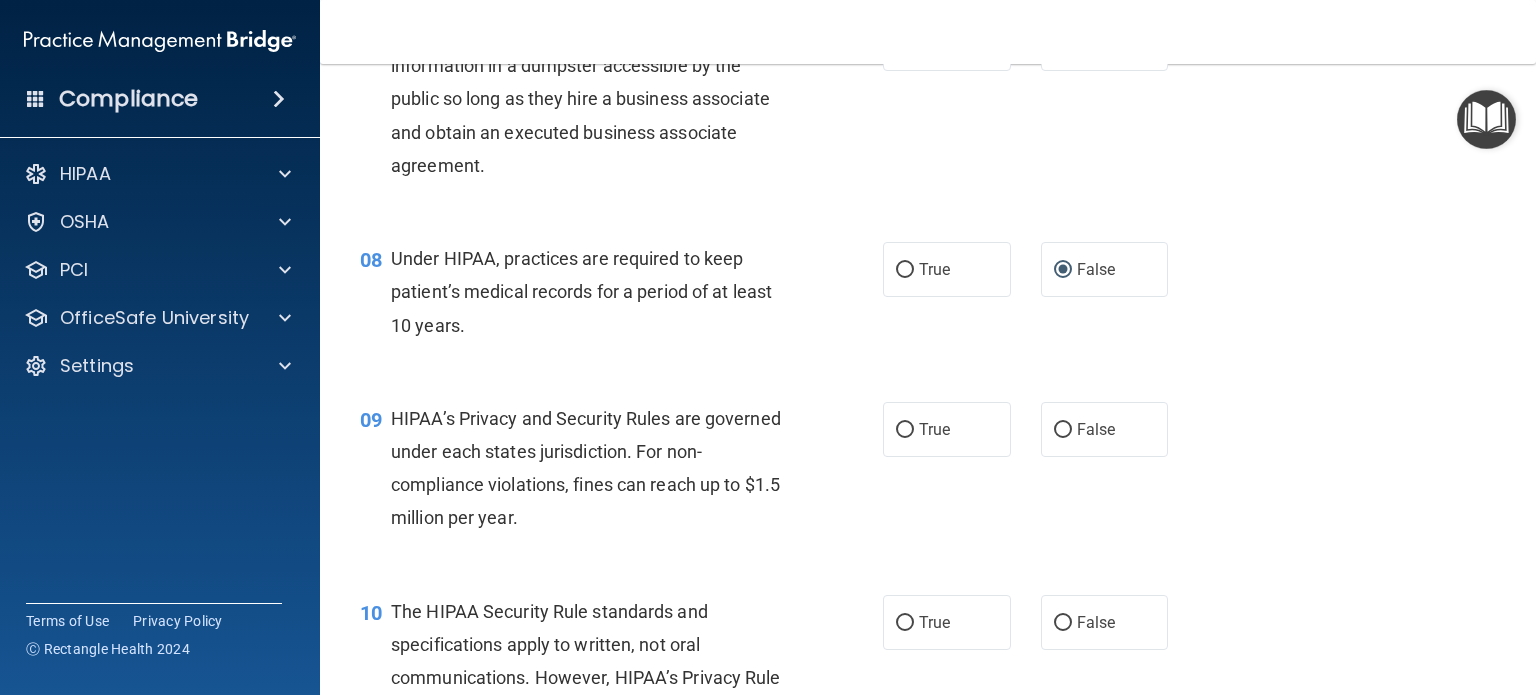 scroll, scrollTop: 1300, scrollLeft: 0, axis: vertical 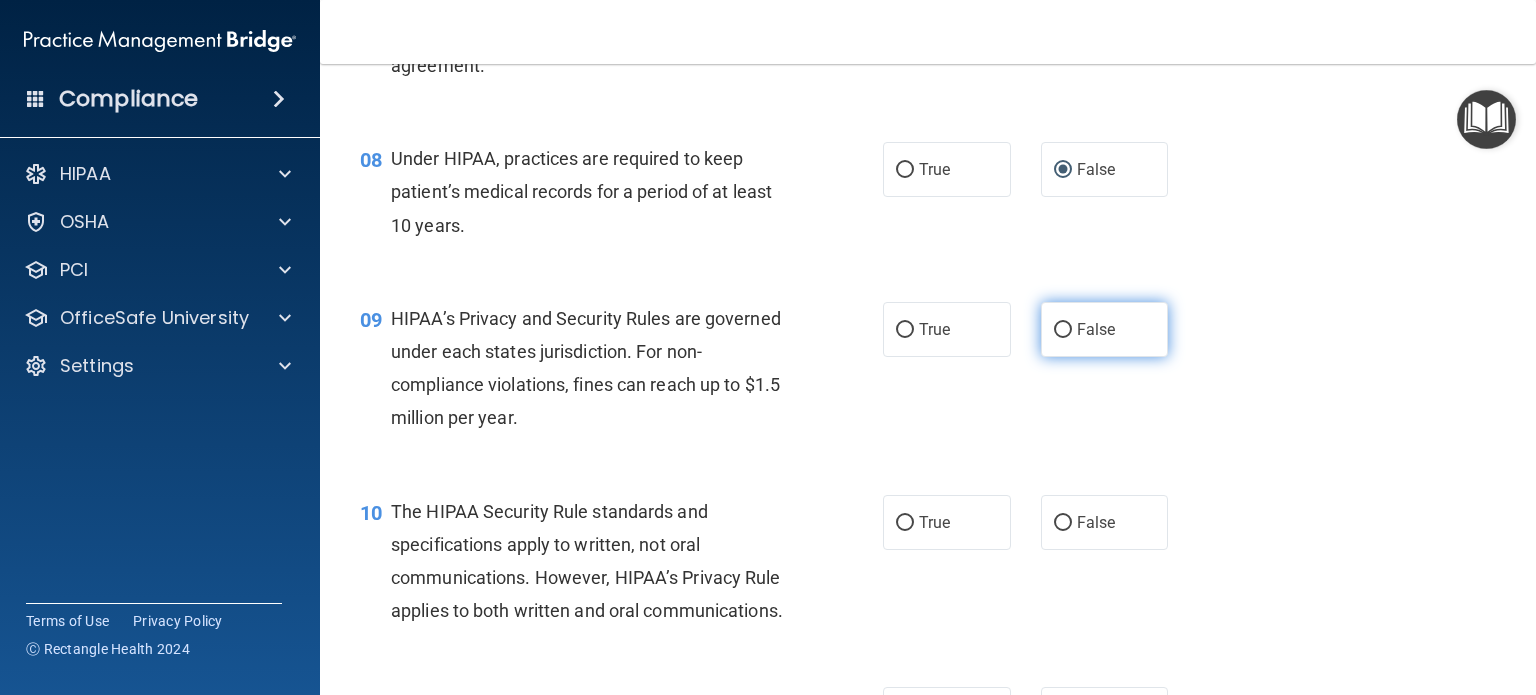 click on "False" at bounding box center (1063, 330) 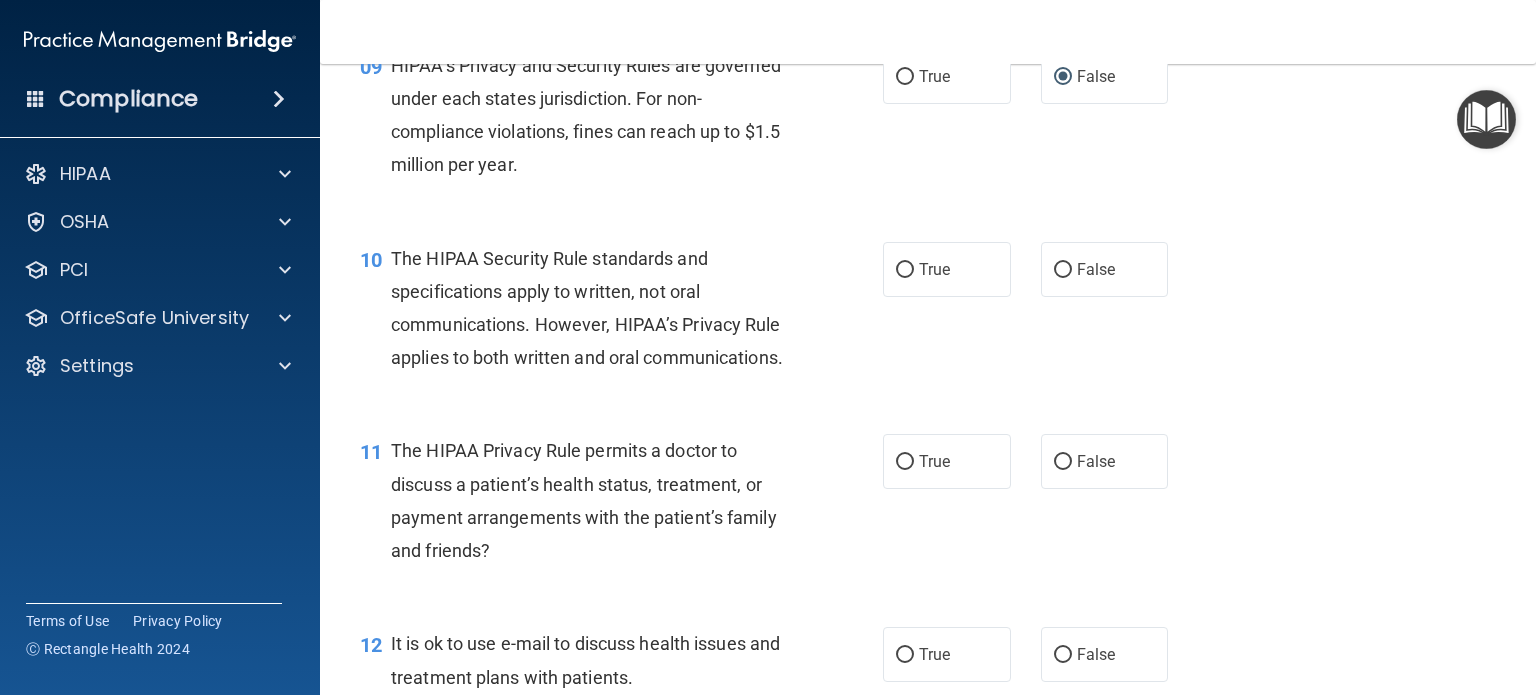scroll, scrollTop: 1600, scrollLeft: 0, axis: vertical 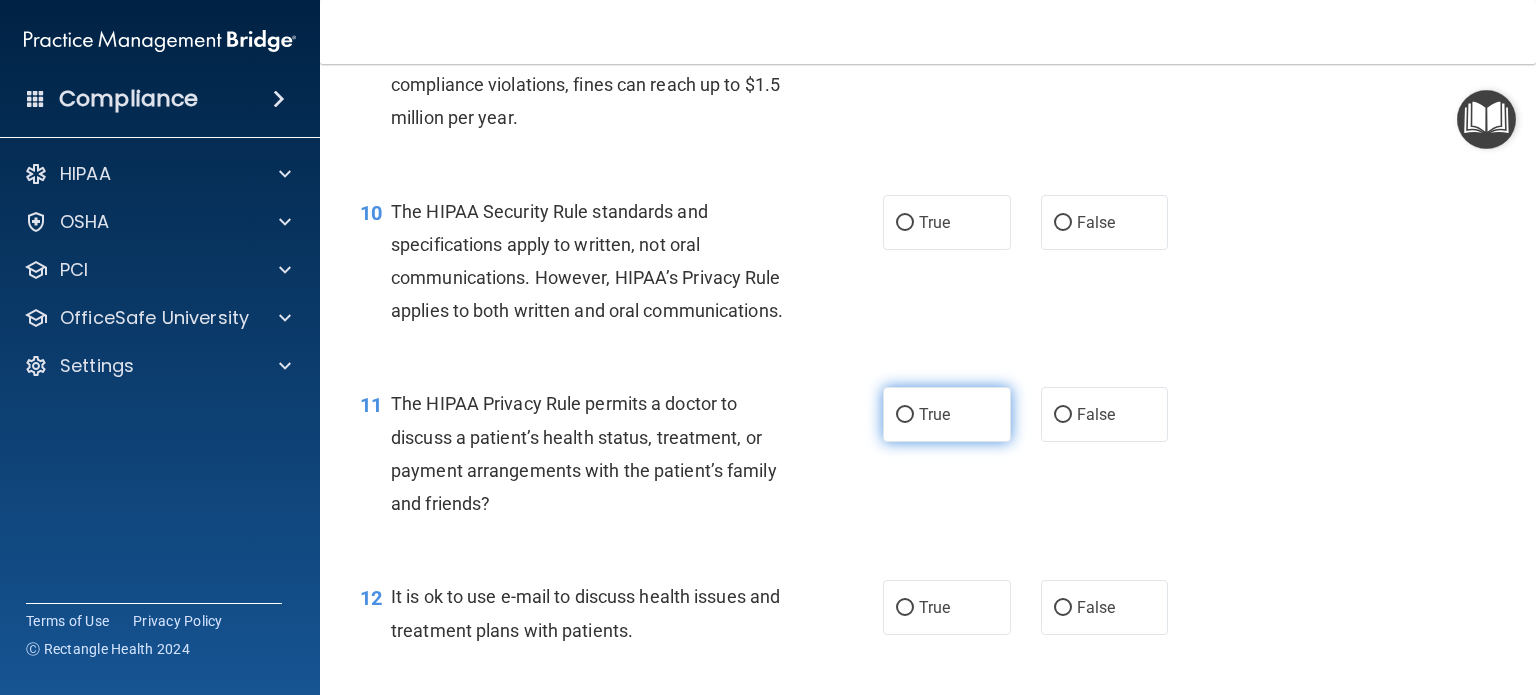 click on "True" at bounding box center [905, 415] 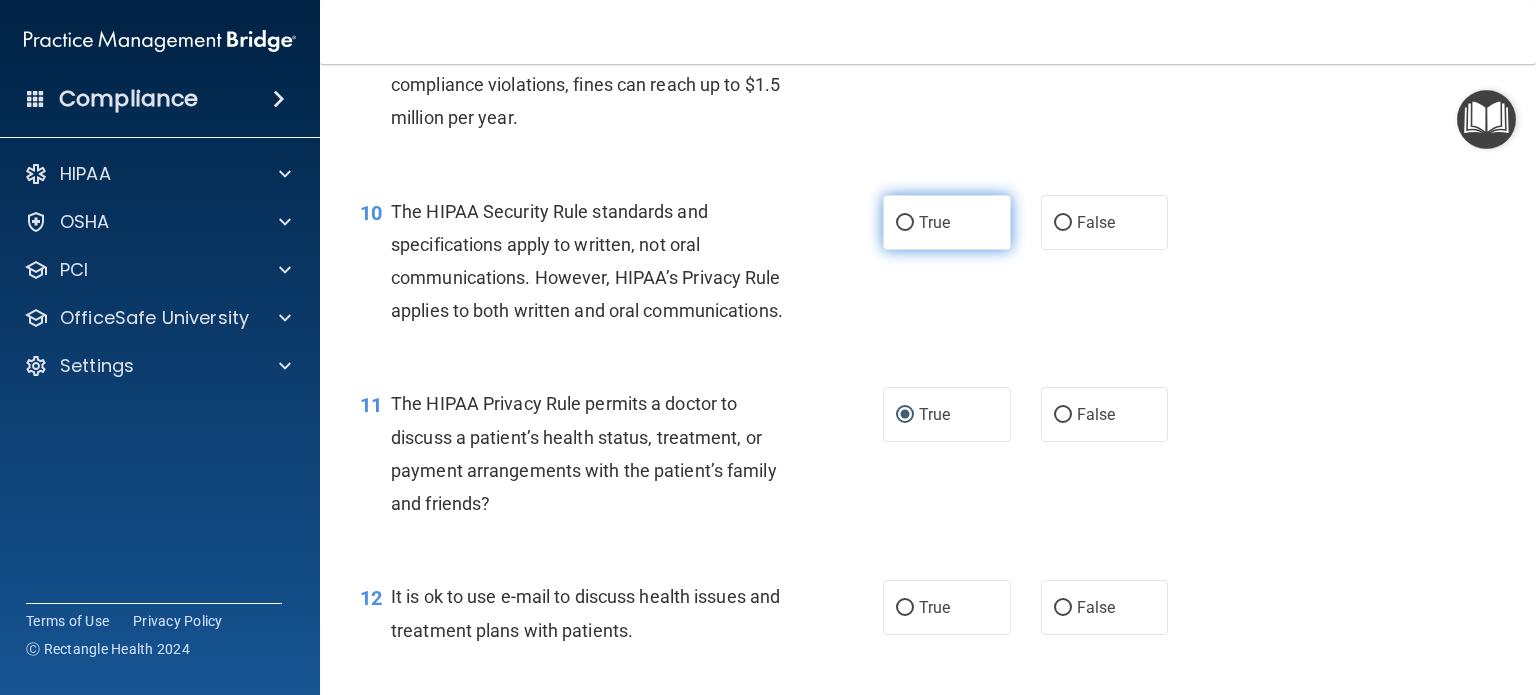 click on "True" at bounding box center [905, 223] 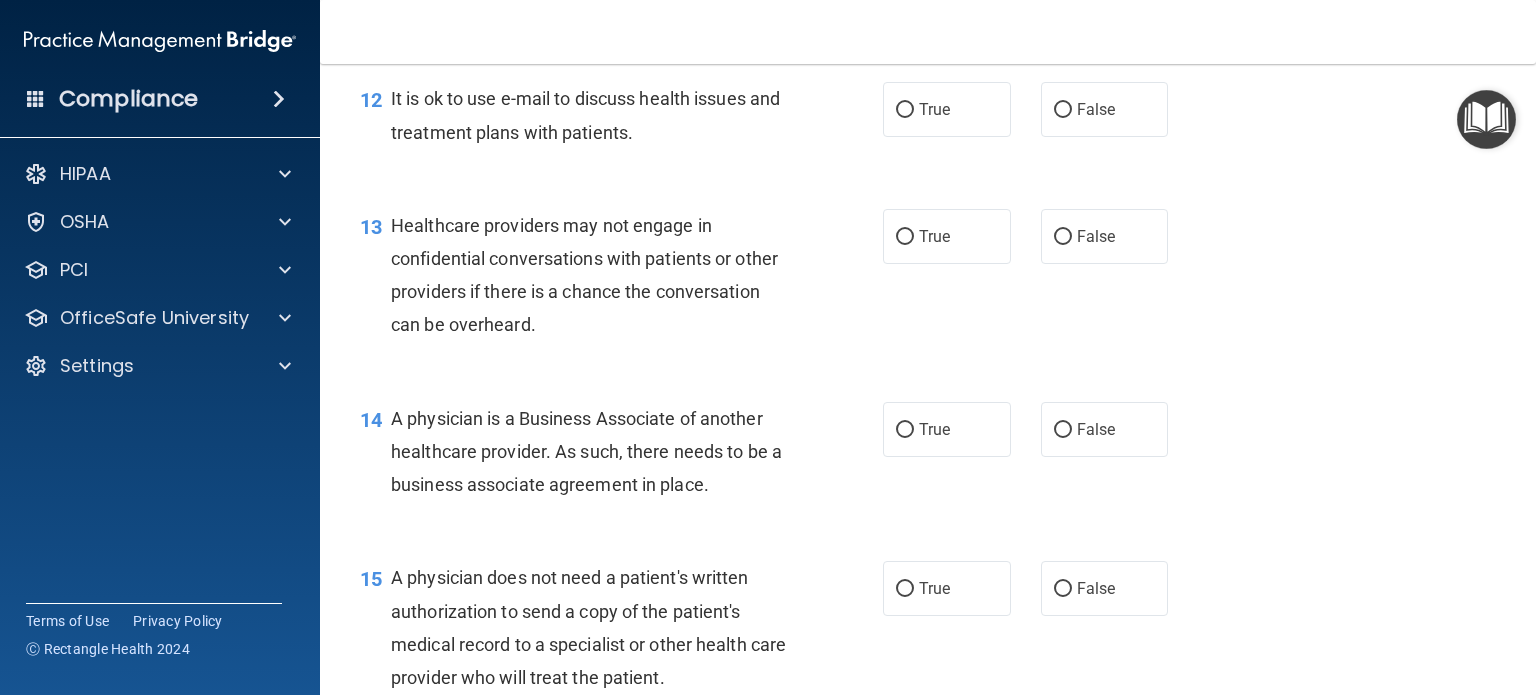 scroll, scrollTop: 2100, scrollLeft: 0, axis: vertical 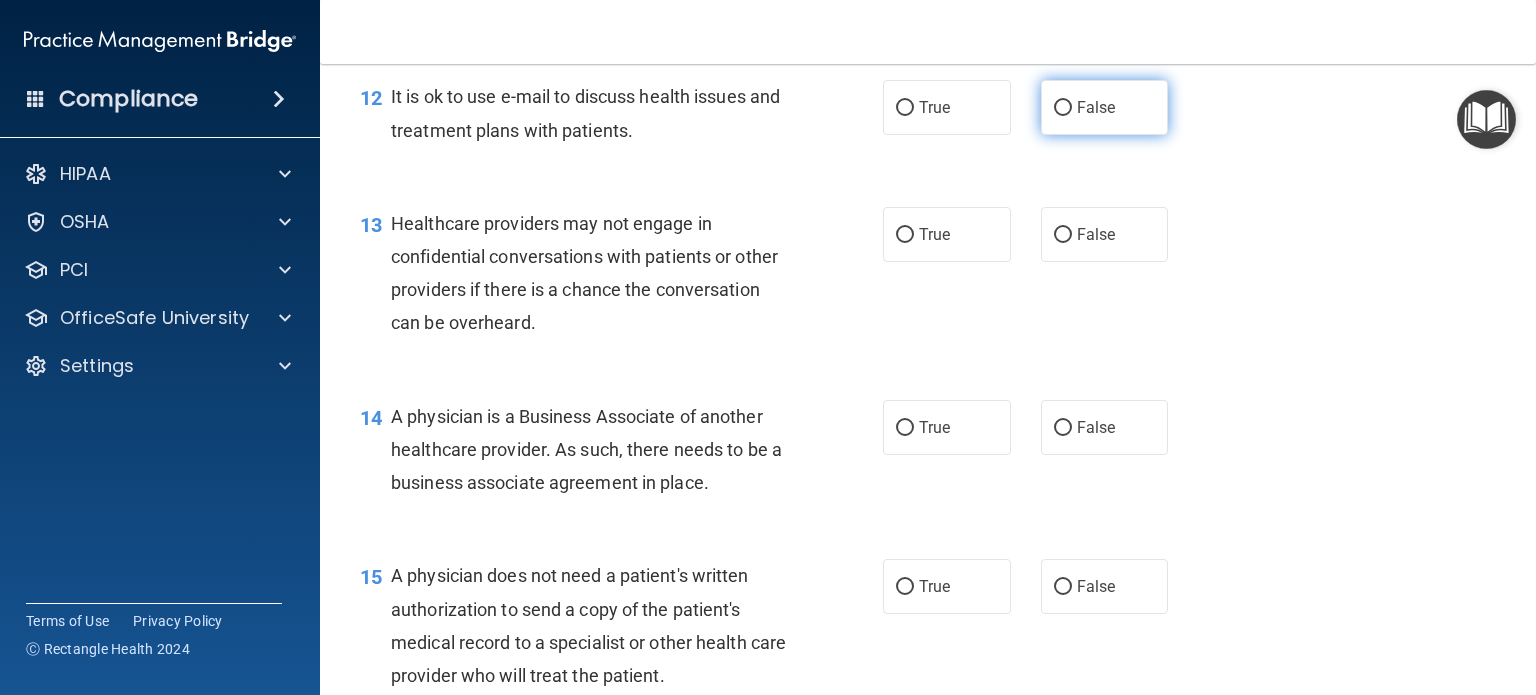 click on "False" at bounding box center [1063, 108] 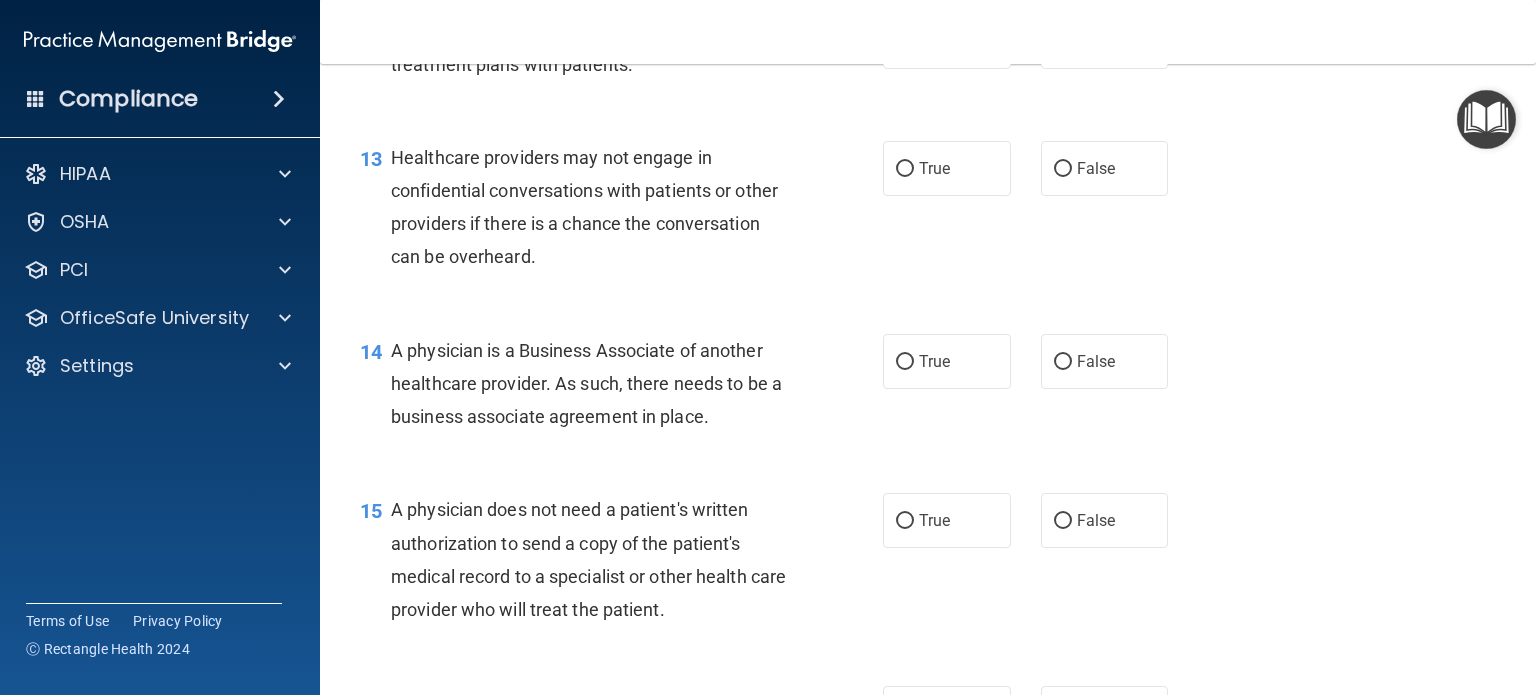 scroll, scrollTop: 2200, scrollLeft: 0, axis: vertical 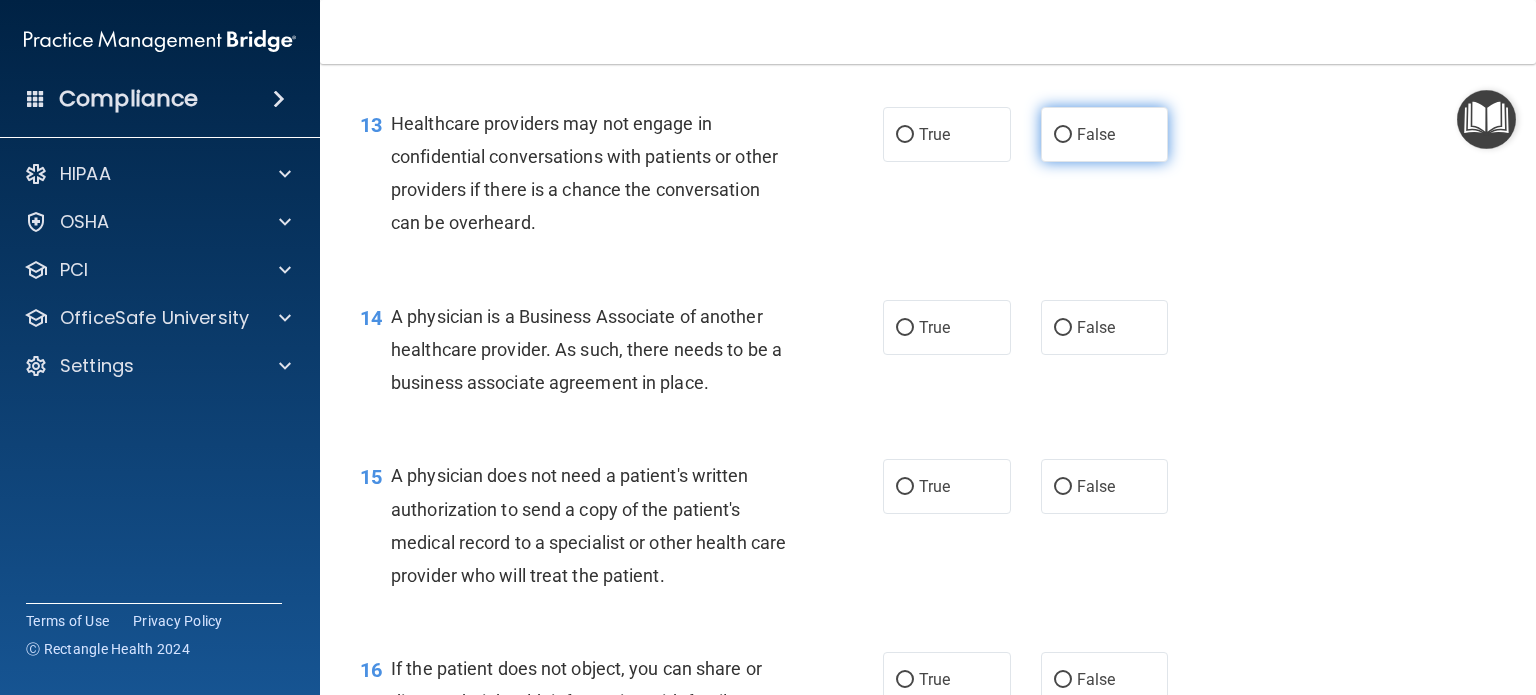 click on "False" at bounding box center (1063, 135) 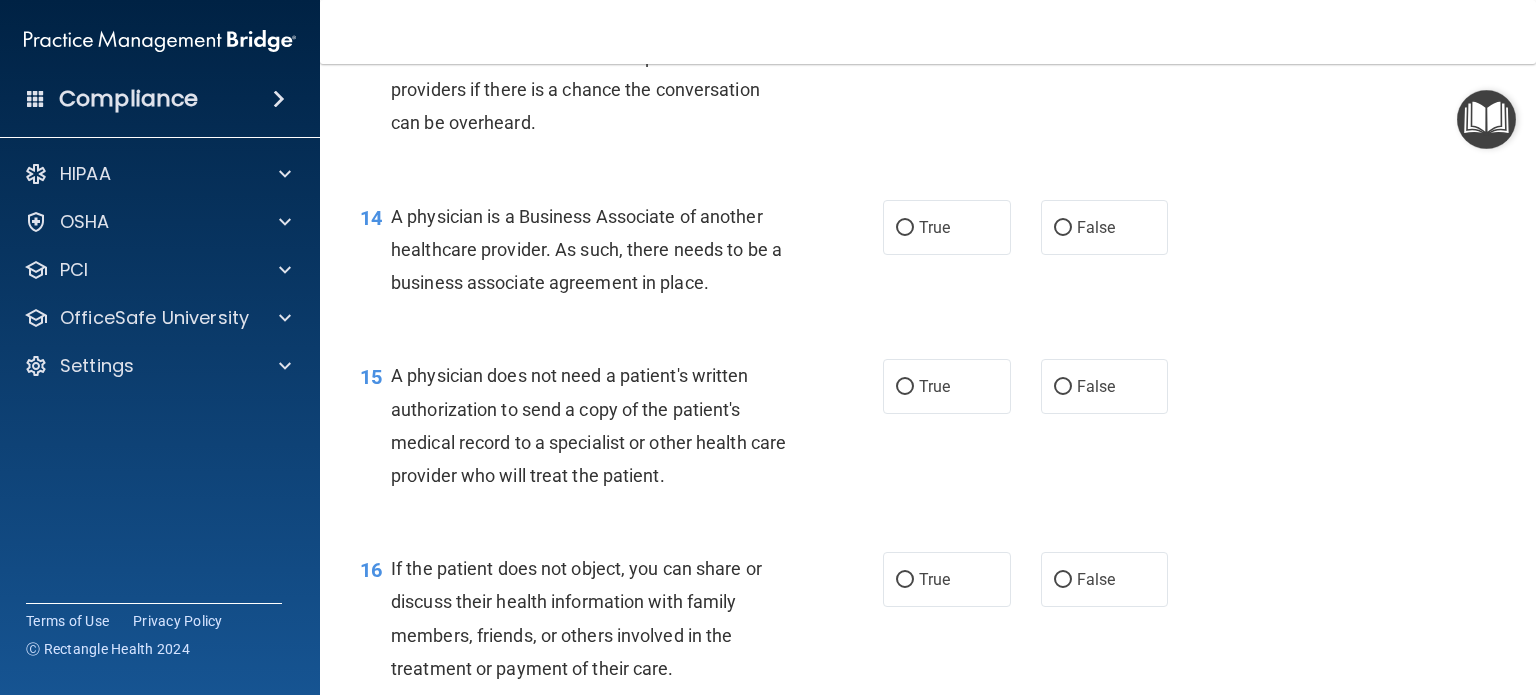 scroll, scrollTop: 2400, scrollLeft: 0, axis: vertical 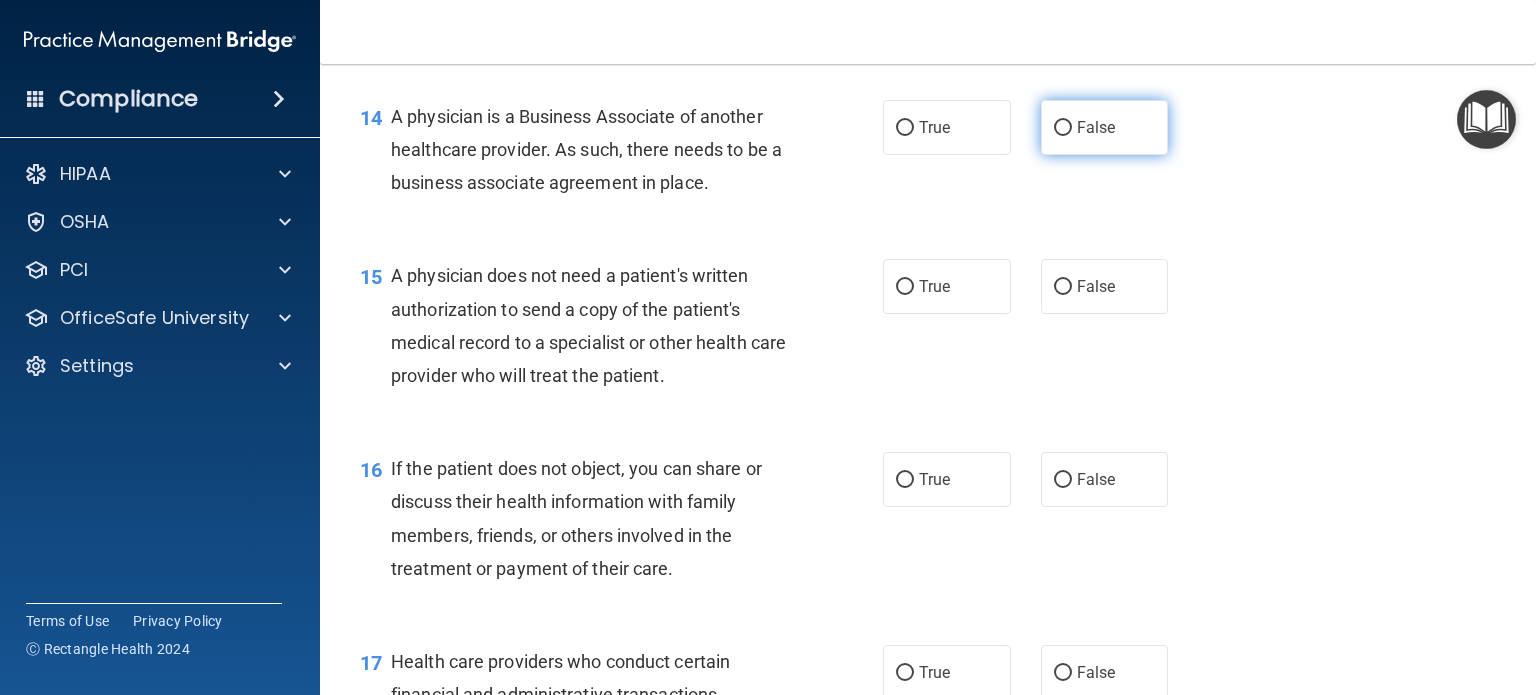 click on "False" at bounding box center (1063, 128) 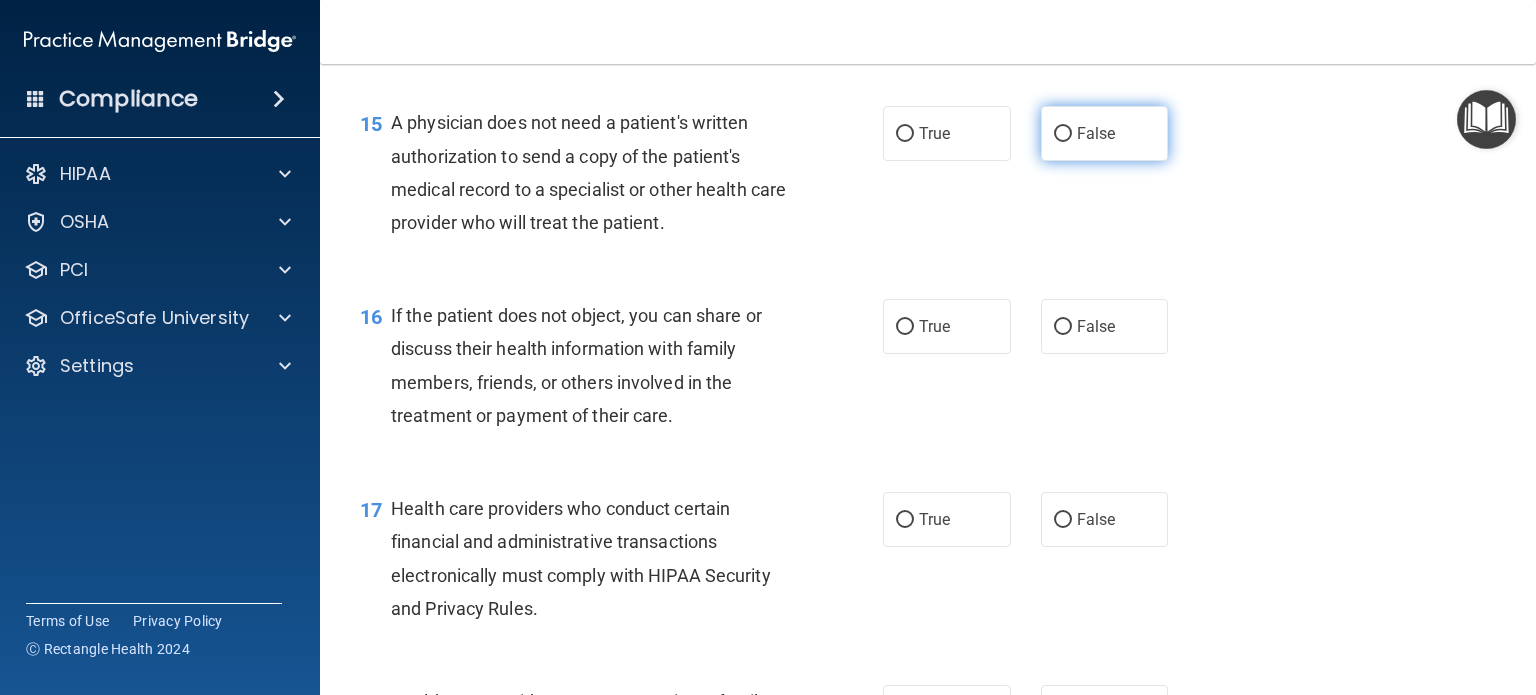 scroll, scrollTop: 2600, scrollLeft: 0, axis: vertical 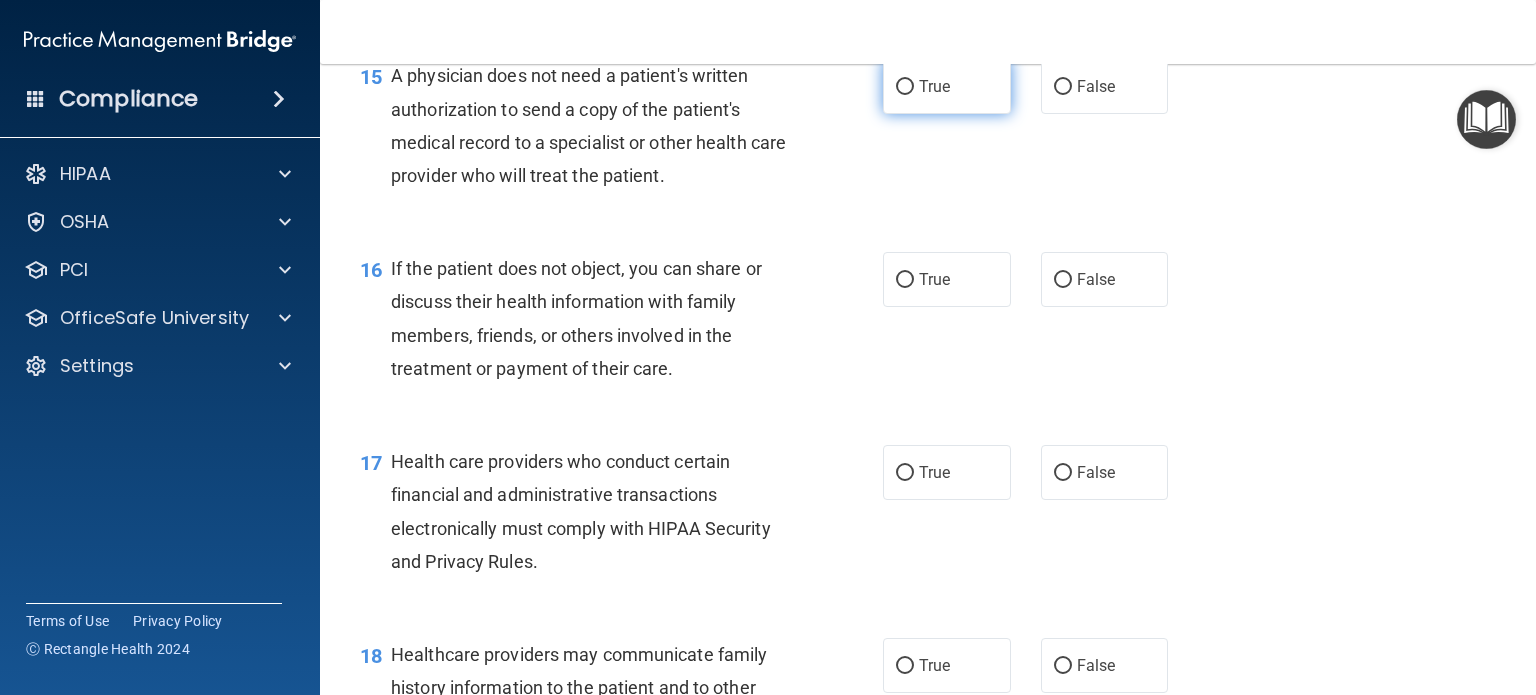 click on "True" at bounding box center [905, 87] 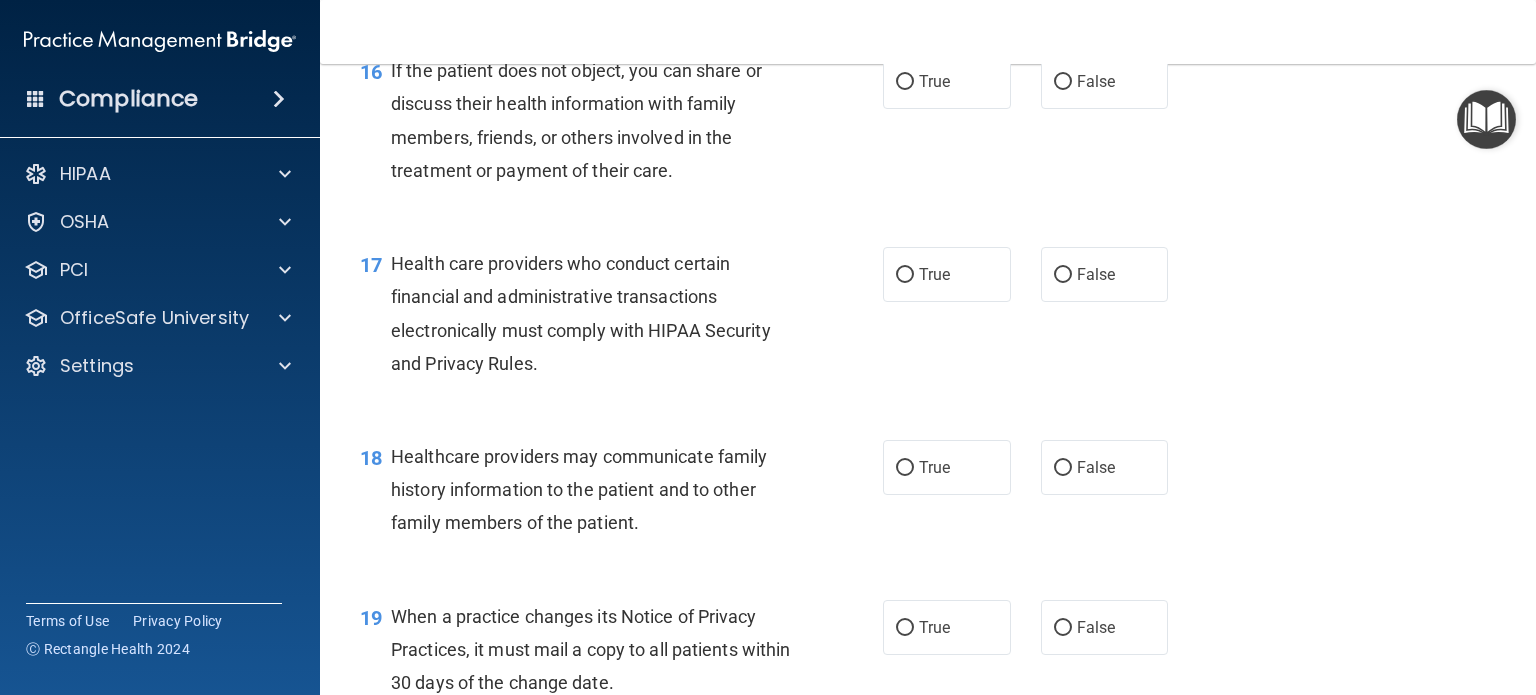 scroll, scrollTop: 2800, scrollLeft: 0, axis: vertical 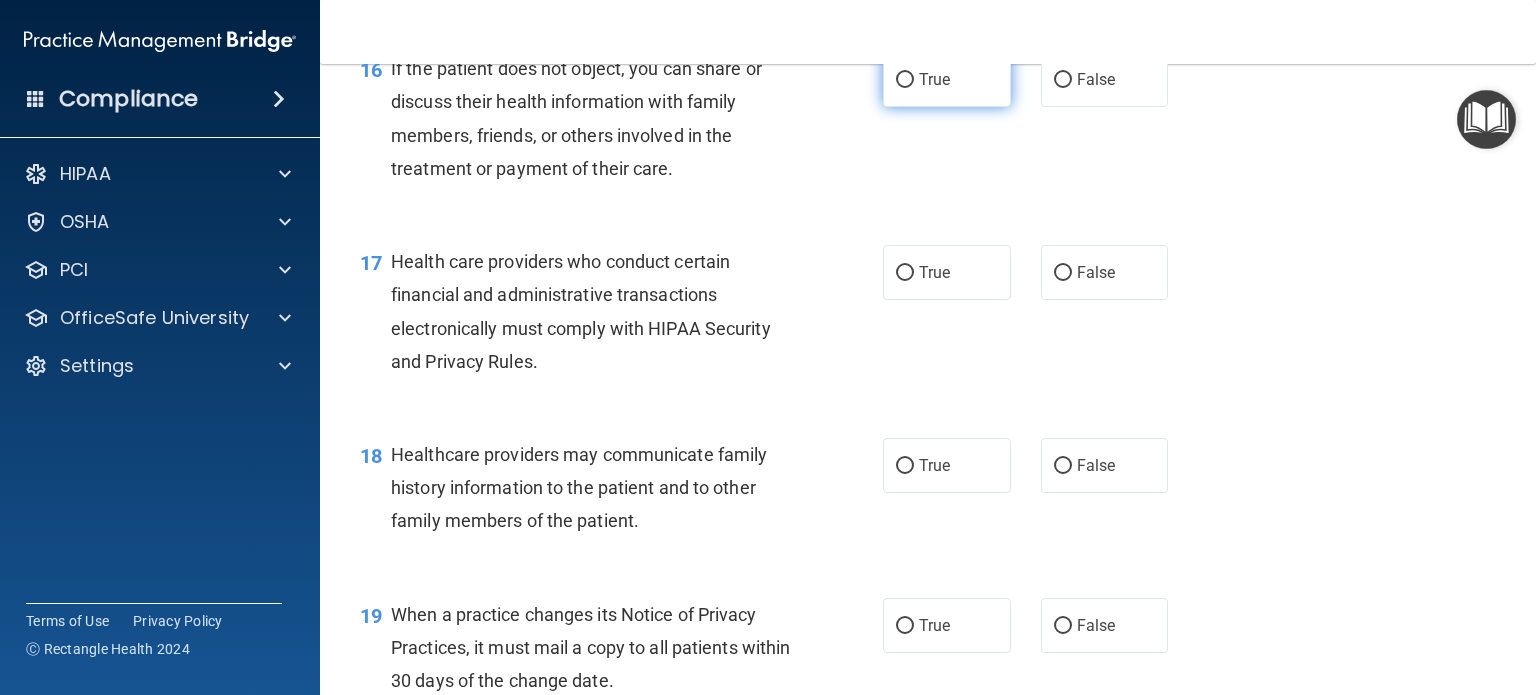 click on "True" at bounding box center [905, 80] 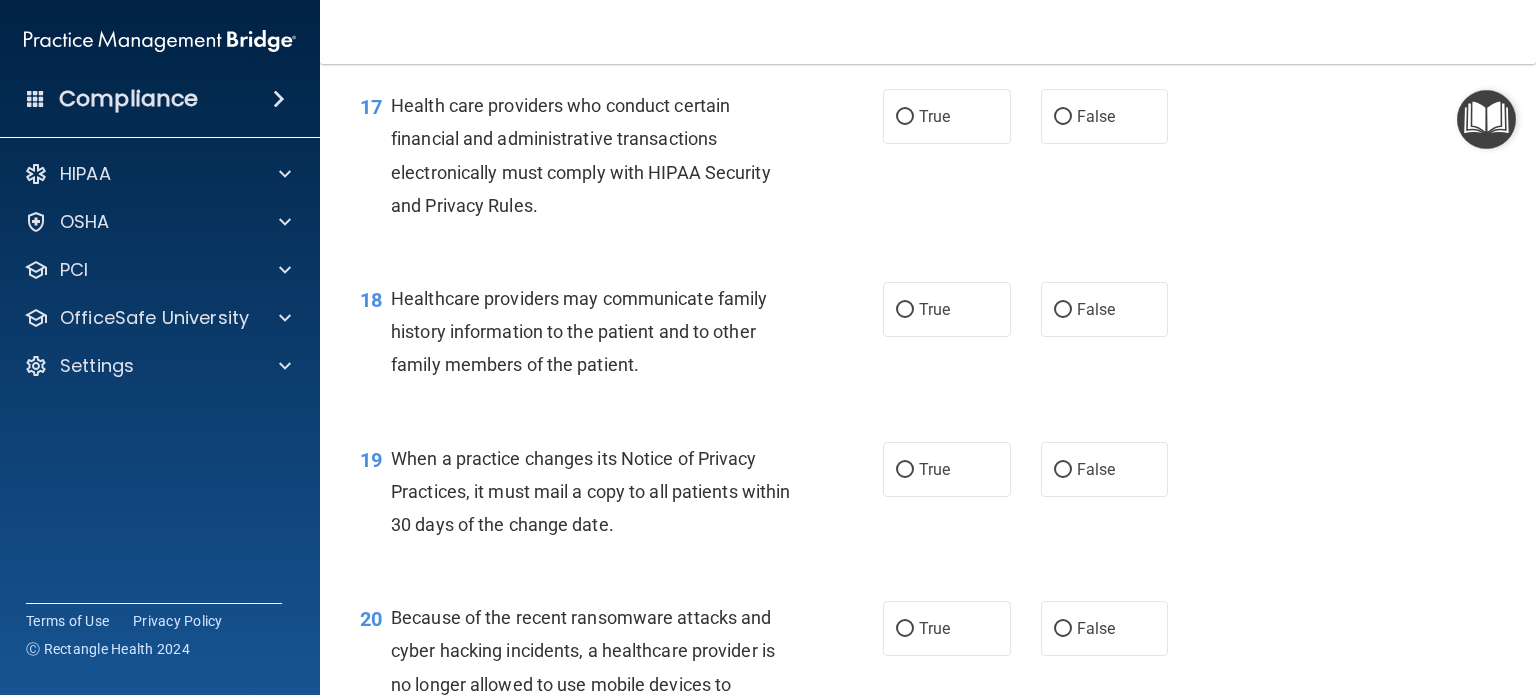 scroll, scrollTop: 3000, scrollLeft: 0, axis: vertical 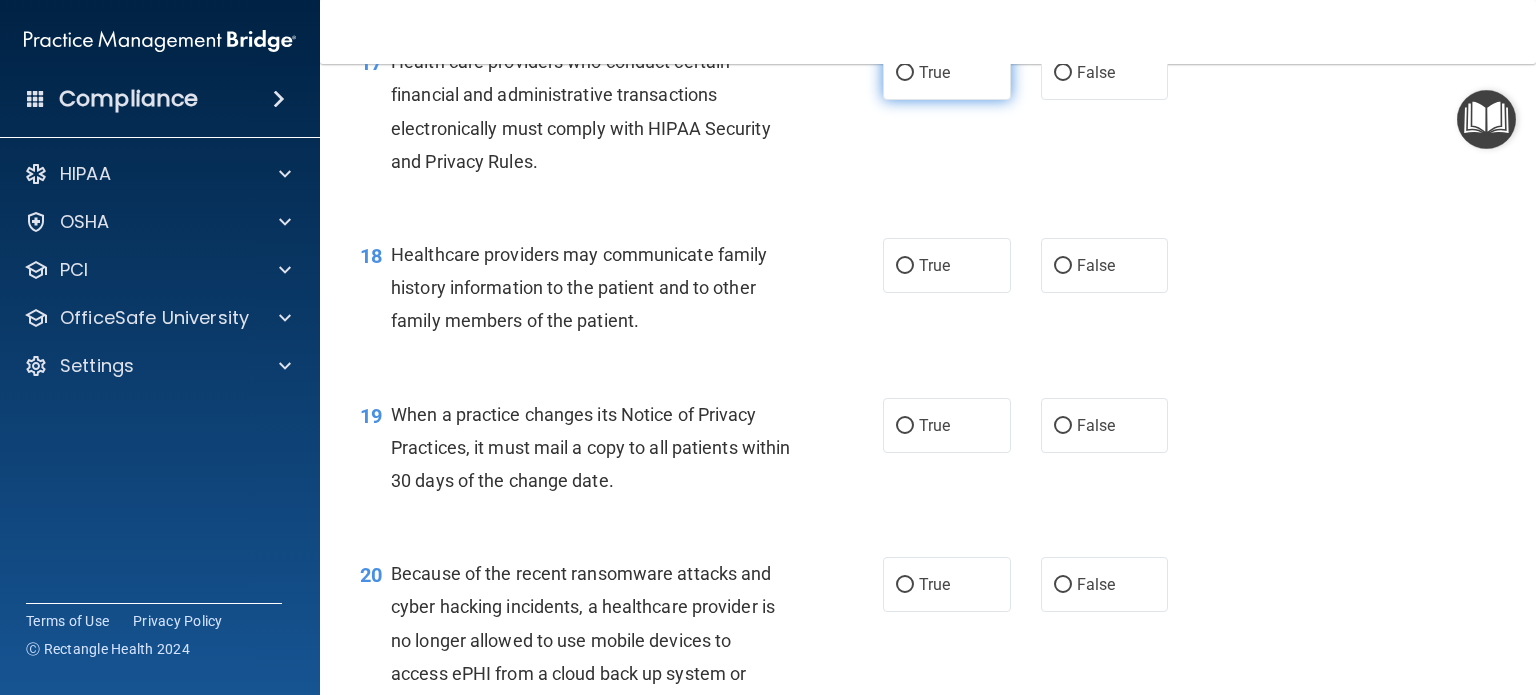 click on "True" at bounding box center (905, 73) 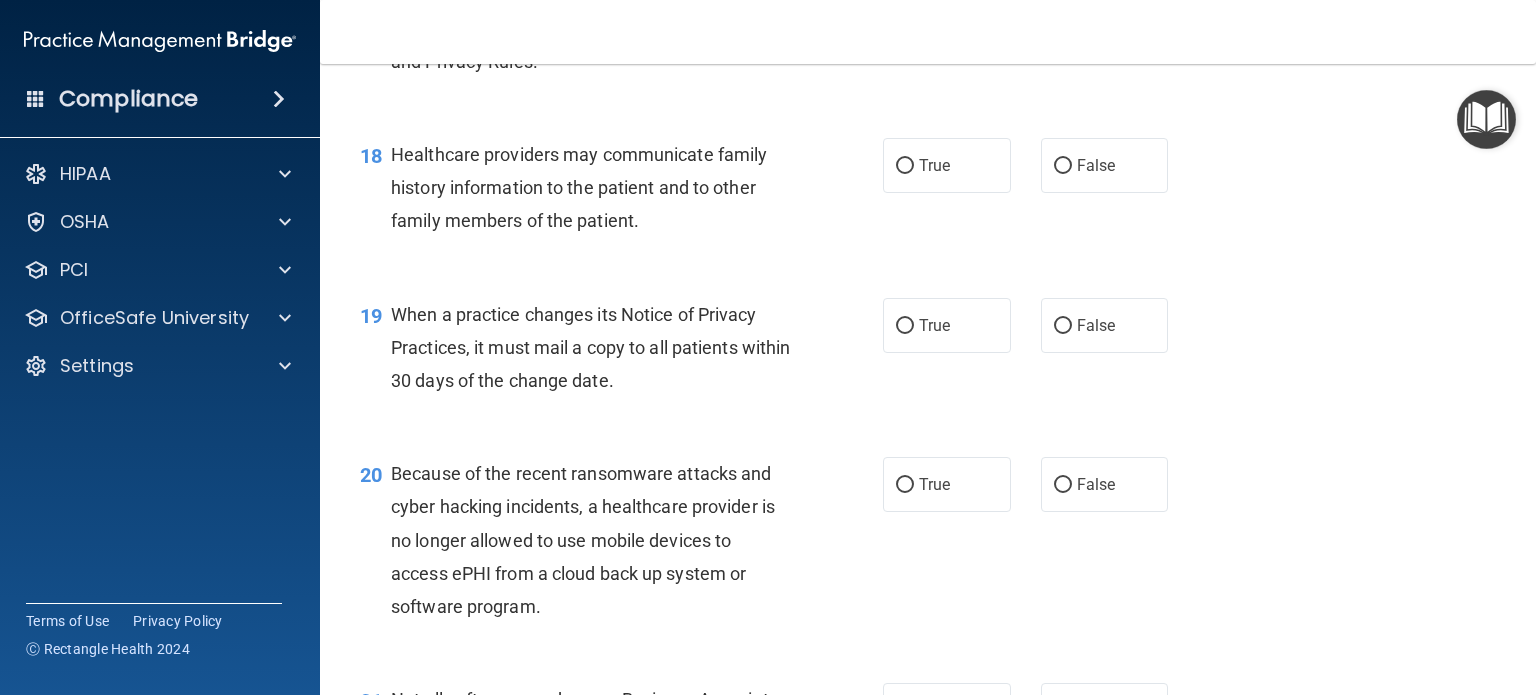 scroll, scrollTop: 3200, scrollLeft: 0, axis: vertical 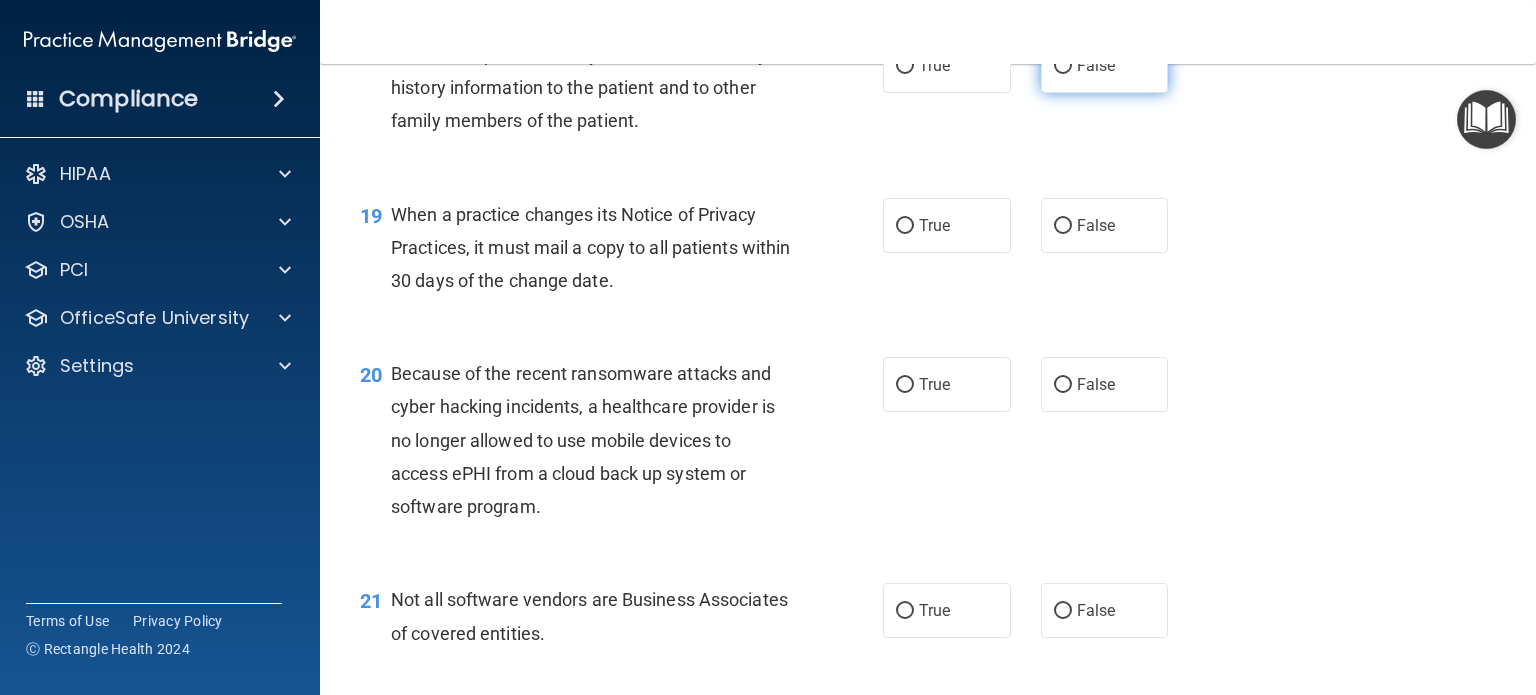 click on "False" at bounding box center (1105, 65) 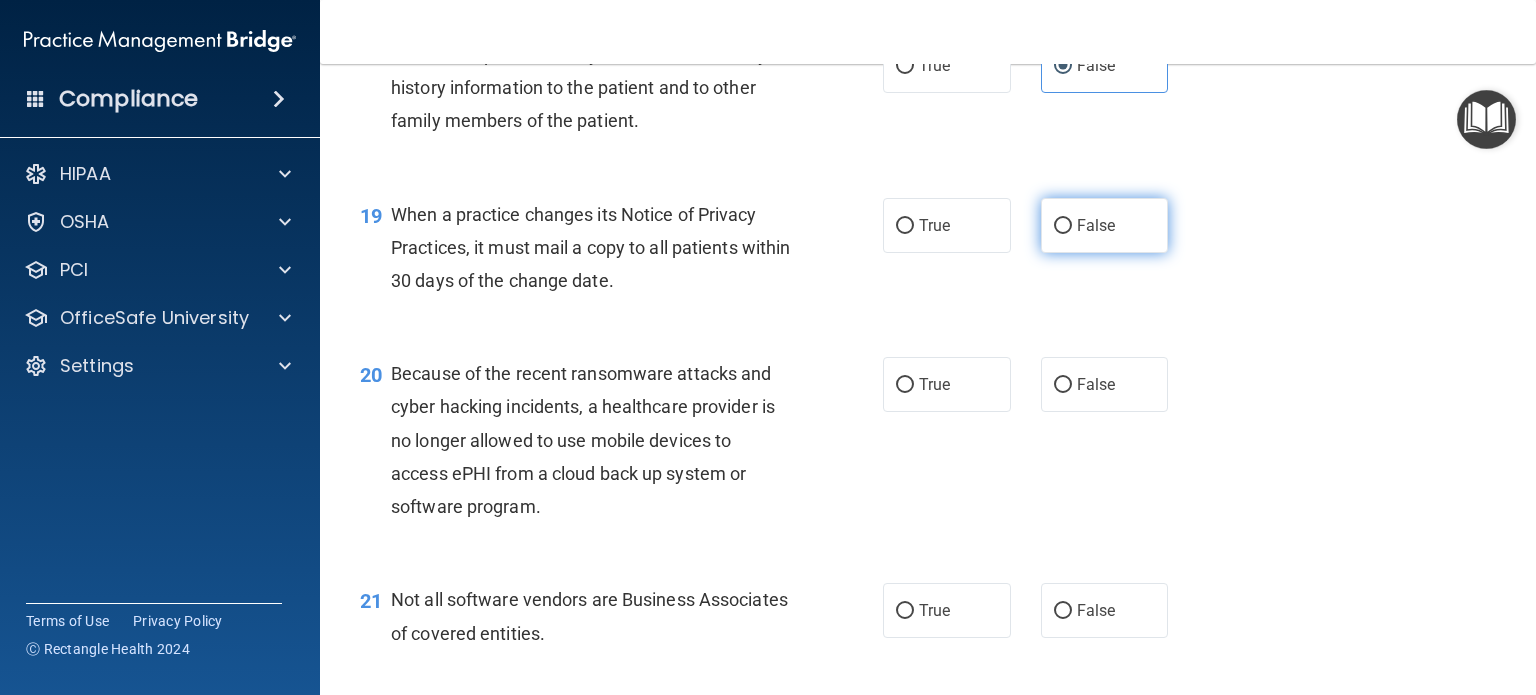 click on "False" at bounding box center [1105, 225] 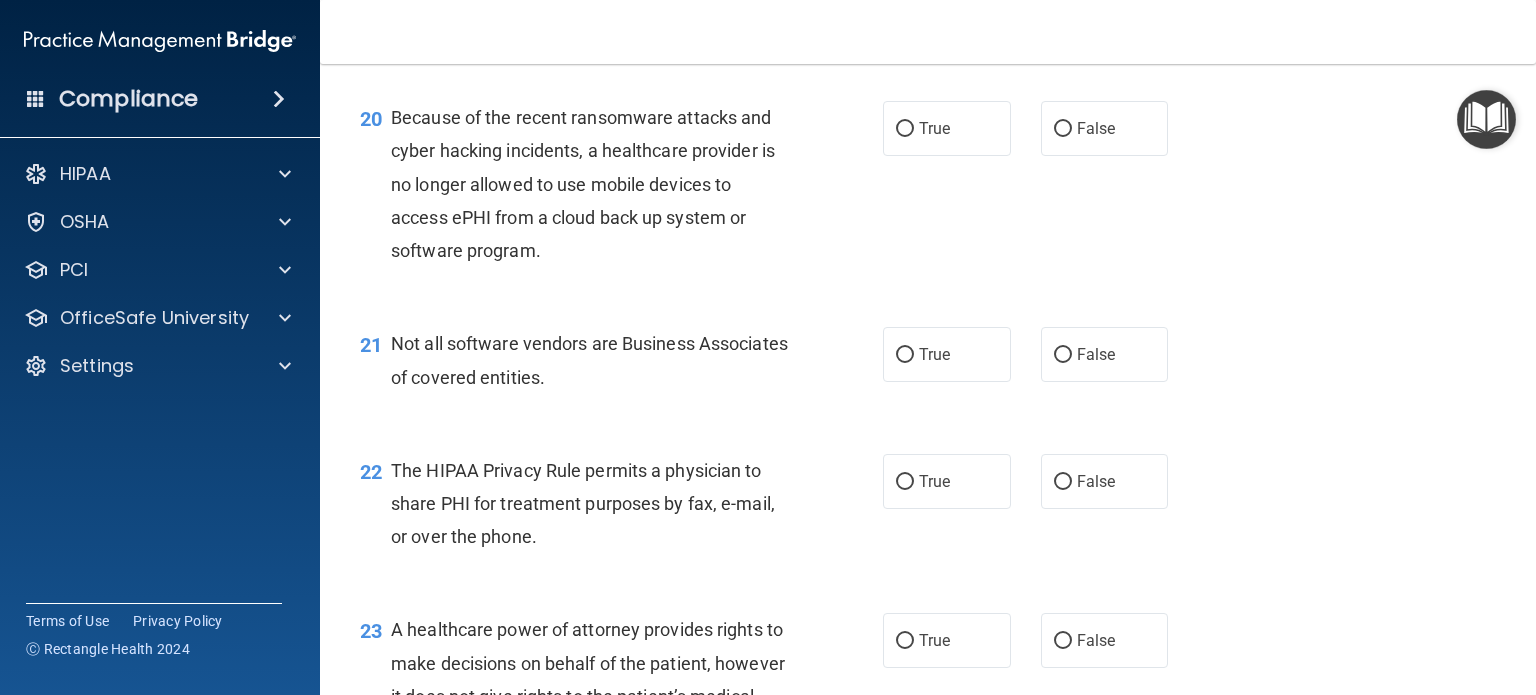 scroll, scrollTop: 3500, scrollLeft: 0, axis: vertical 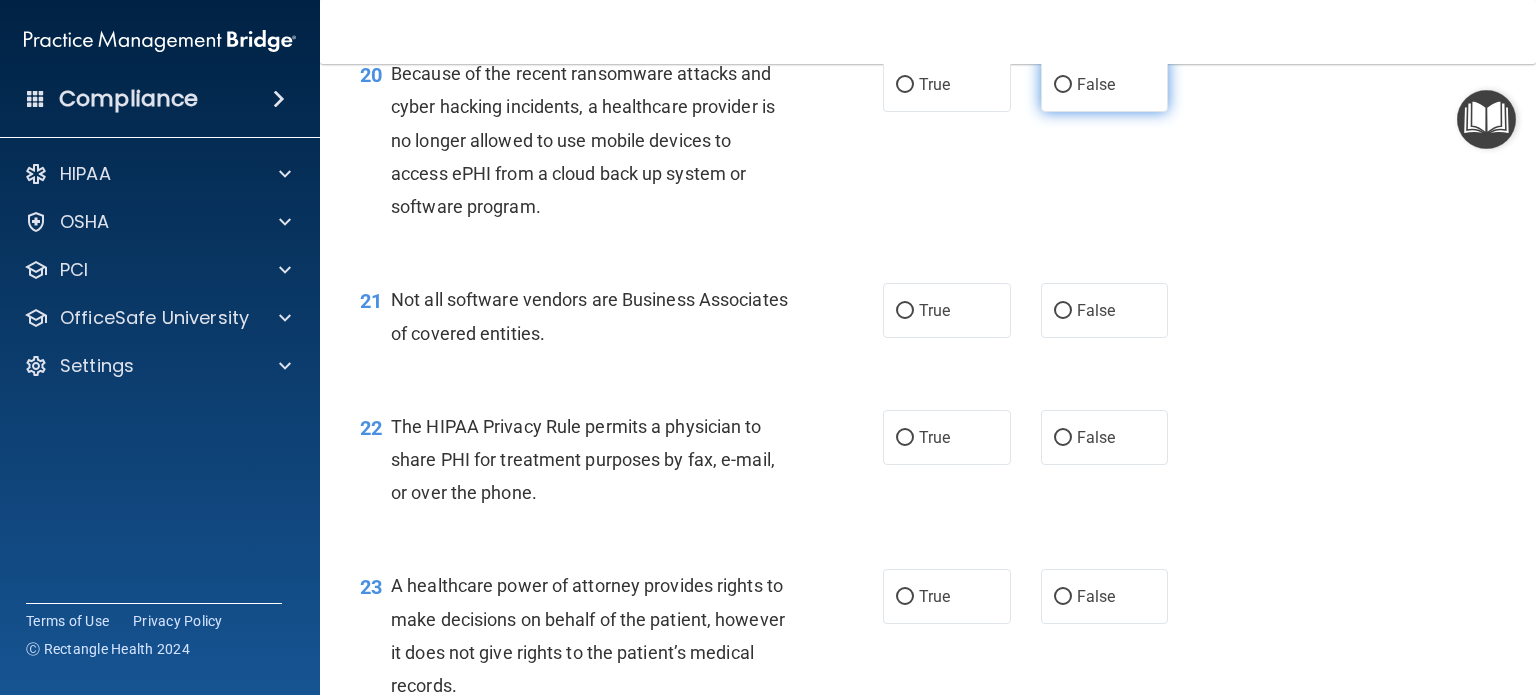 click on "False" at bounding box center (1063, 85) 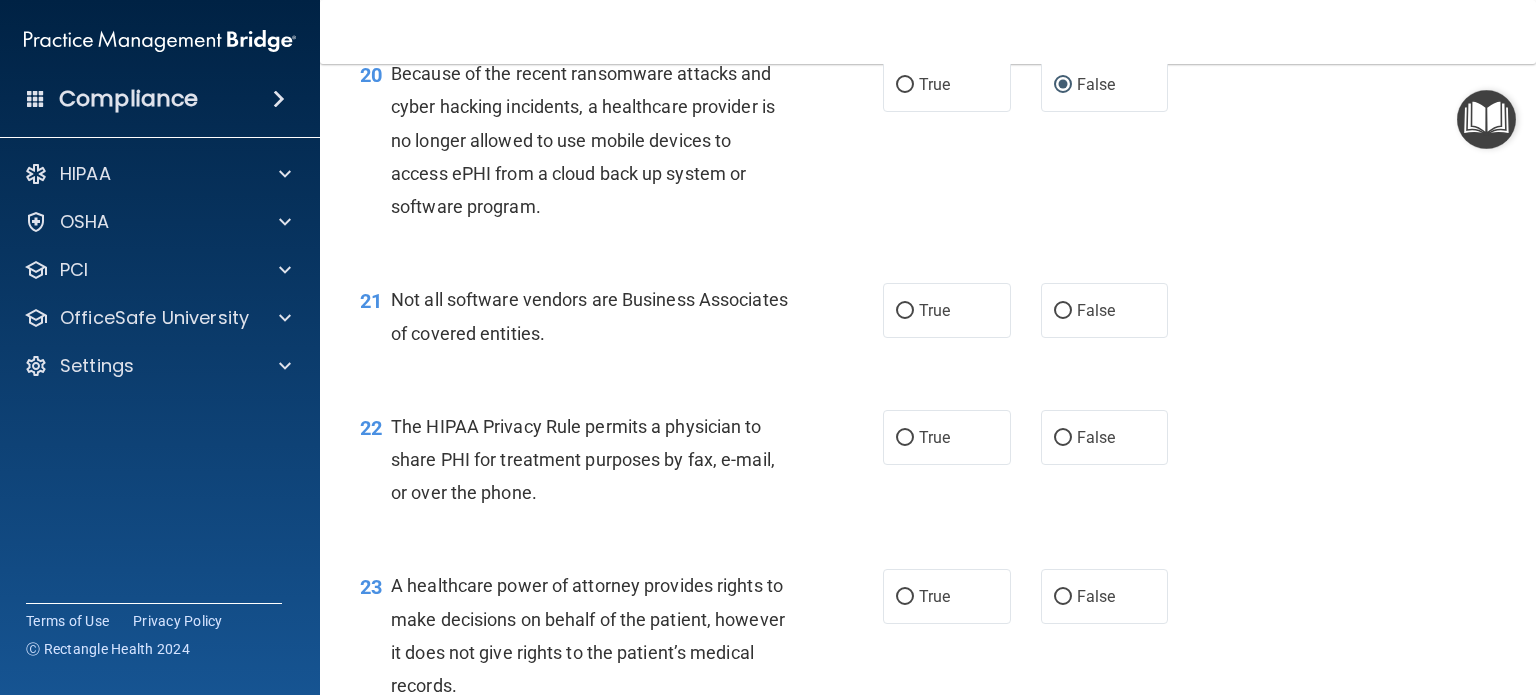 scroll, scrollTop: 3600, scrollLeft: 0, axis: vertical 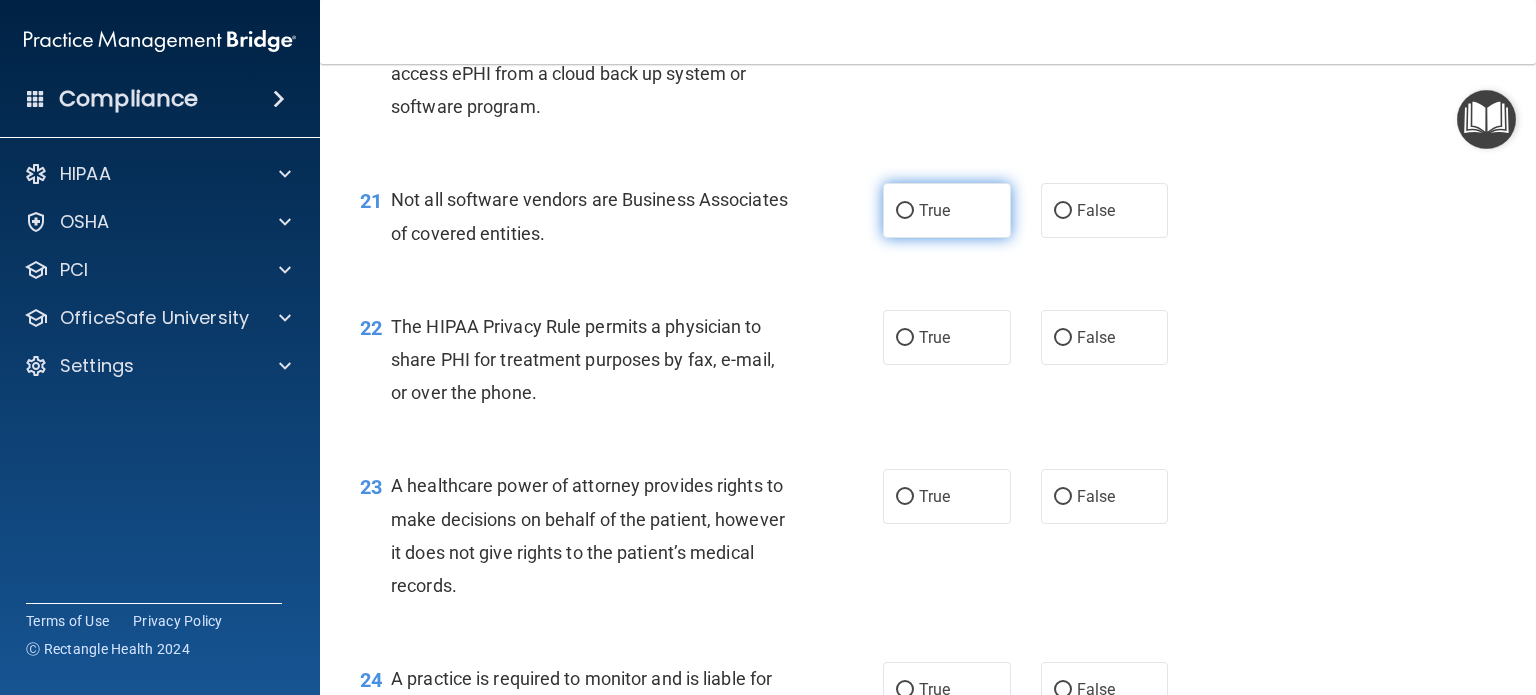 click on "True" at bounding box center (905, 211) 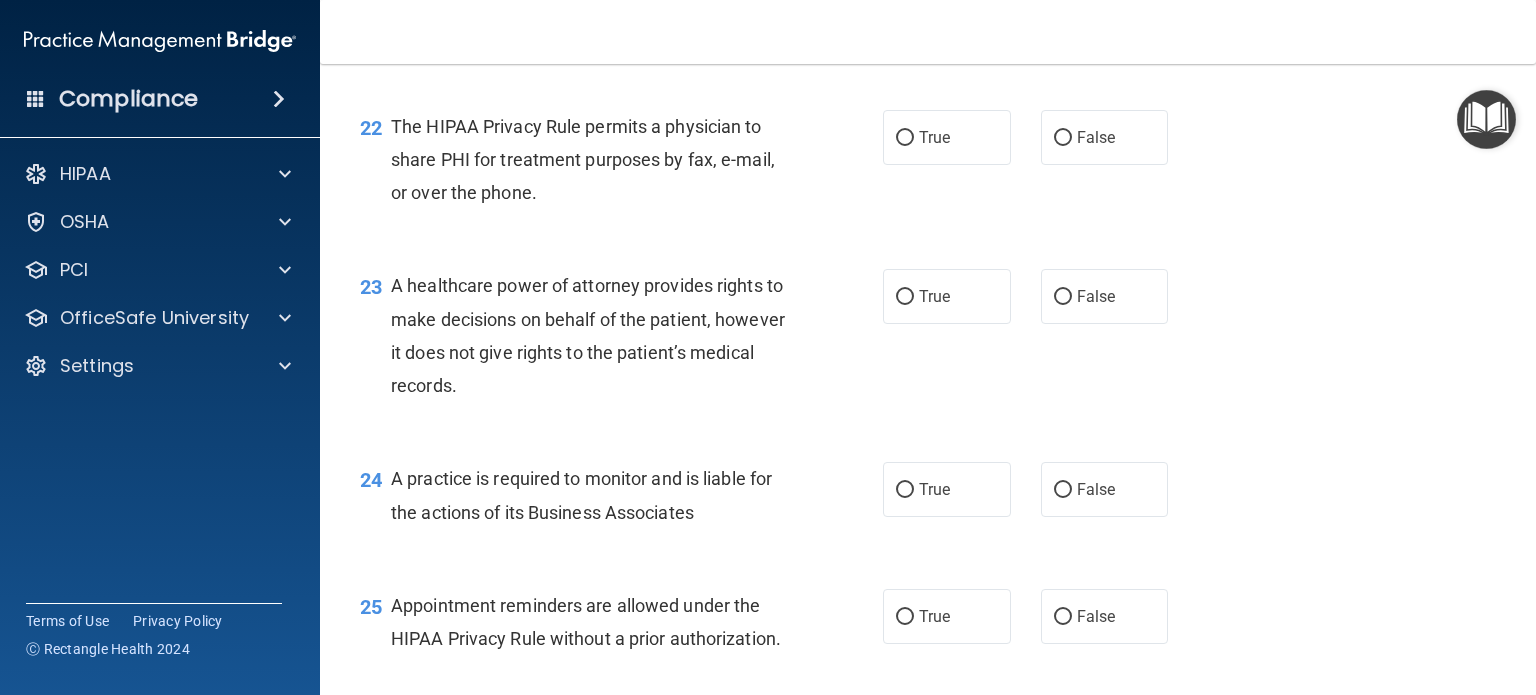 scroll, scrollTop: 3900, scrollLeft: 0, axis: vertical 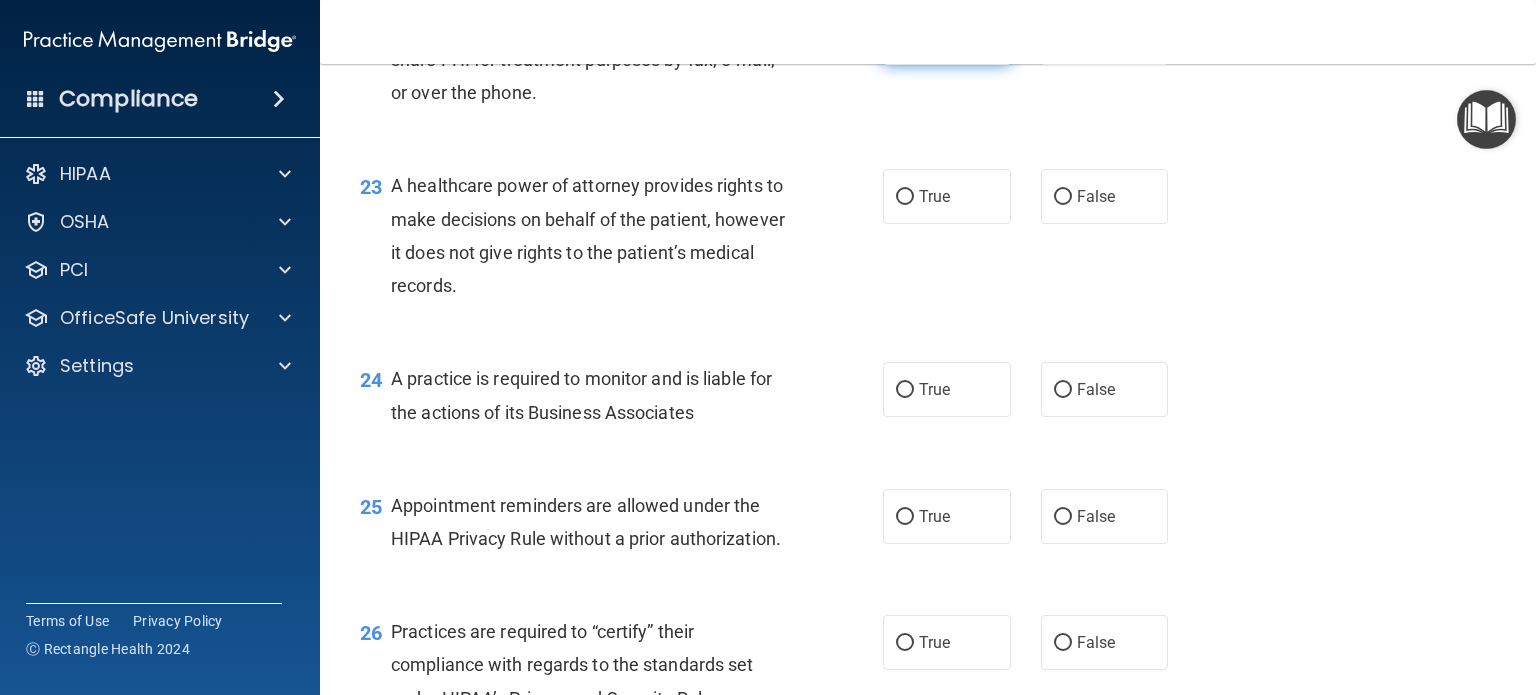 click on "True" at bounding box center [905, 38] 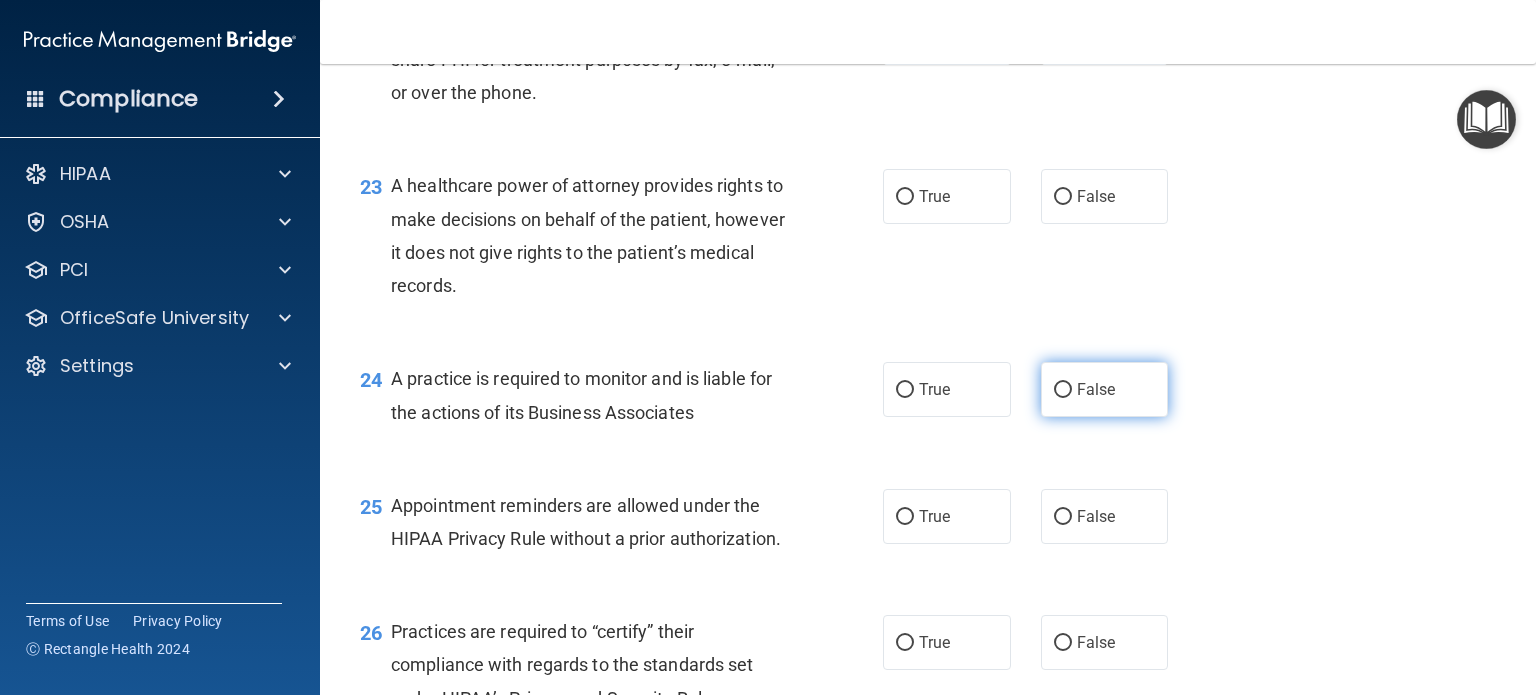 click on "False" at bounding box center [1063, 390] 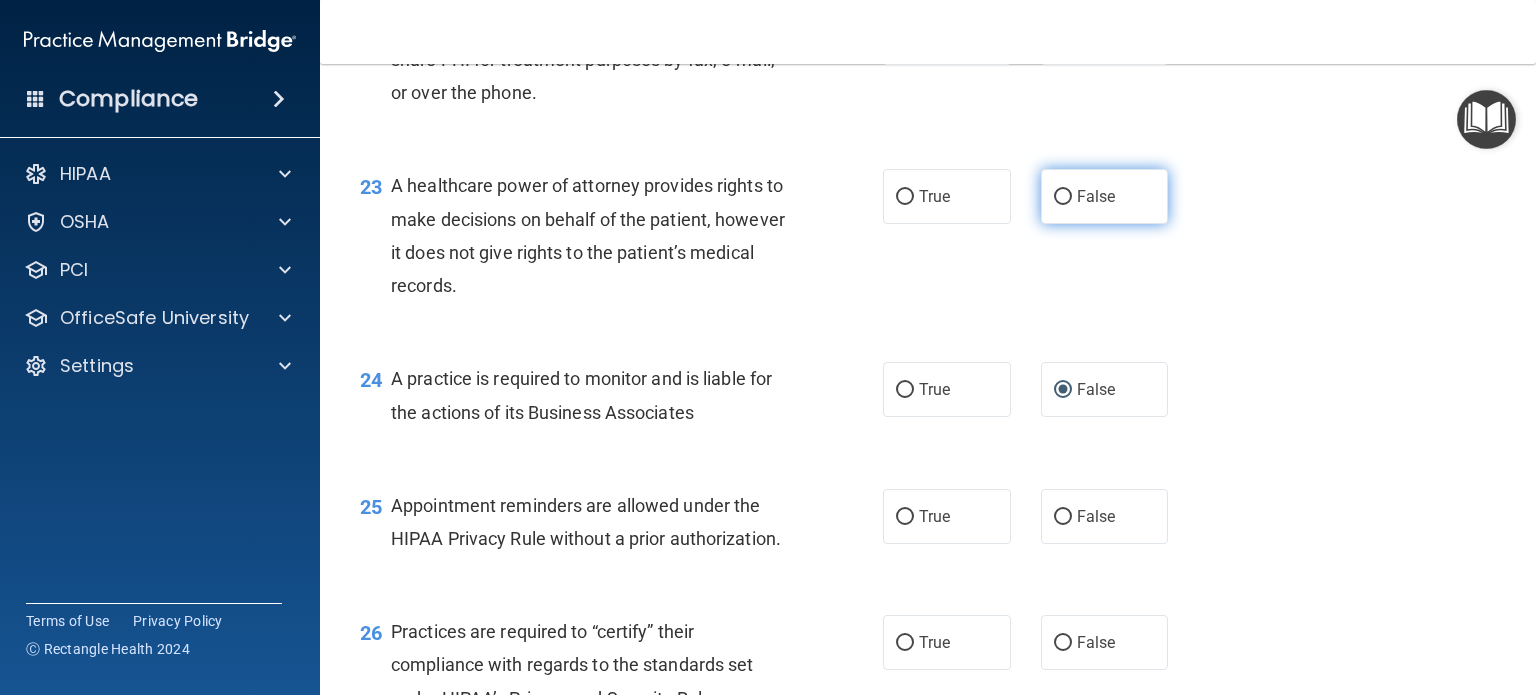 click on "False" at bounding box center [1096, 196] 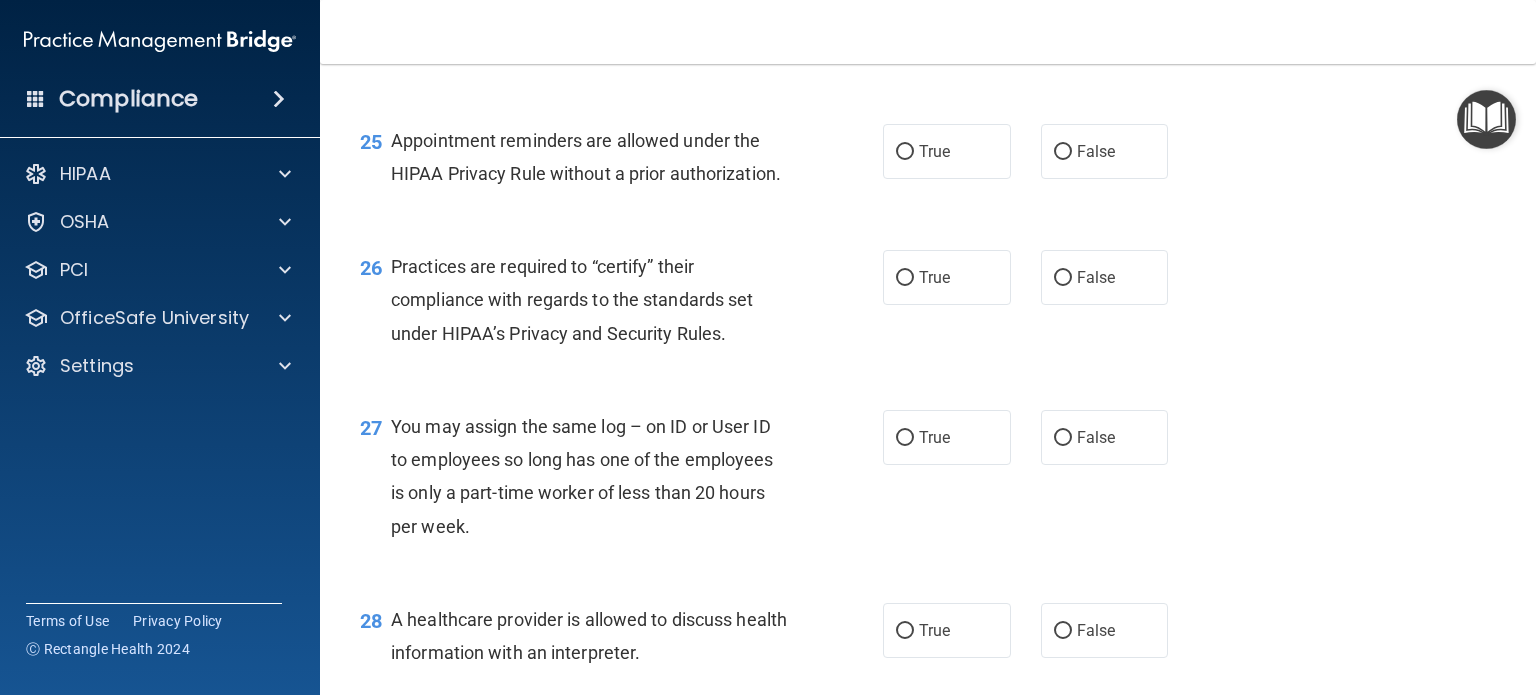 scroll, scrollTop: 4300, scrollLeft: 0, axis: vertical 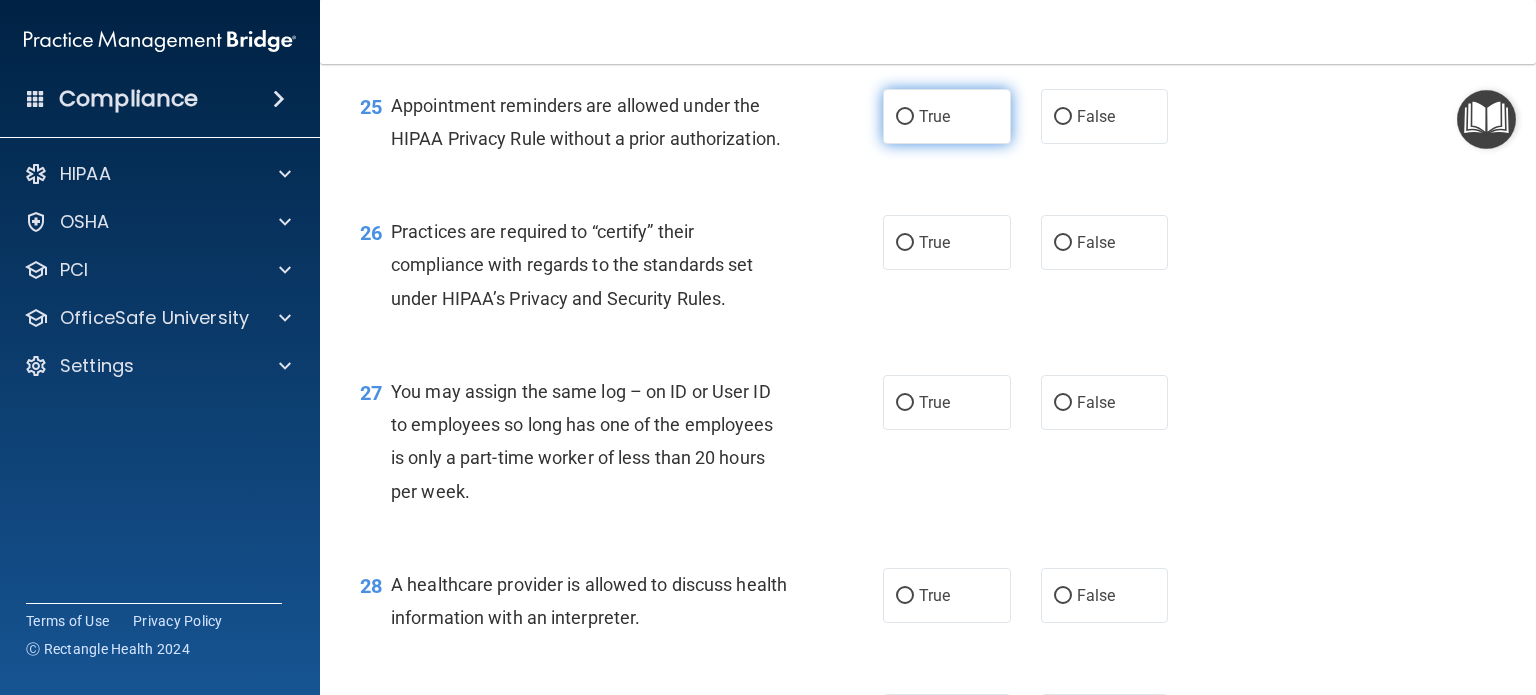 click on "True" at bounding box center (905, 117) 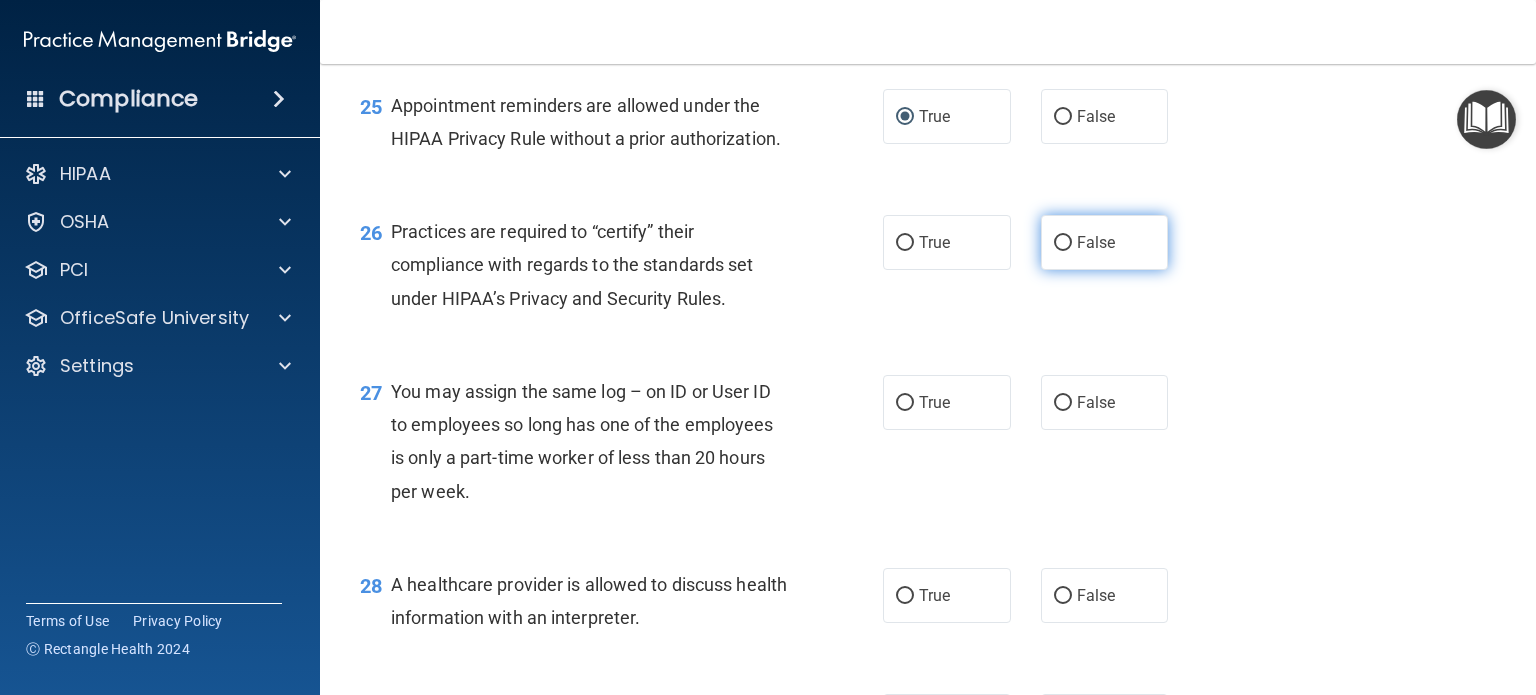 click on "False" at bounding box center (1063, 243) 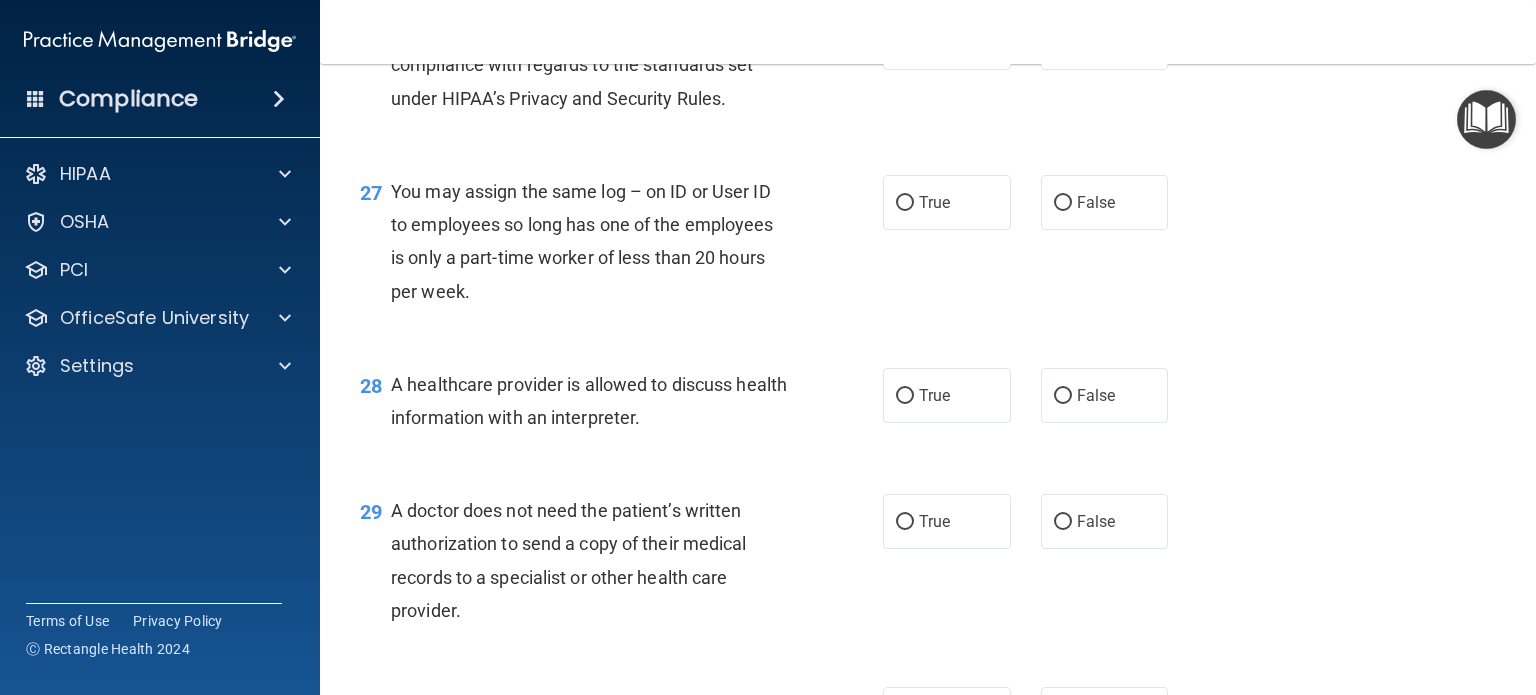 scroll, scrollTop: 4600, scrollLeft: 0, axis: vertical 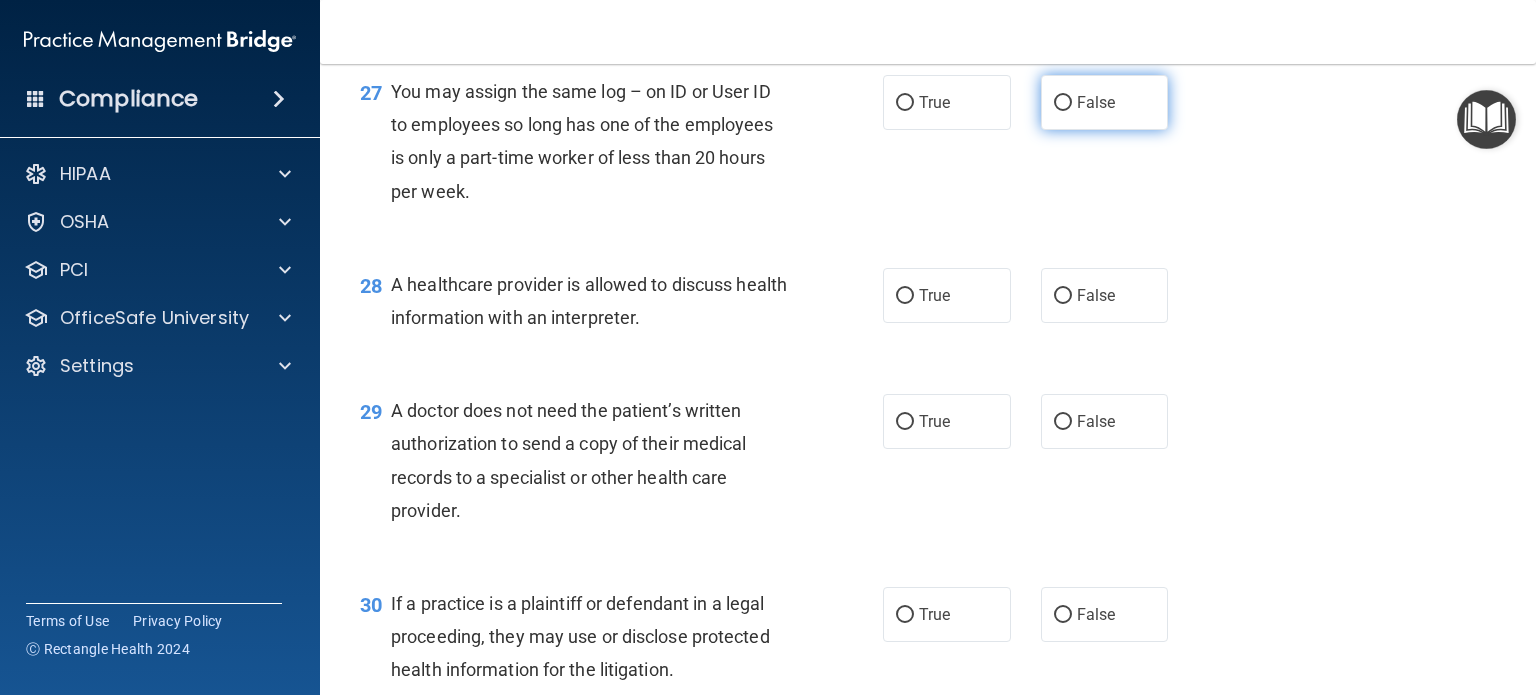 click on "False" at bounding box center (1063, 103) 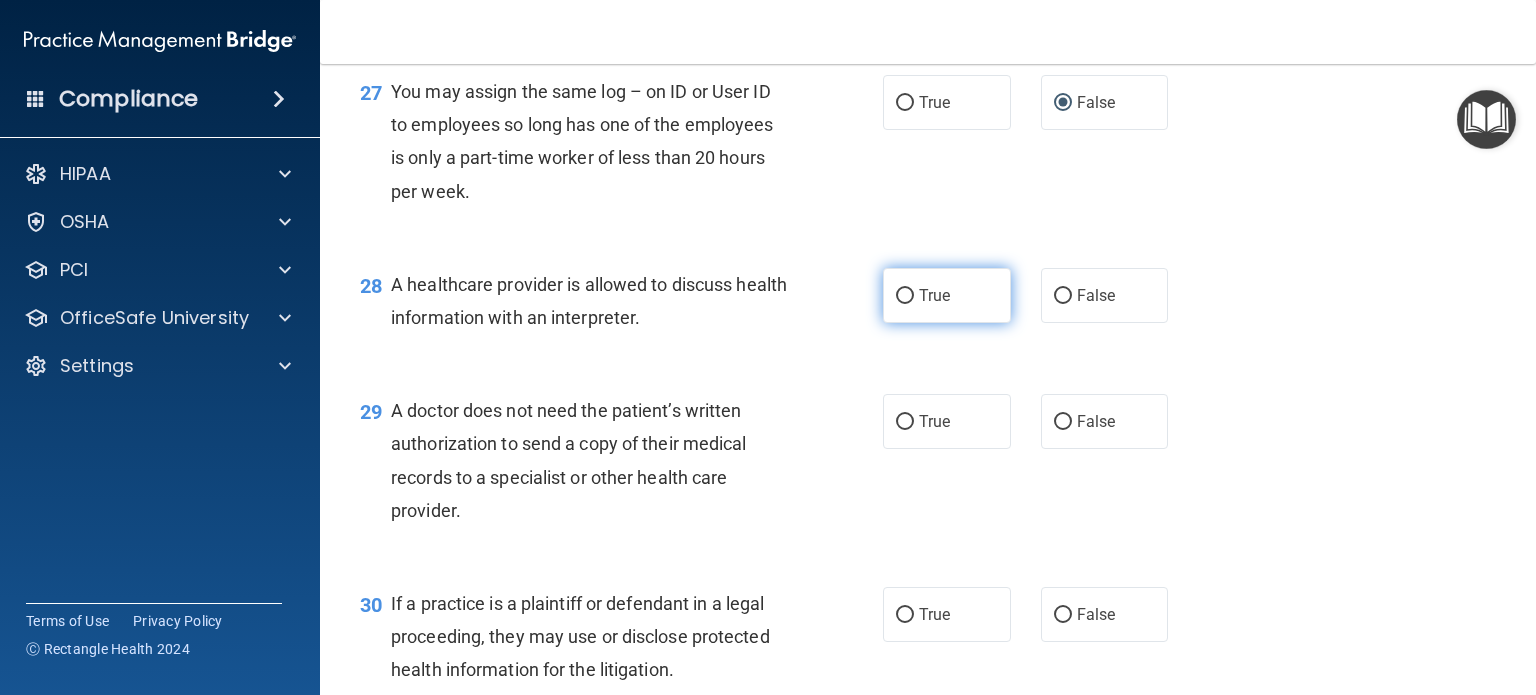 click on "True" at bounding box center [905, 296] 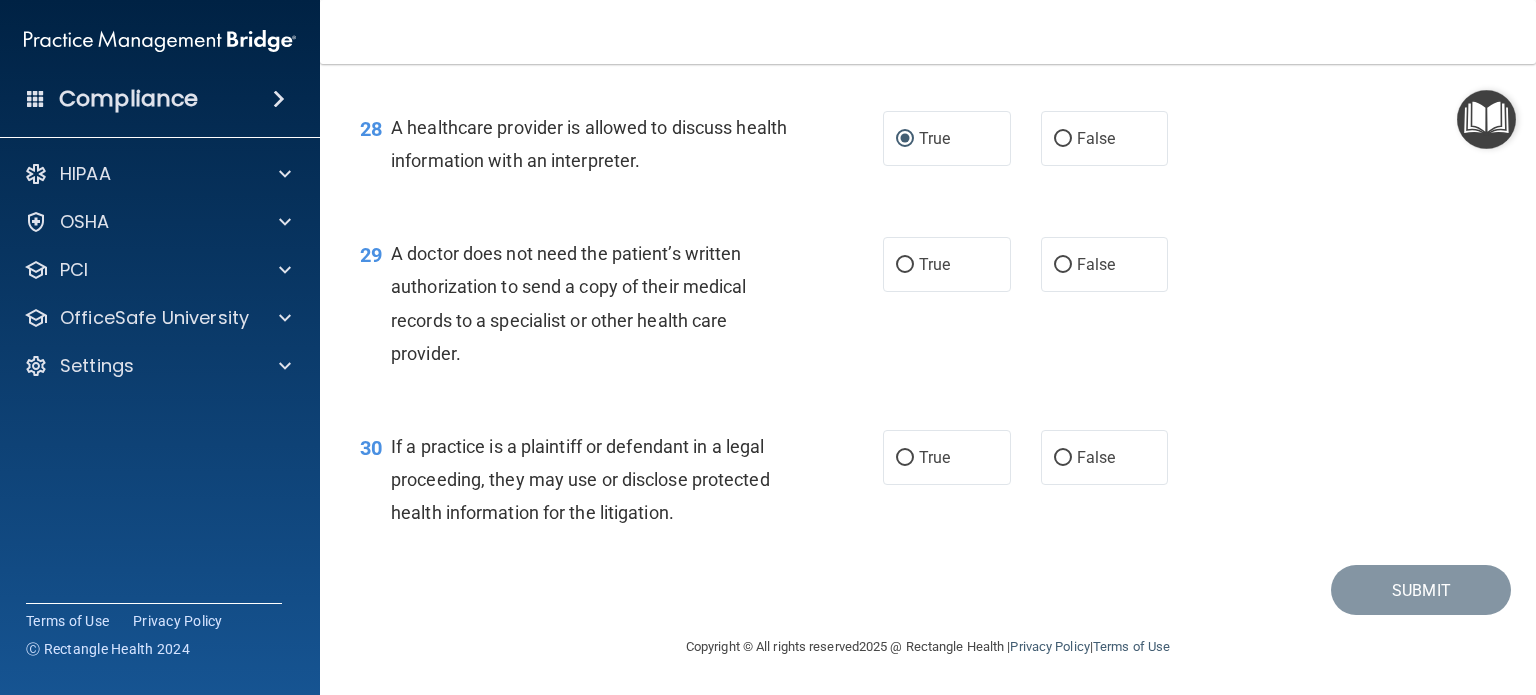 scroll, scrollTop: 4824, scrollLeft: 0, axis: vertical 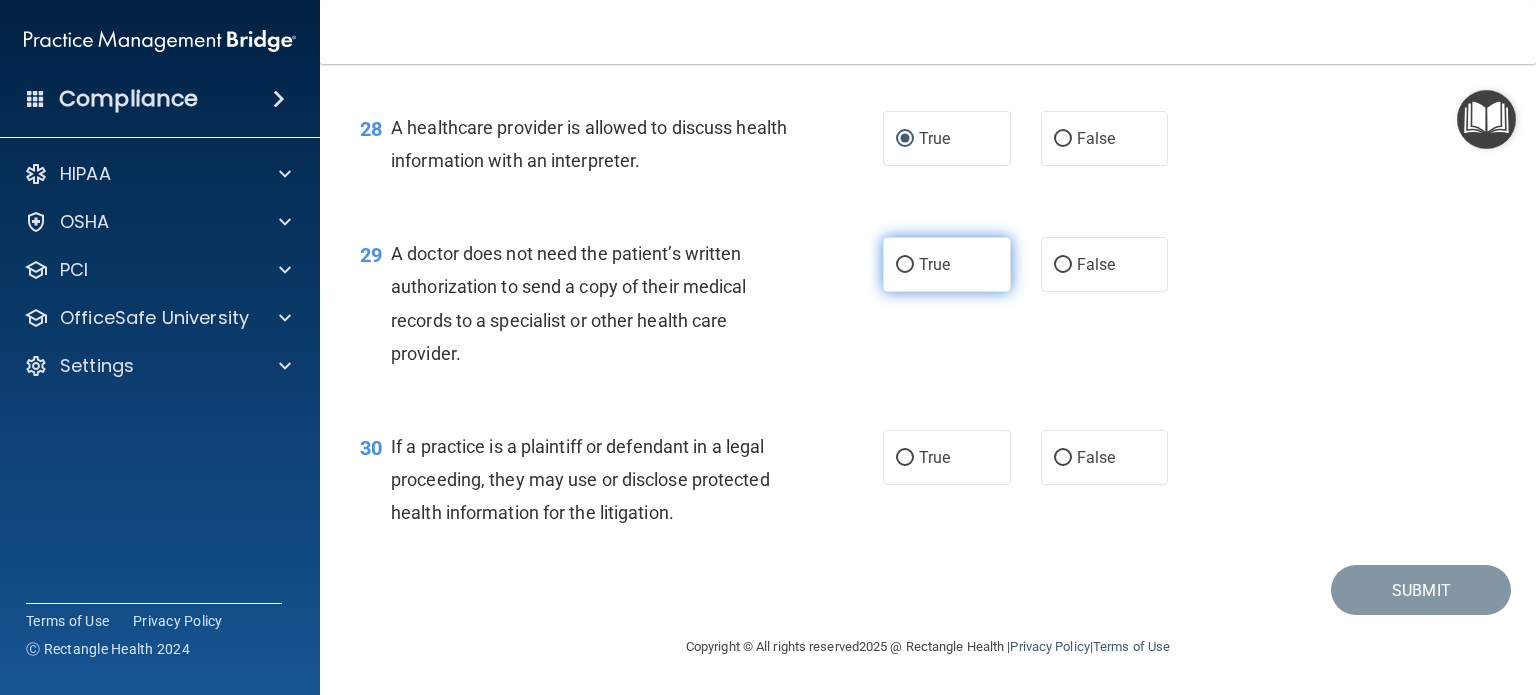 click on "True" at bounding box center [905, 265] 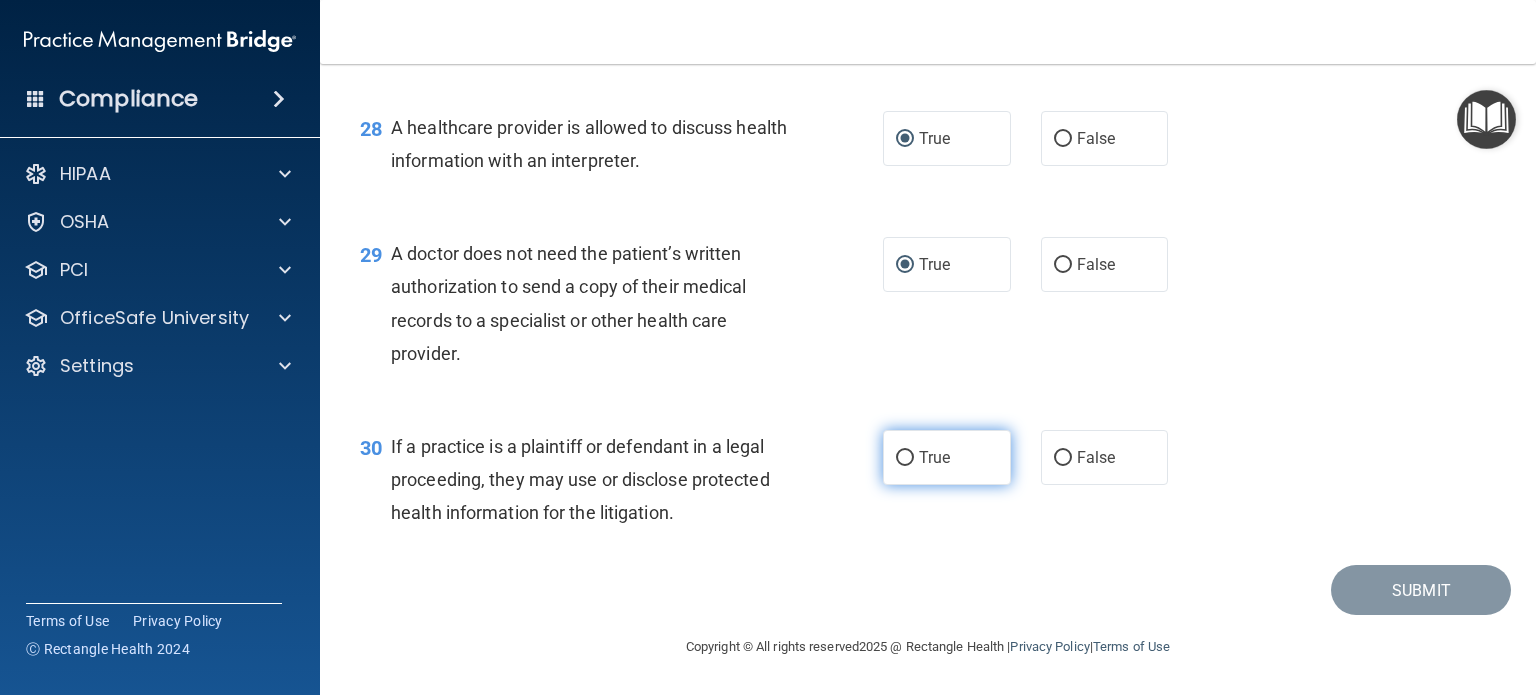 click on "True" at bounding box center [905, 458] 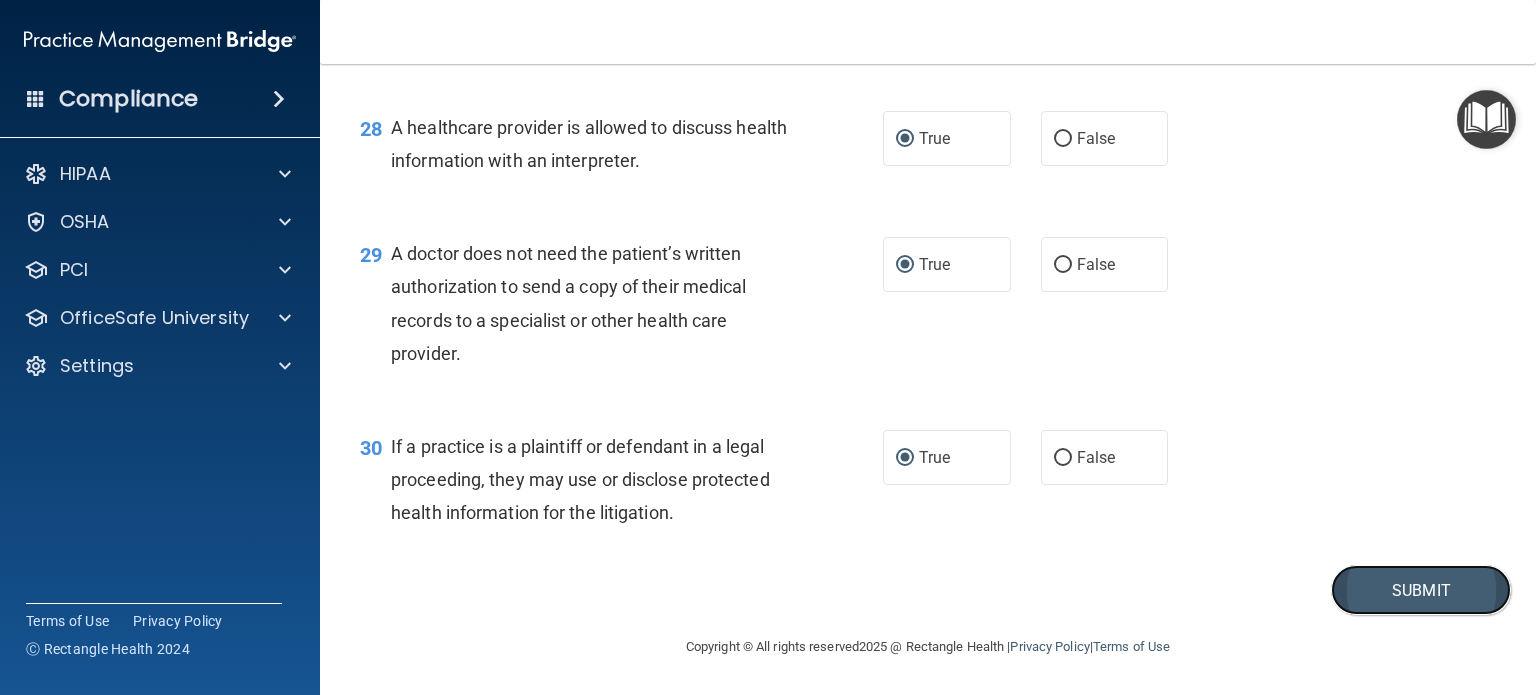 click on "Submit" at bounding box center (1421, 590) 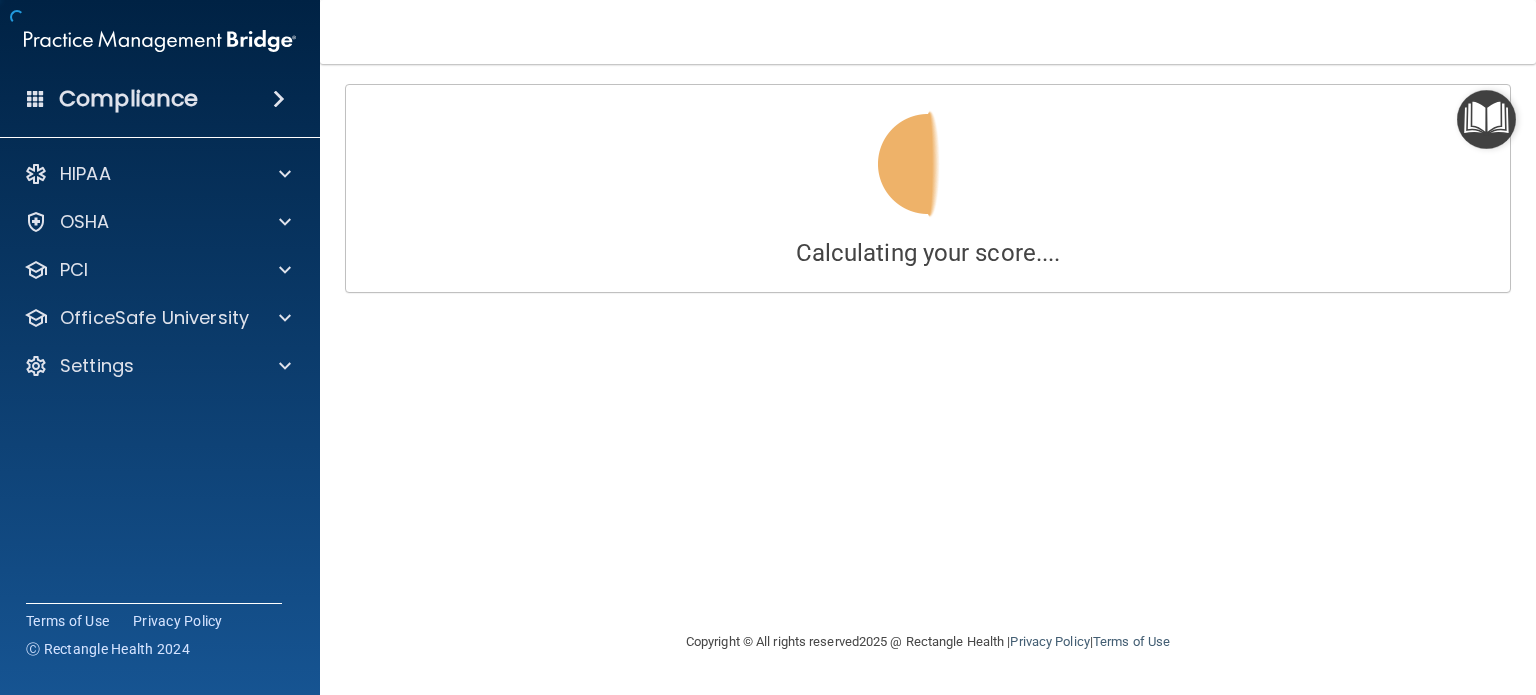 scroll, scrollTop: 0, scrollLeft: 0, axis: both 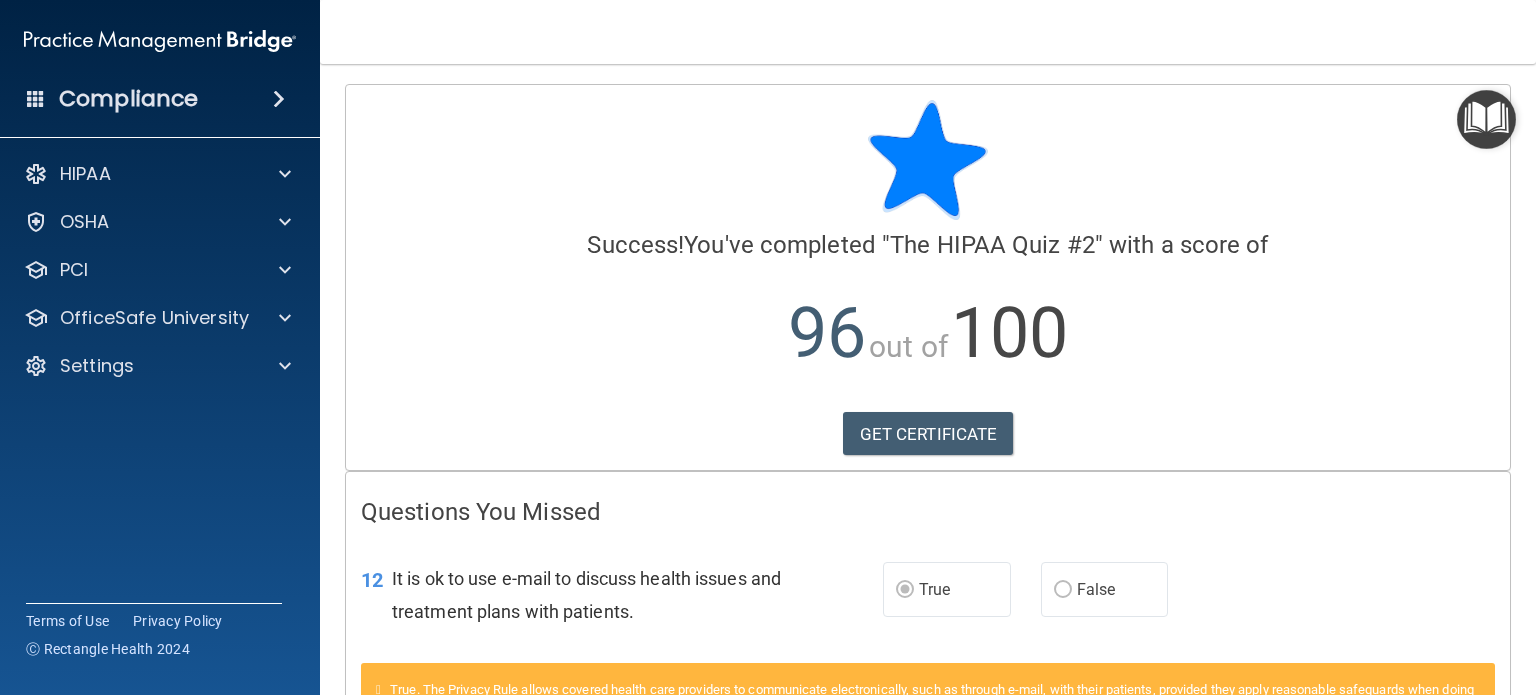 click on "Calculating your score....                     Success!  You've completed " The HIPAA Quiz #2 " with a score of            96     out of     100       GET CERTIFICATE" at bounding box center (928, 277) 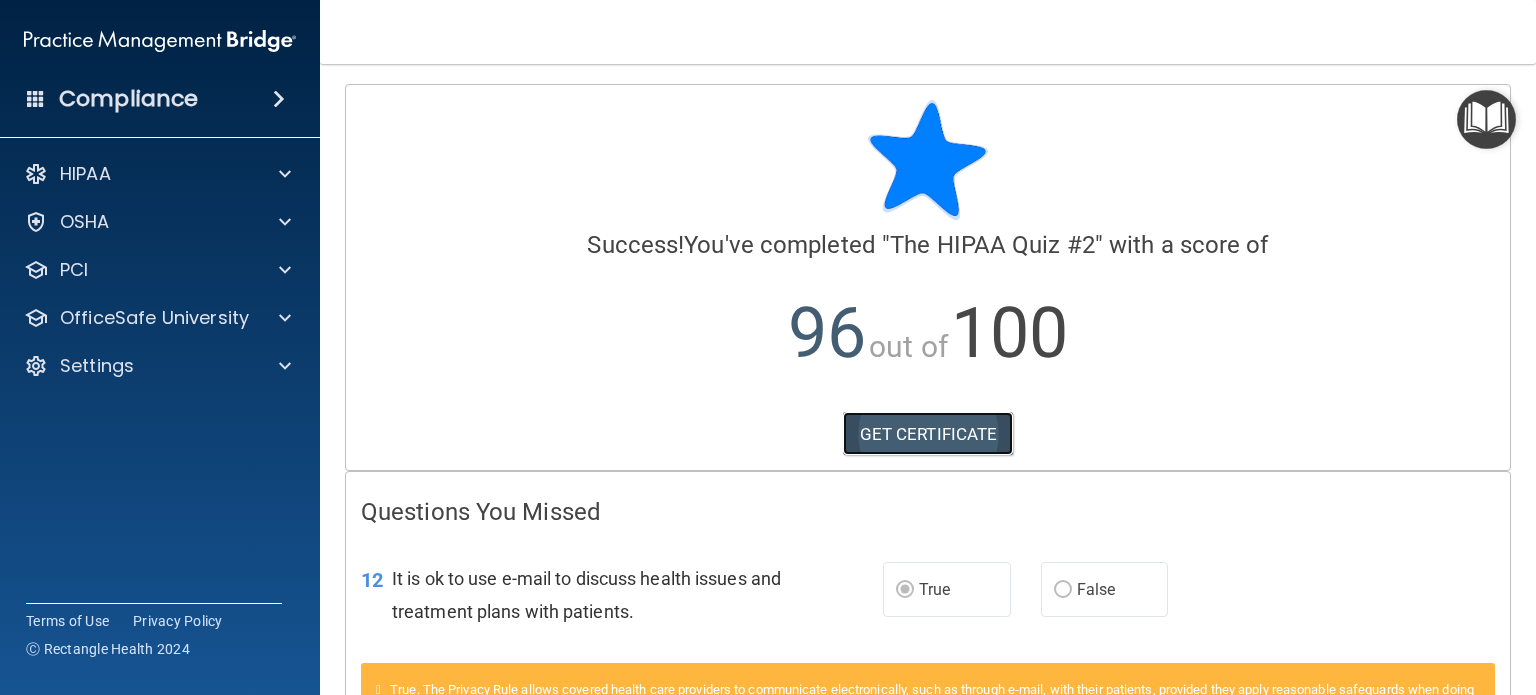 click on "GET CERTIFICATE" at bounding box center (928, 434) 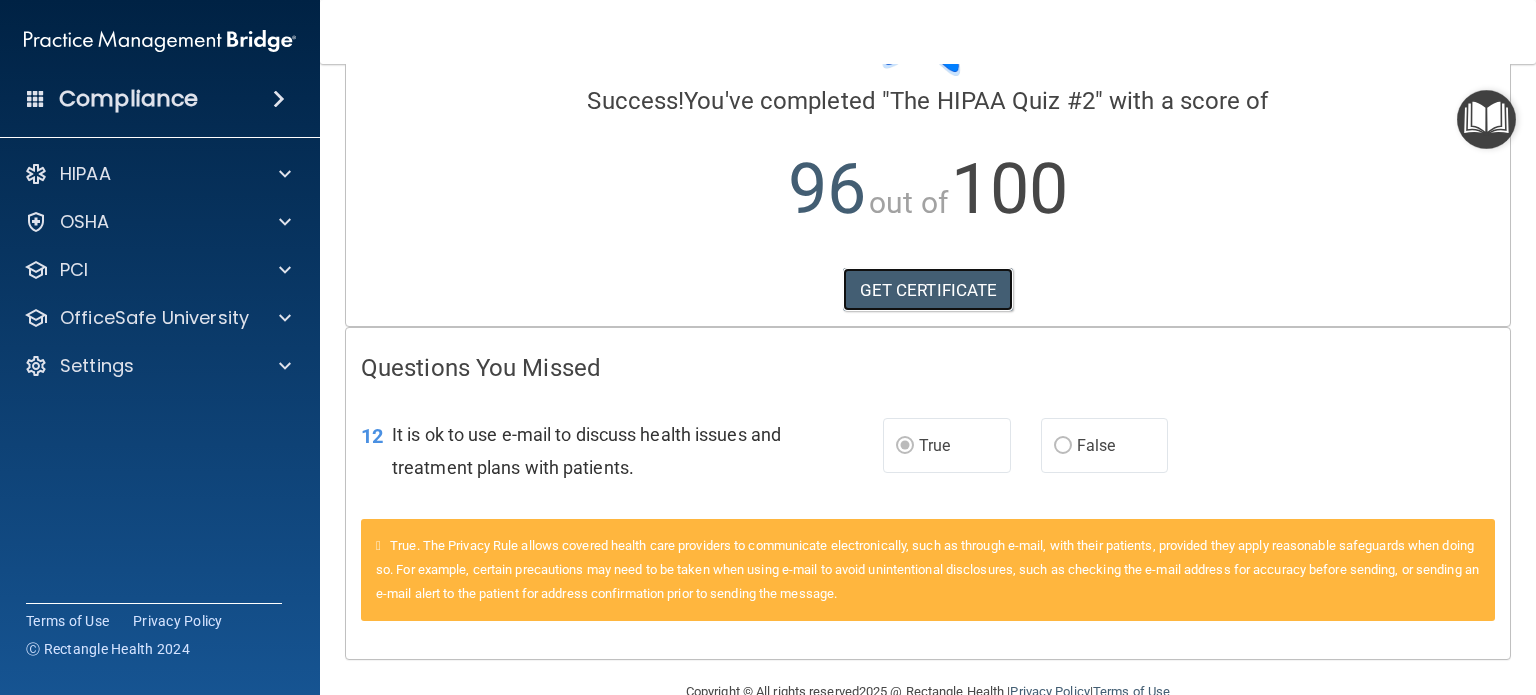 scroll, scrollTop: 188, scrollLeft: 0, axis: vertical 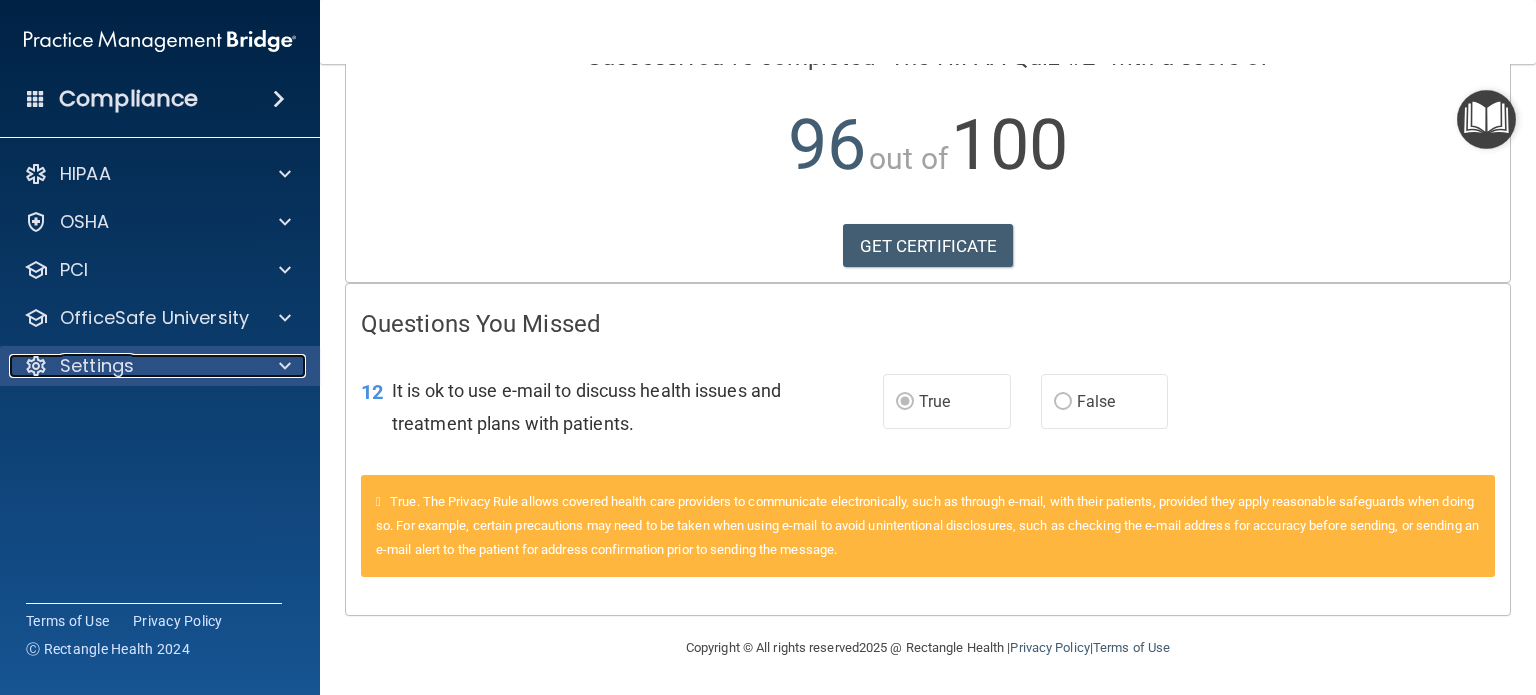 click on "Settings" at bounding box center (133, 366) 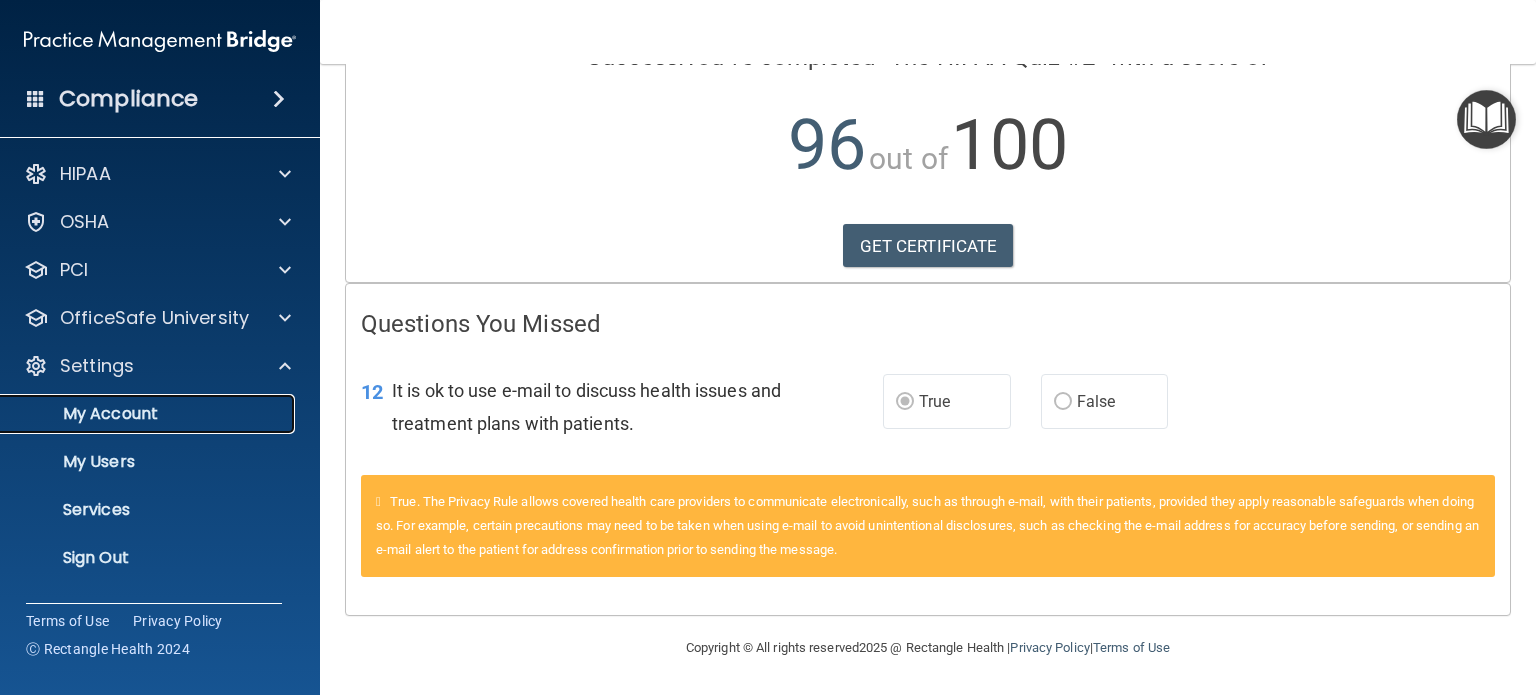 click on "My Account" at bounding box center [149, 414] 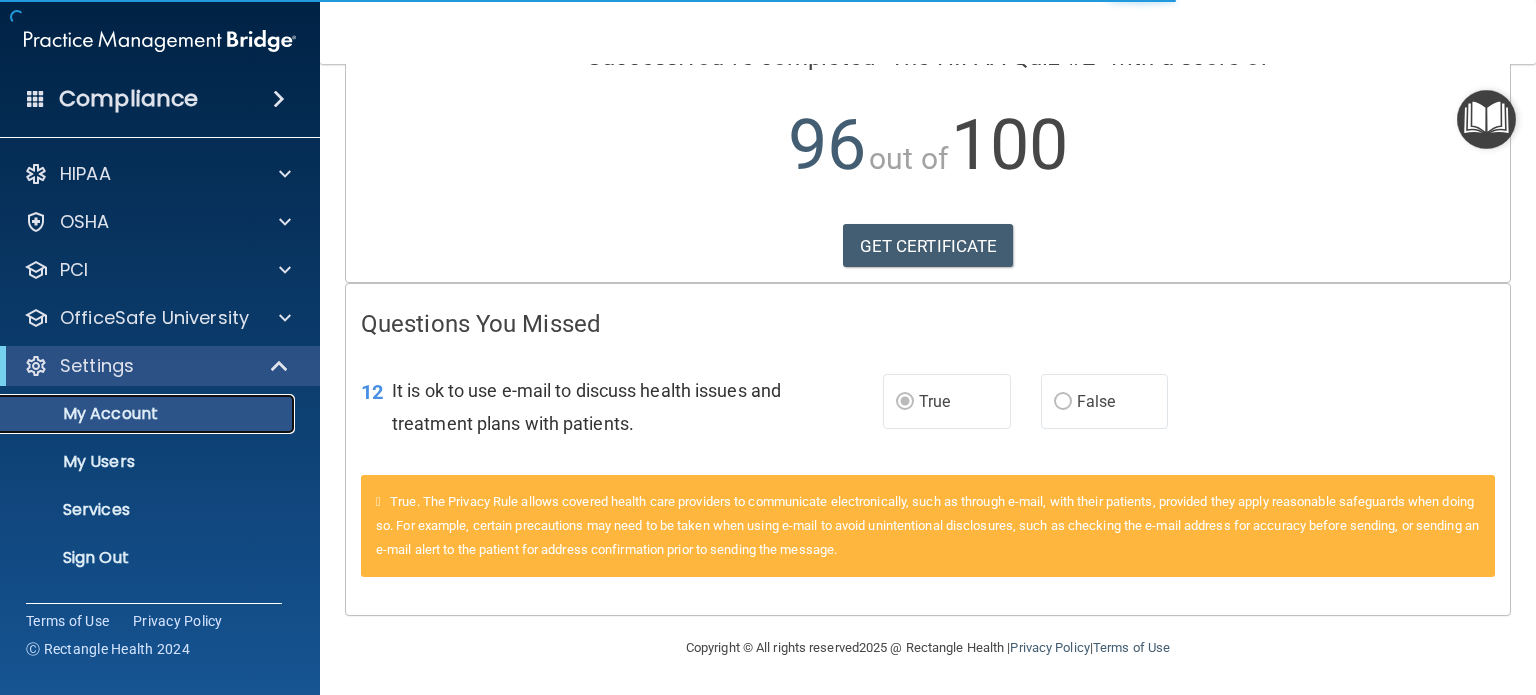 scroll, scrollTop: 0, scrollLeft: 0, axis: both 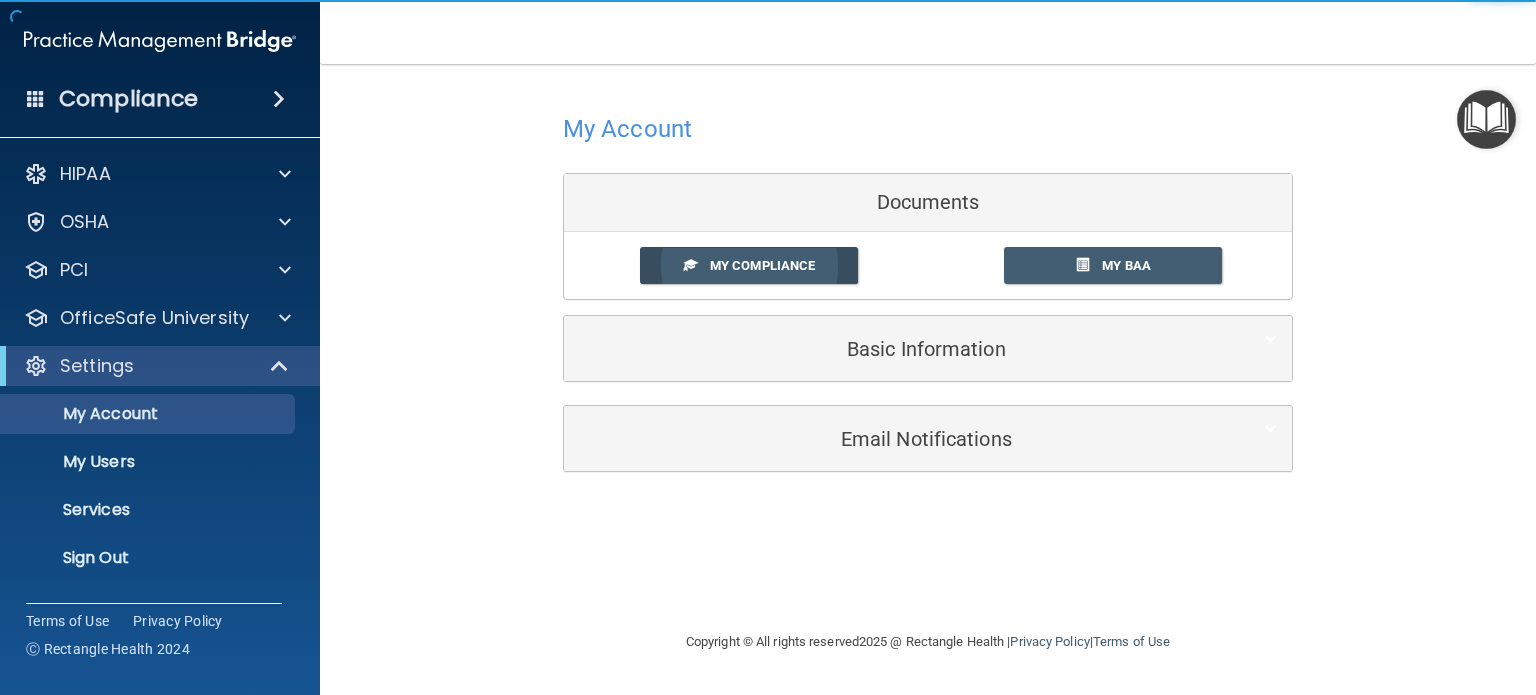 click on "My Compliance" at bounding box center (749, 265) 